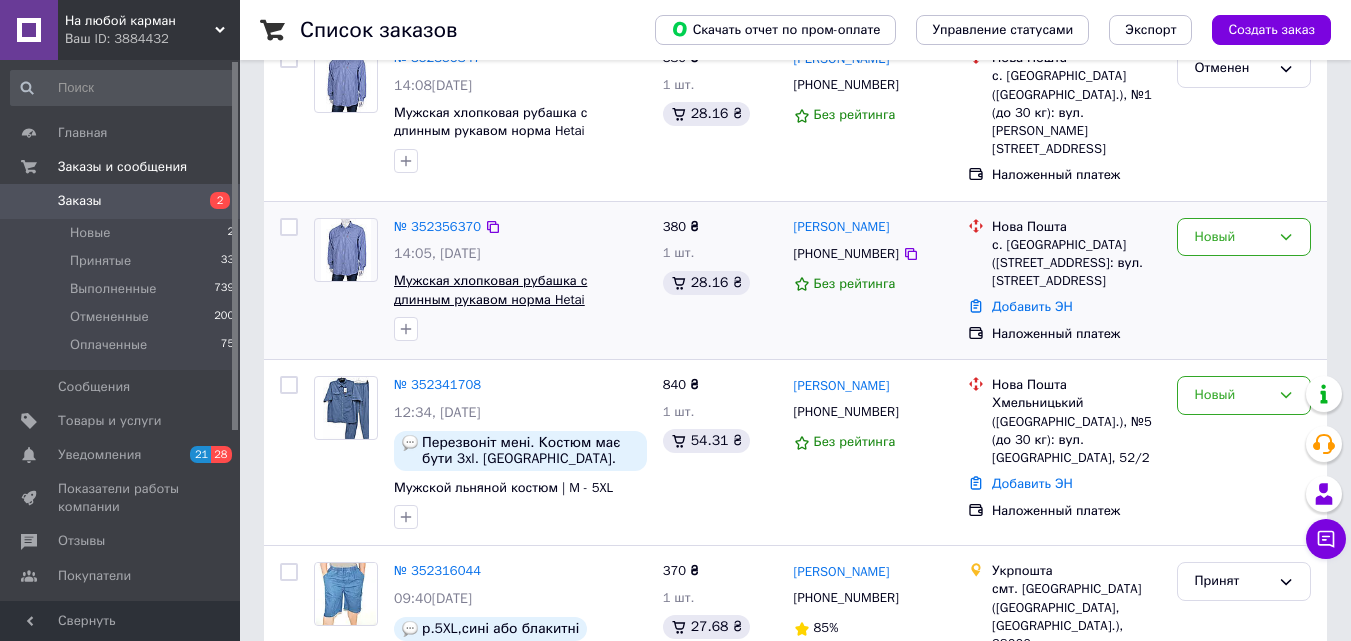 scroll, scrollTop: 500, scrollLeft: 0, axis: vertical 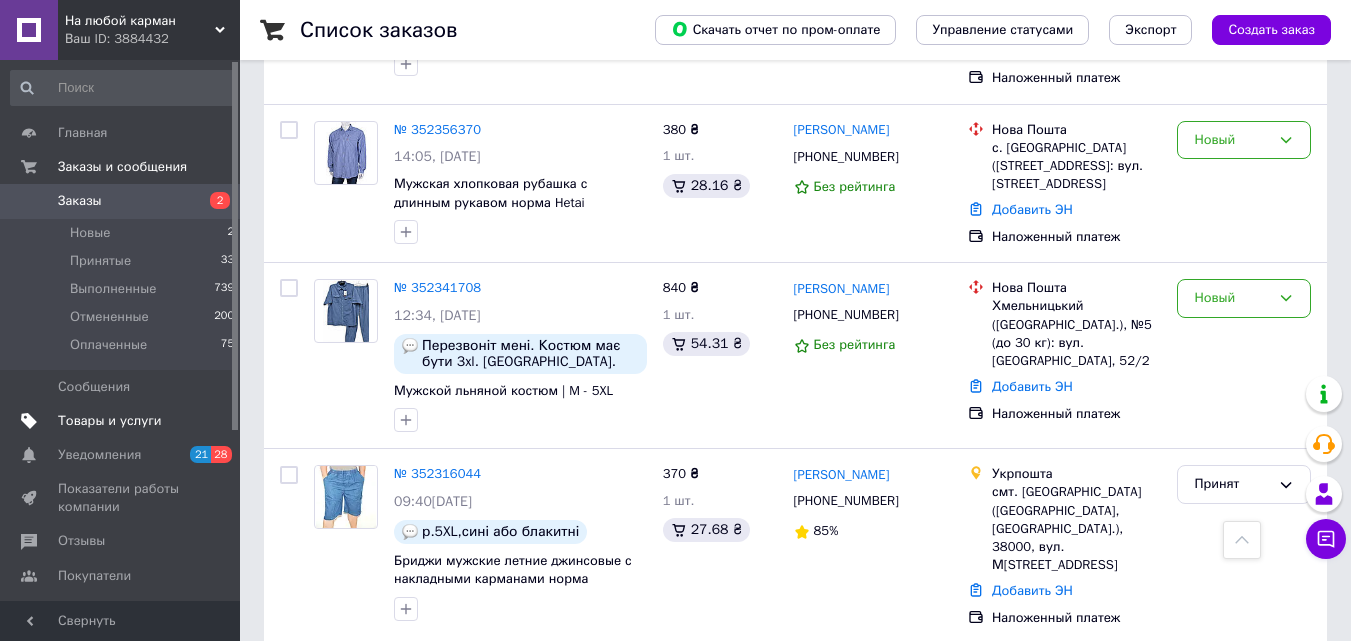click on "Товары и услуги" at bounding box center (110, 421) 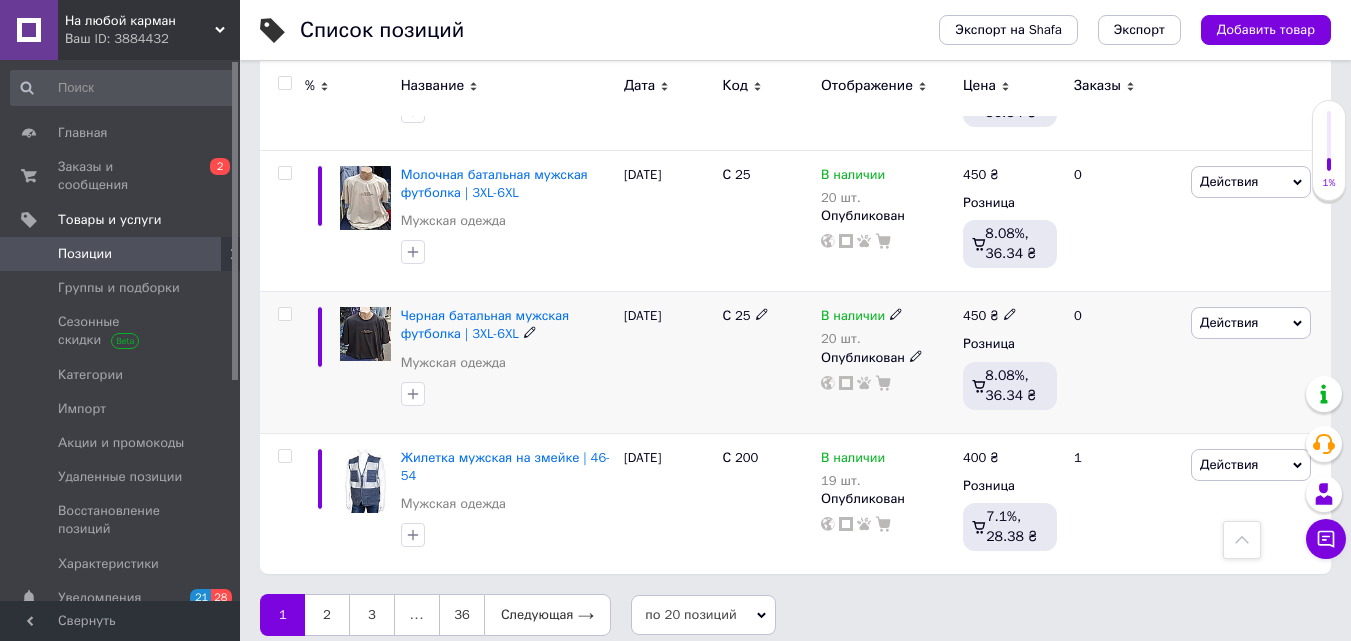 scroll, scrollTop: 2864, scrollLeft: 0, axis: vertical 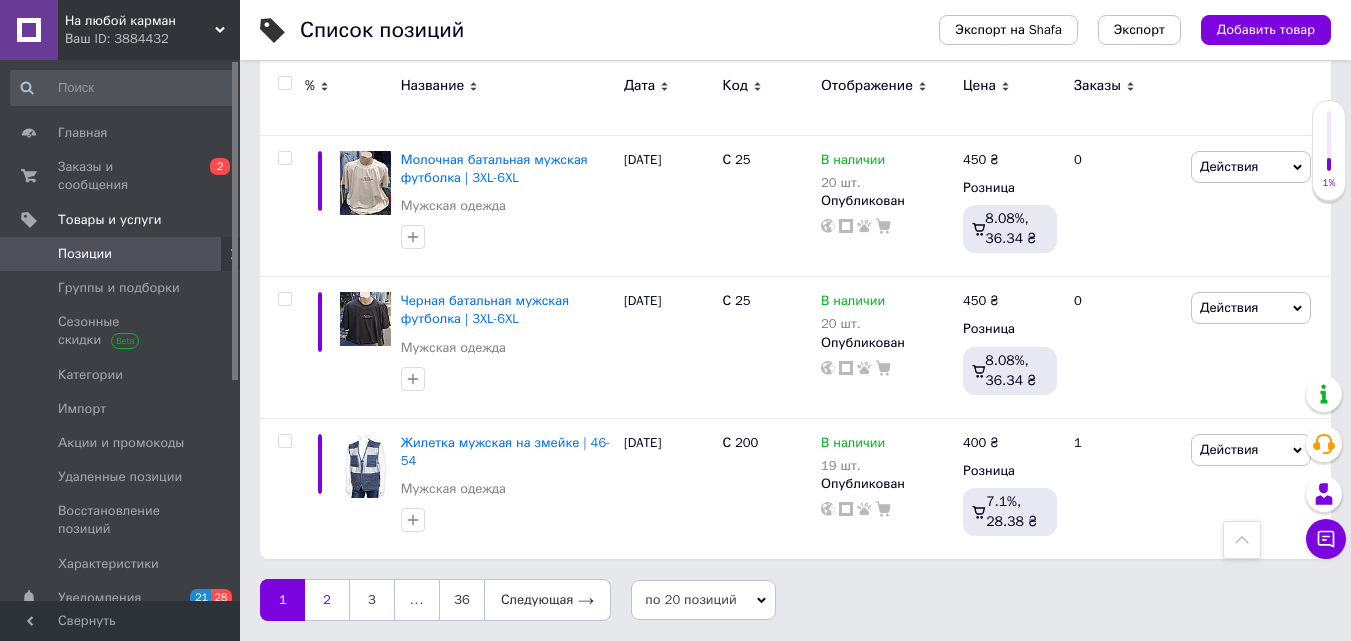 click on "2" at bounding box center (327, 600) 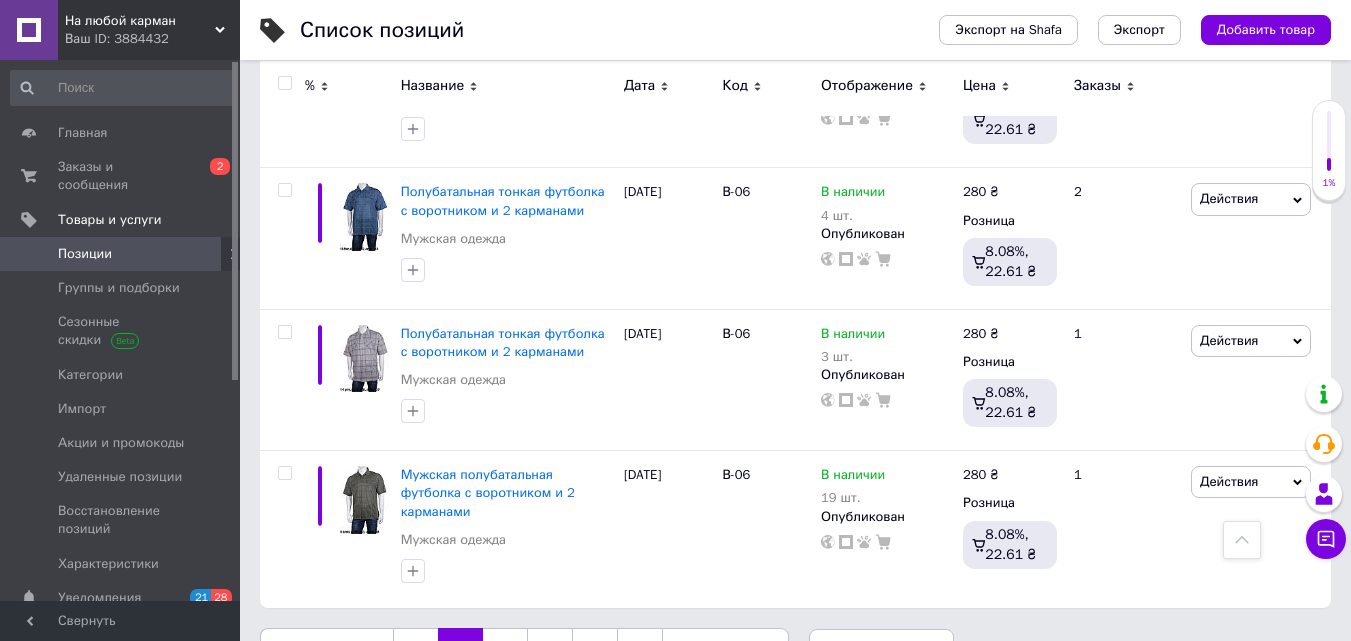 scroll, scrollTop: 2808, scrollLeft: 0, axis: vertical 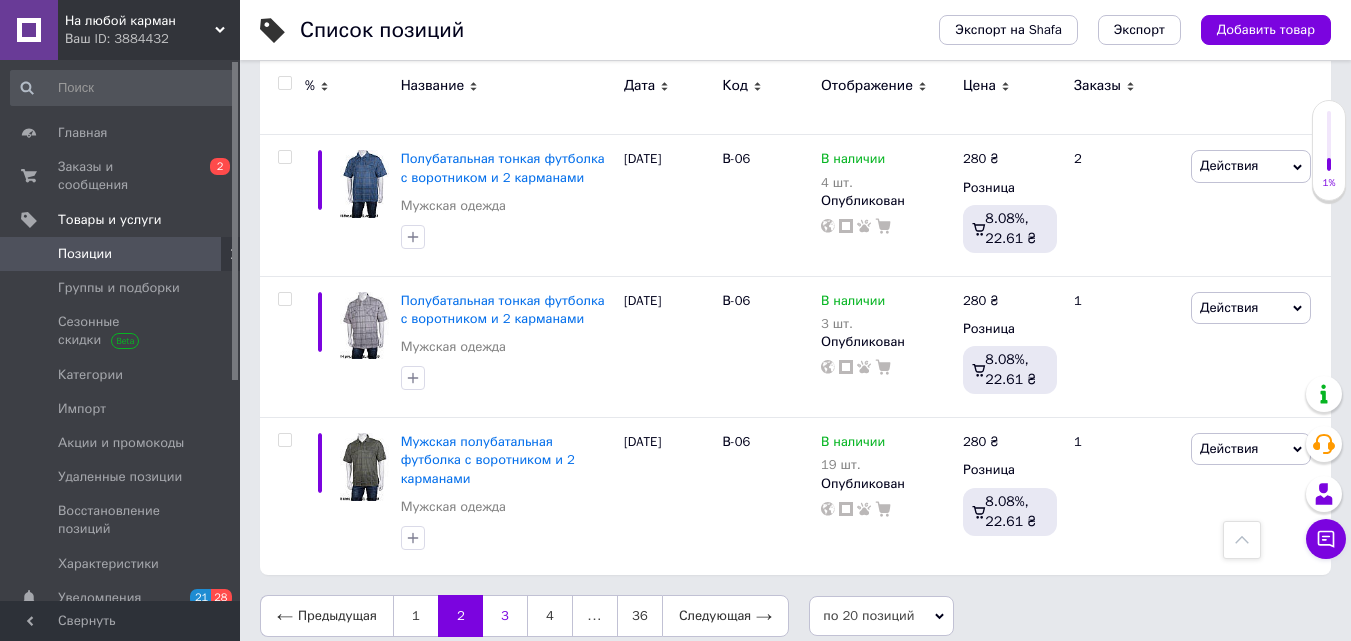 click on "3" at bounding box center (505, 616) 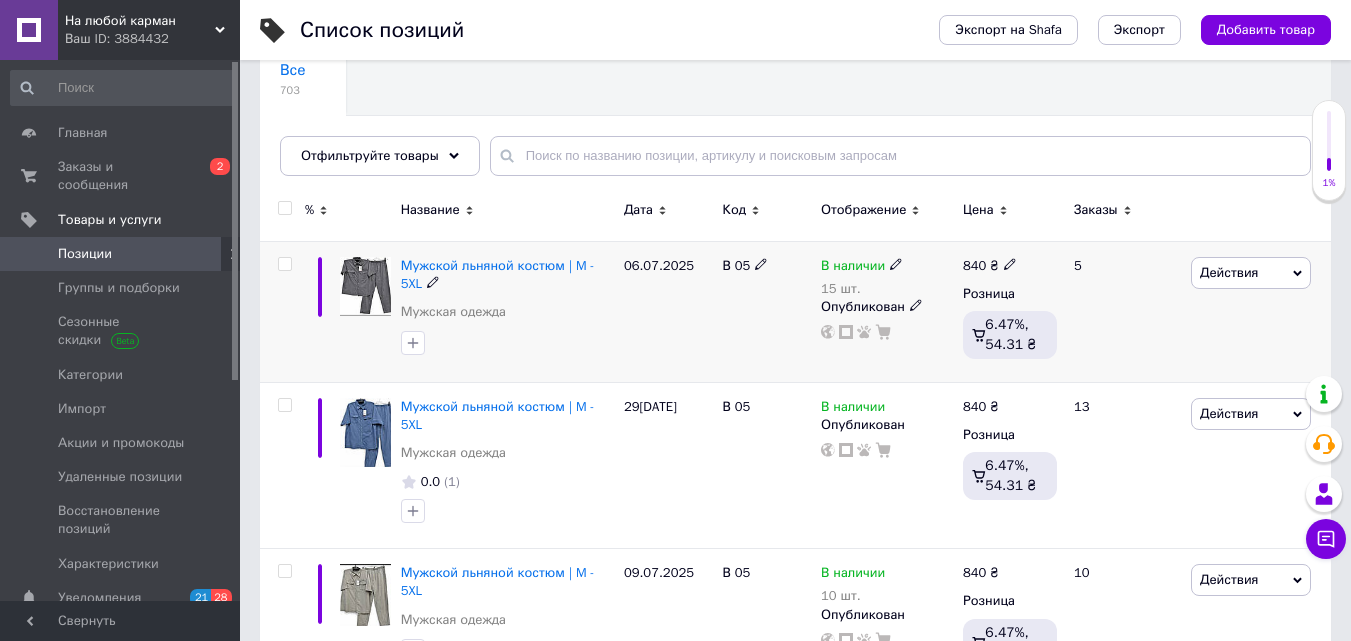 scroll, scrollTop: 236, scrollLeft: 0, axis: vertical 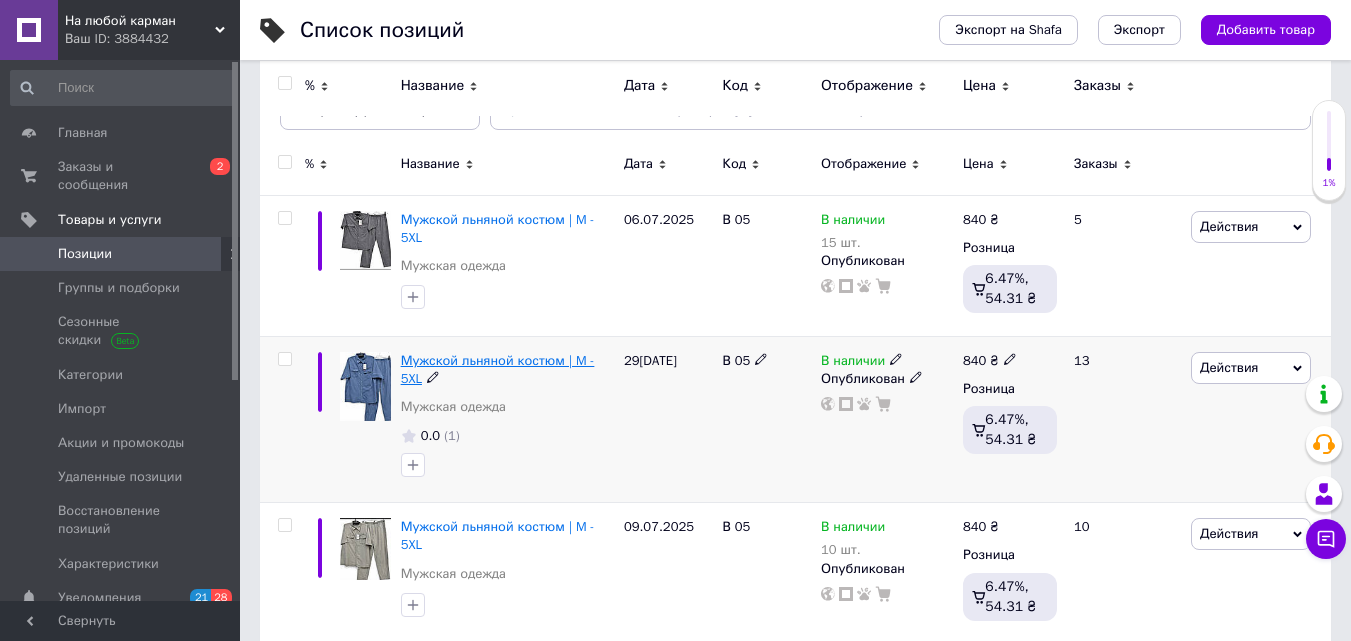 click on "Мужской льняной костюм | M - 5XL" at bounding box center (498, 369) 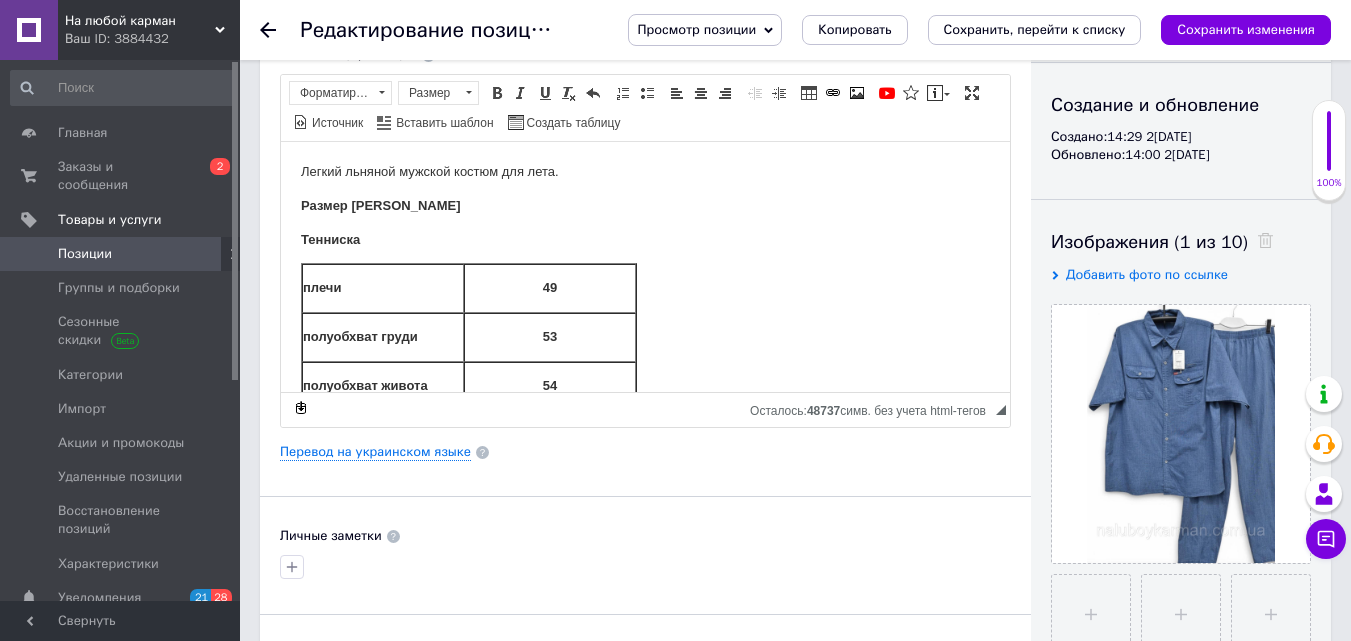 scroll, scrollTop: 200, scrollLeft: 0, axis: vertical 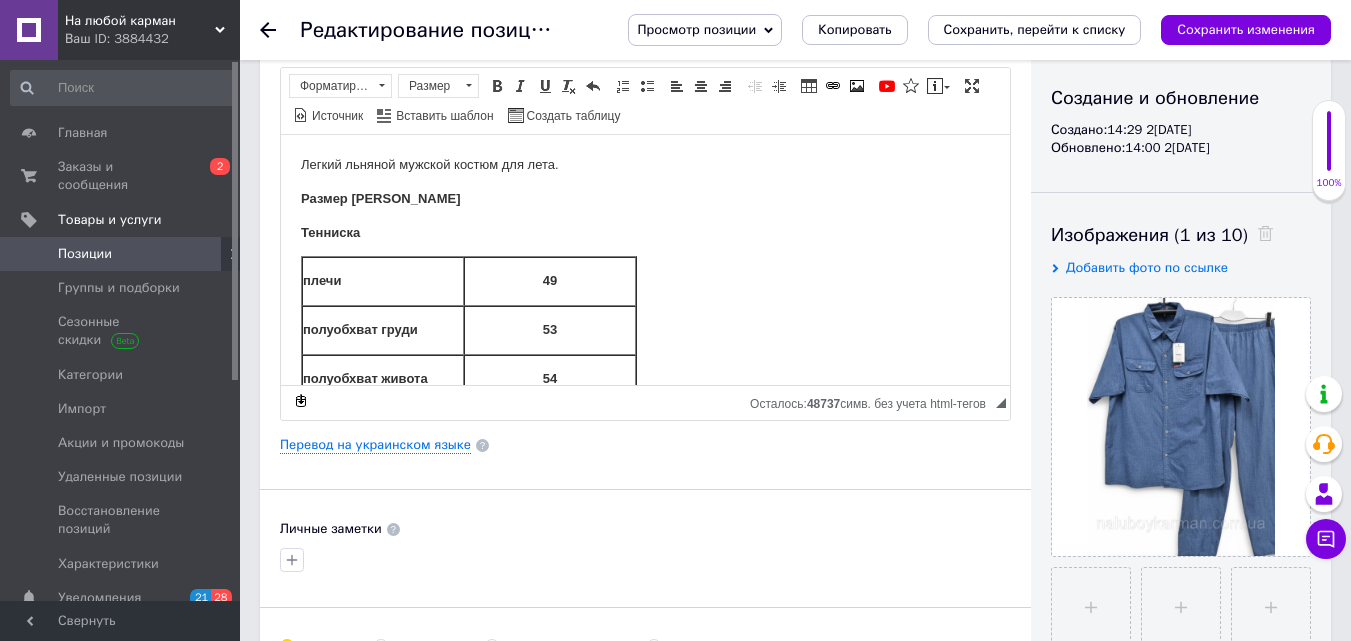 click on "Легкий льняной мужской костюм для лета. Размер М [PERSON_NAME] плечи 49 полуобхват груди 53 полуобхват живота 54   [PERSON_NAME] обхват живота 90-100 обхват бедер 110 длина 100 Размер  L Тенниска плечи 50 полуобхват груди 55 полуобхват живота 56   [PERSON_NAME] обхват живота 100-106 обхват бедер 114 длина 102 Размер Х L Тенниска плечи 51 полуобхват груди 57 полуобхват живота 58   [PERSON_NAME] обхват живота 106-110 обхват бедер 120 длина 106 Размер 2 Х L Тенниска плечи 52 полуобхват груди 59 полуобхват живота 60 [PERSON_NAME] обхват живота 110-116 обхват бедер 124 длина 107 Размер 3 Х L Тенниска плечи 54 полуобхват груди 62 62 Брюки 116-120 L" at bounding box center [645, 1852] 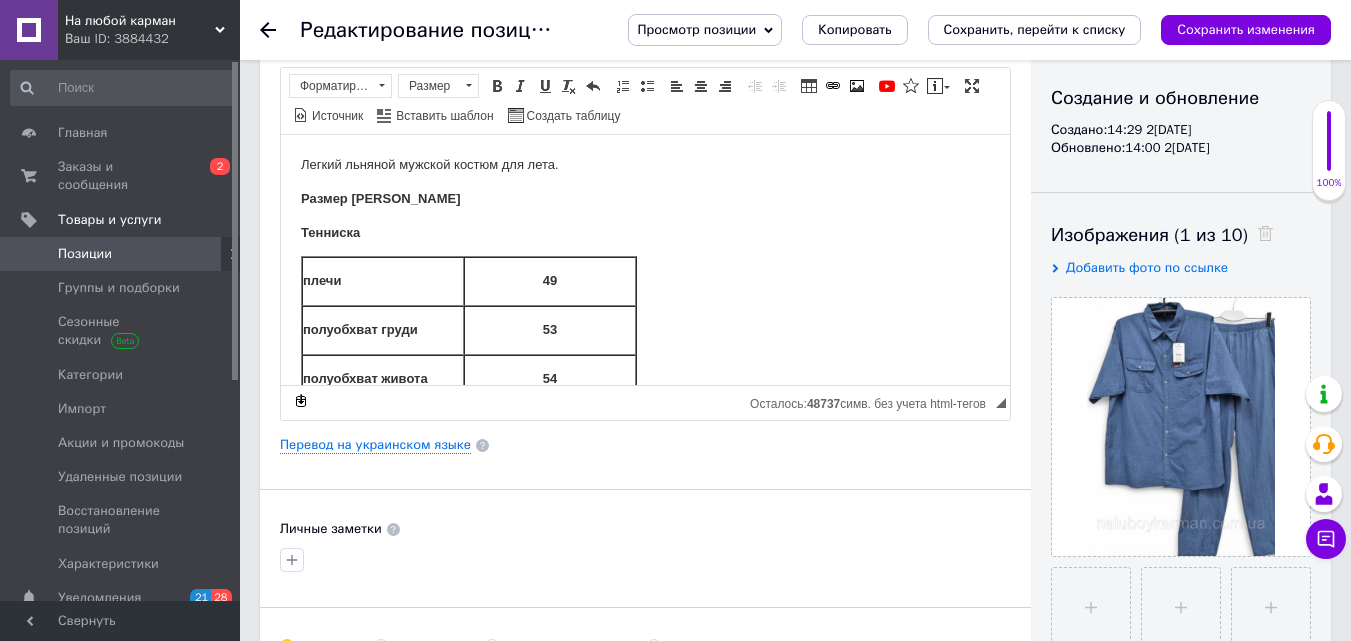 click on "Легкий льняной мужской костюм для лета. Размер М [PERSON_NAME] плечи 49 полуобхват груди 53 полуобхват живота 54   [PERSON_NAME] обхват живота 90-100 обхват бедер 110 длина 100 Размер  L Тенниска плечи 50 полуобхват груди 55 полуобхват живота 56   [PERSON_NAME] обхват живота 100-106 обхват бедер 114 длина 102 Размер Х L Тенниска плечи 51 полуобхват груди 57 полуобхват живота 58   [PERSON_NAME] обхват живота 106-110 обхват бедер 120 длина 106 Размер 2 Х L Тенниска плечи 52 полуобхват груди 59 полуобхват живота 60 [PERSON_NAME] обхват живота 110-116 обхват бедер 124 длина 107 Размер 3 Х L Тенниска плечи 54 полуобхват груди 62 62 Брюки 116-120 L" at bounding box center (645, 1852) 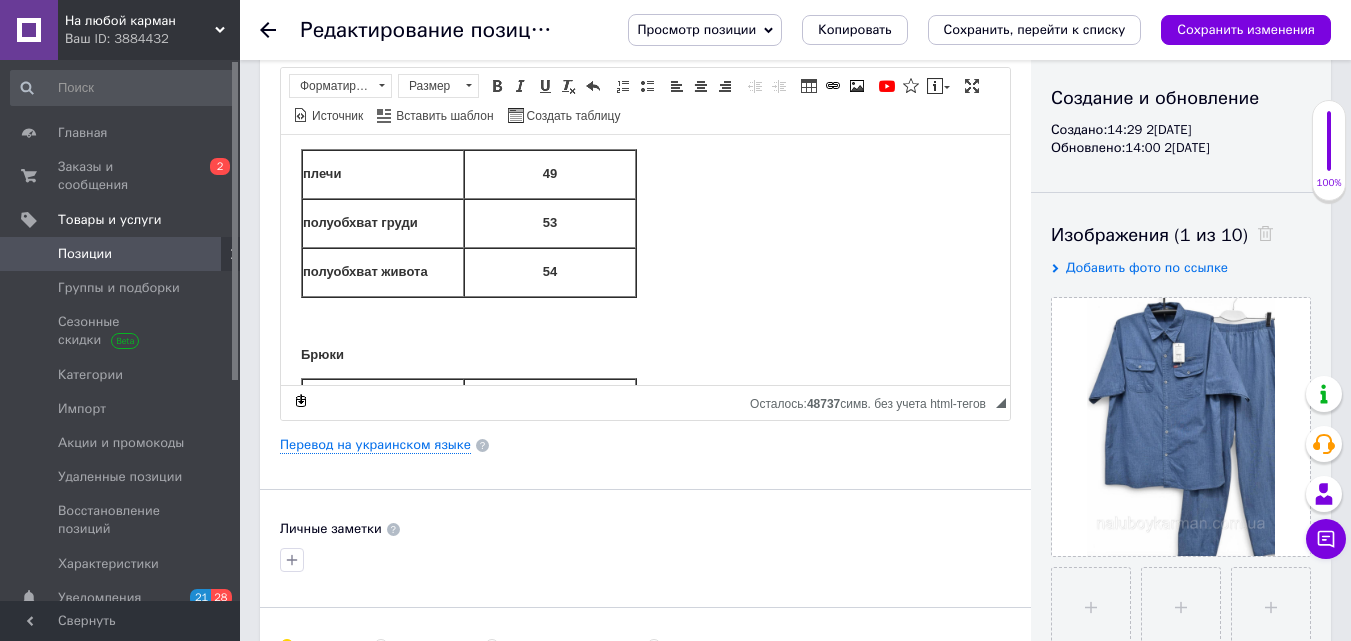 scroll, scrollTop: 100, scrollLeft: 0, axis: vertical 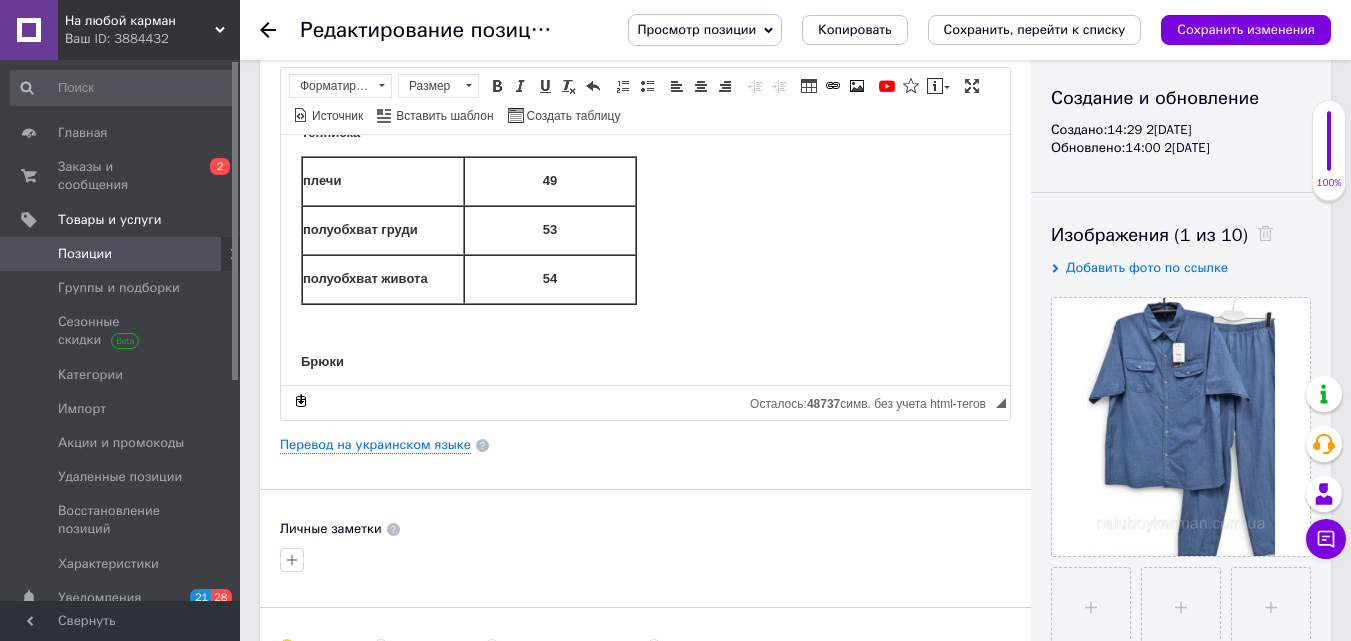 click on "Легкий льняной мужской костюм для лета. Размер М [PERSON_NAME] плечи 49 полуобхват груди 53 полуобхват живота 54   [PERSON_NAME] обхват живота 90-100 обхват бедер 110 длина 100 Размер  L Тенниска плечи 50 полуобхват груди 55 полуобхват живота 56   [PERSON_NAME] обхват живота 100-106 обхват бедер 114 длина 102 Размер Х L Тенниска плечи 51 полуобхват груди 57 полуобхват живота 58   [PERSON_NAME] обхват живота 106-110 обхват бедер 120 длина 106 Размер 2 Х L Тенниска плечи 52 полуобхват груди 59 полуобхват живота 60 [PERSON_NAME] обхват живота 110-116 обхват бедер 124 длина 107 Размер 3 Х L Тенниска плечи 54 полуобхват груди 62 62 Брюки 116-120 L" at bounding box center (645, 1752) 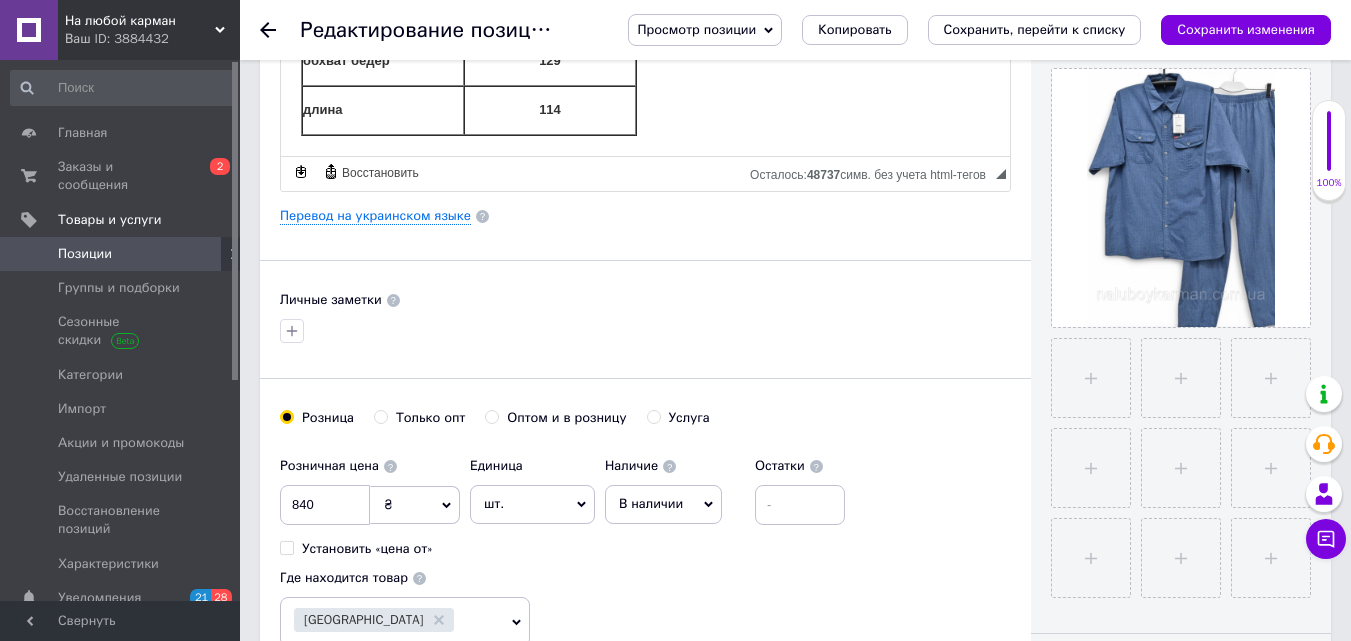 scroll, scrollTop: 500, scrollLeft: 0, axis: vertical 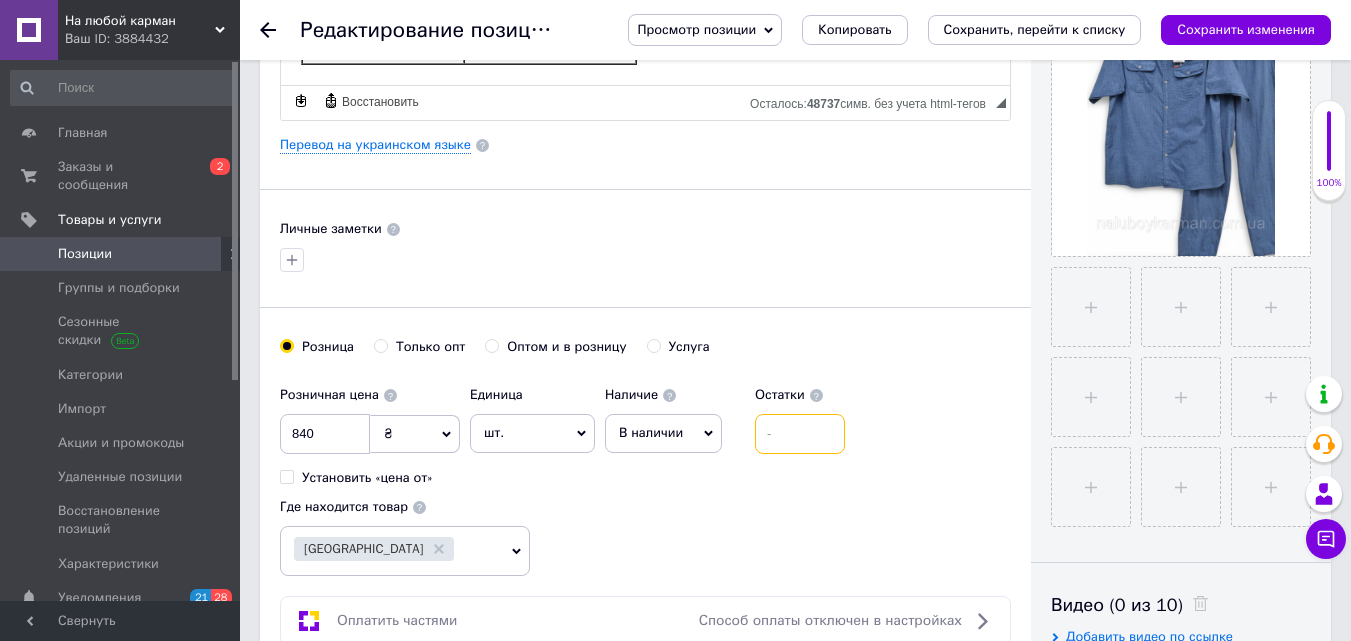 drag, startPoint x: 777, startPoint y: 428, endPoint x: 776, endPoint y: 418, distance: 10.049875 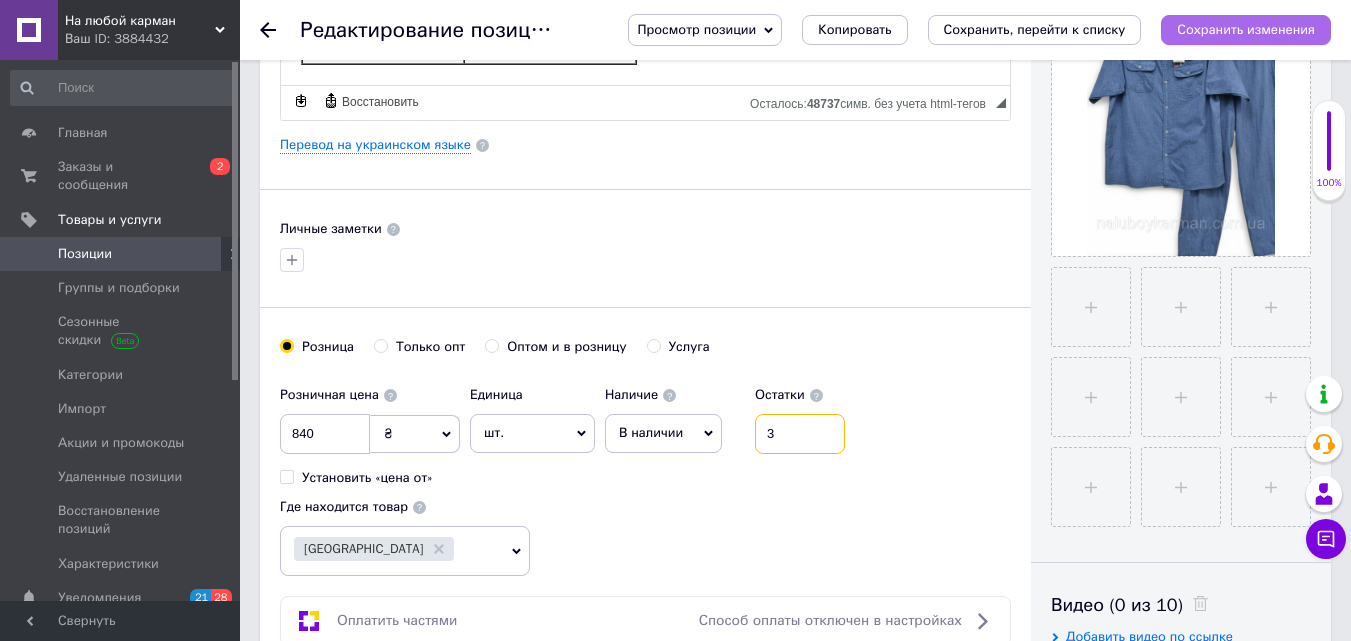 type on "3" 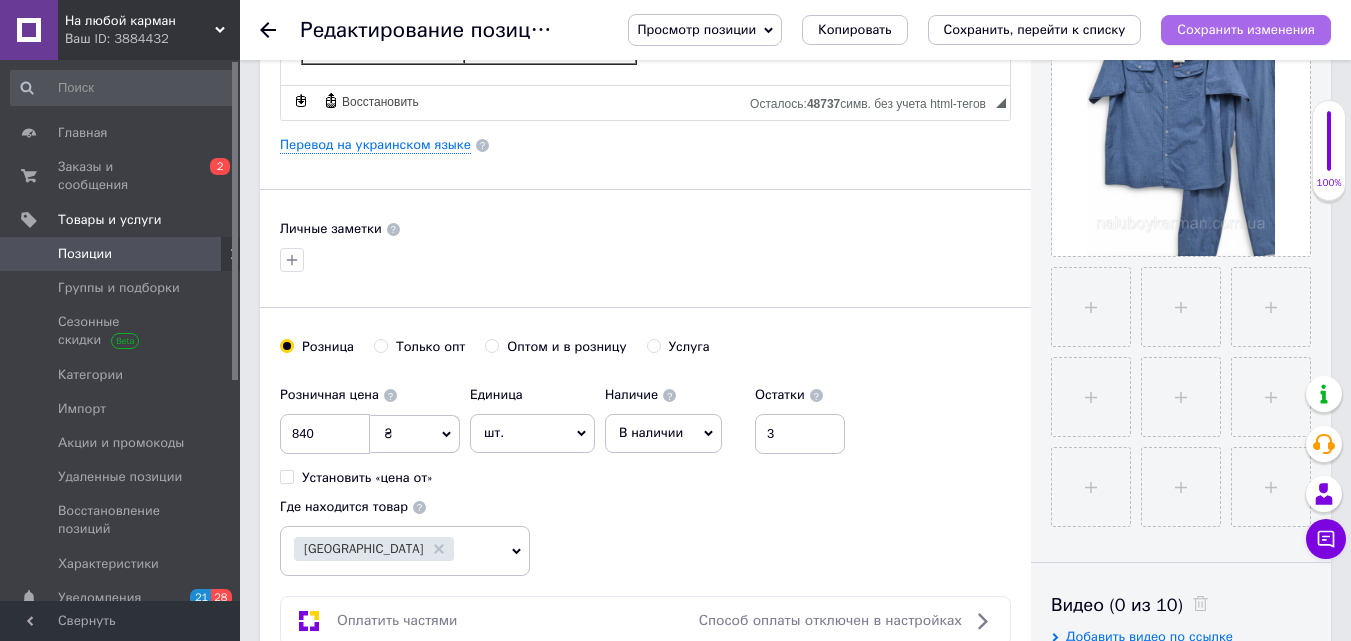 click on "Сохранить изменения" at bounding box center [1246, 29] 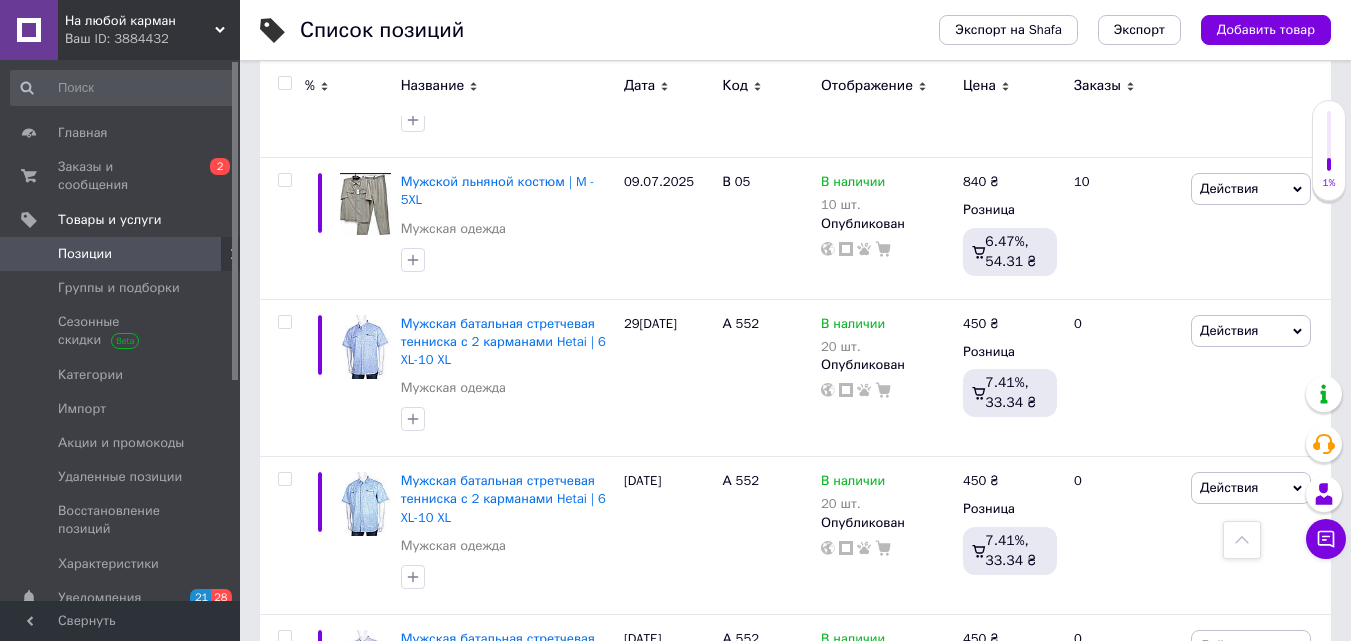 scroll, scrollTop: 600, scrollLeft: 0, axis: vertical 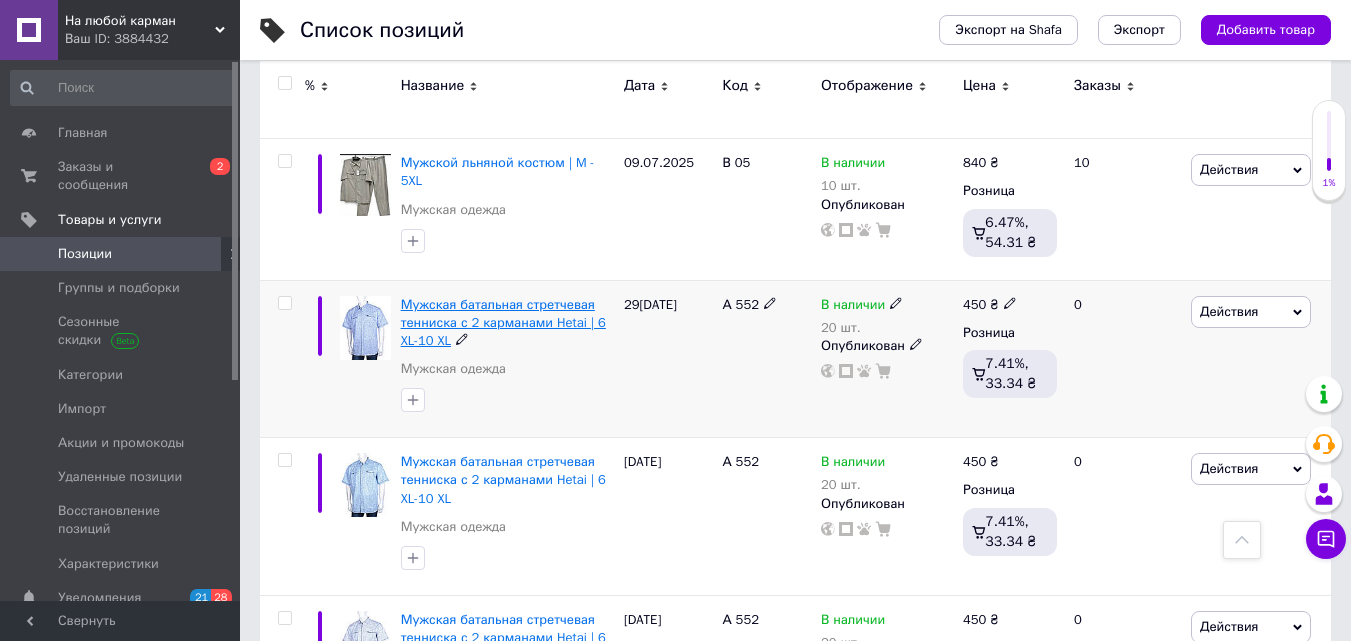 click on "Мужская батальная стретчевая тенниска с 2 карманами Hetai | 6 XL-10 XL" at bounding box center [503, 322] 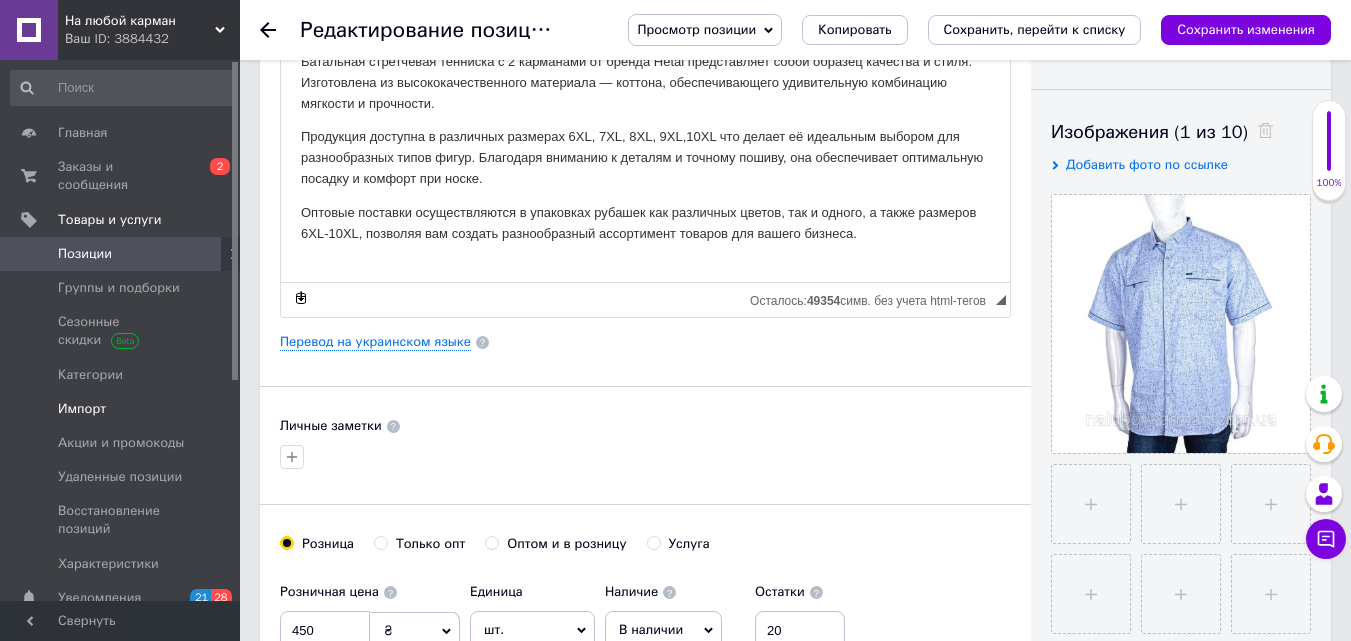 scroll, scrollTop: 300, scrollLeft: 0, axis: vertical 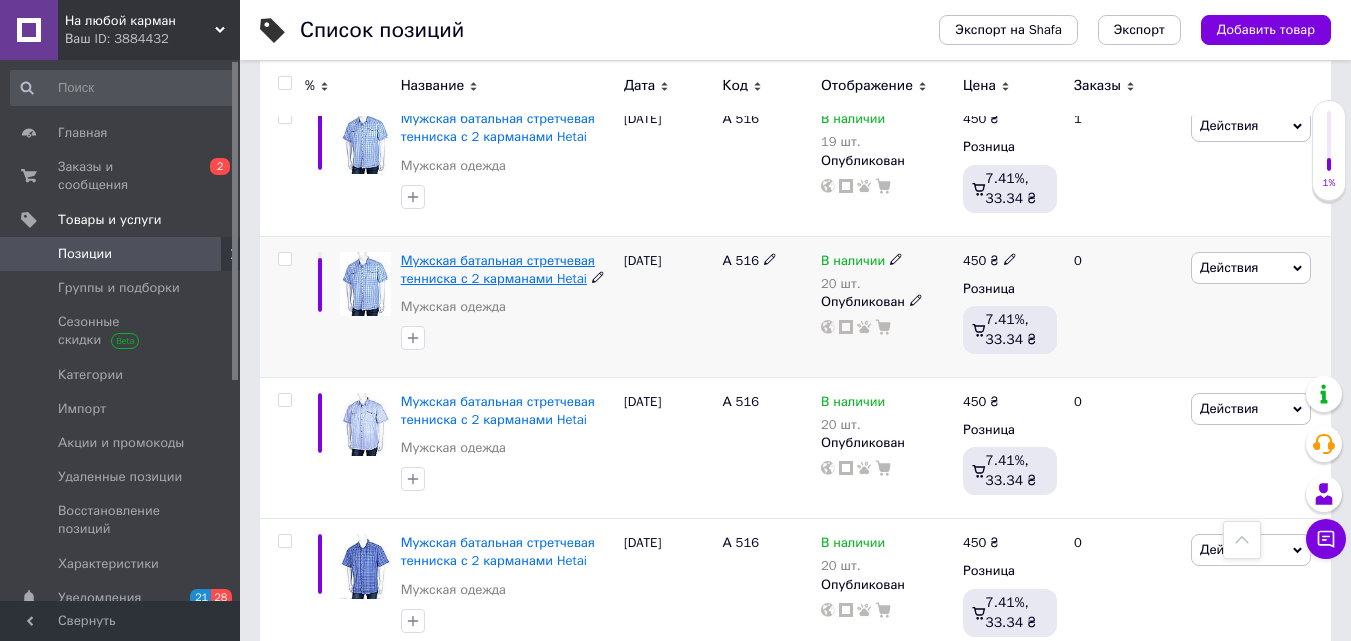 click on "Мужская батальная стретчевая тенниска с 2 карманами Hetai" at bounding box center (498, 269) 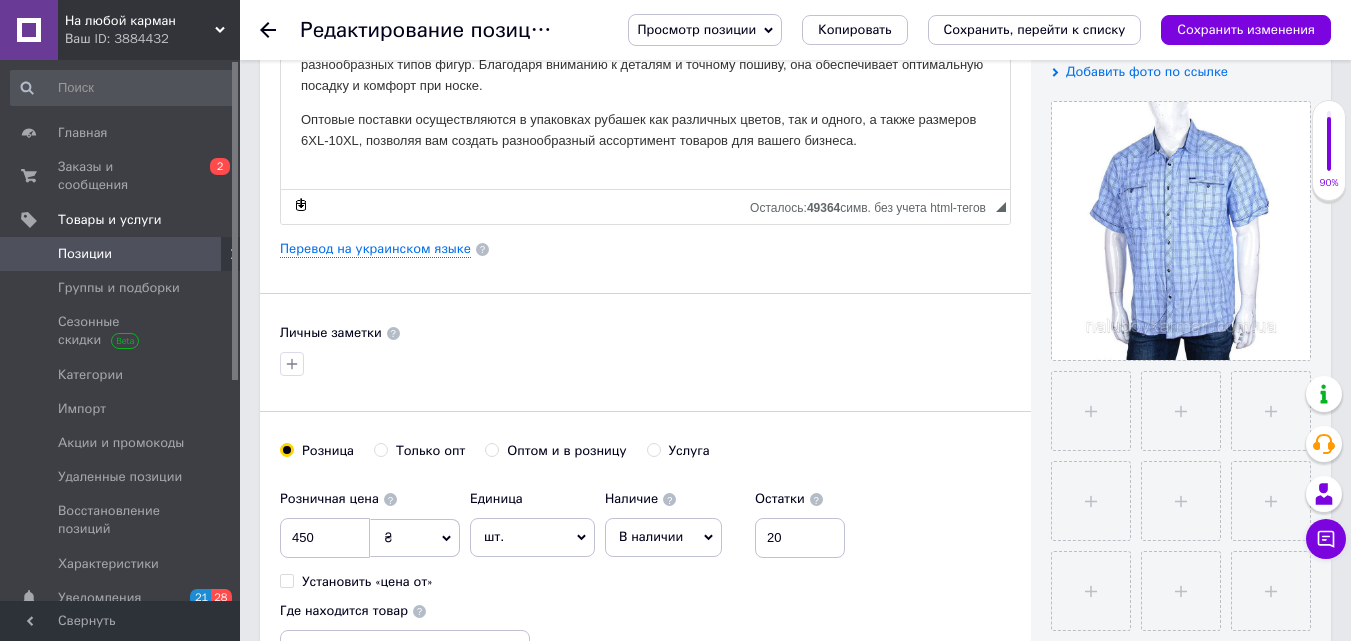scroll, scrollTop: 400, scrollLeft: 0, axis: vertical 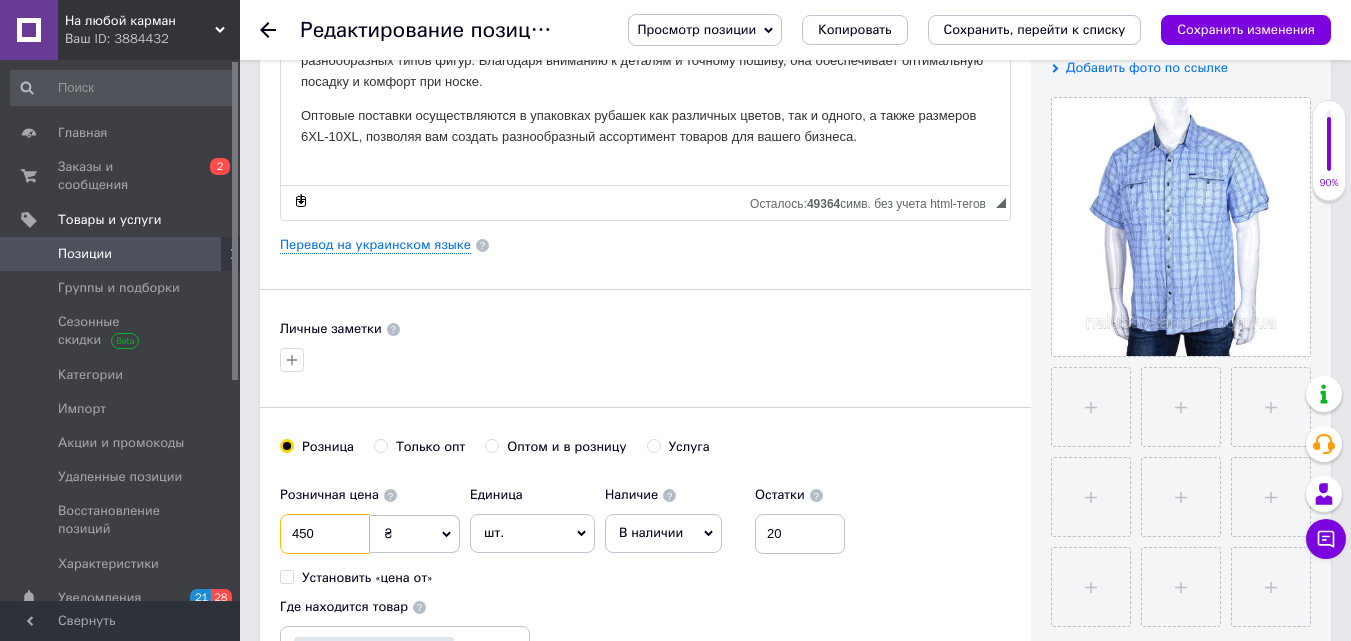 drag, startPoint x: 283, startPoint y: 535, endPoint x: 324, endPoint y: 534, distance: 41.01219 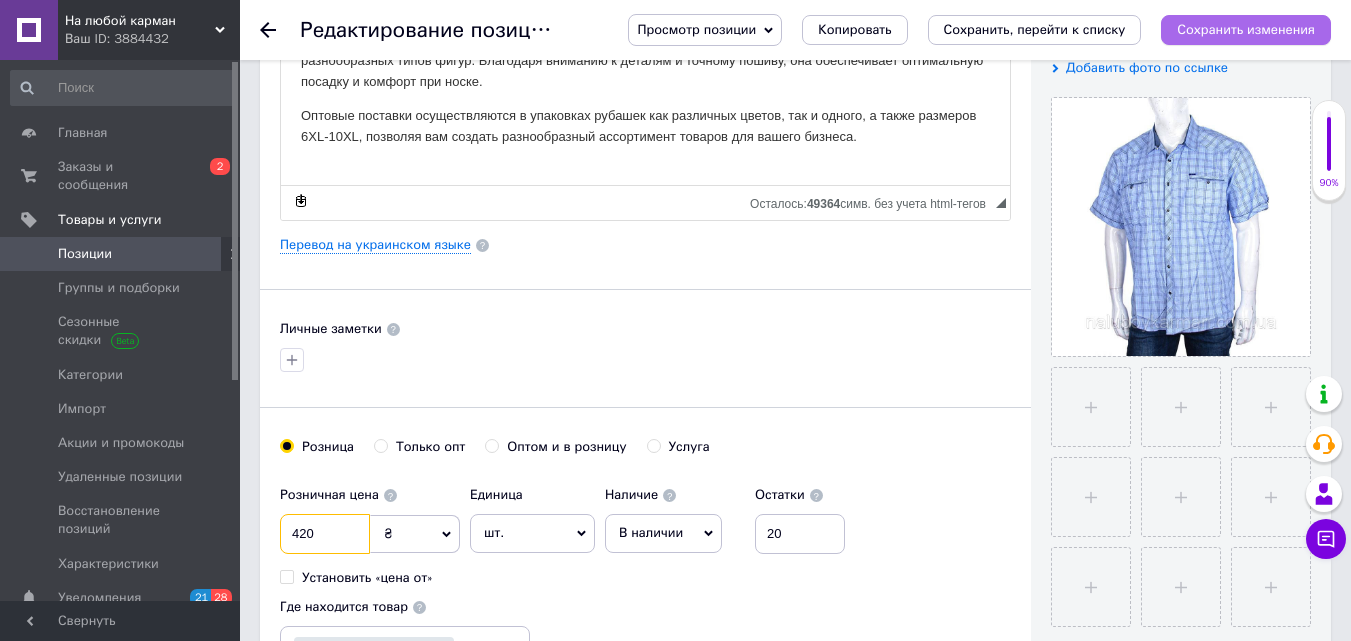 type on "420" 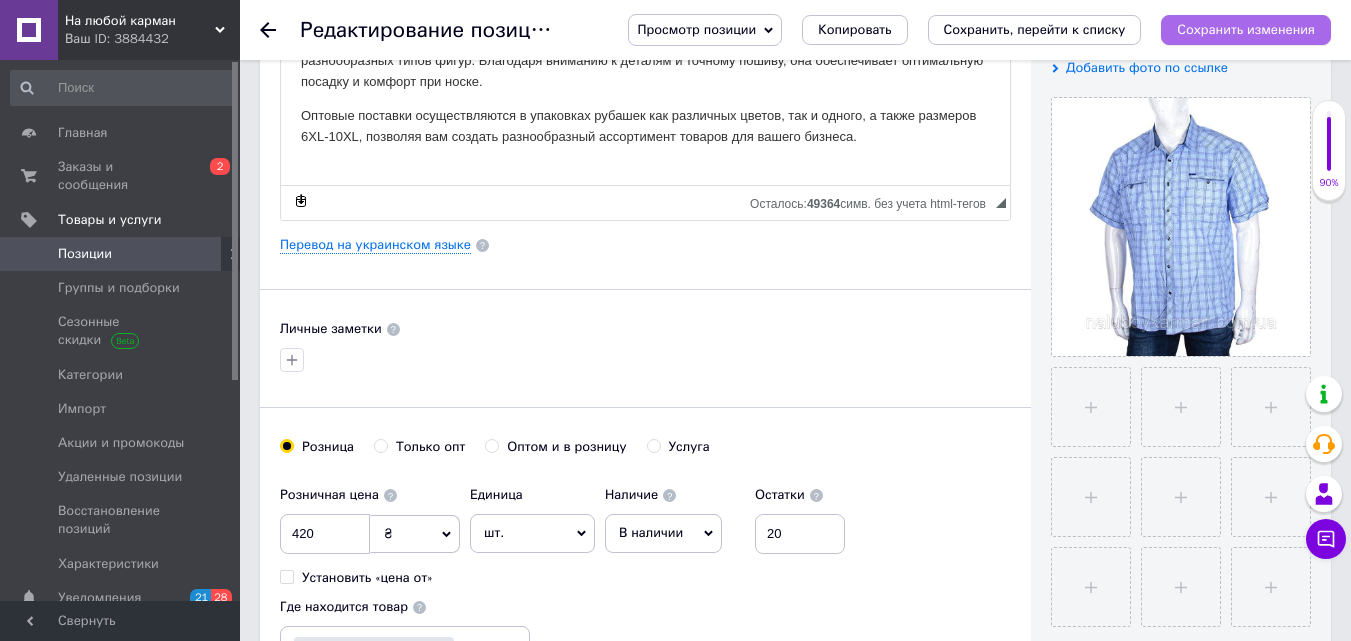 click on "Сохранить изменения" at bounding box center (1246, 29) 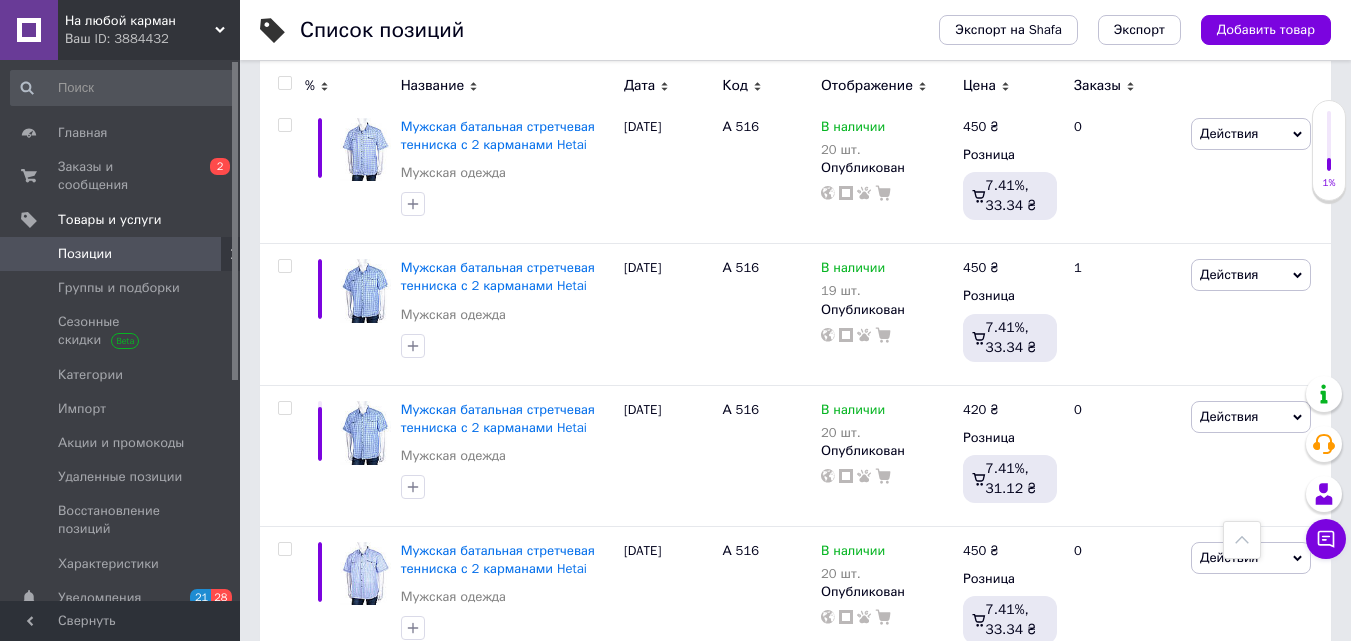 scroll, scrollTop: 1300, scrollLeft: 0, axis: vertical 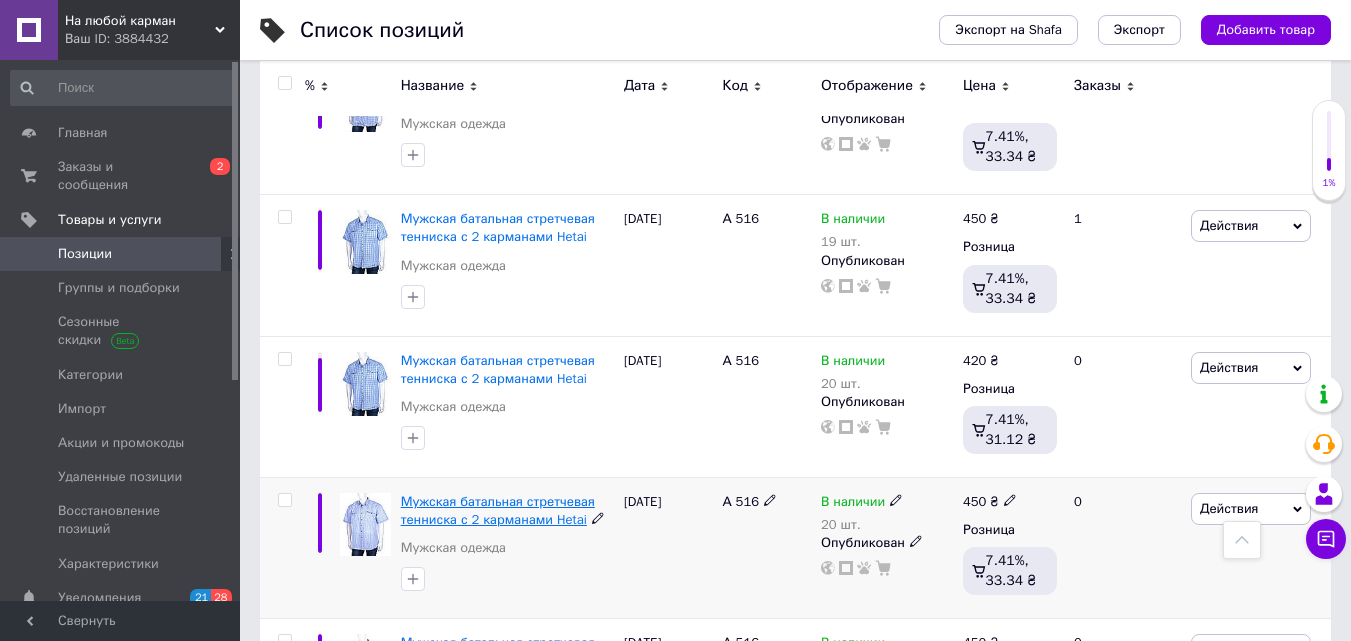 click on "Мужская батальная стретчевая тенниска с 2 карманами Hetai" at bounding box center (498, 510) 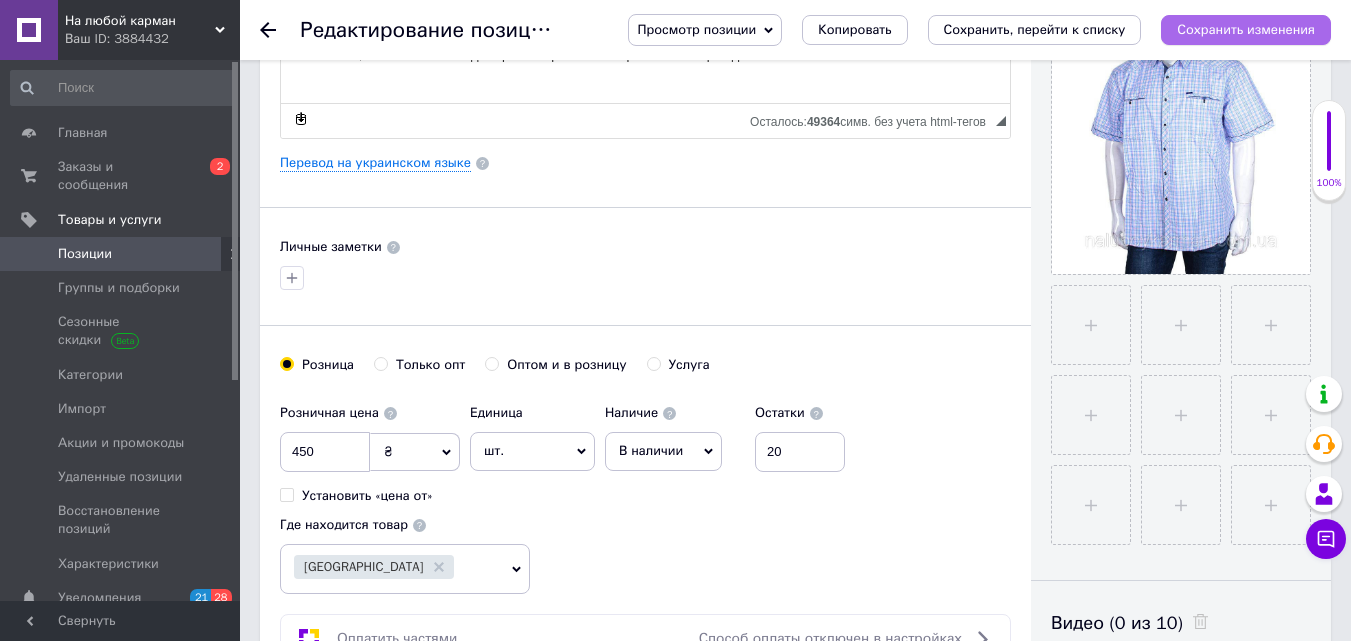 scroll, scrollTop: 500, scrollLeft: 0, axis: vertical 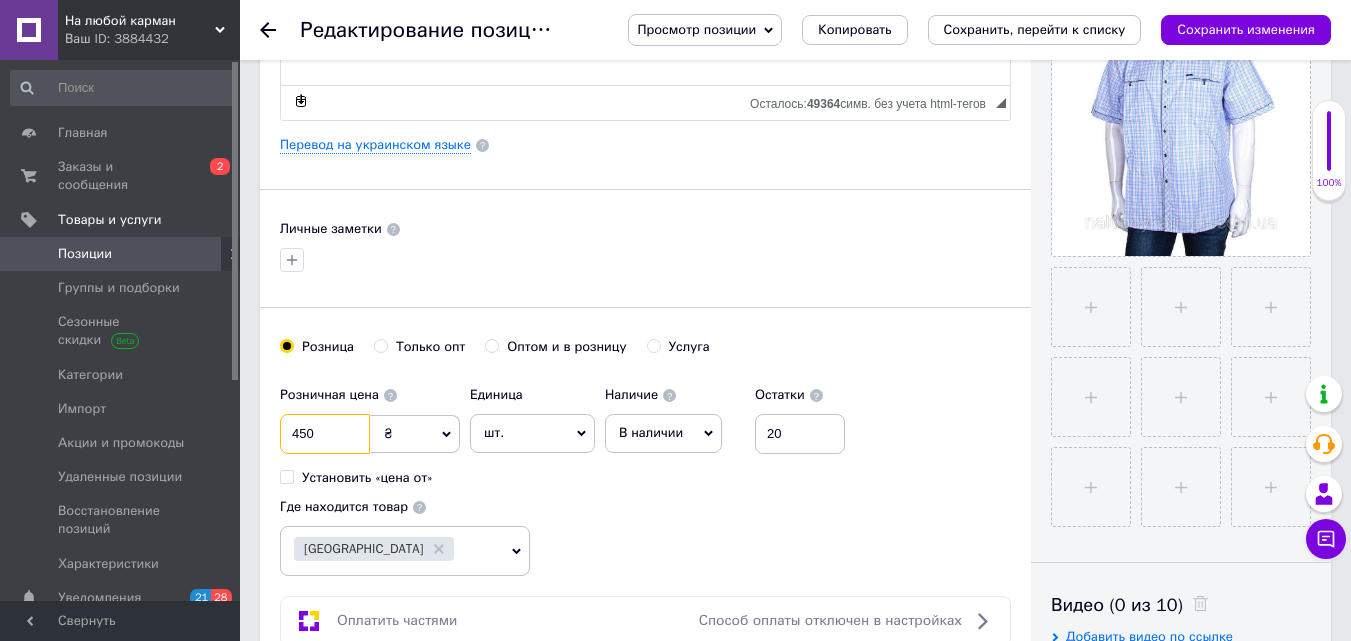 drag, startPoint x: 284, startPoint y: 432, endPoint x: 332, endPoint y: 416, distance: 50.596443 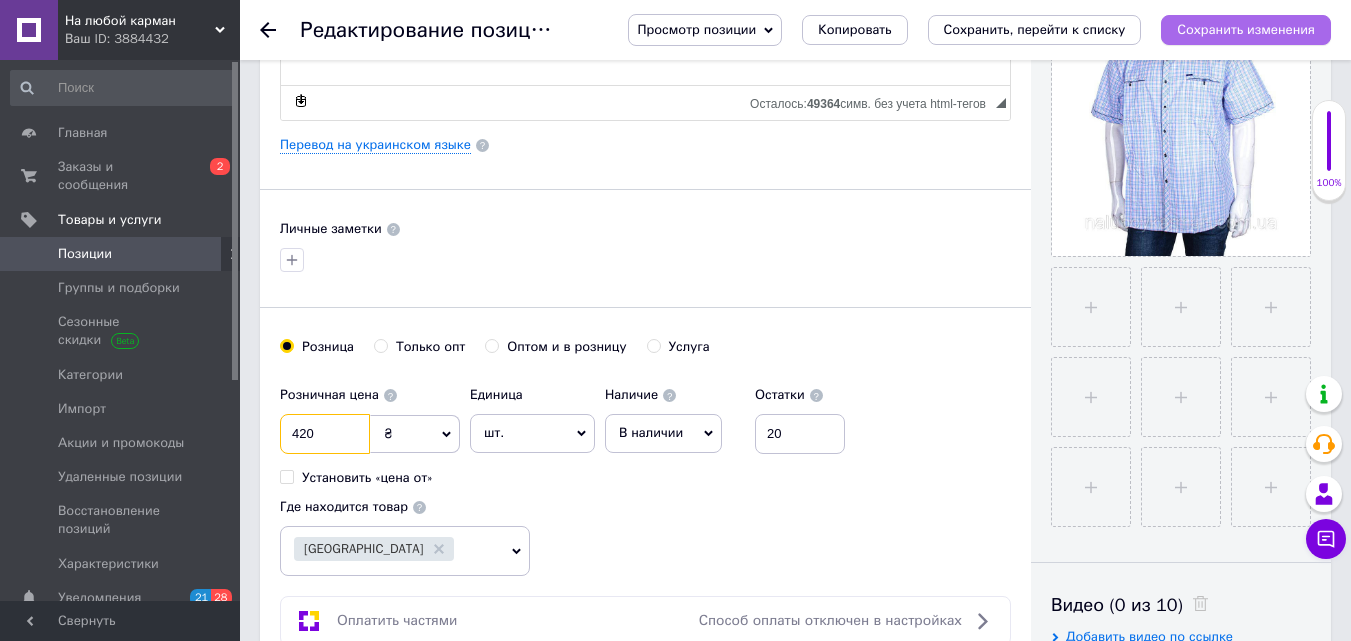 type on "420" 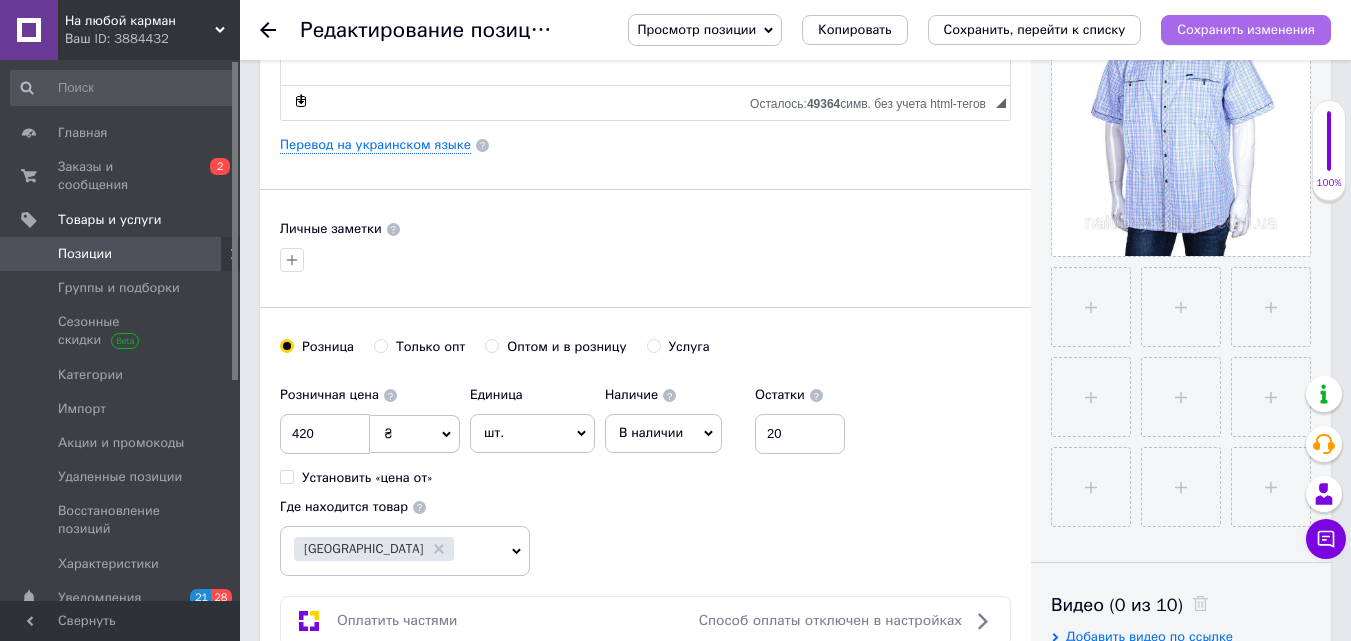 click on "Сохранить изменения" at bounding box center [1246, 29] 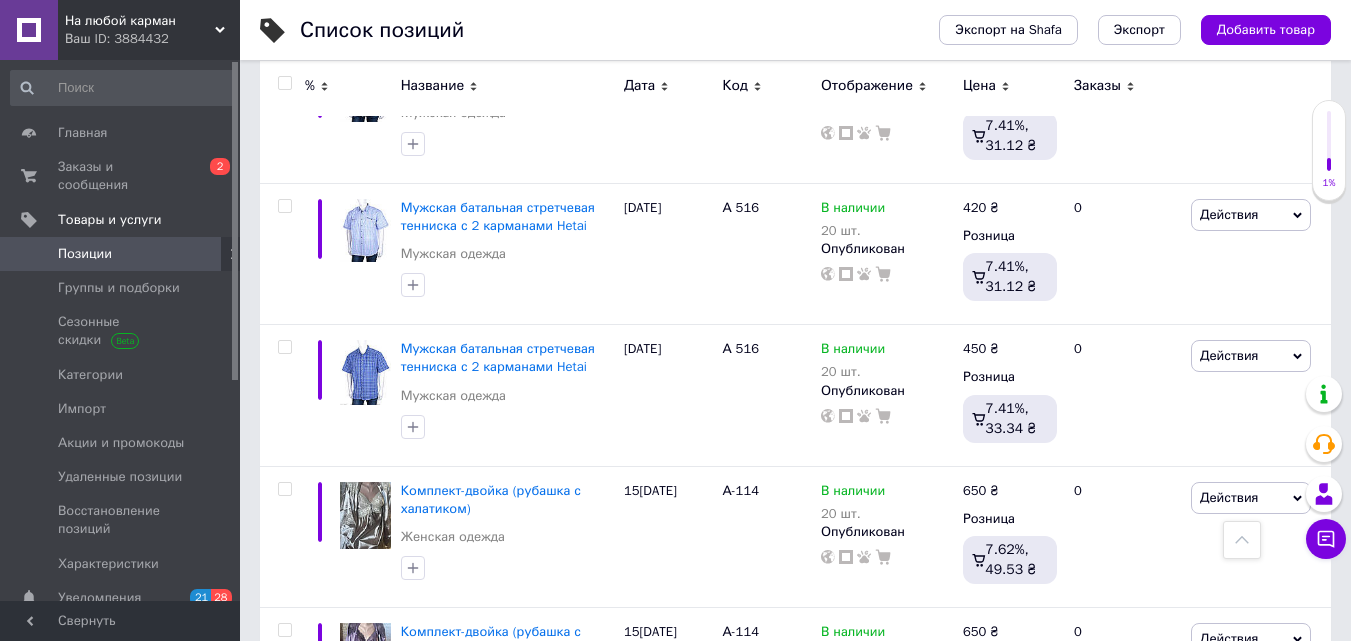 scroll, scrollTop: 1600, scrollLeft: 0, axis: vertical 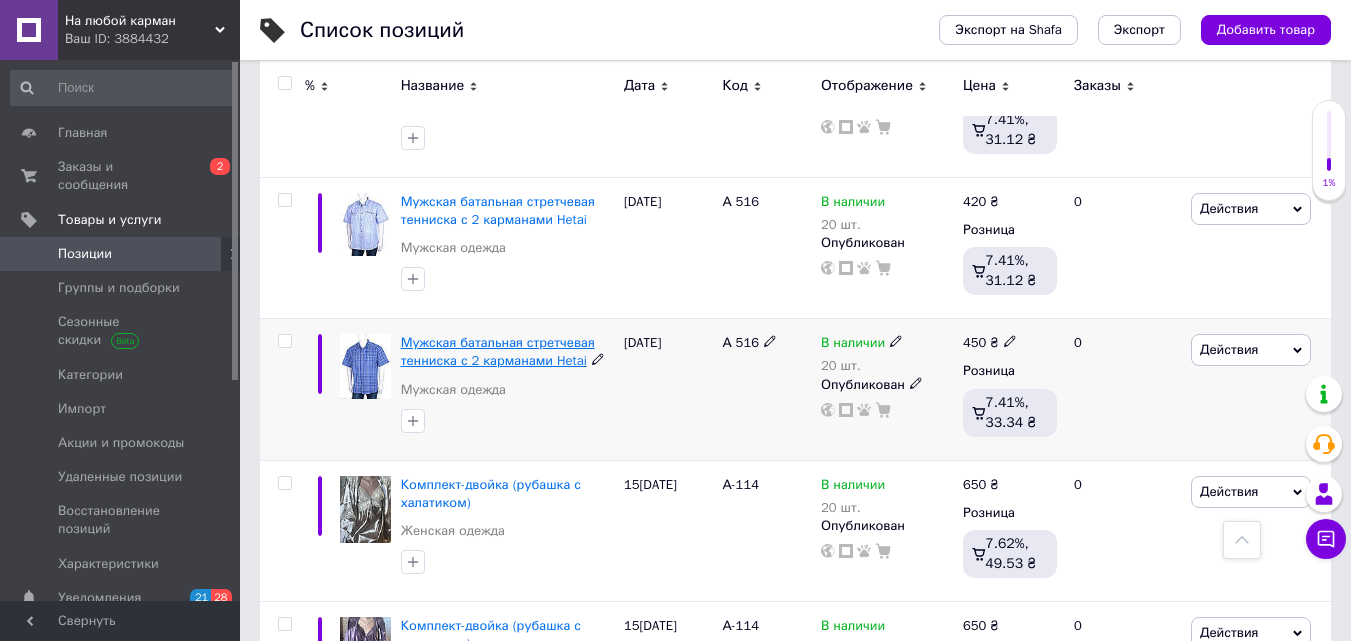 click on "Мужская батальная стретчевая тенниска с 2 карманами Hetai" at bounding box center [498, 351] 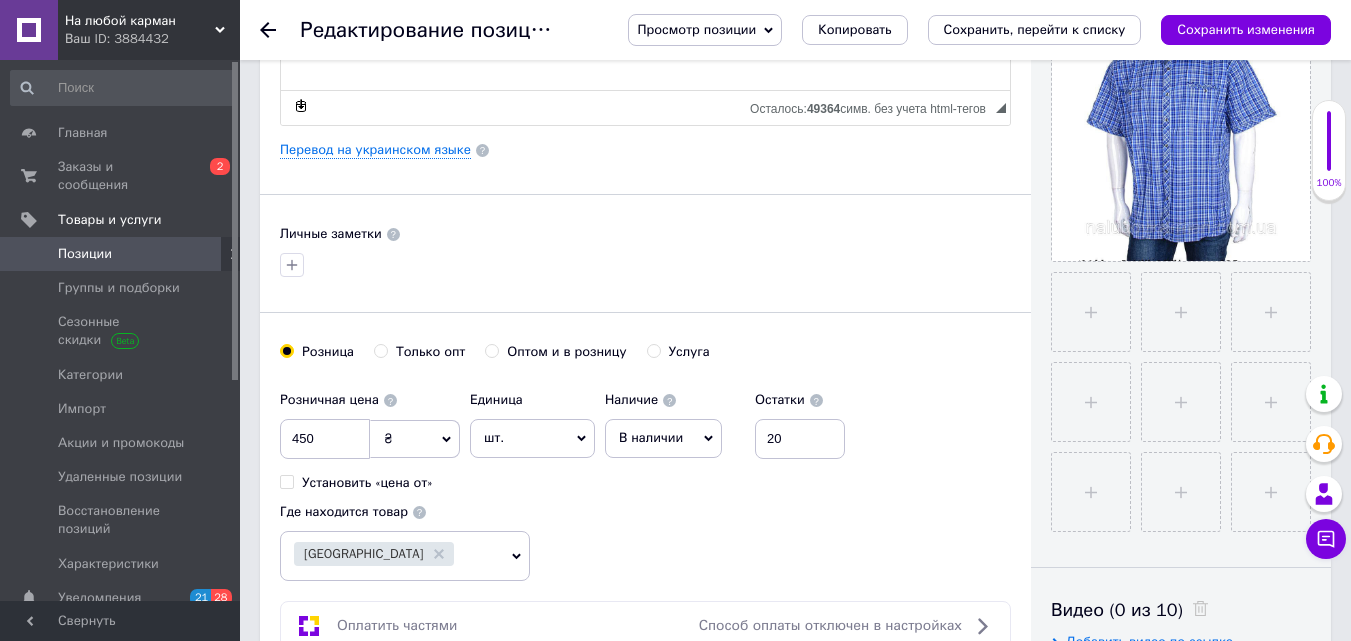 scroll, scrollTop: 500, scrollLeft: 0, axis: vertical 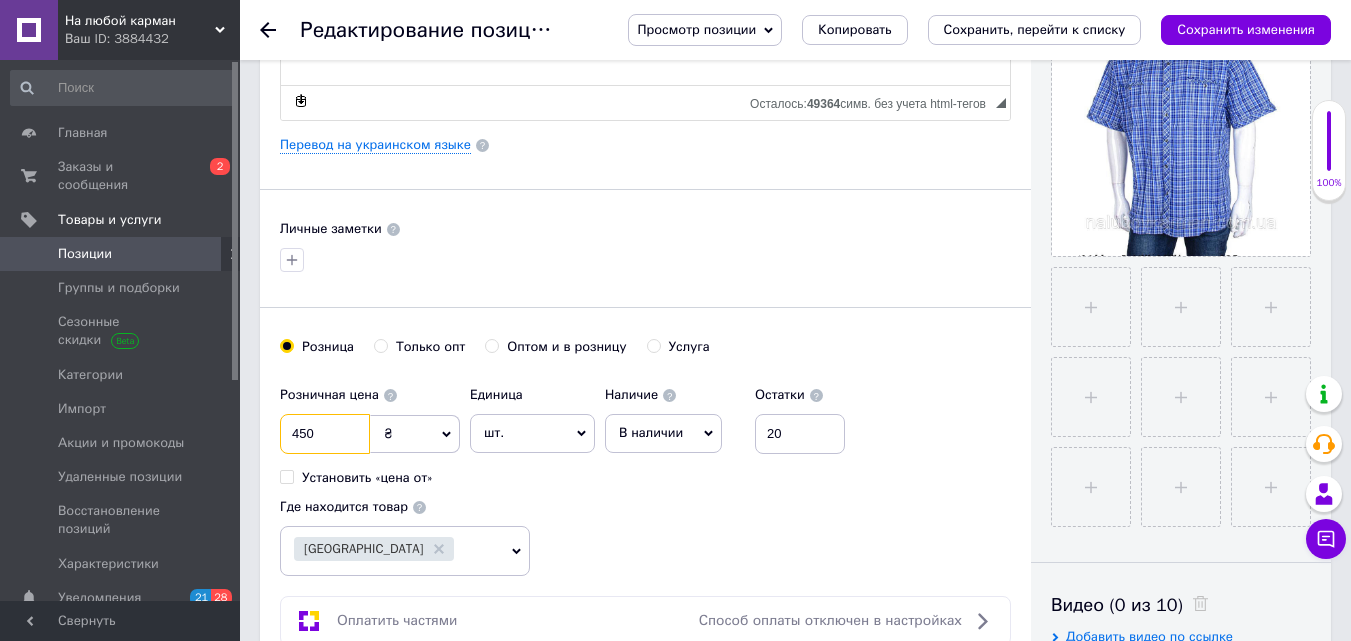 drag, startPoint x: 284, startPoint y: 431, endPoint x: 343, endPoint y: 431, distance: 59 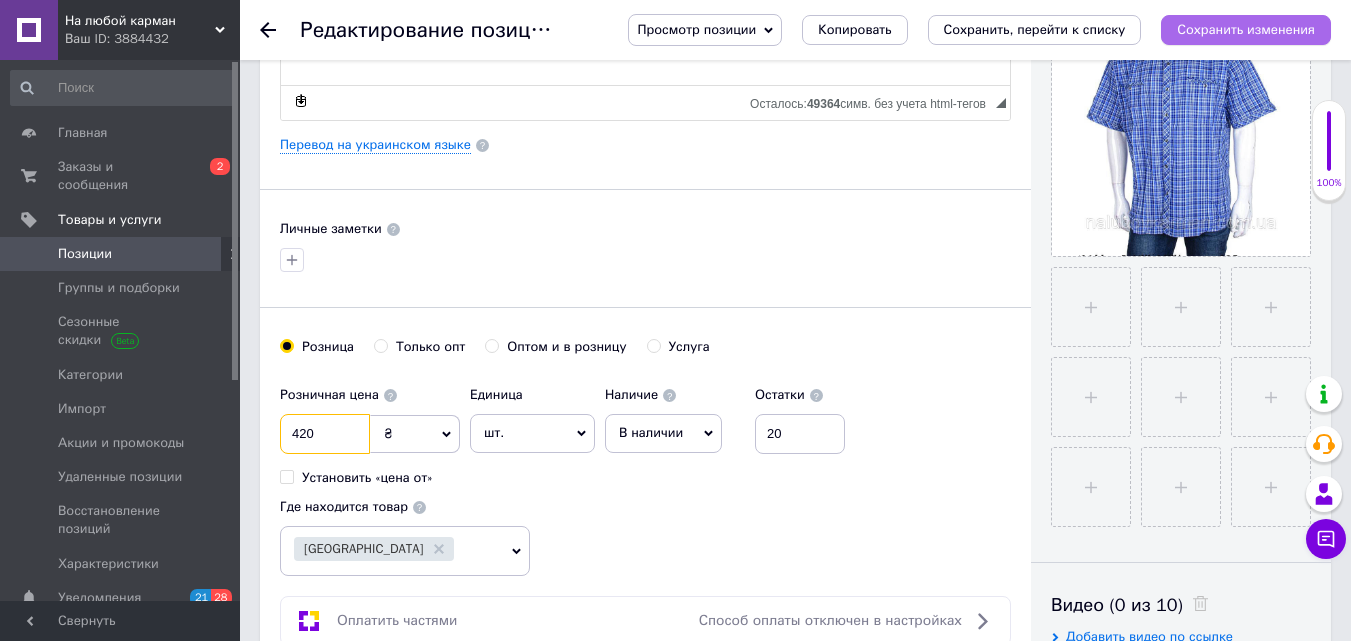 type on "420" 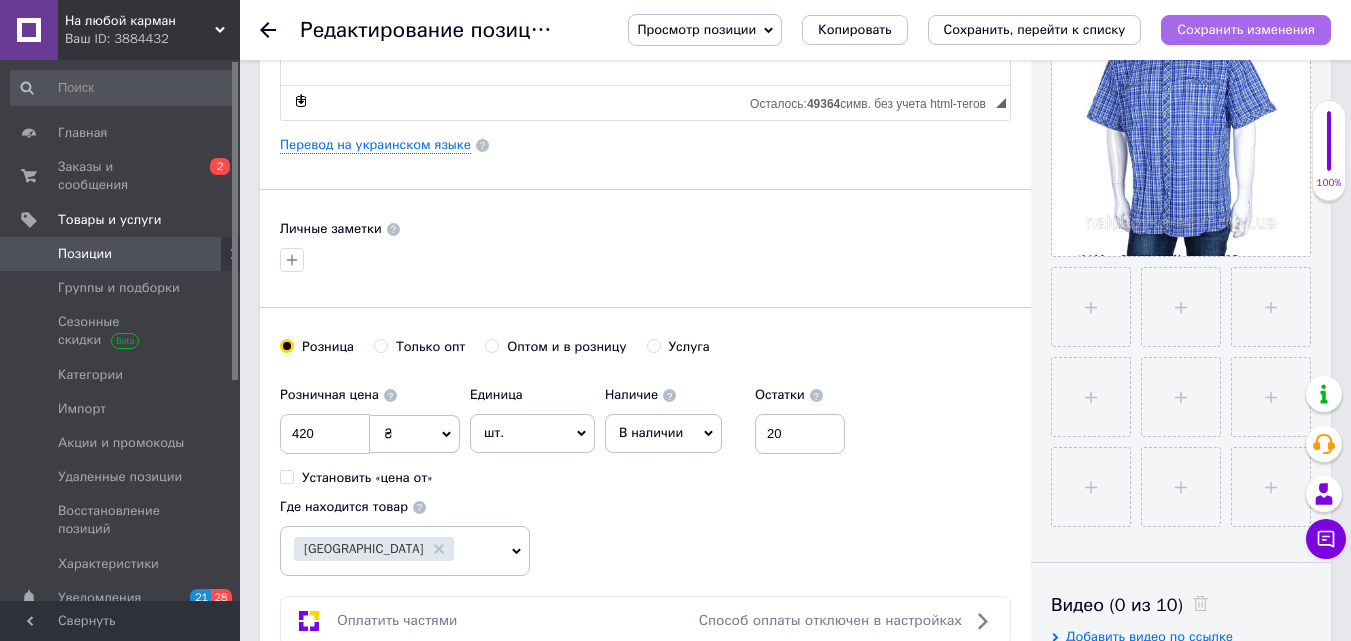 click on "Сохранить изменения" at bounding box center (1246, 29) 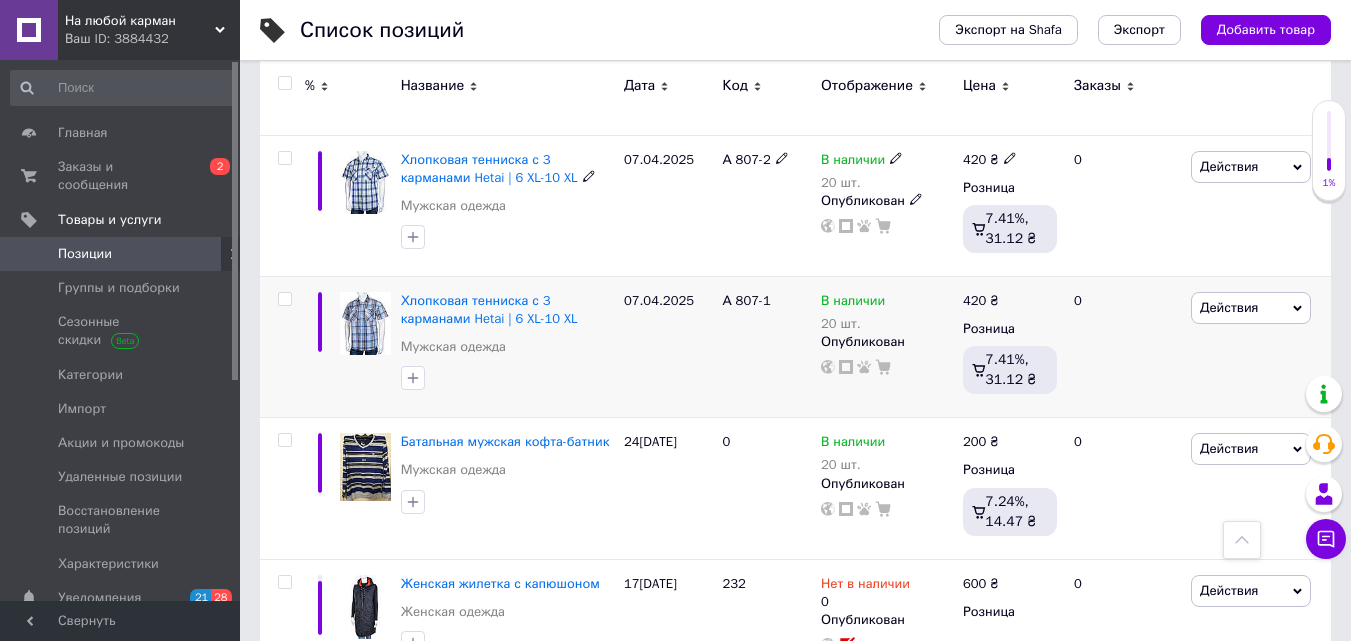scroll, scrollTop: 2736, scrollLeft: 0, axis: vertical 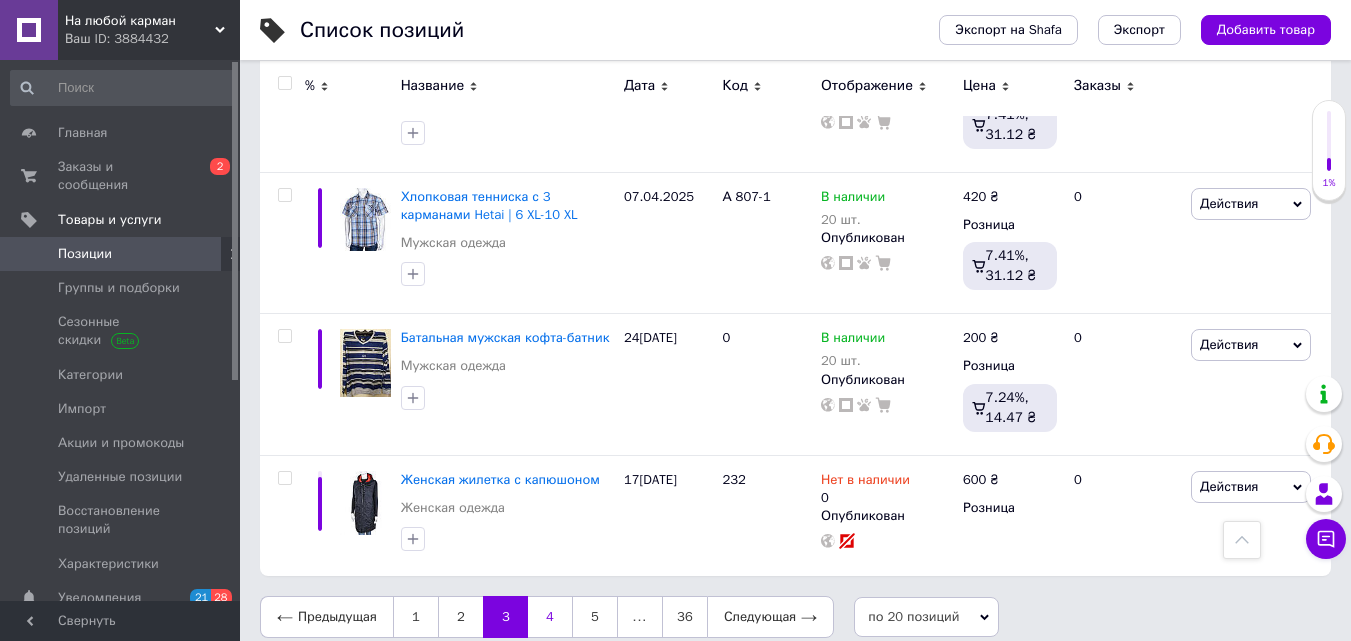 click on "4" at bounding box center (550, 617) 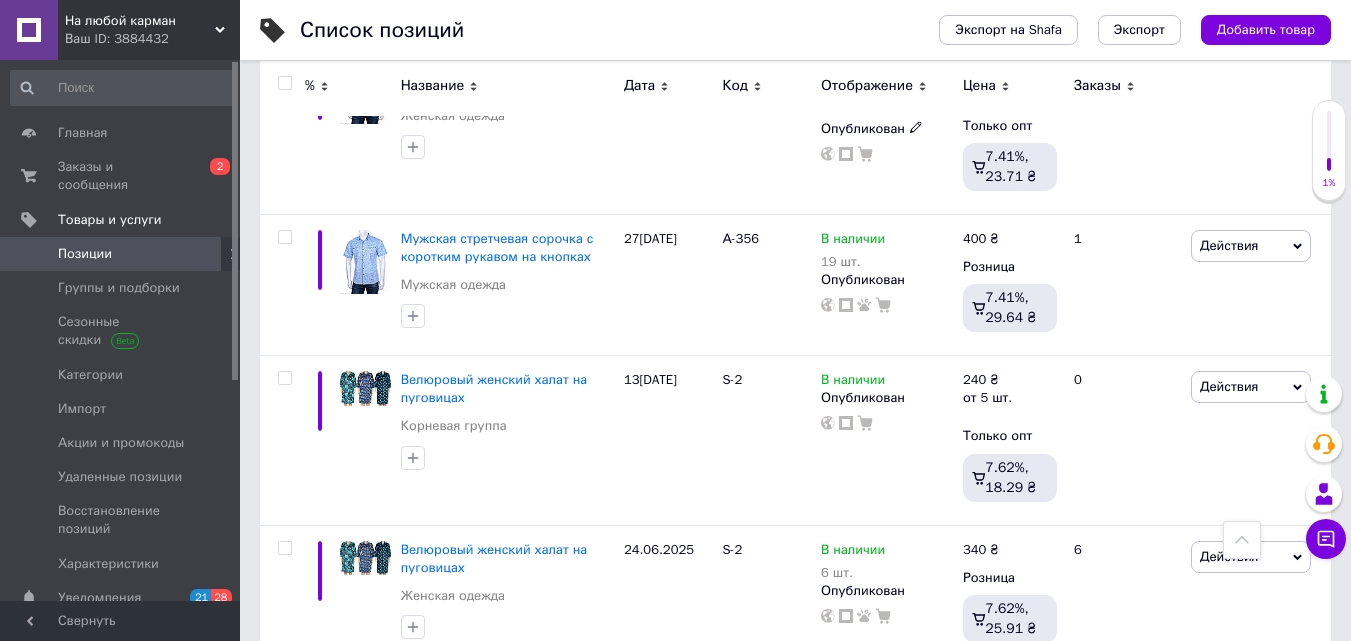 scroll, scrollTop: 2136, scrollLeft: 0, axis: vertical 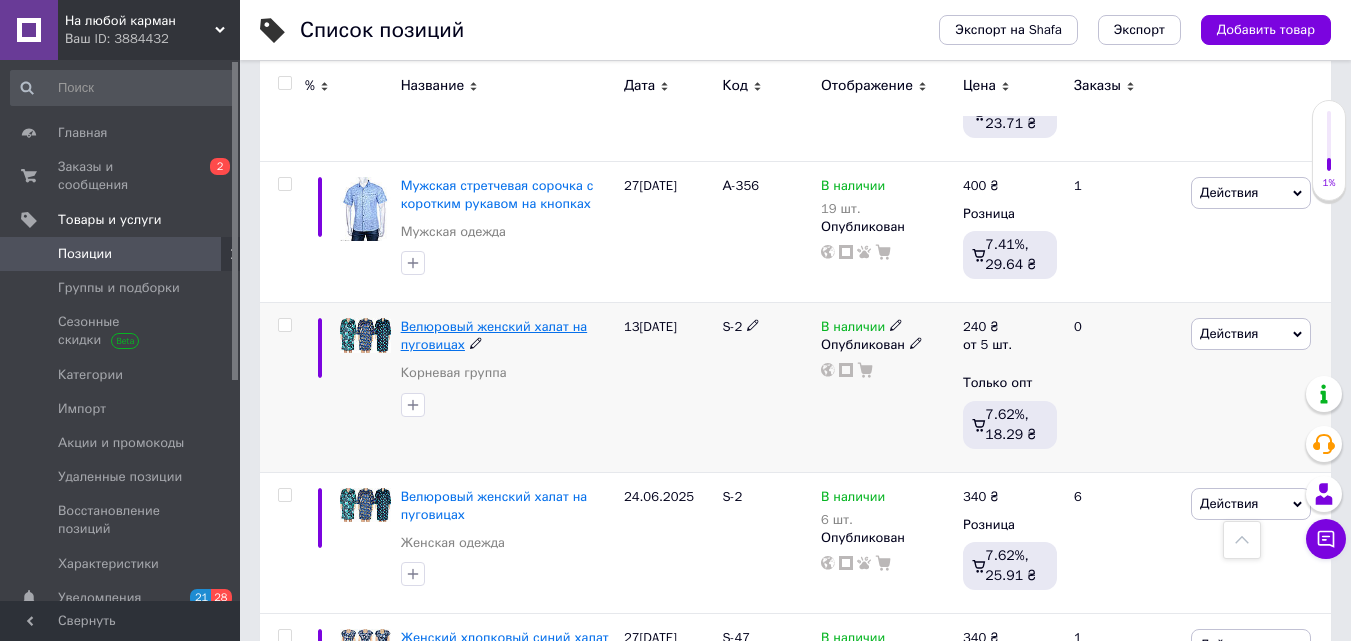 click on "Велюровый женский халат на пуговицах" at bounding box center (494, 335) 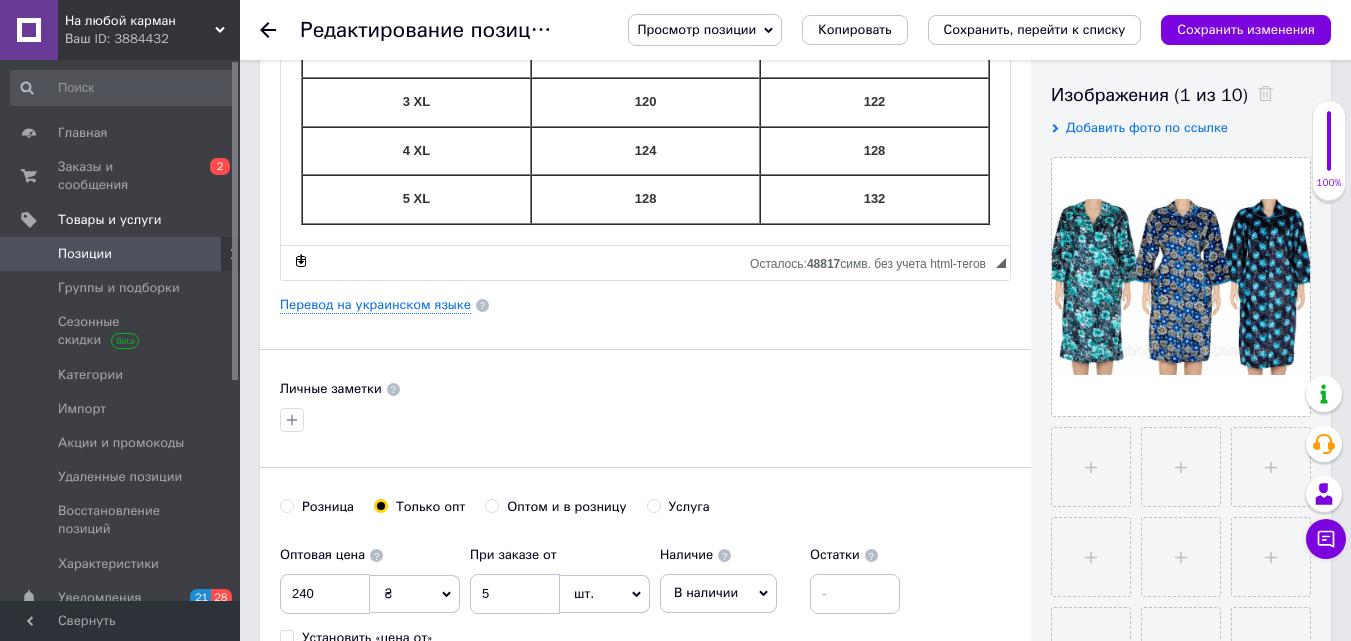 scroll, scrollTop: 400, scrollLeft: 0, axis: vertical 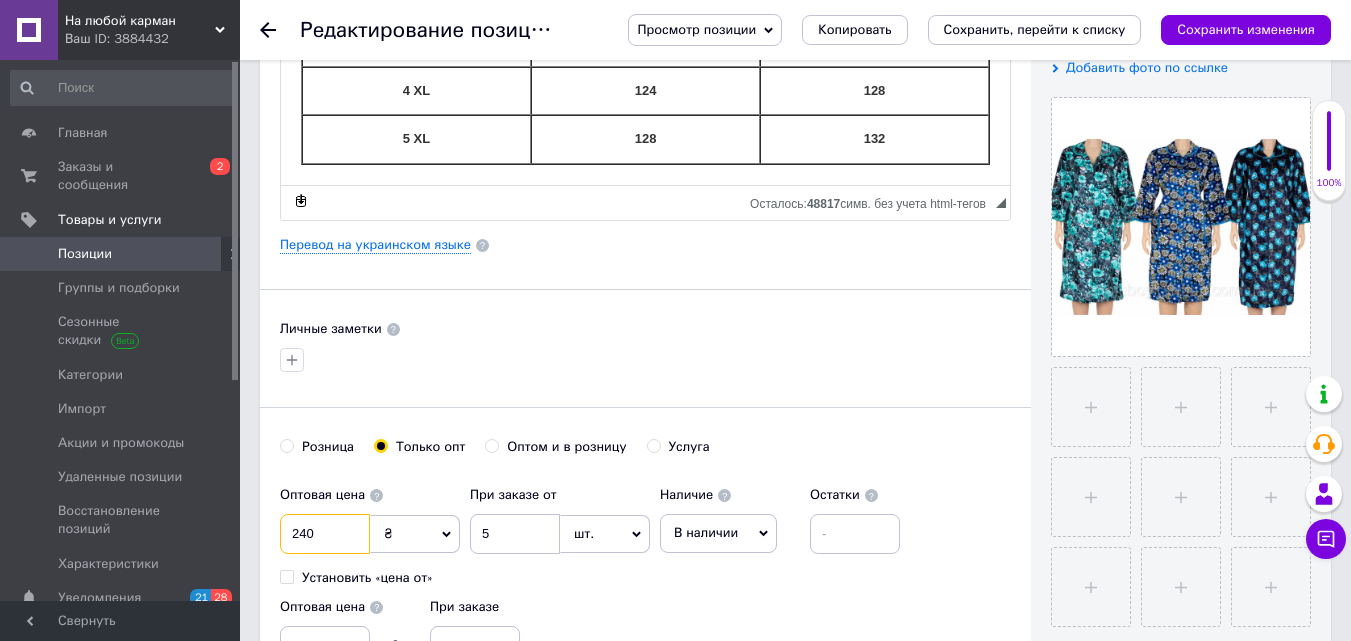 drag, startPoint x: 284, startPoint y: 535, endPoint x: 330, endPoint y: 536, distance: 46.010868 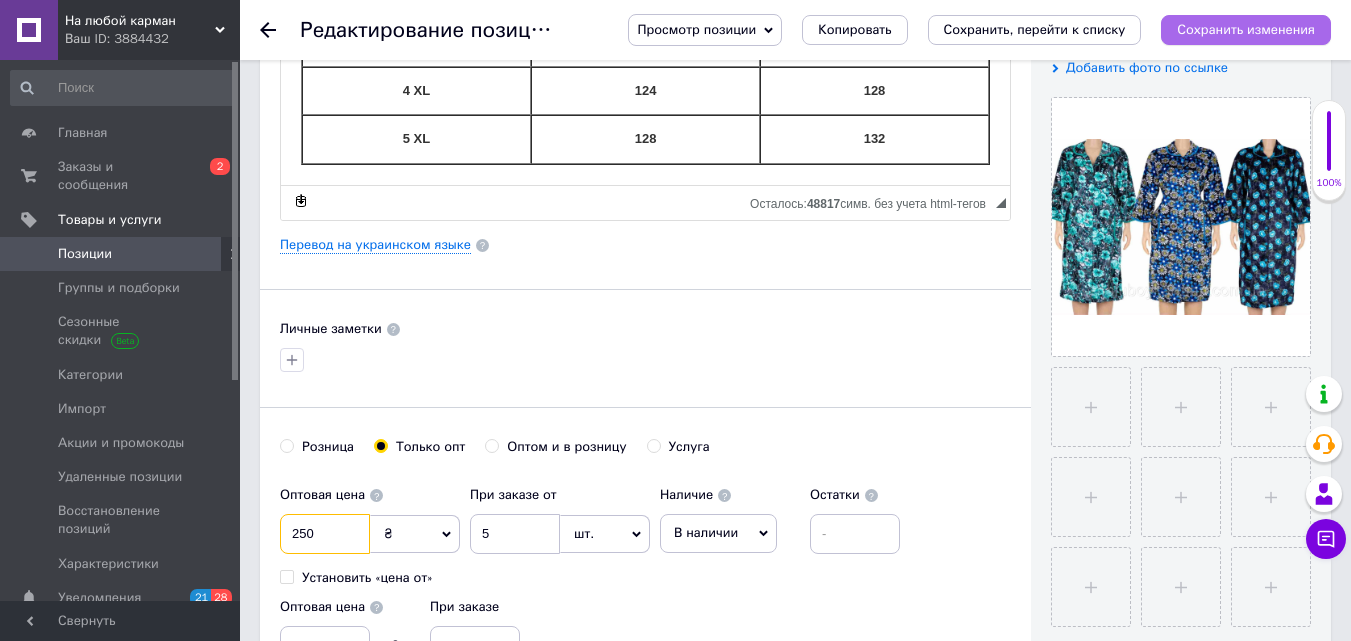 type on "250" 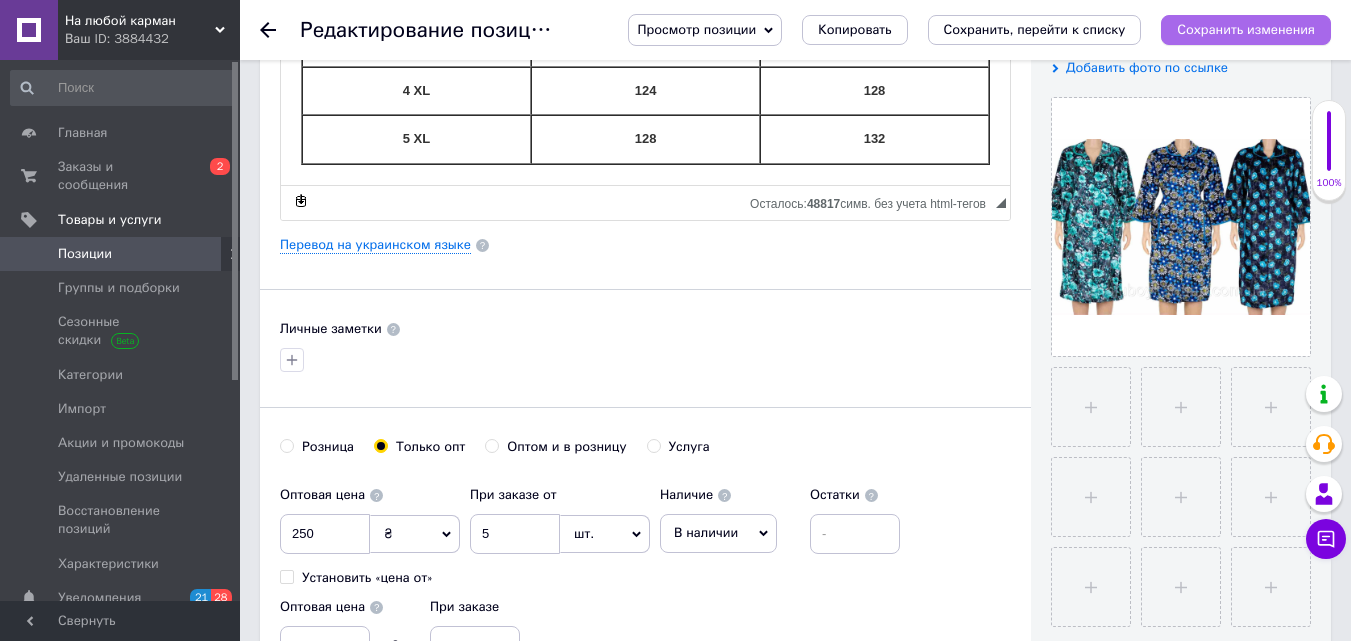 click on "Сохранить изменения" at bounding box center (1246, 29) 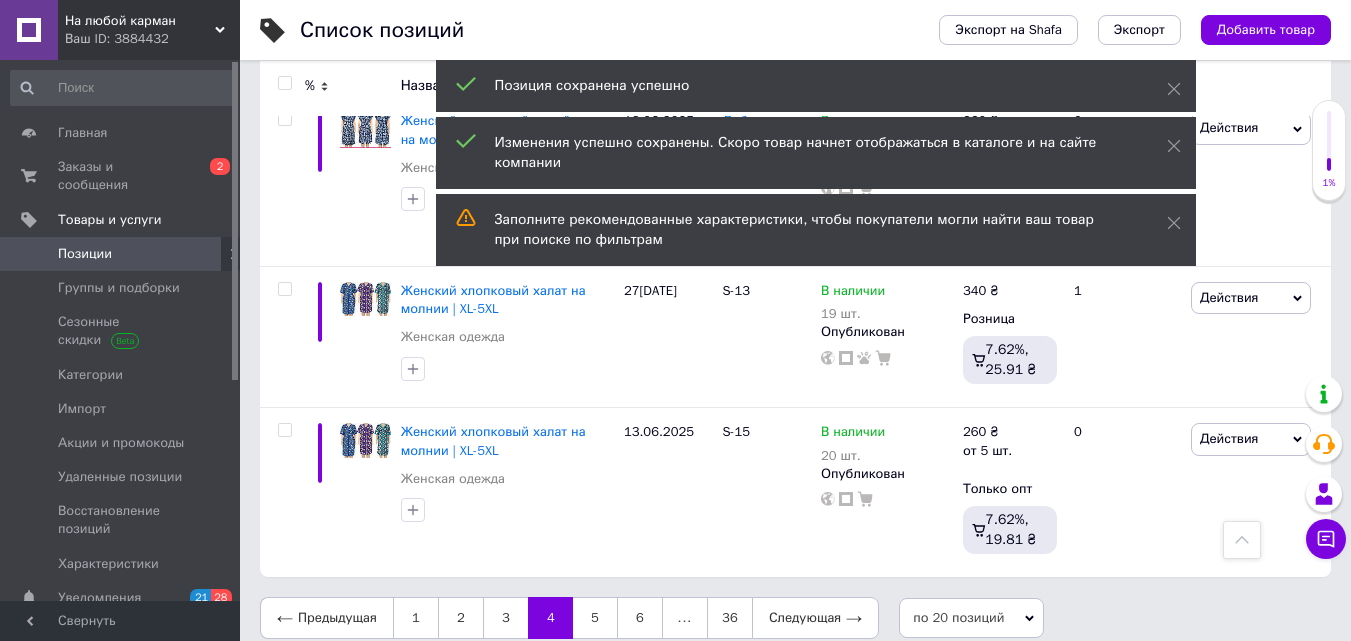 scroll, scrollTop: 2800, scrollLeft: 0, axis: vertical 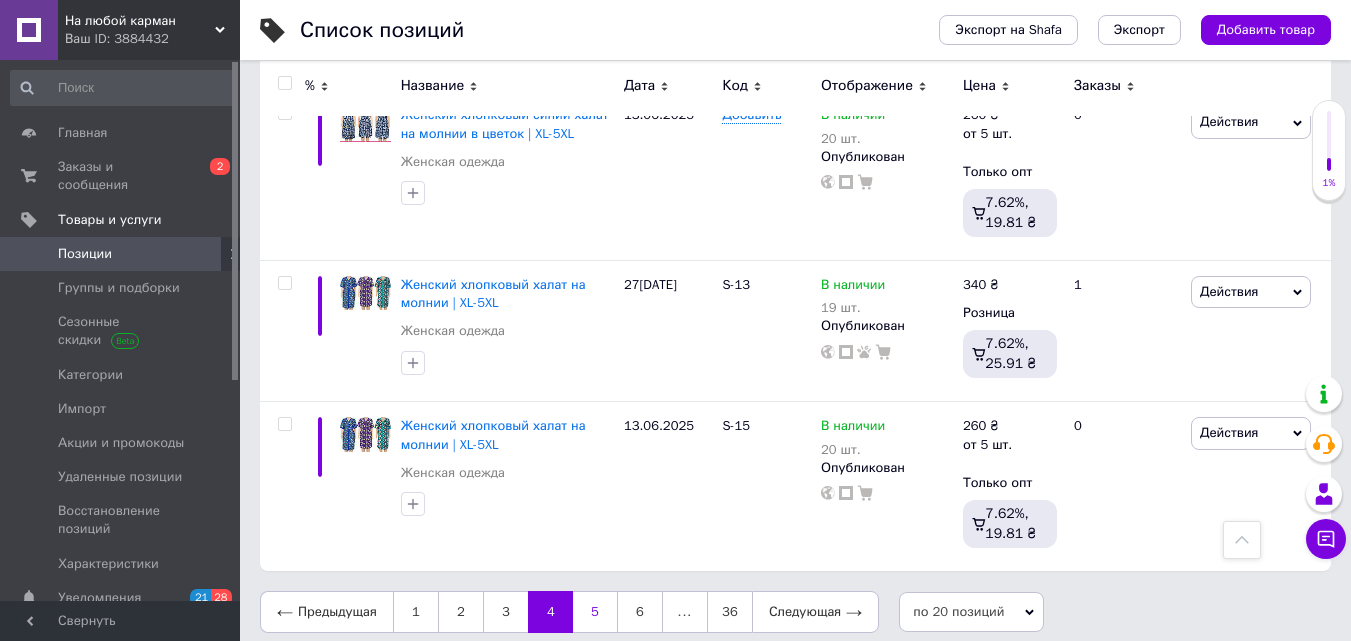 click on "5" at bounding box center (595, 612) 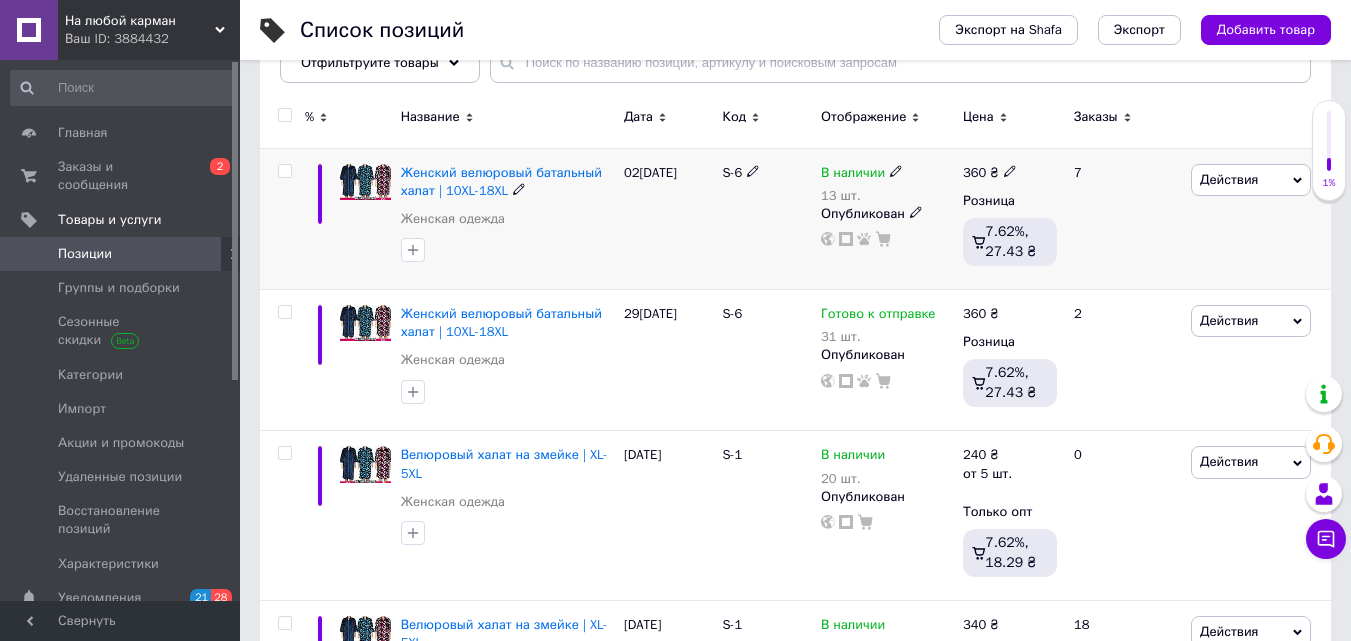 scroll, scrollTop: 300, scrollLeft: 0, axis: vertical 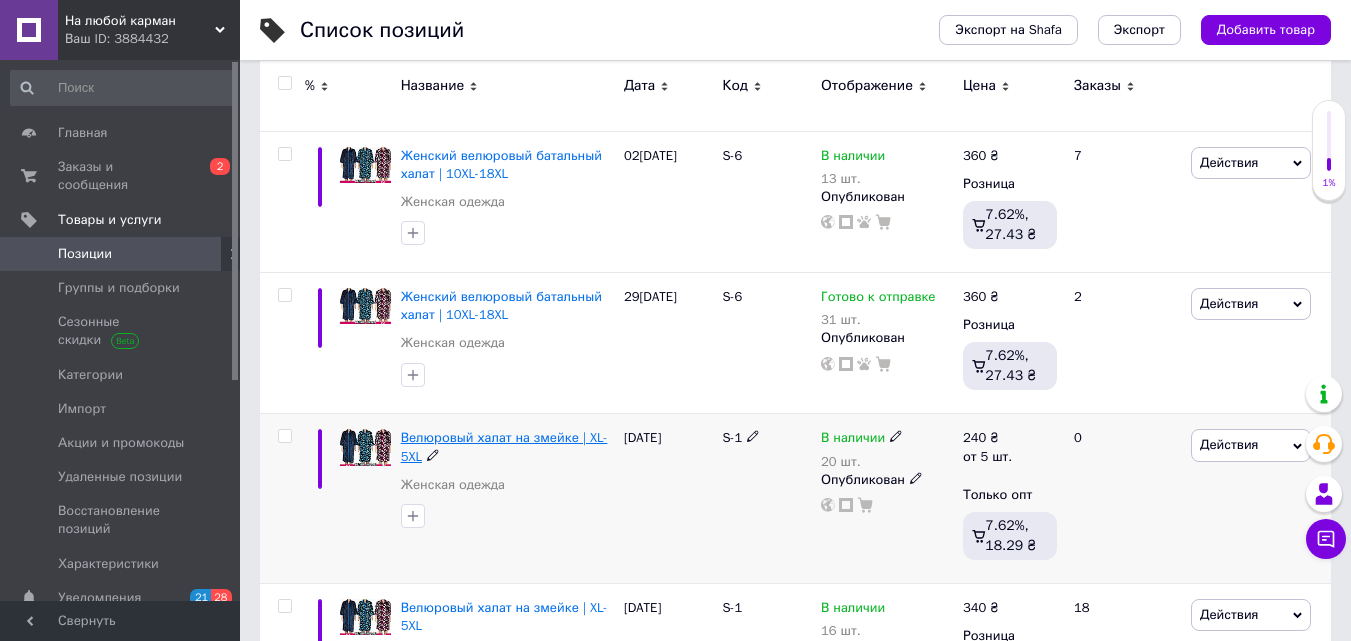 click on "Велюровый халат на змейке | XL-5XL" at bounding box center [504, 446] 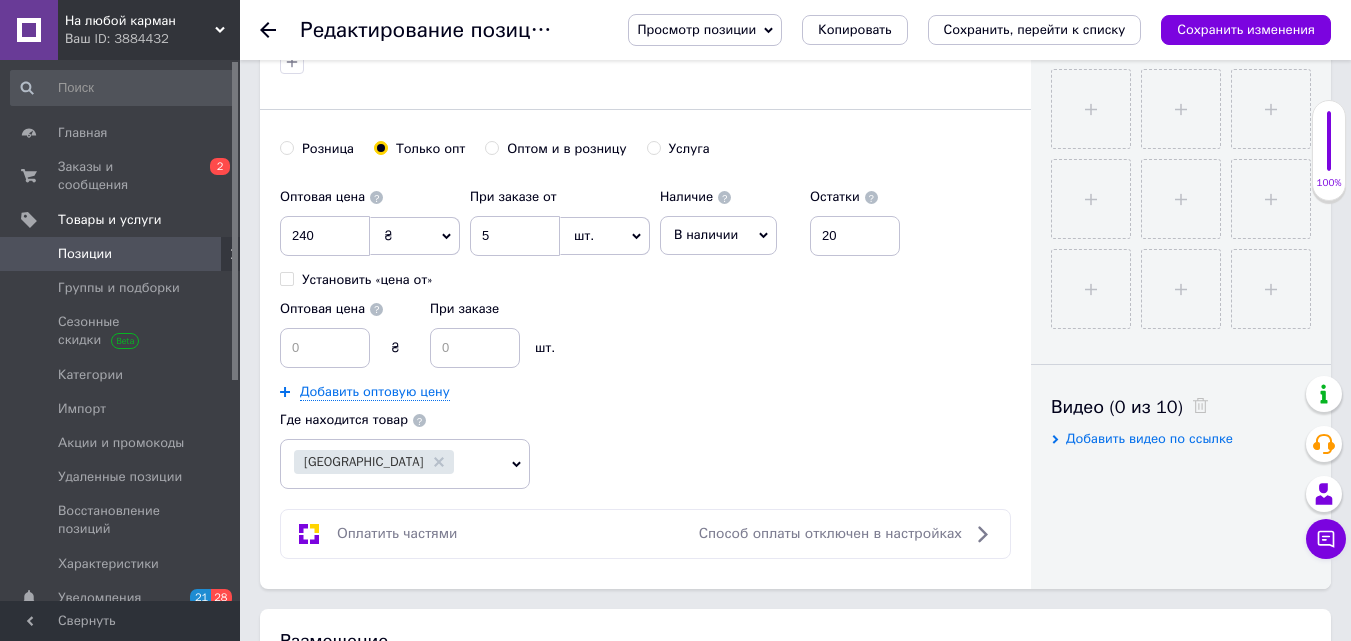 scroll, scrollTop: 700, scrollLeft: 0, axis: vertical 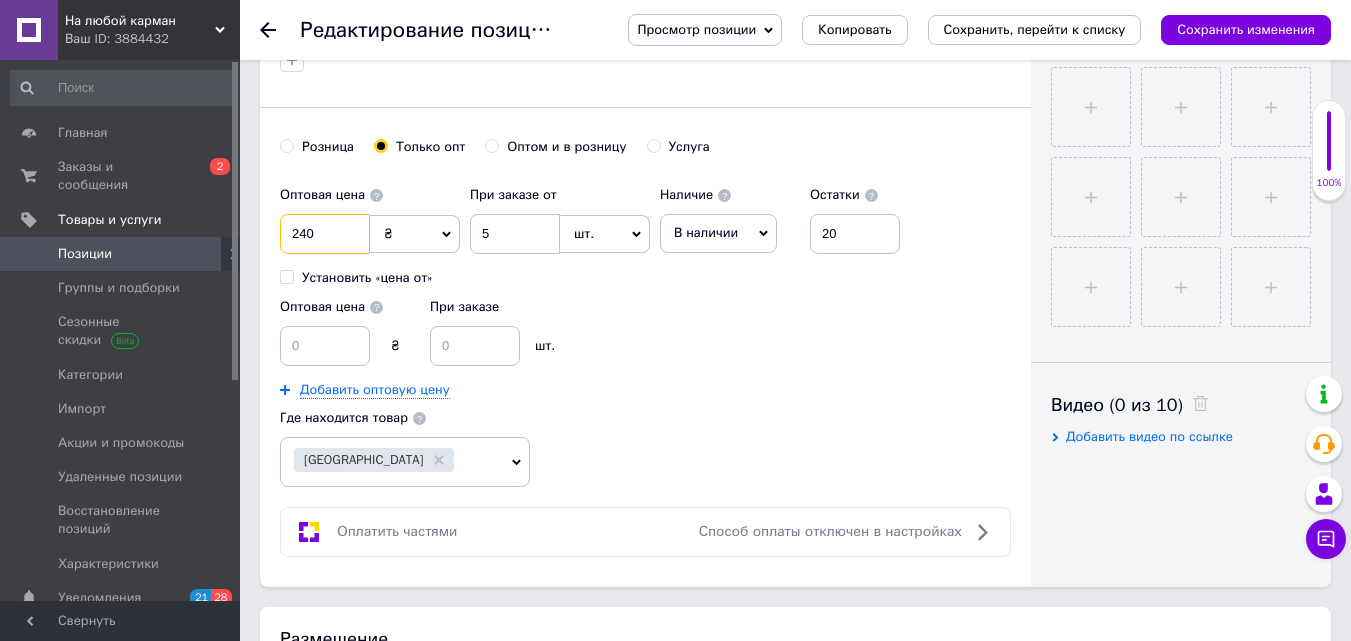 drag, startPoint x: 286, startPoint y: 228, endPoint x: 323, endPoint y: 227, distance: 37.01351 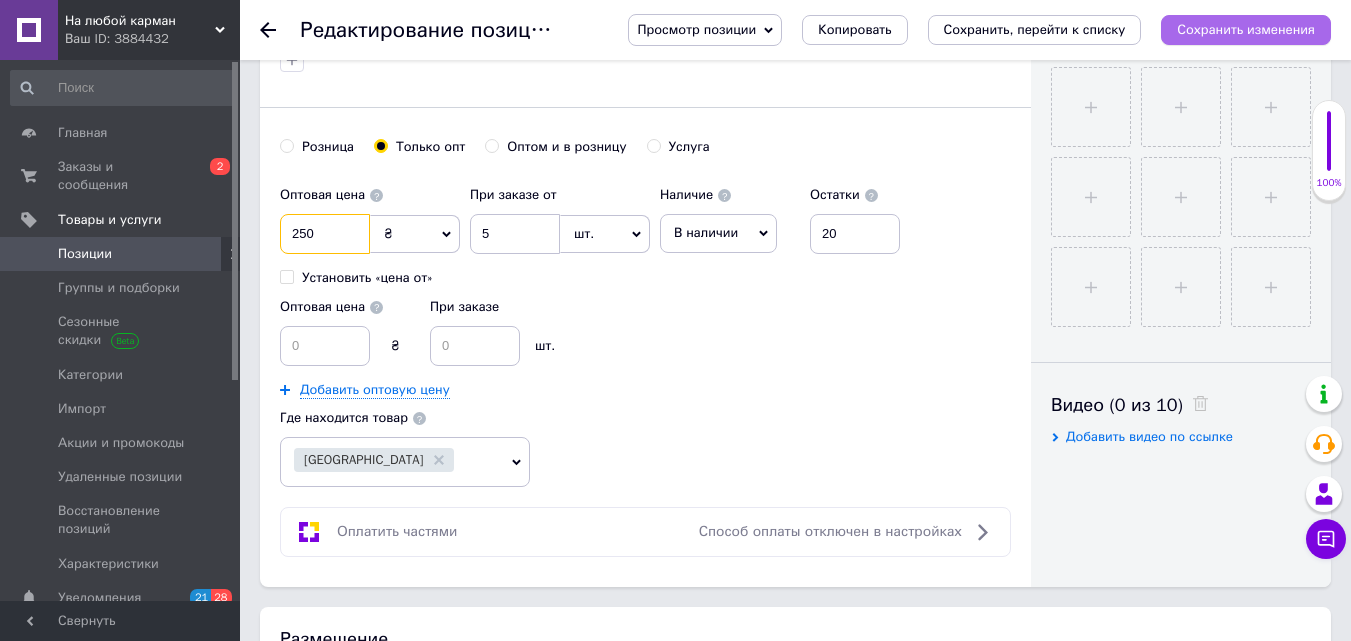 type on "250" 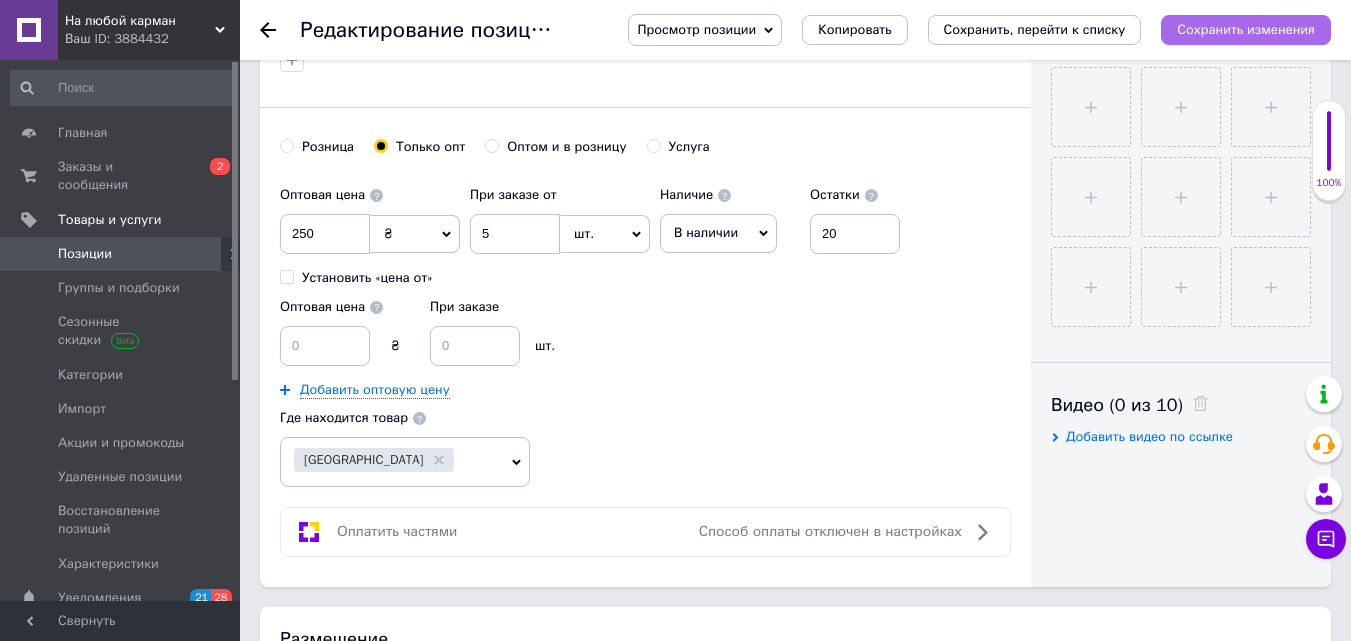 click on "Сохранить изменения" at bounding box center [1246, 29] 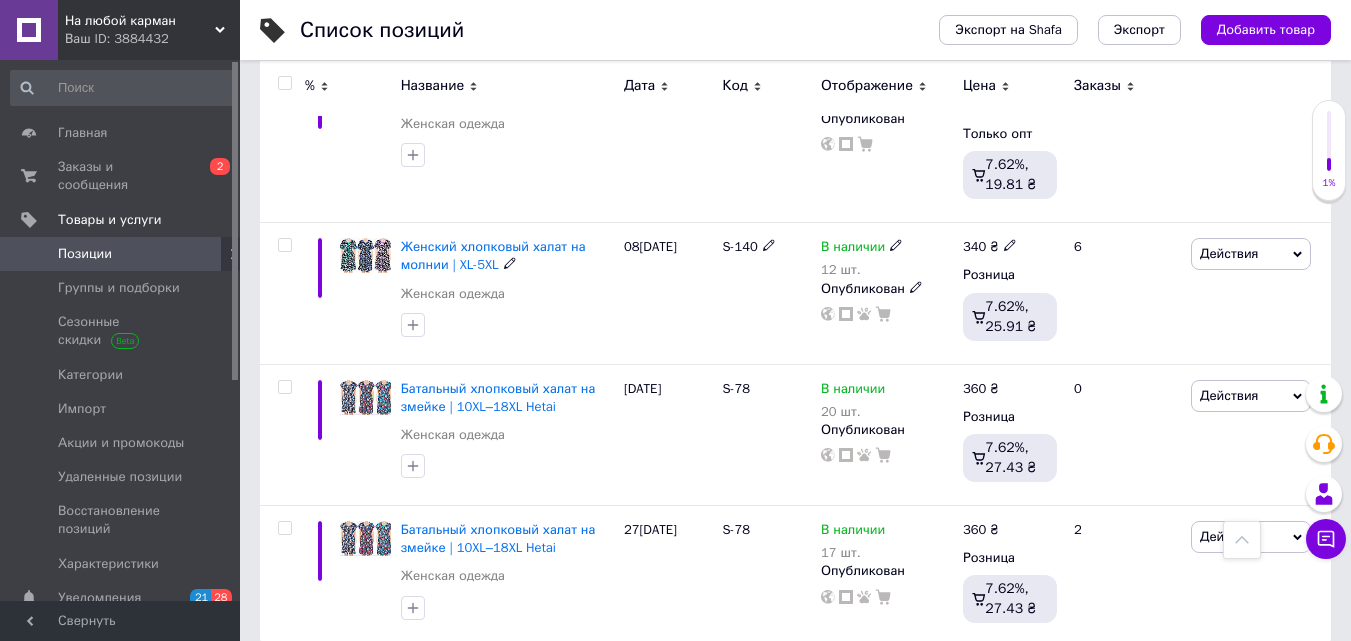 scroll, scrollTop: 2956, scrollLeft: 0, axis: vertical 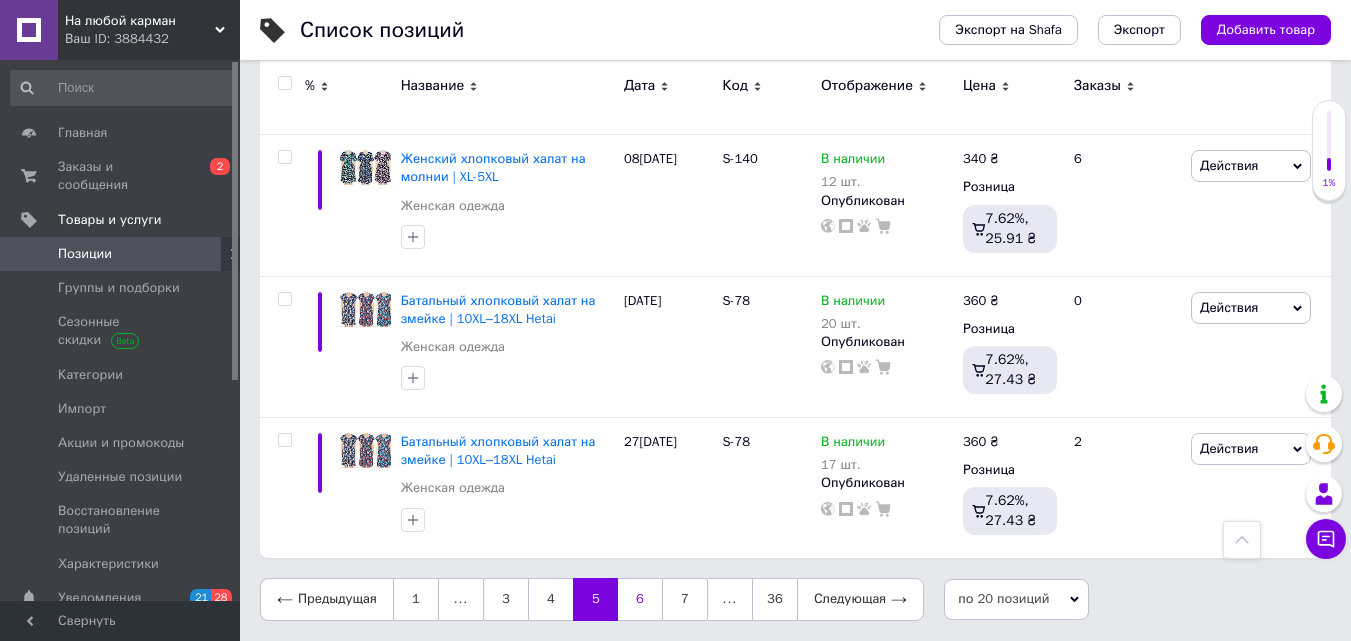 click on "6" at bounding box center [640, 599] 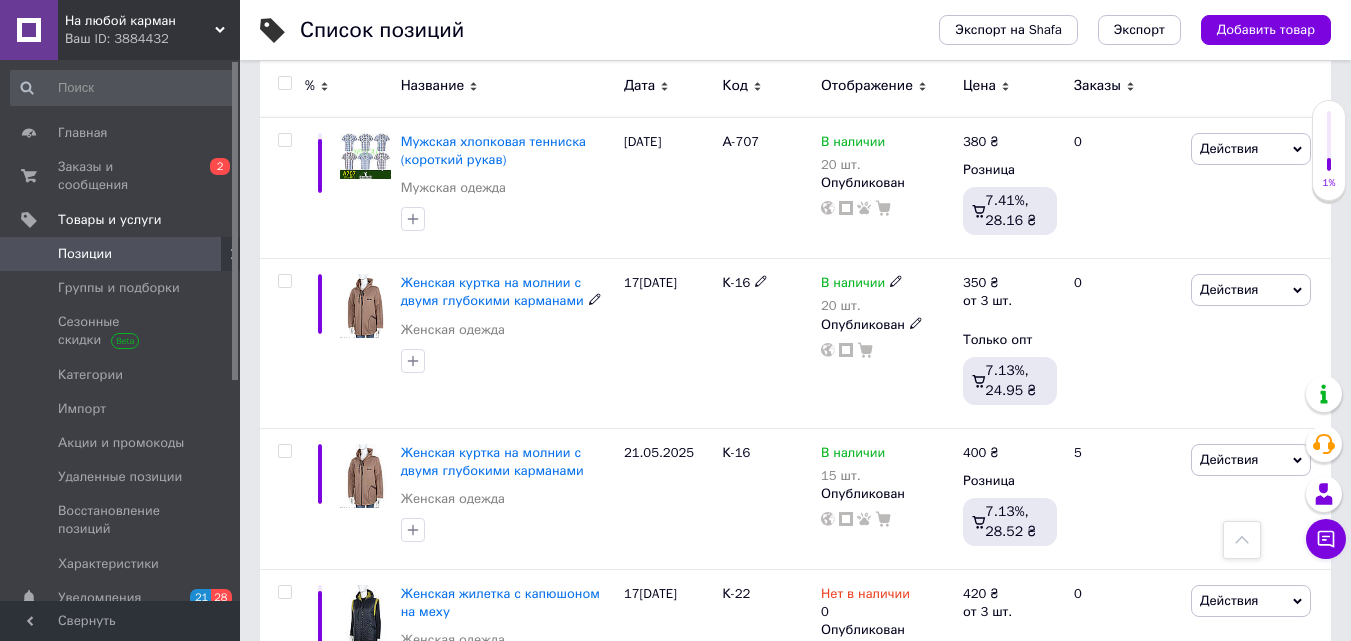 scroll, scrollTop: 1700, scrollLeft: 0, axis: vertical 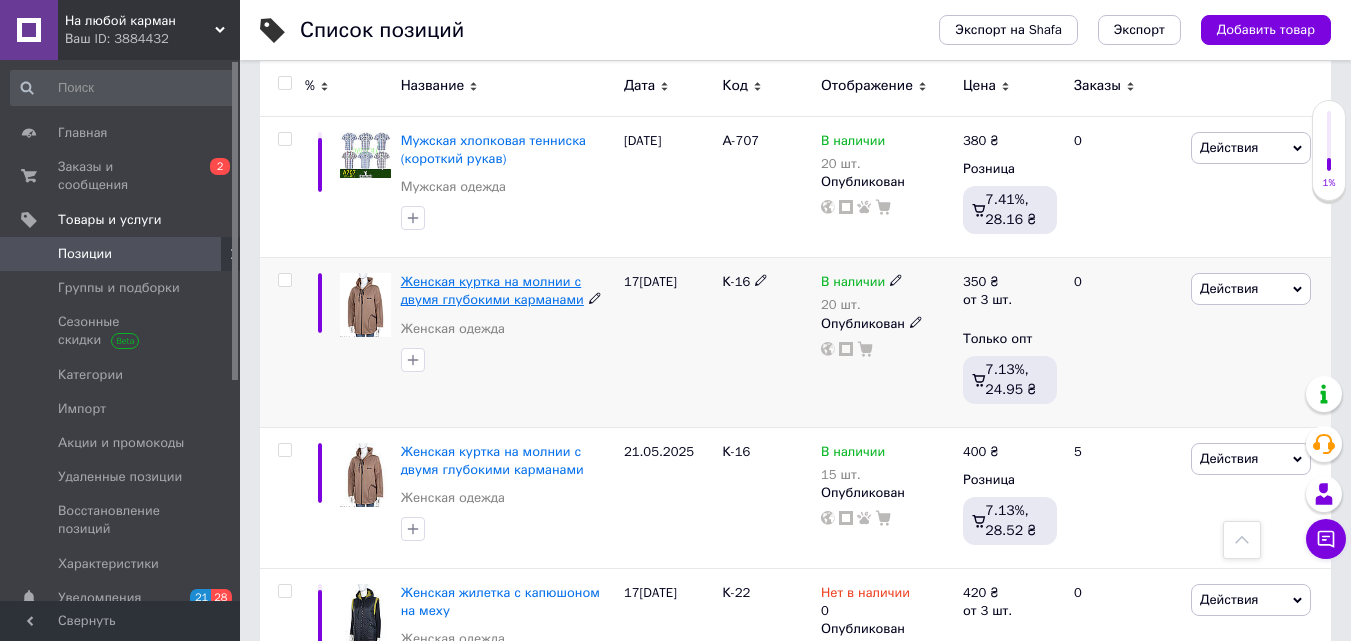 click on "Женская куртка на молнии с двумя глубокими карманами" at bounding box center (492, 290) 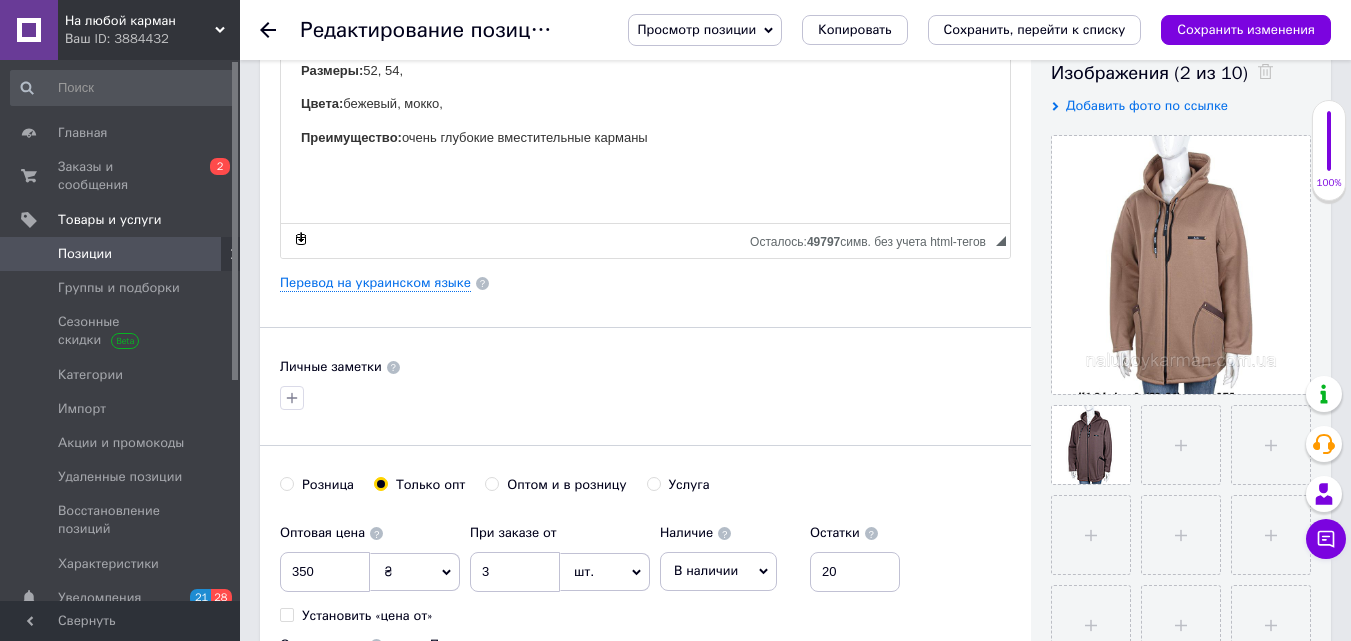scroll, scrollTop: 600, scrollLeft: 0, axis: vertical 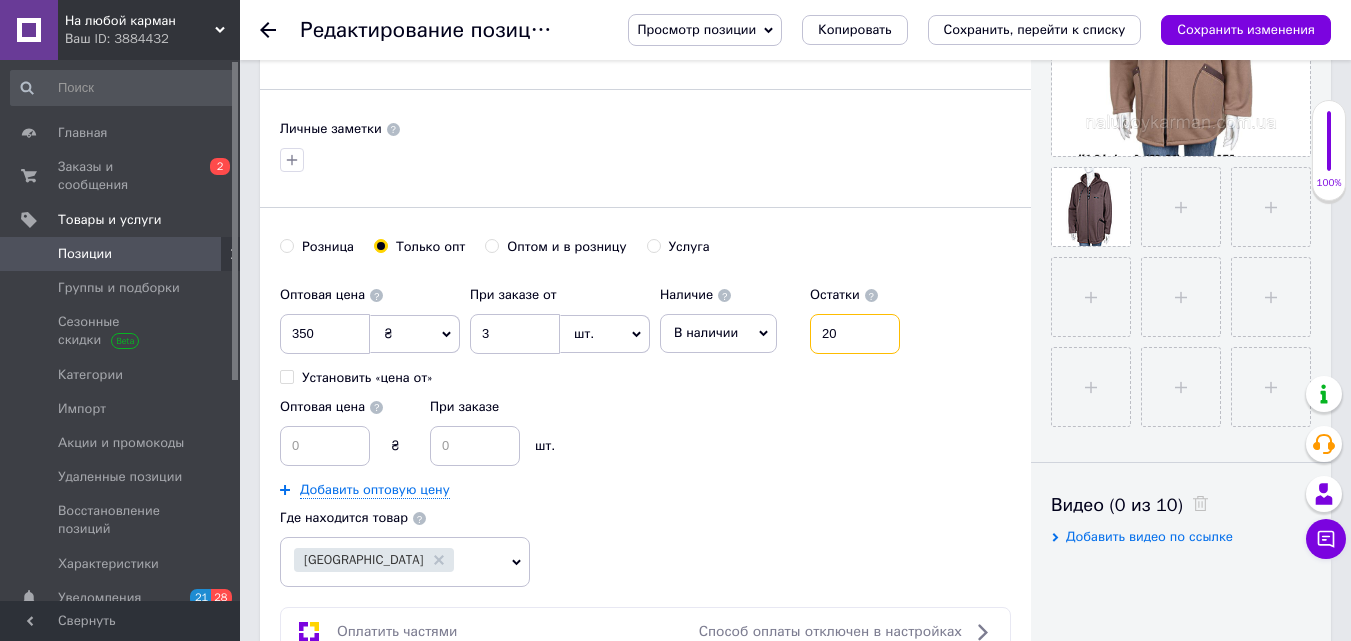 drag, startPoint x: 810, startPoint y: 335, endPoint x: 848, endPoint y: 327, distance: 38.832977 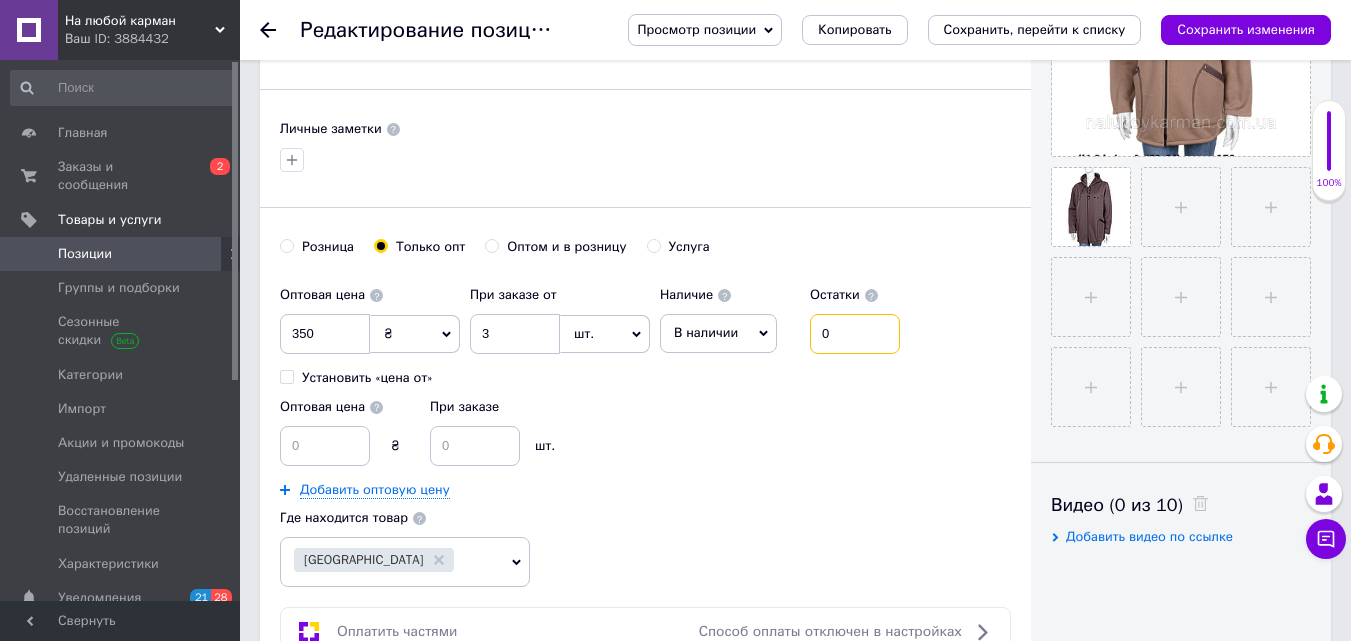 type on "0" 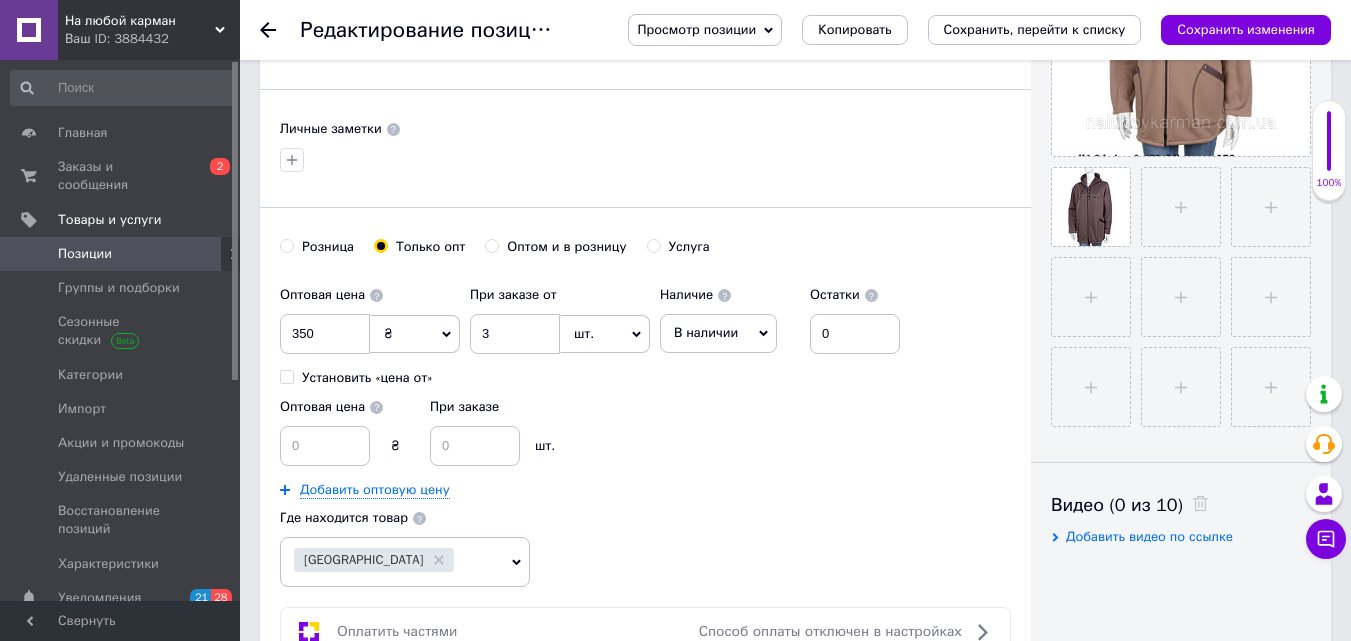 click on "В наличии" at bounding box center (718, 333) 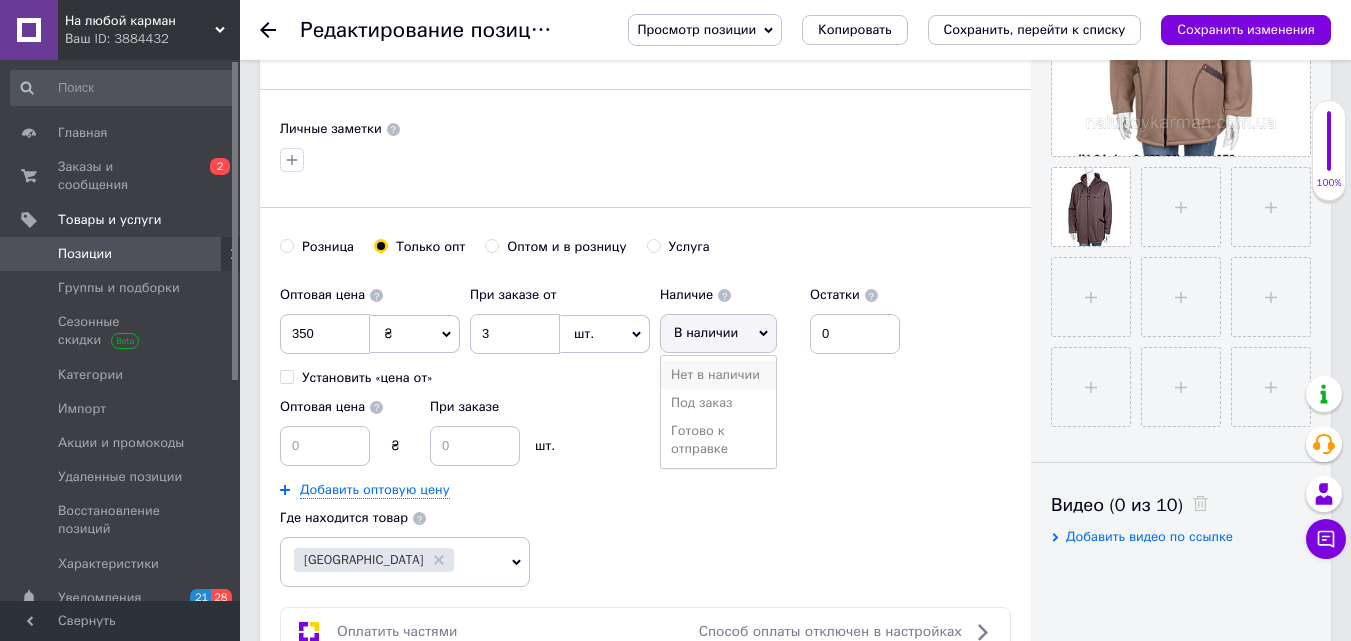 click on "Нет в наличии" at bounding box center (718, 375) 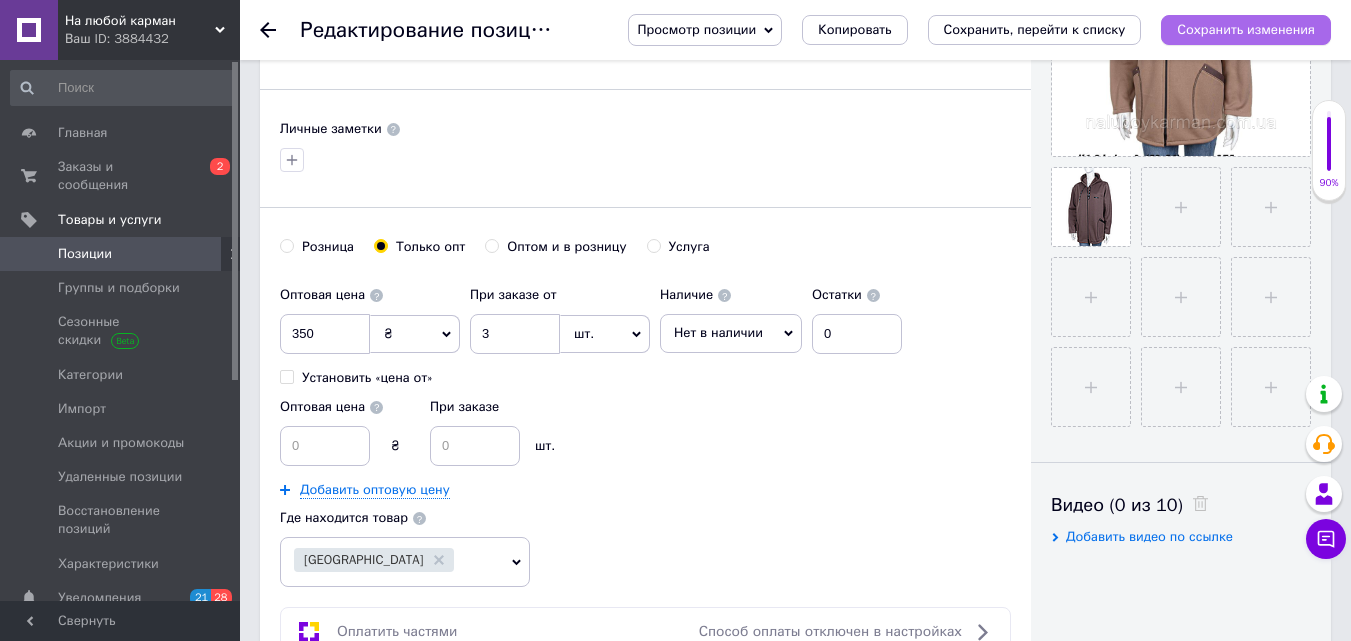 click on "Сохранить изменения" at bounding box center [1246, 29] 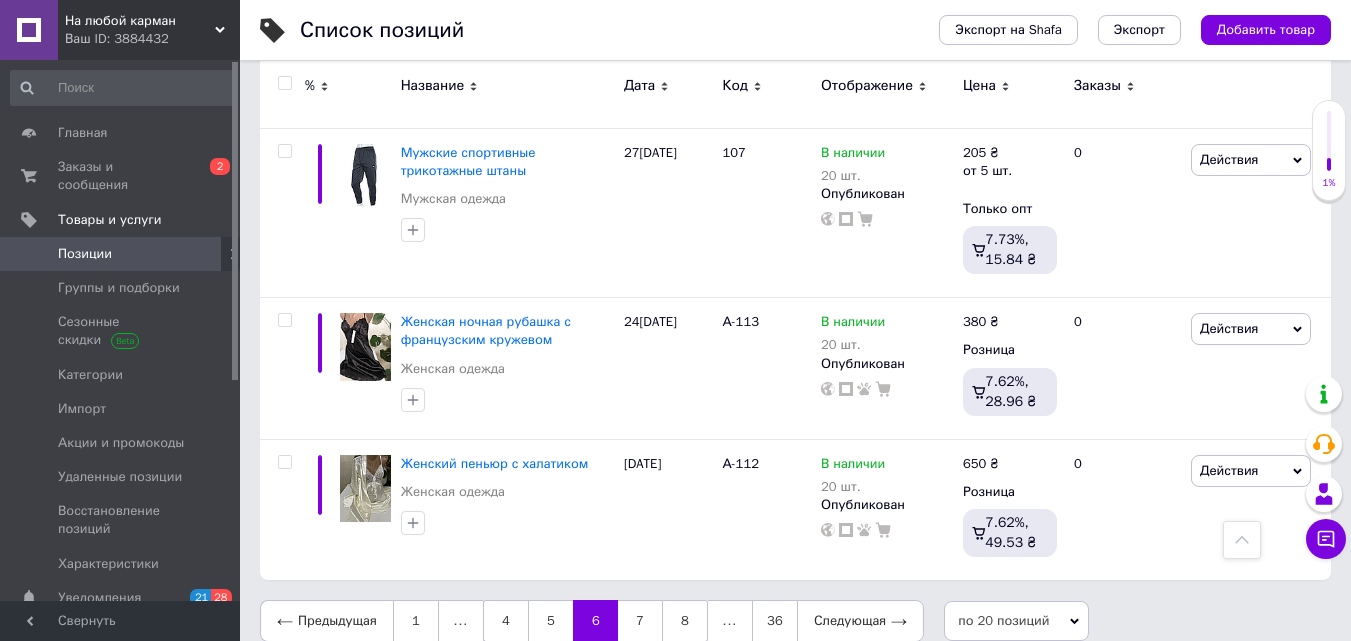 scroll, scrollTop: 2922, scrollLeft: 0, axis: vertical 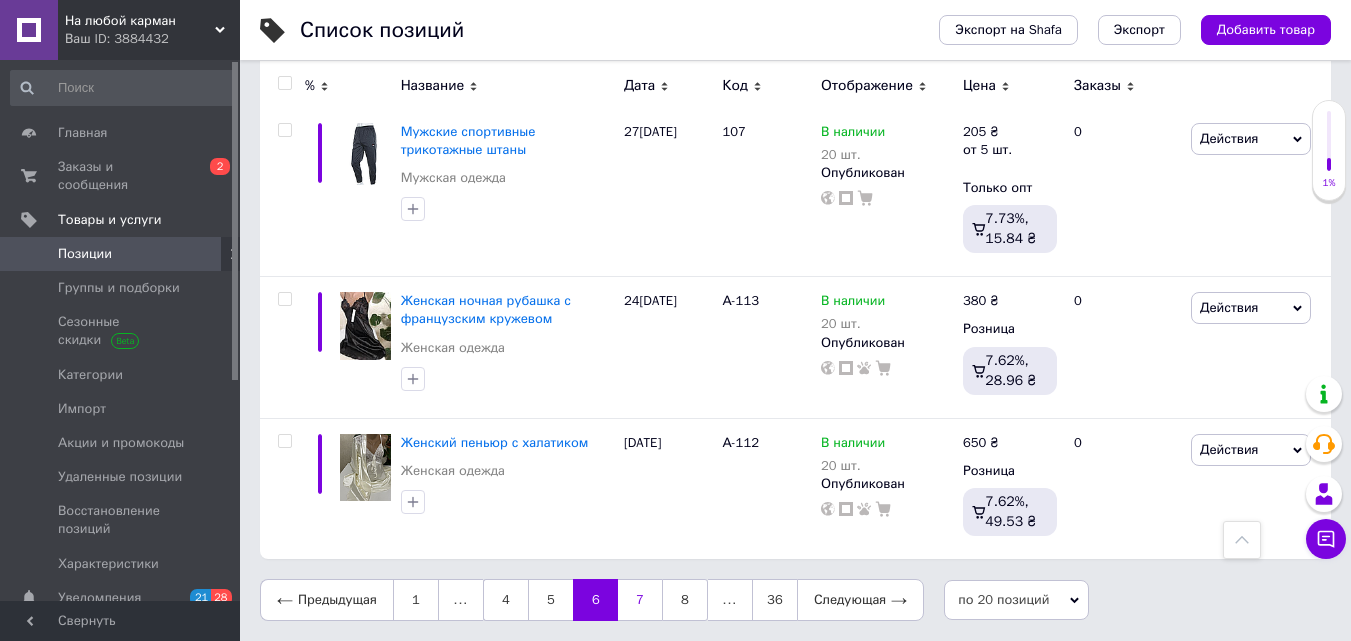 click on "7" at bounding box center [640, 600] 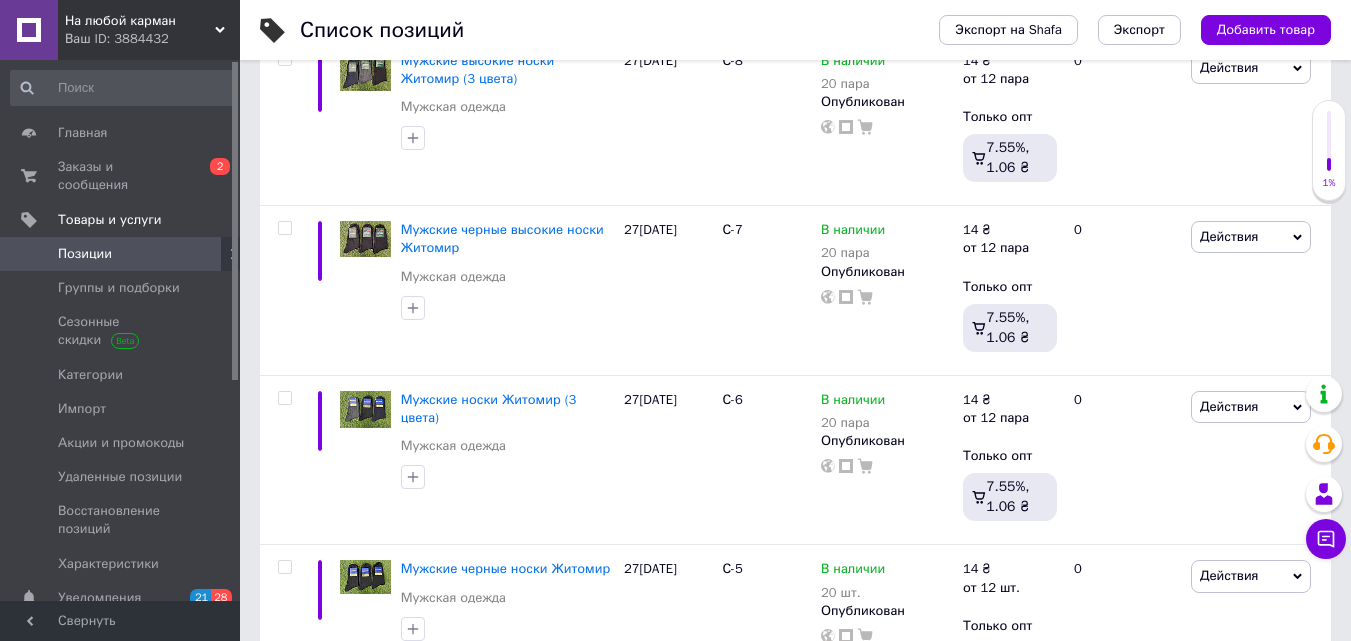 scroll, scrollTop: 422, scrollLeft: 0, axis: vertical 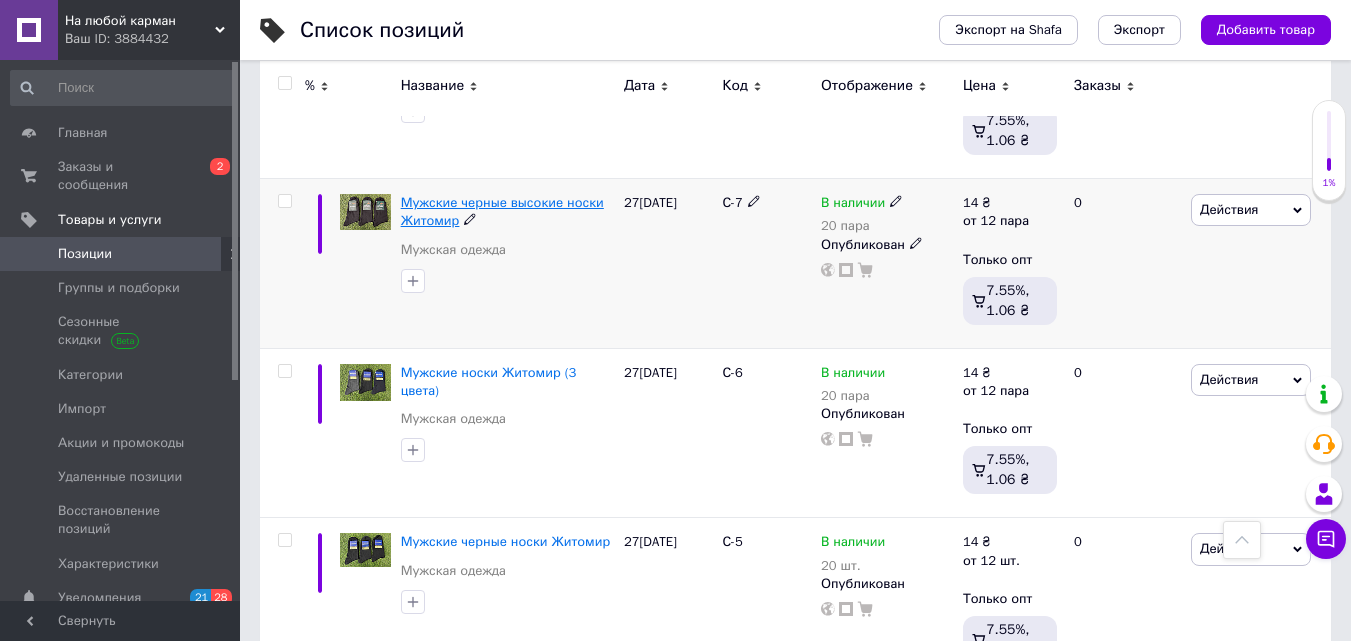 click on "Мужские черные высокие носки Житомир" at bounding box center [502, 211] 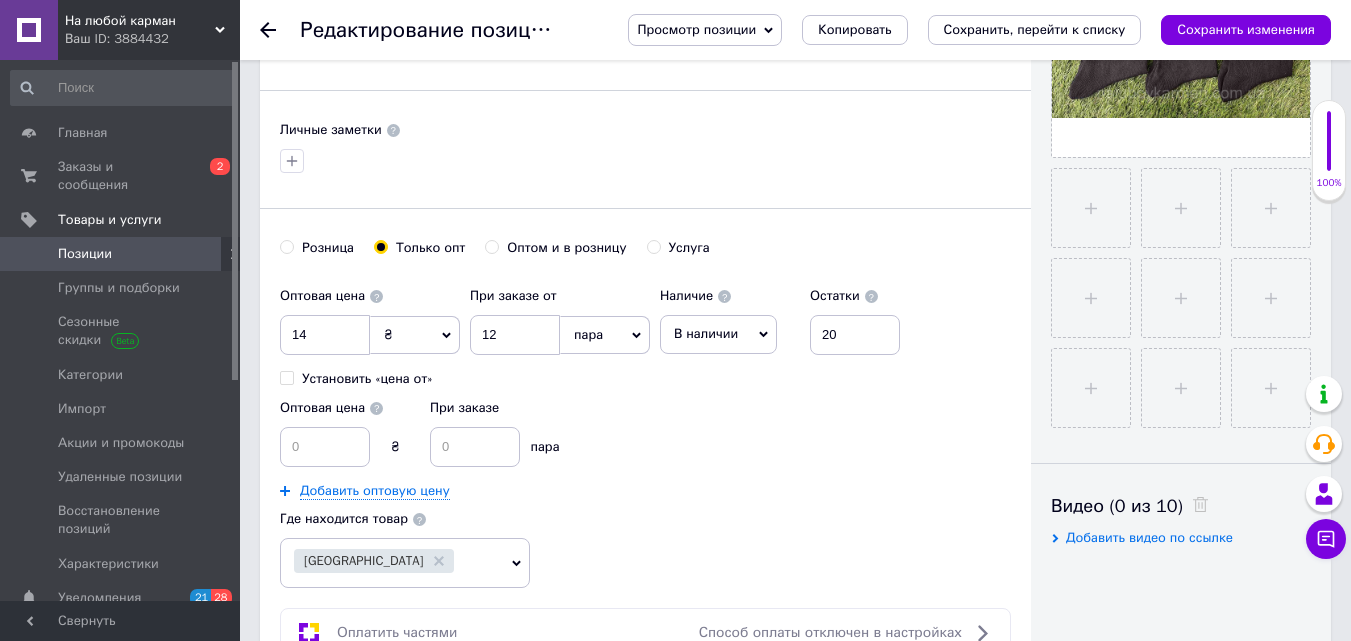 scroll, scrollTop: 600, scrollLeft: 0, axis: vertical 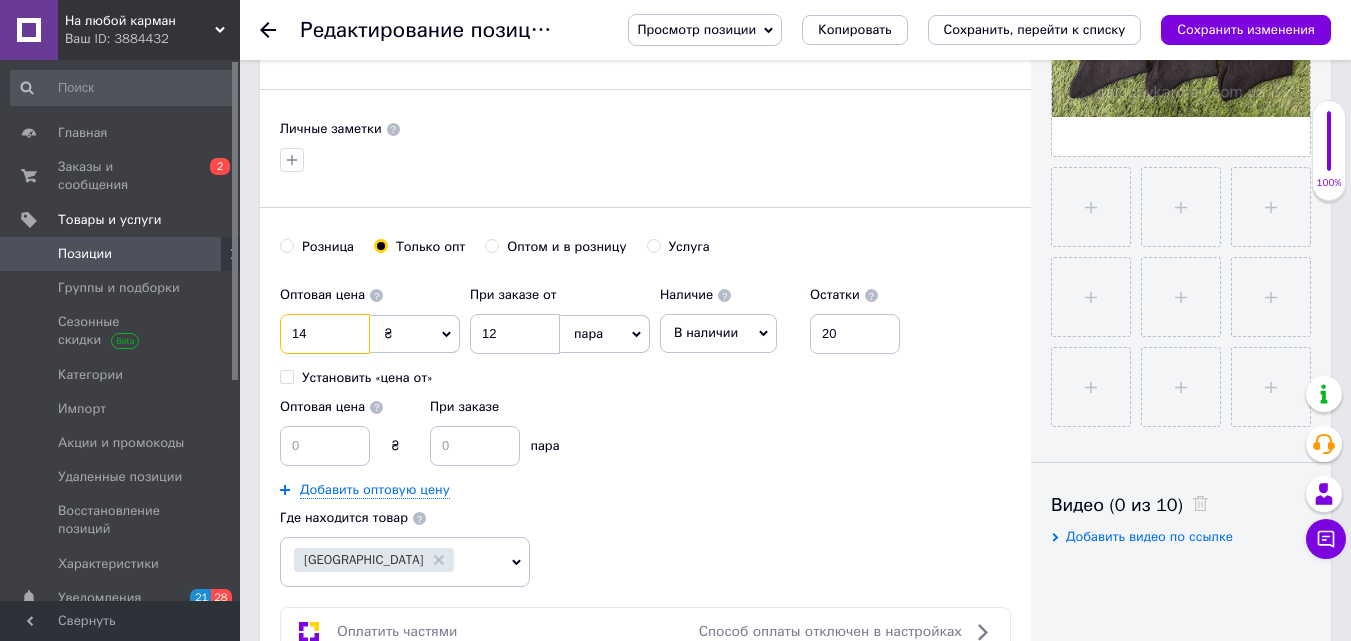 drag, startPoint x: 289, startPoint y: 332, endPoint x: 325, endPoint y: 328, distance: 36.221542 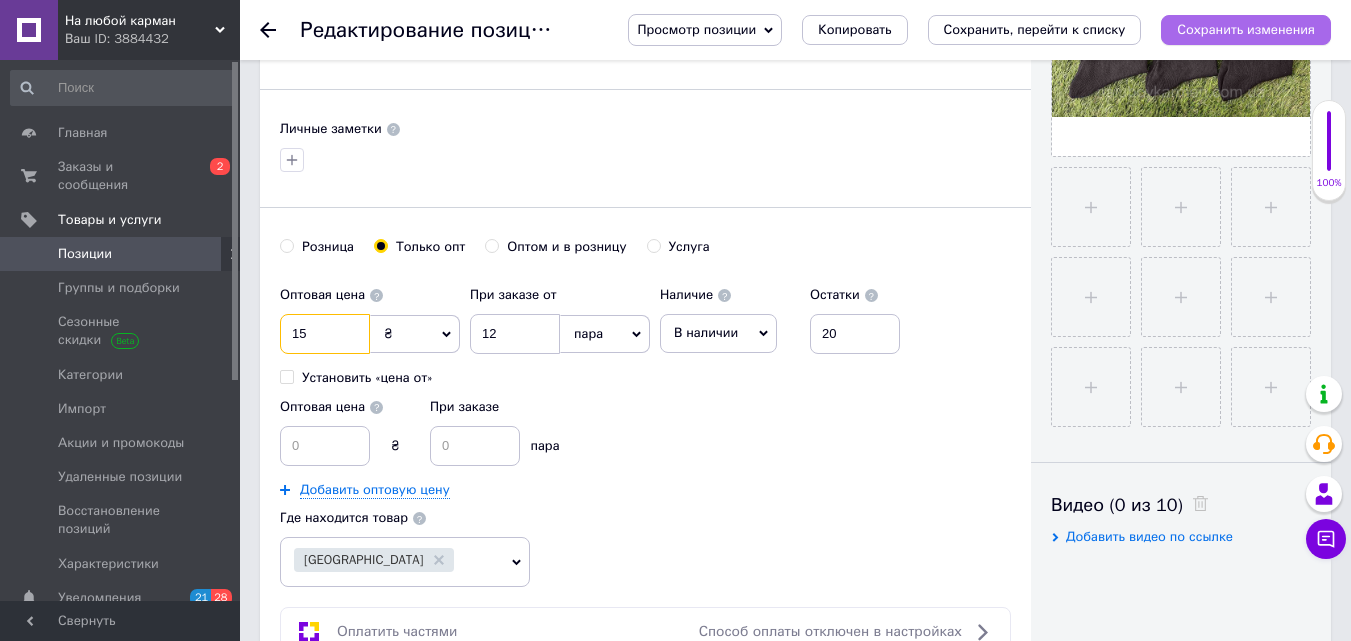 type on "15" 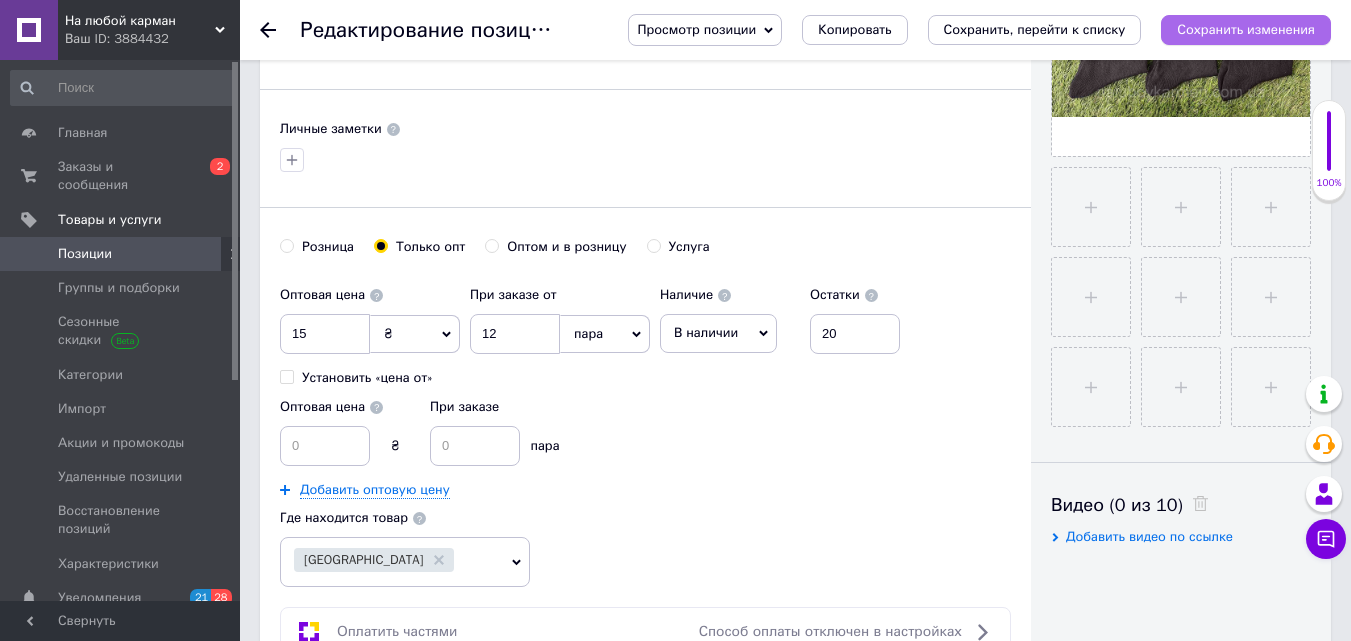 click on "Сохранить изменения" at bounding box center (1246, 29) 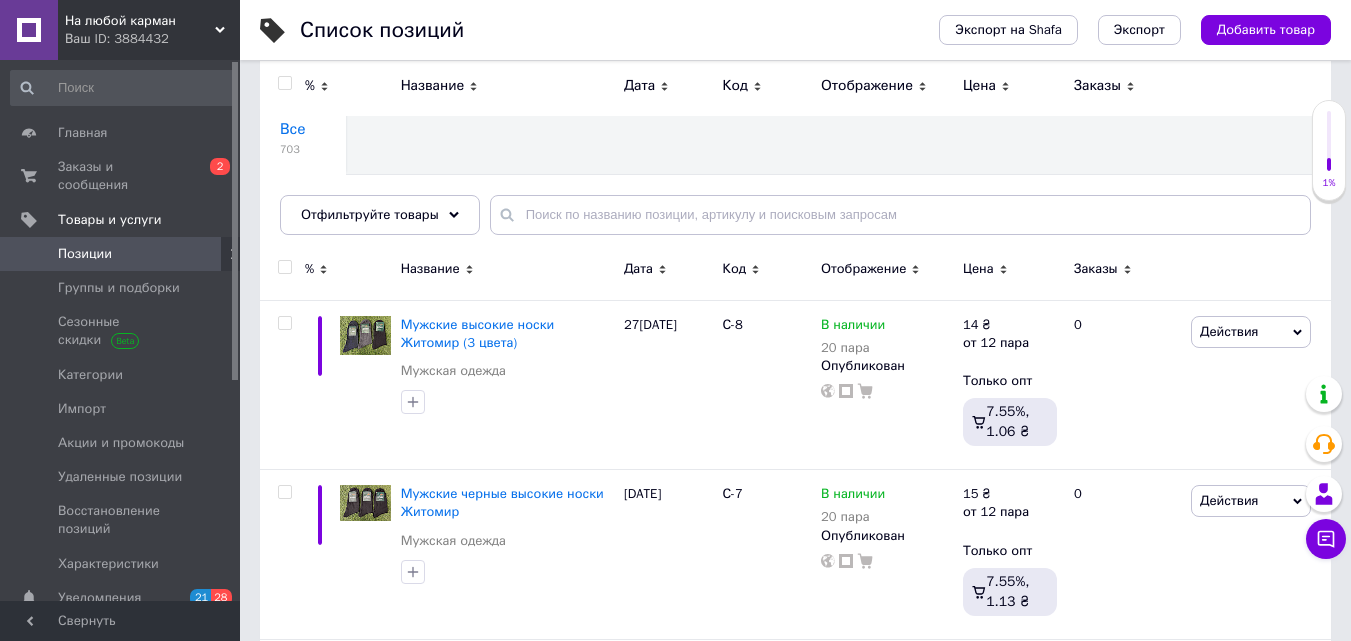 scroll, scrollTop: 0, scrollLeft: 0, axis: both 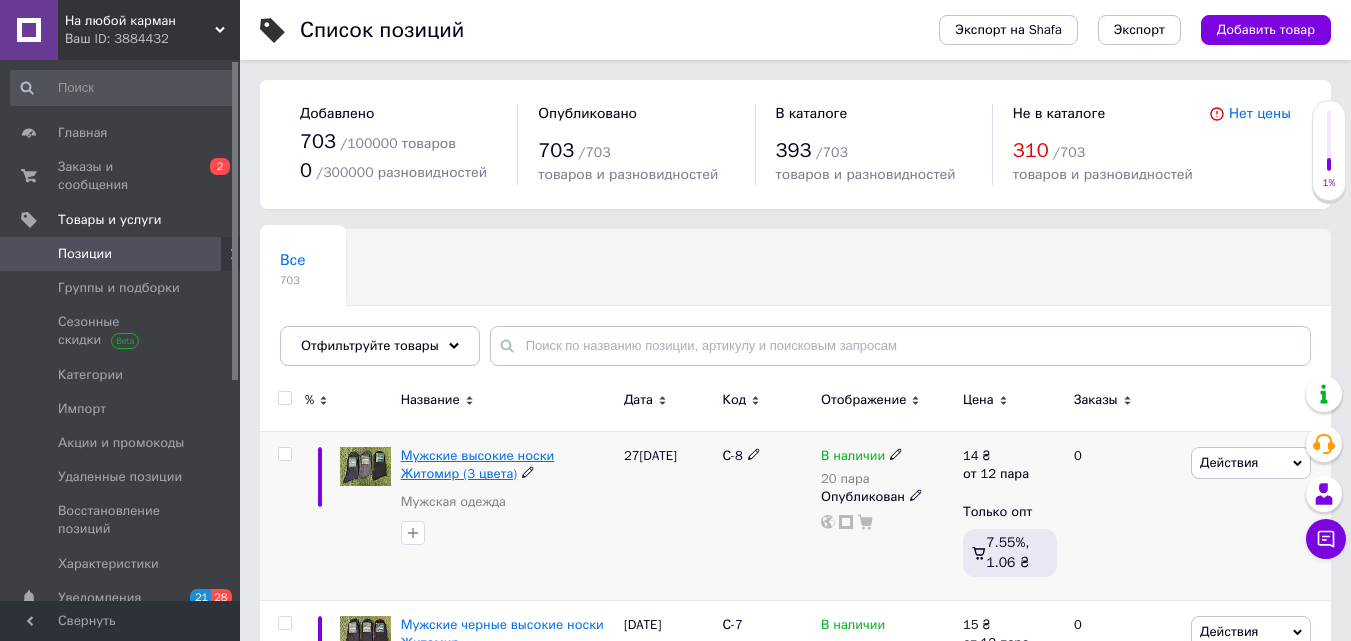 click on "Мужские высокие носки Житомир (3 цвета)" at bounding box center (478, 464) 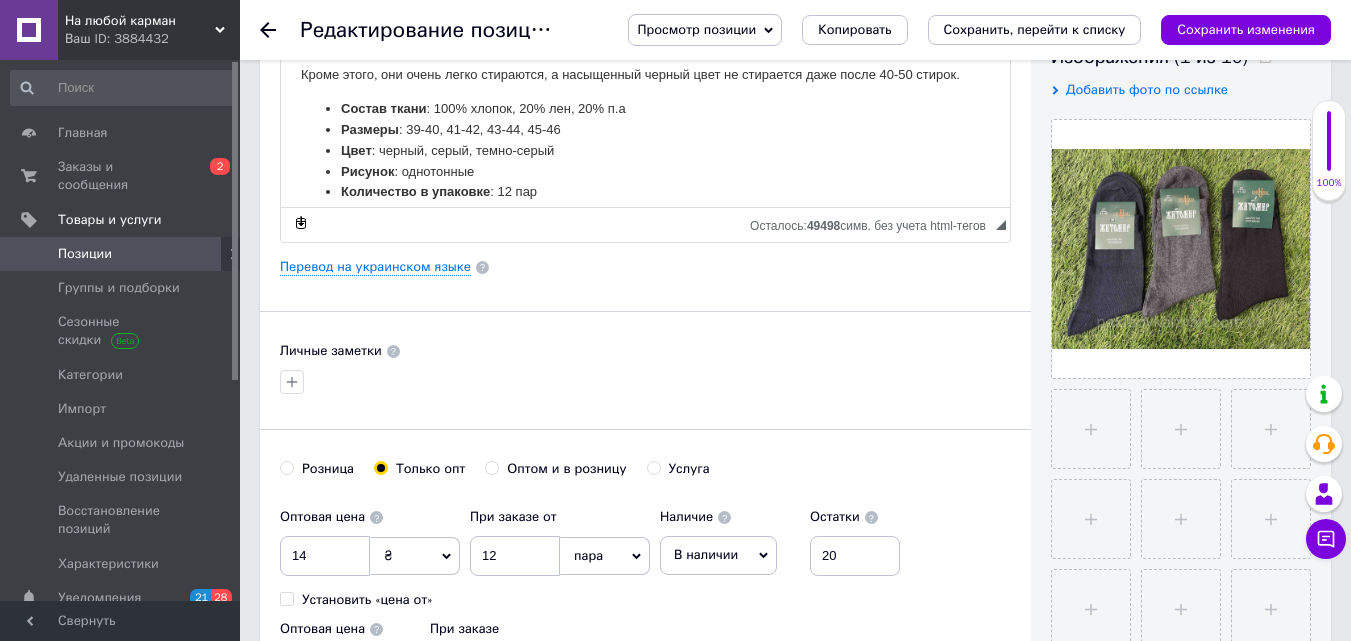 scroll, scrollTop: 500, scrollLeft: 0, axis: vertical 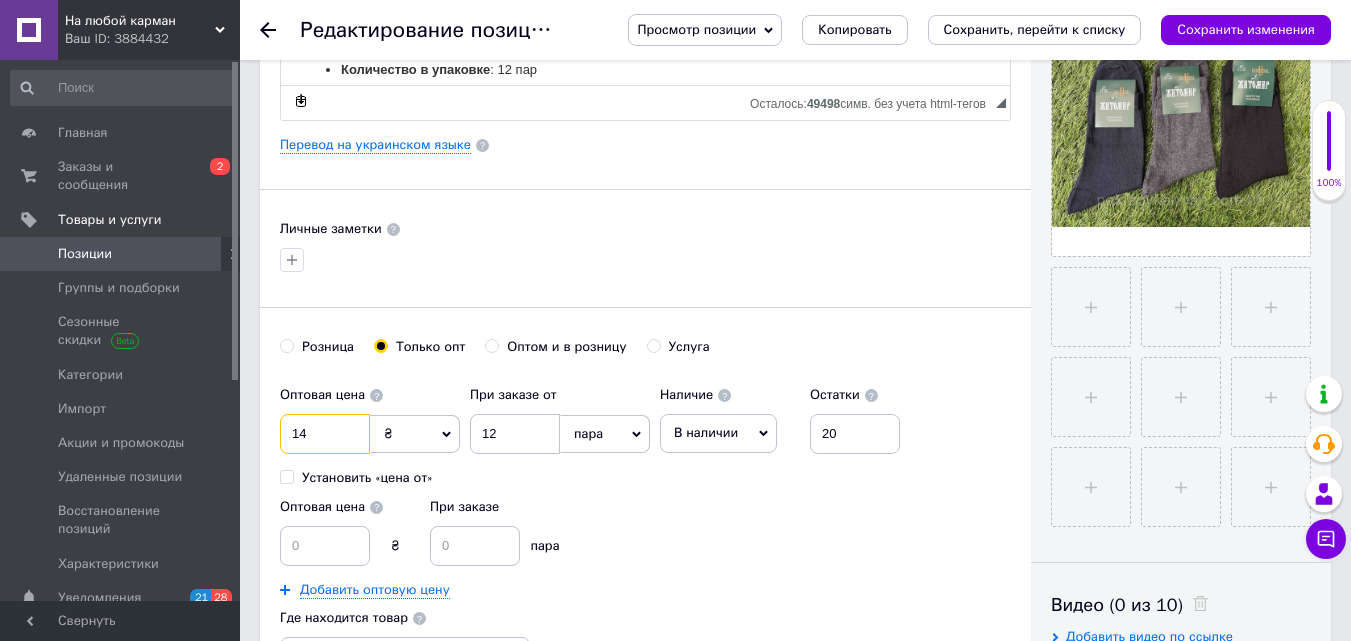 drag, startPoint x: 285, startPoint y: 427, endPoint x: 329, endPoint y: 422, distance: 44.28318 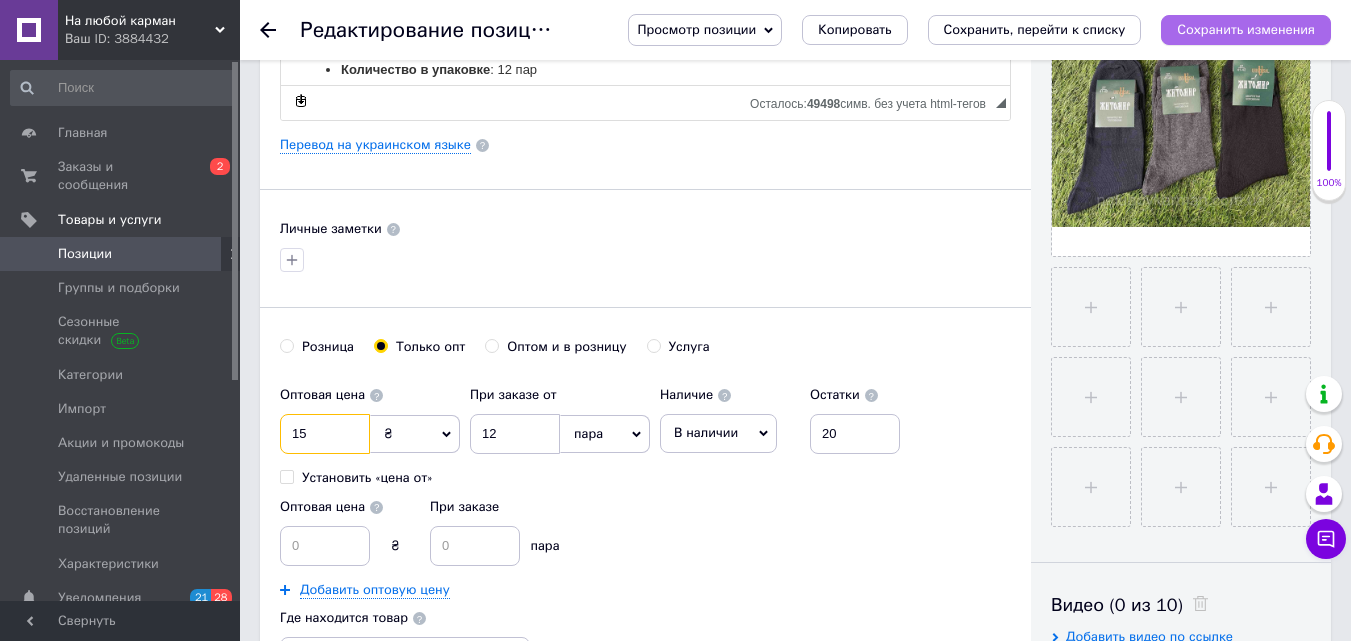 type on "15" 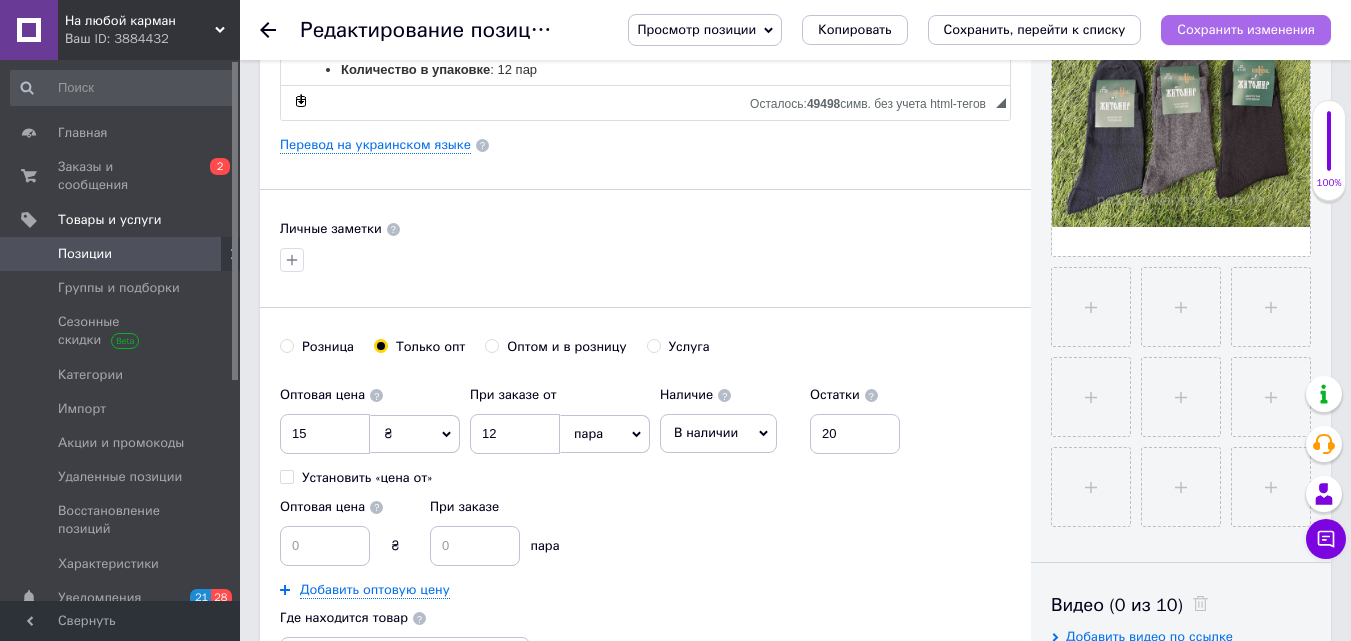 click on "Сохранить изменения" at bounding box center [1246, 29] 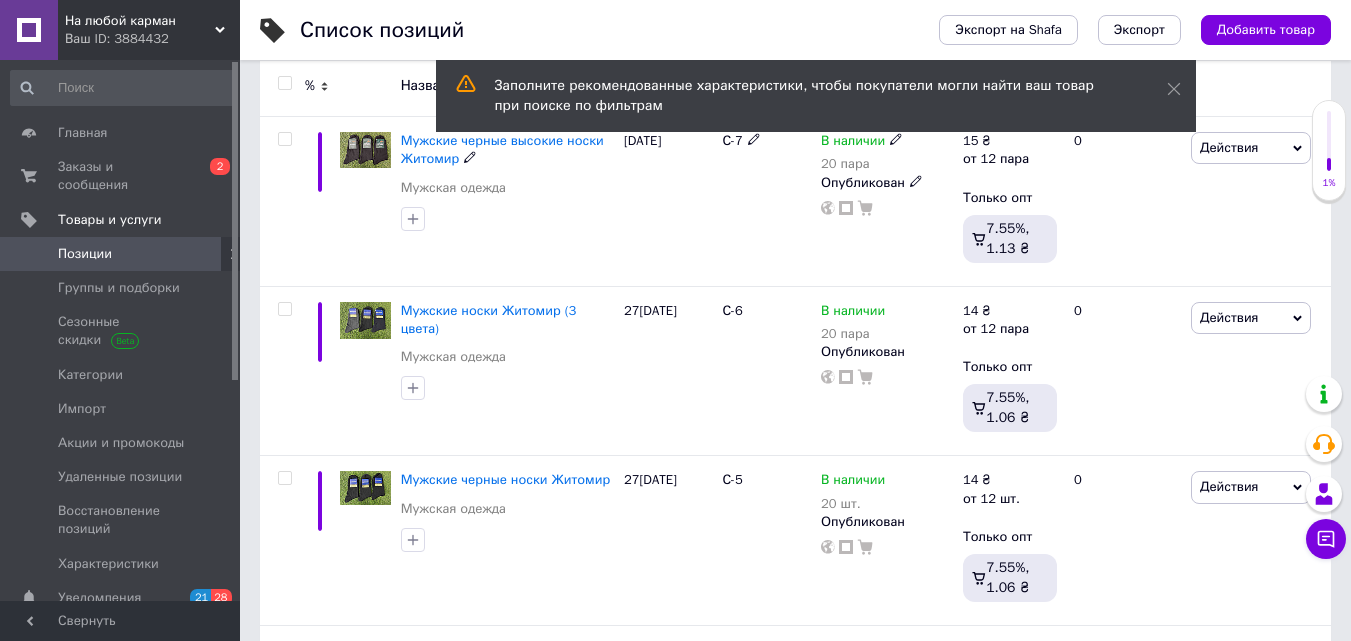 scroll, scrollTop: 500, scrollLeft: 0, axis: vertical 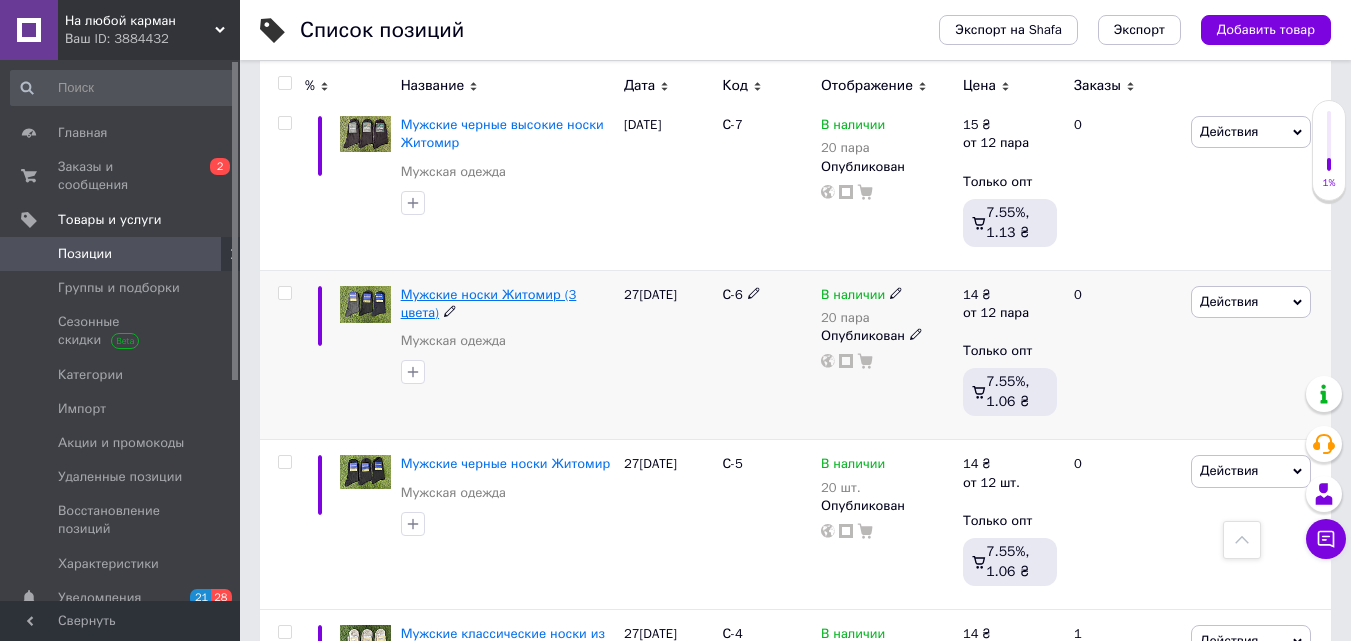 click on "Мужские носки Житомир (3 цвета)" at bounding box center [489, 303] 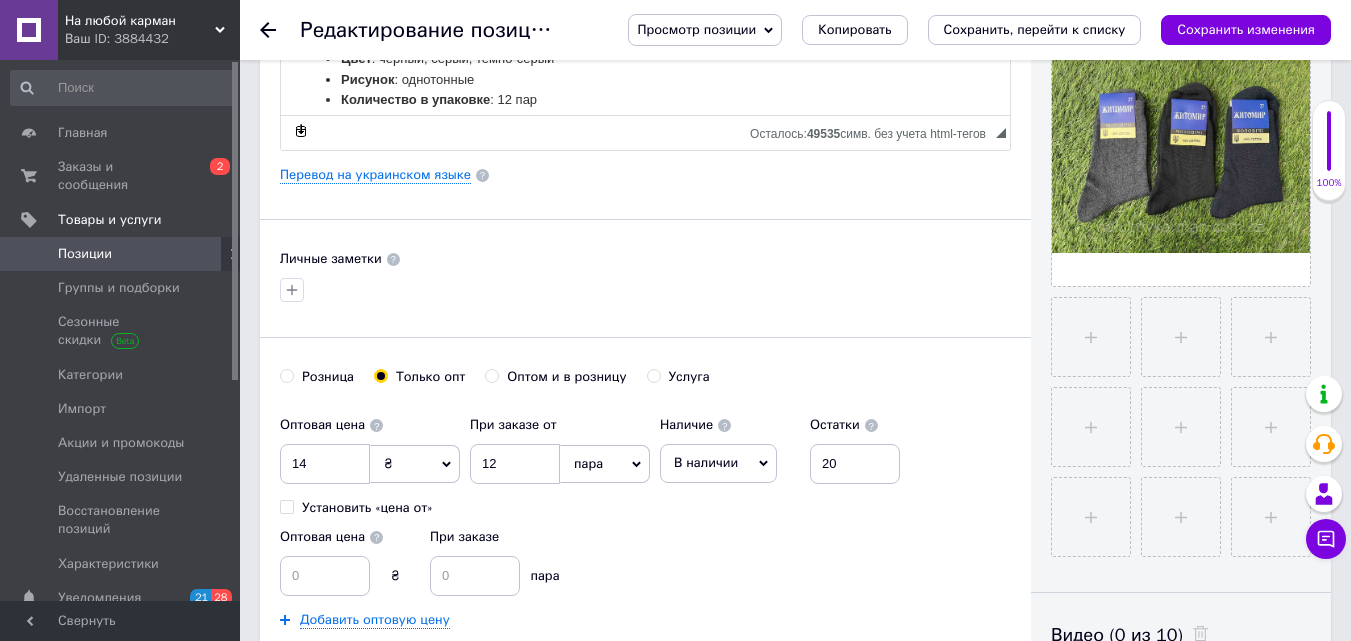 scroll, scrollTop: 500, scrollLeft: 0, axis: vertical 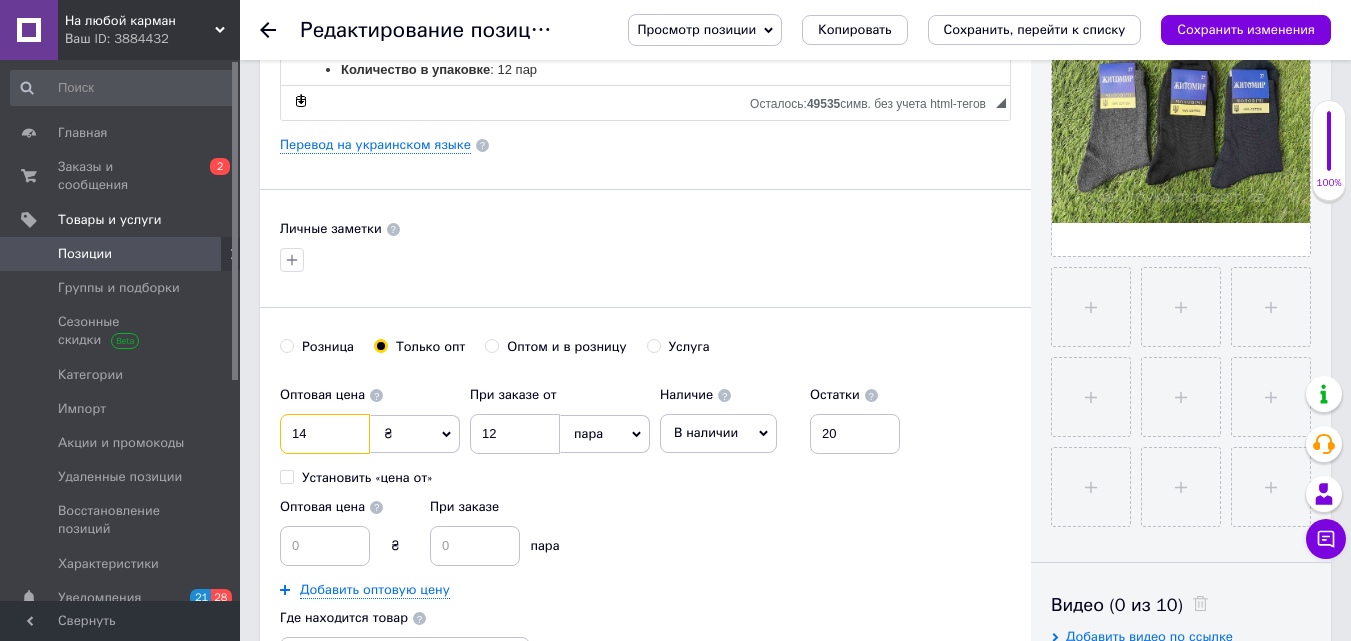 drag, startPoint x: 288, startPoint y: 434, endPoint x: 323, endPoint y: 431, distance: 35.128338 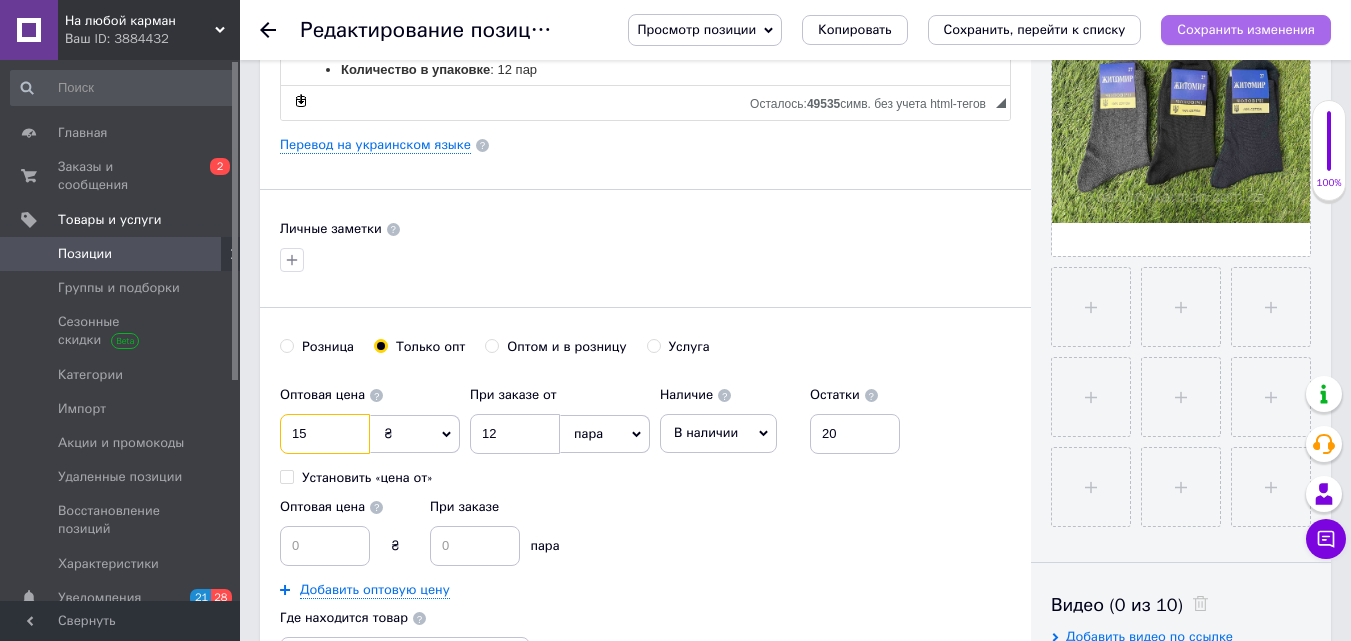 type on "15" 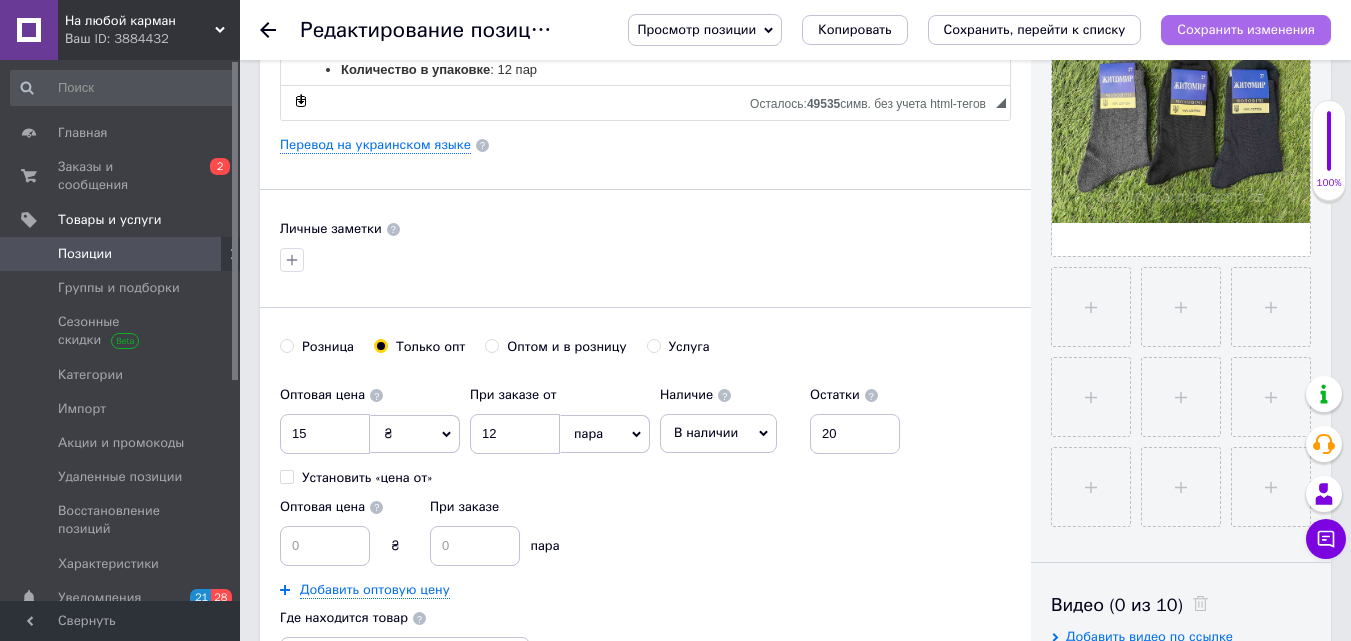 click on "Сохранить изменения" at bounding box center [1246, 29] 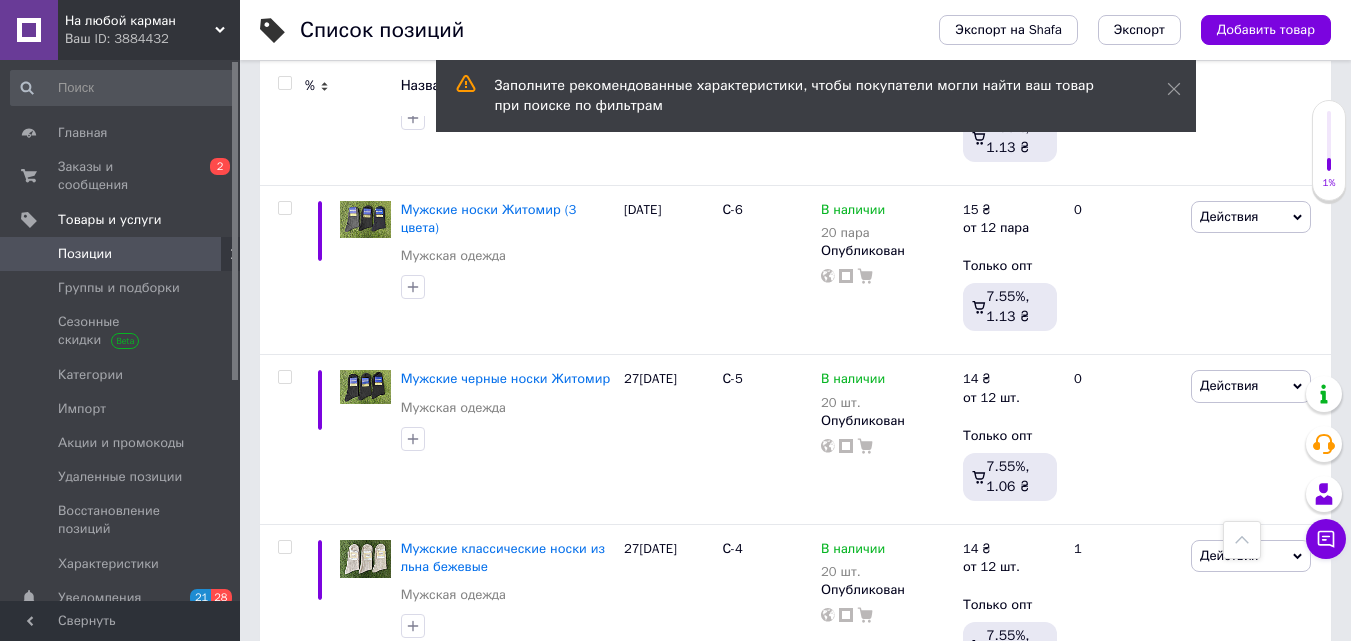scroll, scrollTop: 600, scrollLeft: 0, axis: vertical 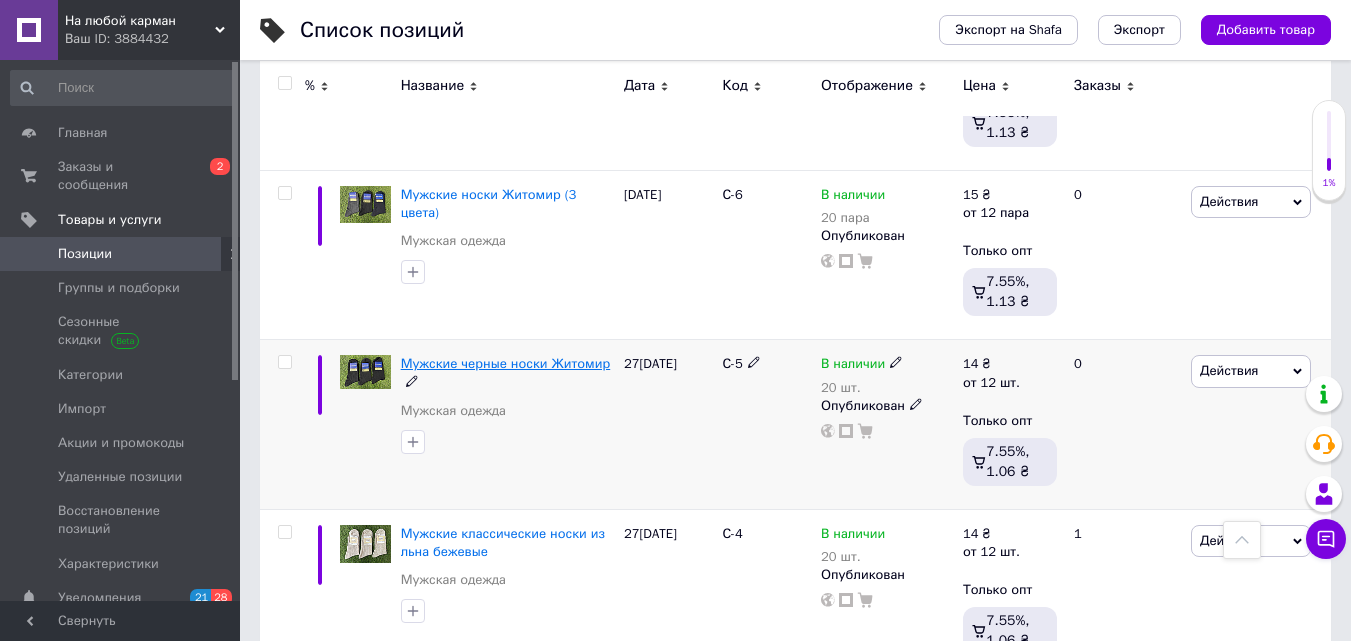 click on "Мужские черные носки Житомир" at bounding box center [506, 363] 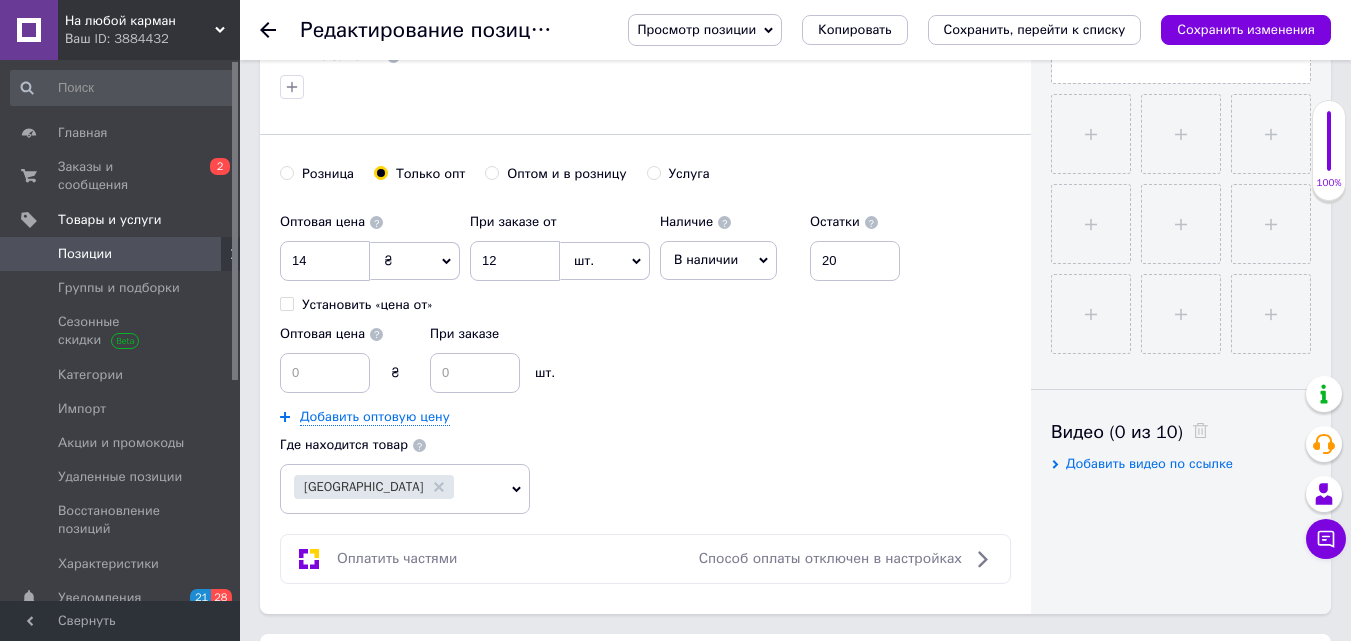 scroll, scrollTop: 700, scrollLeft: 0, axis: vertical 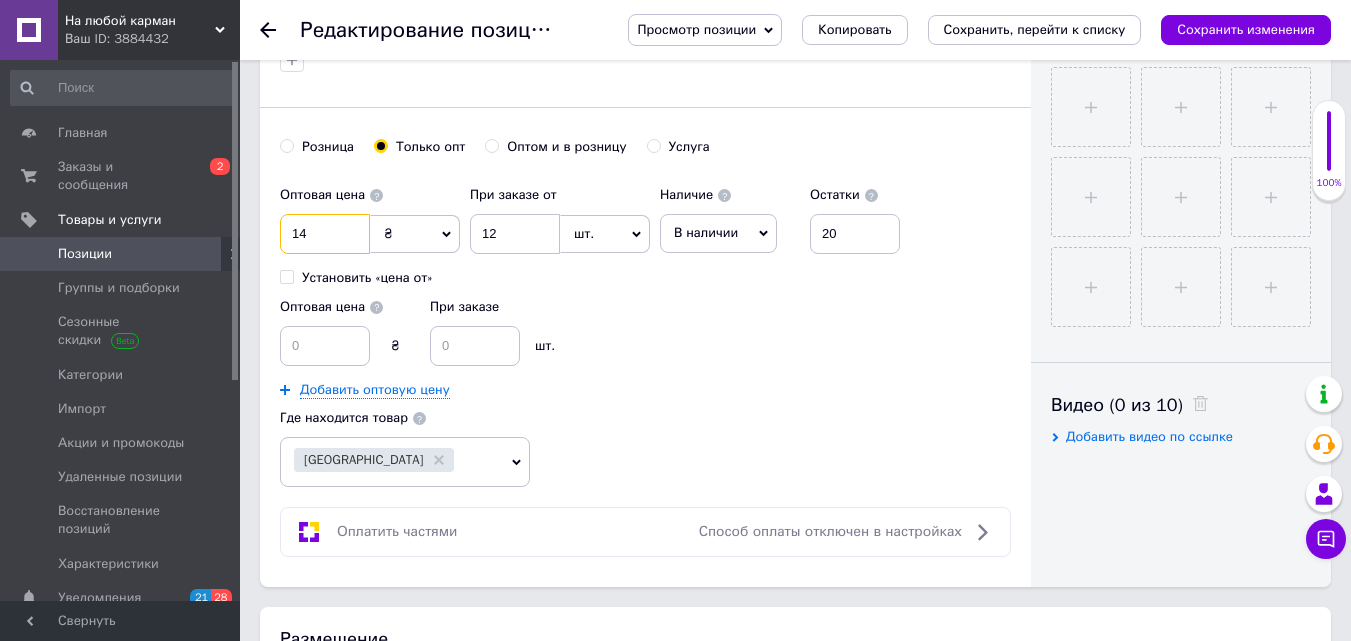 drag, startPoint x: 288, startPoint y: 230, endPoint x: 324, endPoint y: 227, distance: 36.124783 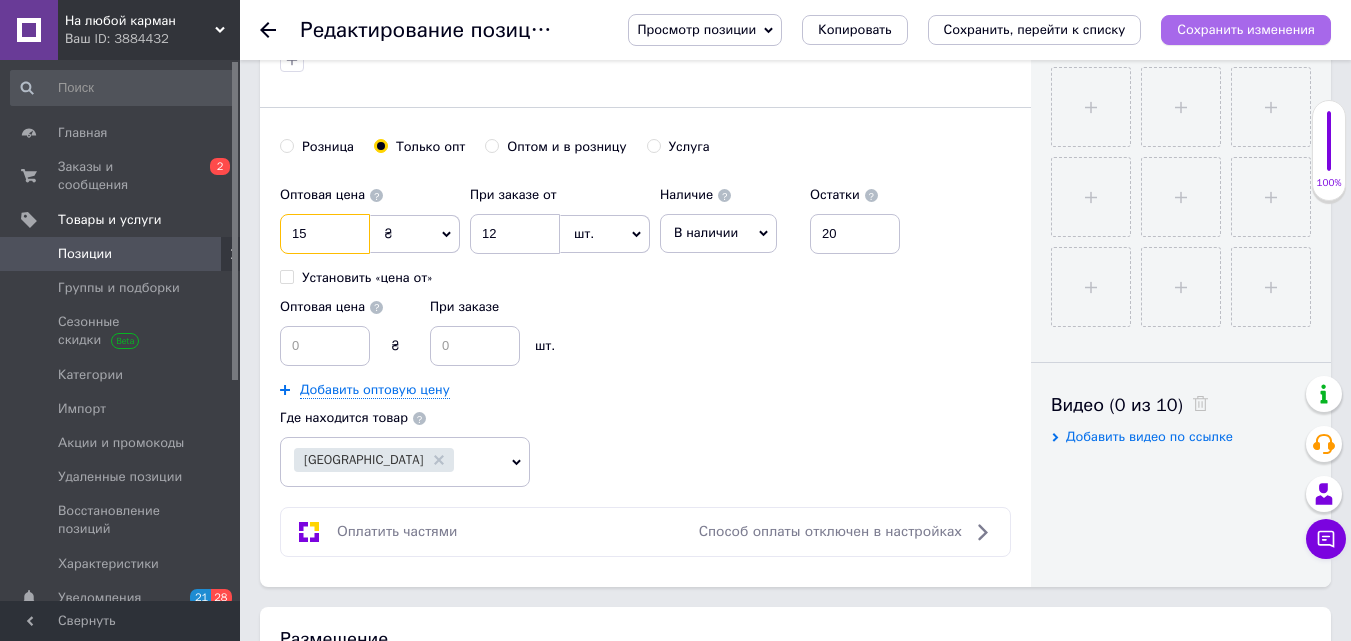 type on "15" 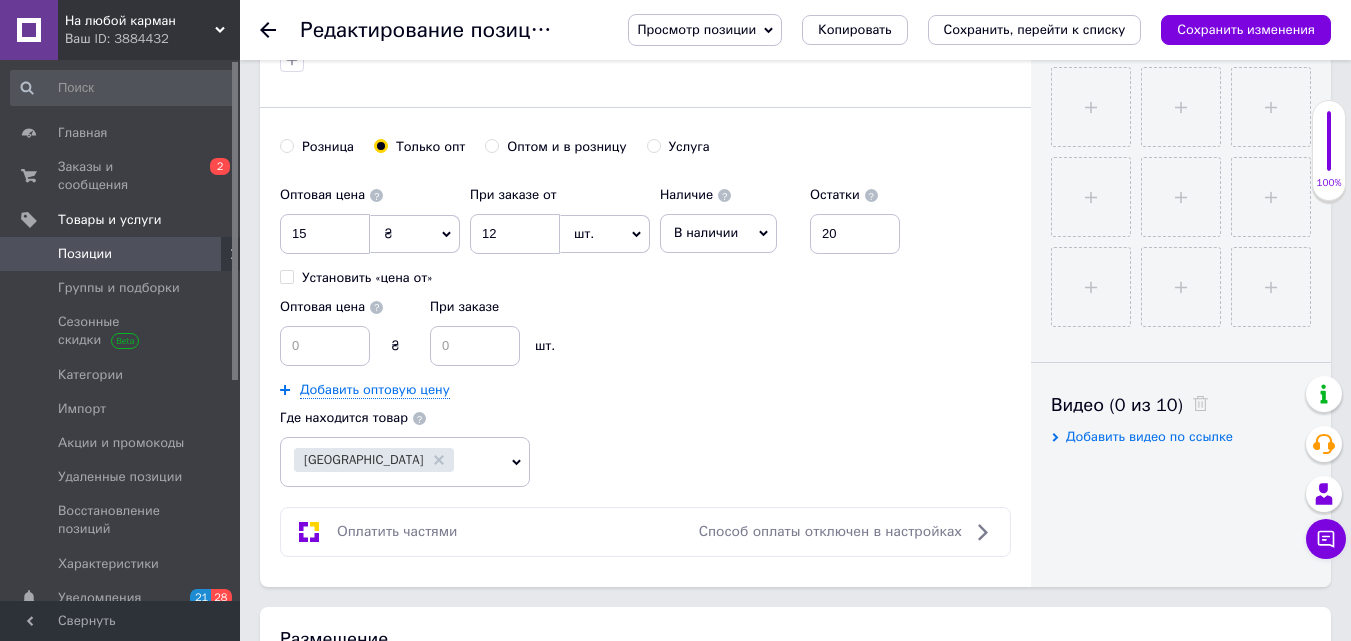click on "Сохранить изменения" at bounding box center [1246, 29] 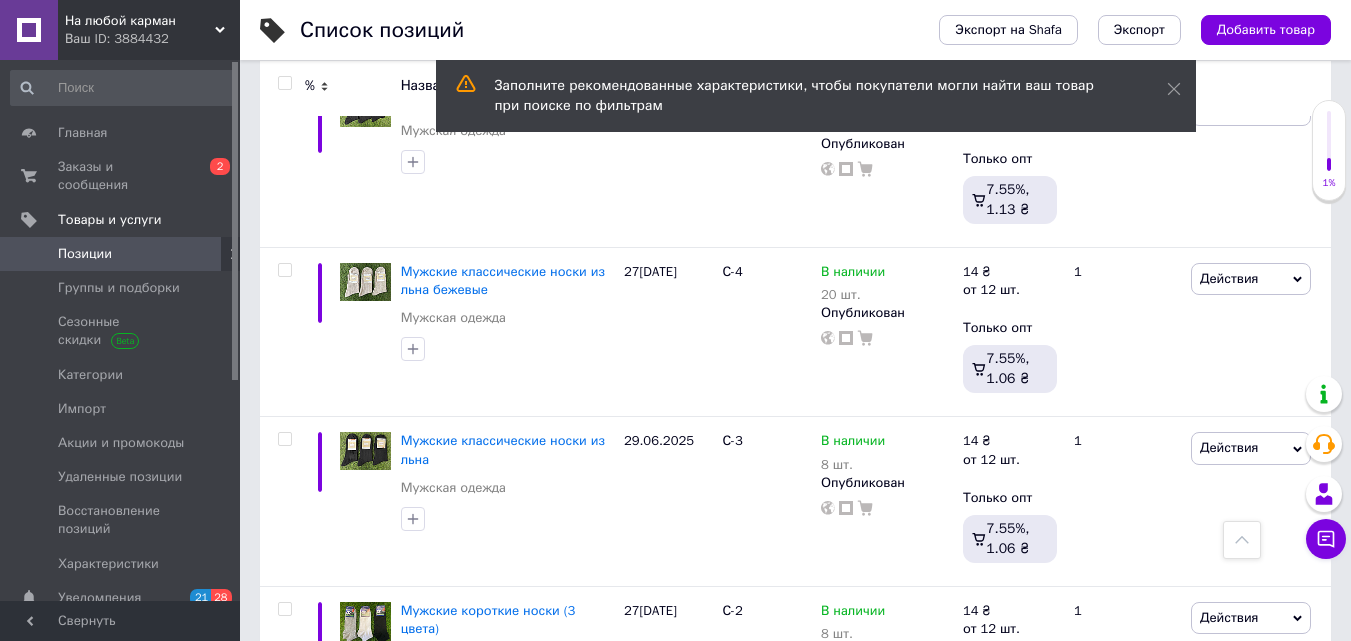 scroll, scrollTop: 900, scrollLeft: 0, axis: vertical 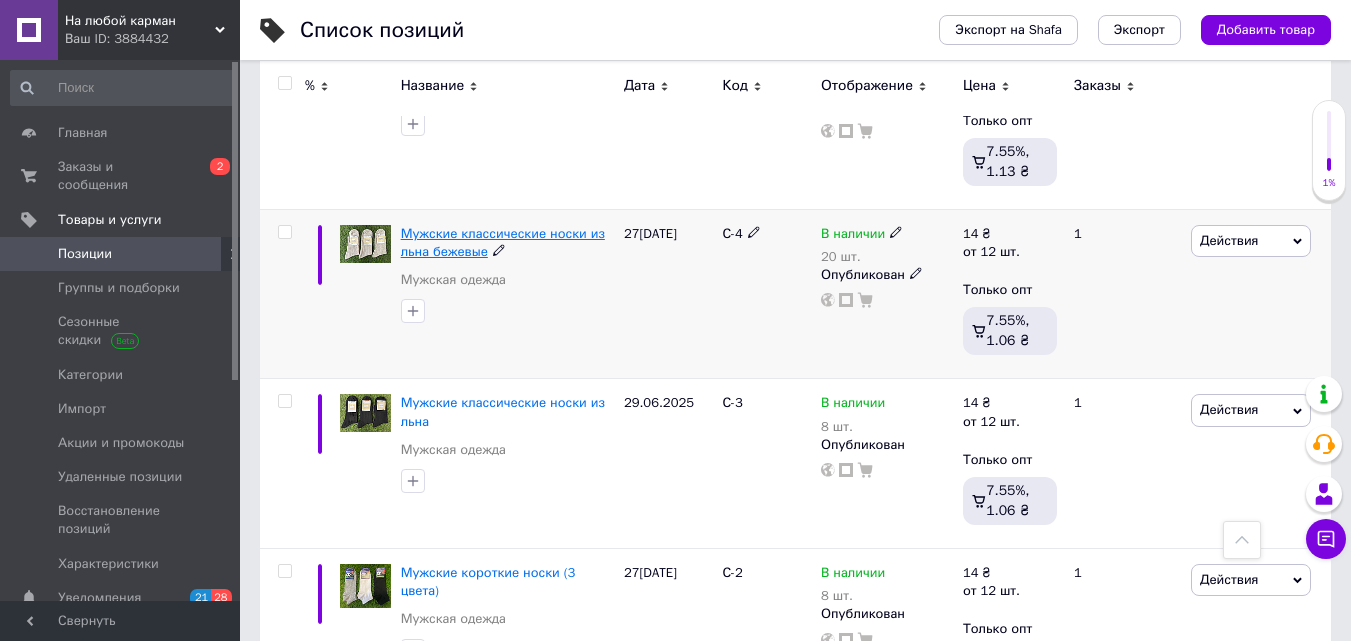 click on "Мужские классические носки из льна бежевые" at bounding box center [503, 242] 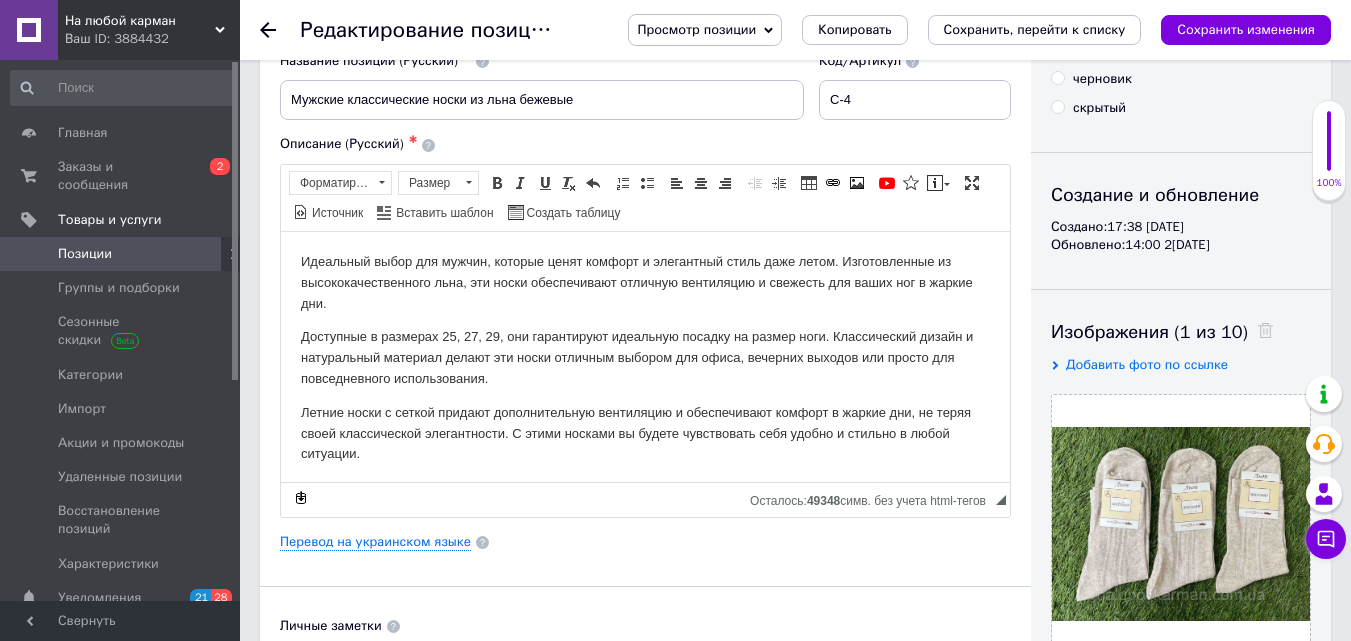 scroll, scrollTop: 500, scrollLeft: 0, axis: vertical 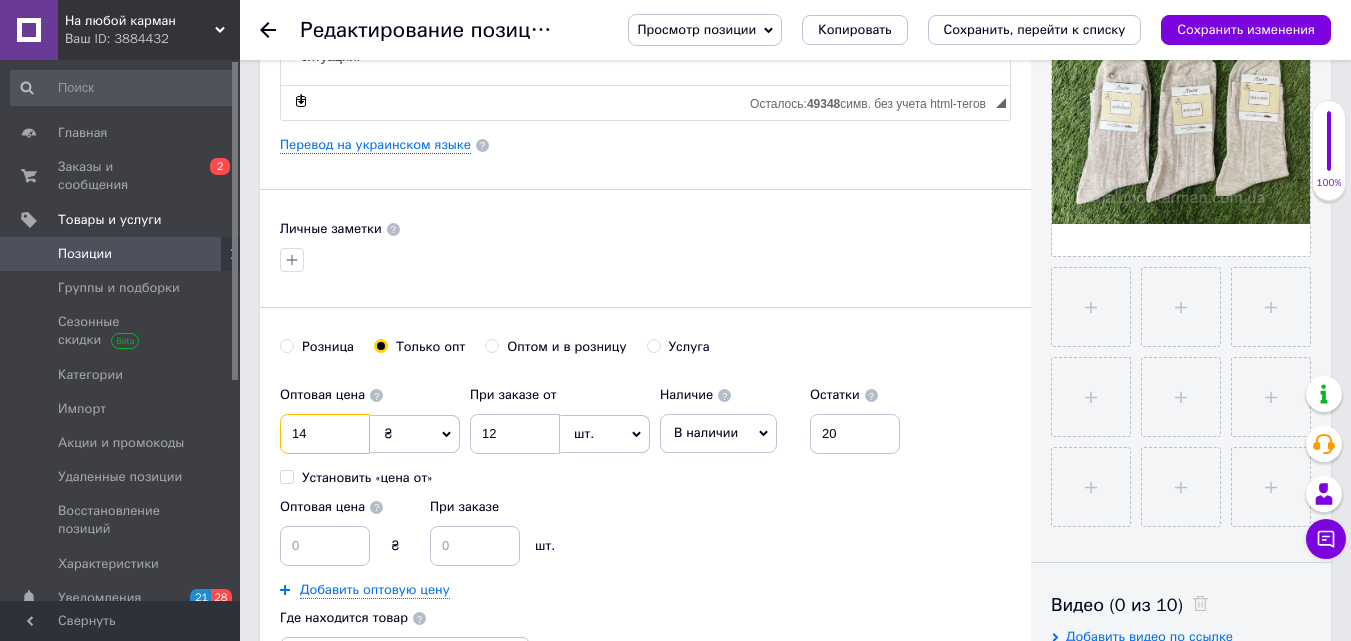 drag, startPoint x: 289, startPoint y: 432, endPoint x: 316, endPoint y: 433, distance: 27.018513 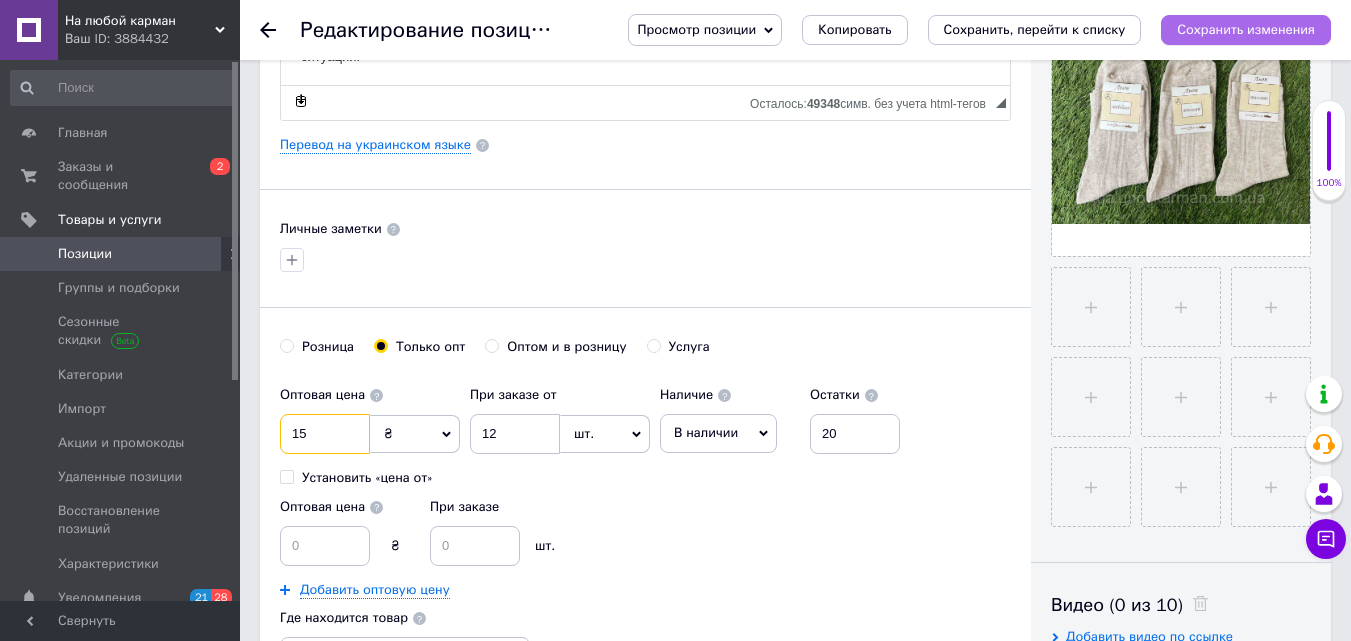 type on "15" 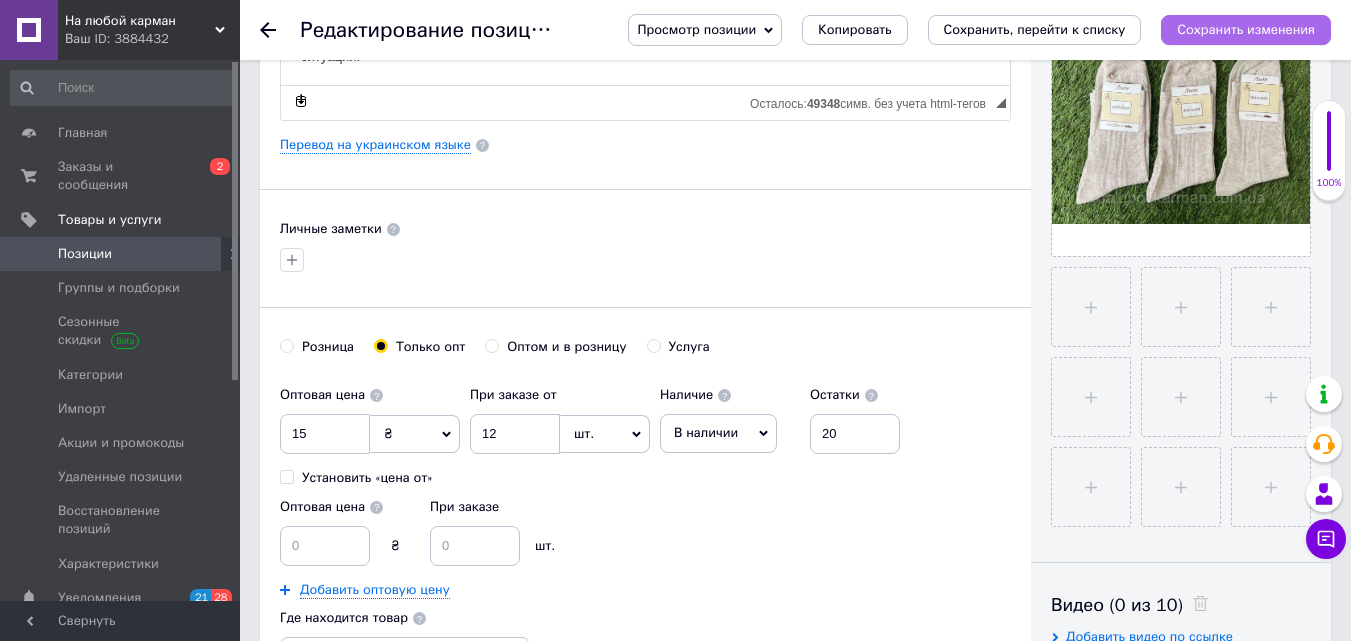 click on "Сохранить изменения" at bounding box center [1246, 30] 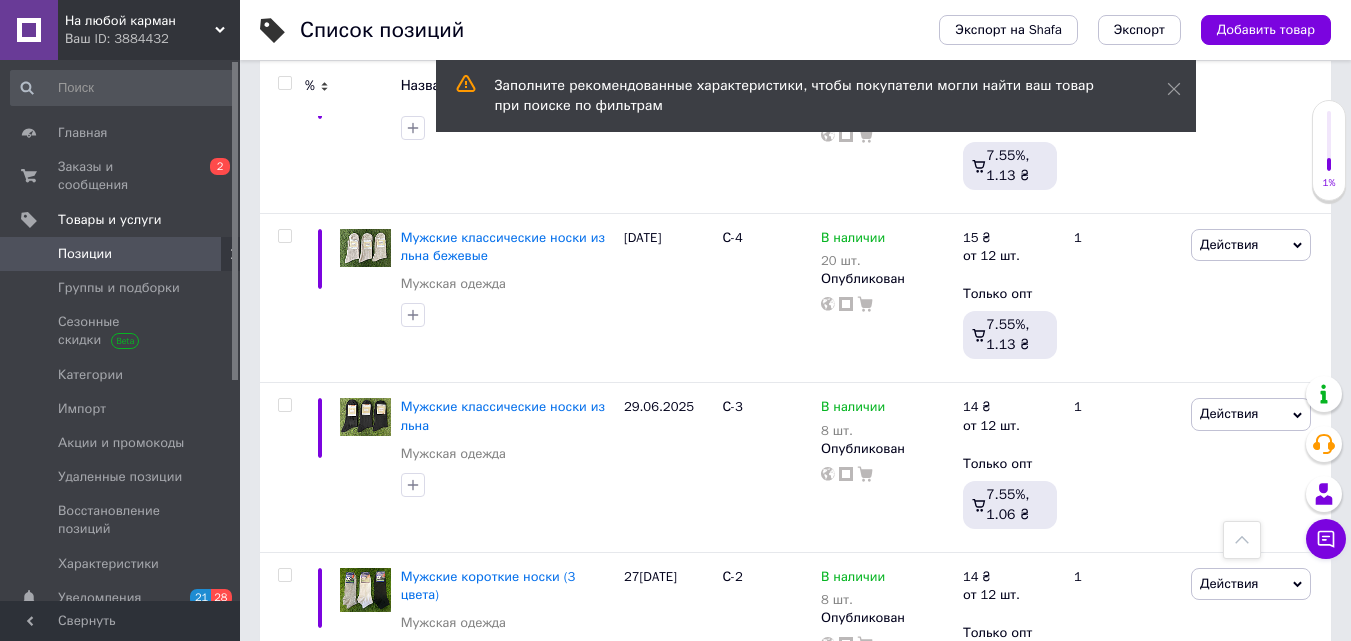 scroll, scrollTop: 900, scrollLeft: 0, axis: vertical 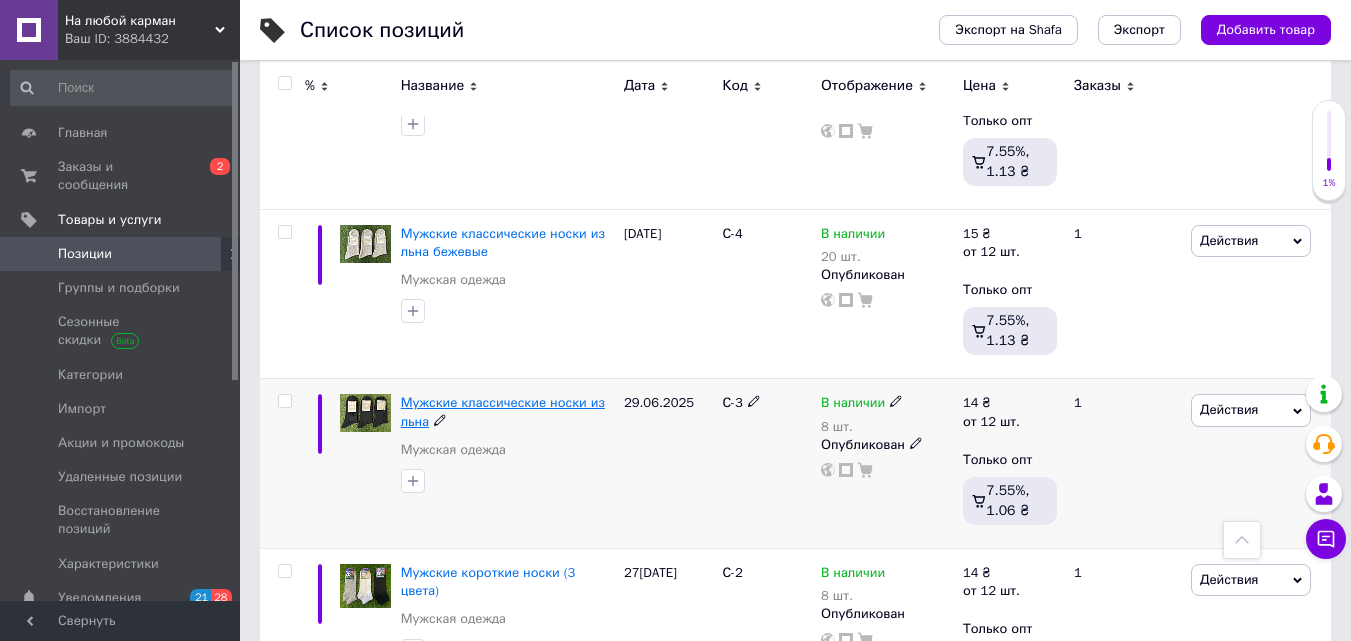 click on "Мужские классические носки из льна" at bounding box center (503, 411) 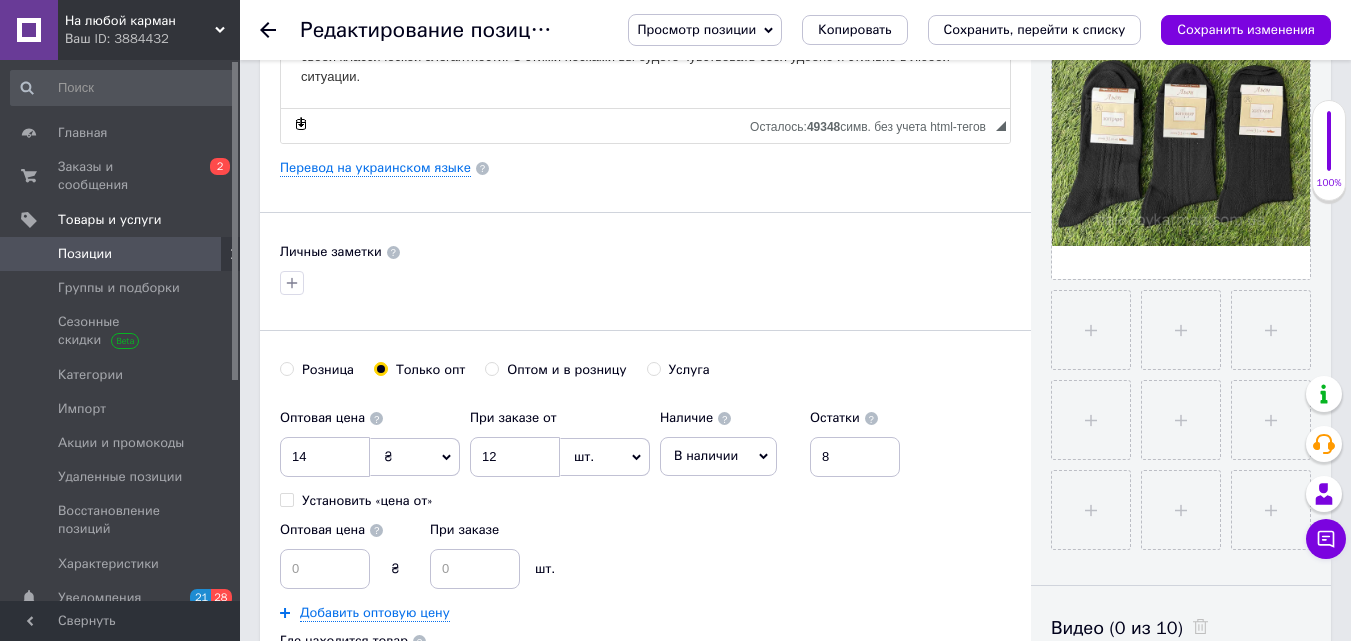 scroll, scrollTop: 500, scrollLeft: 0, axis: vertical 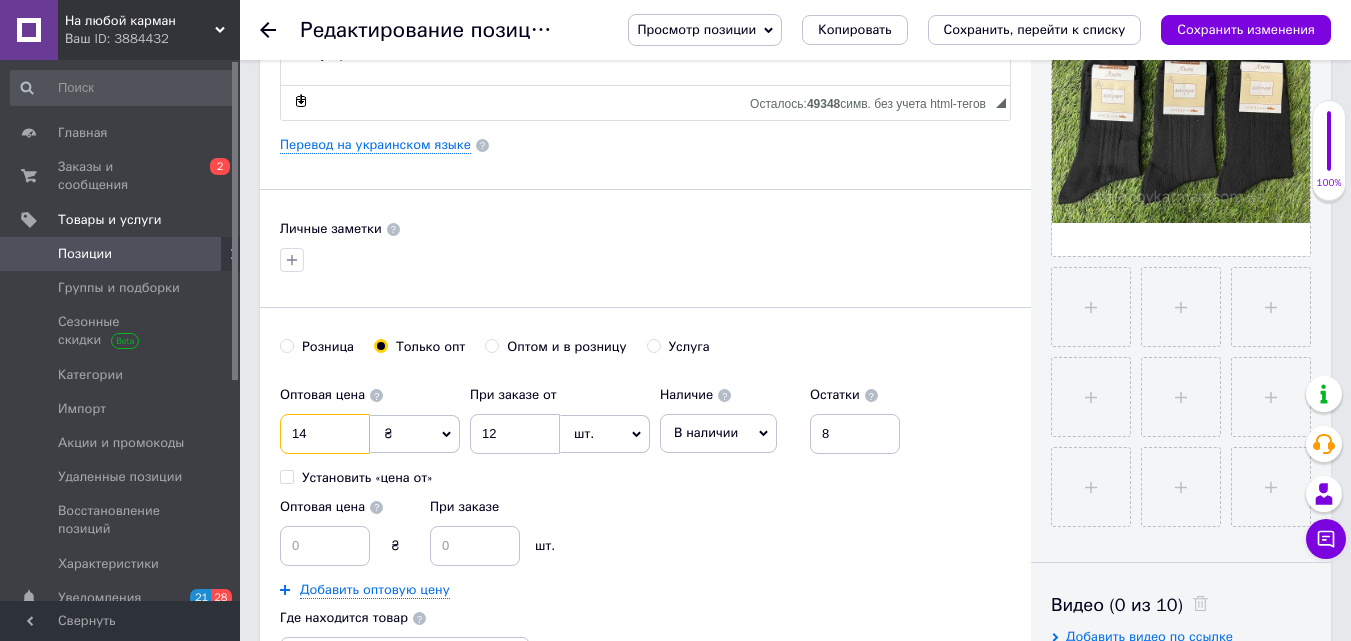 drag, startPoint x: 286, startPoint y: 426, endPoint x: 360, endPoint y: 418, distance: 74.431175 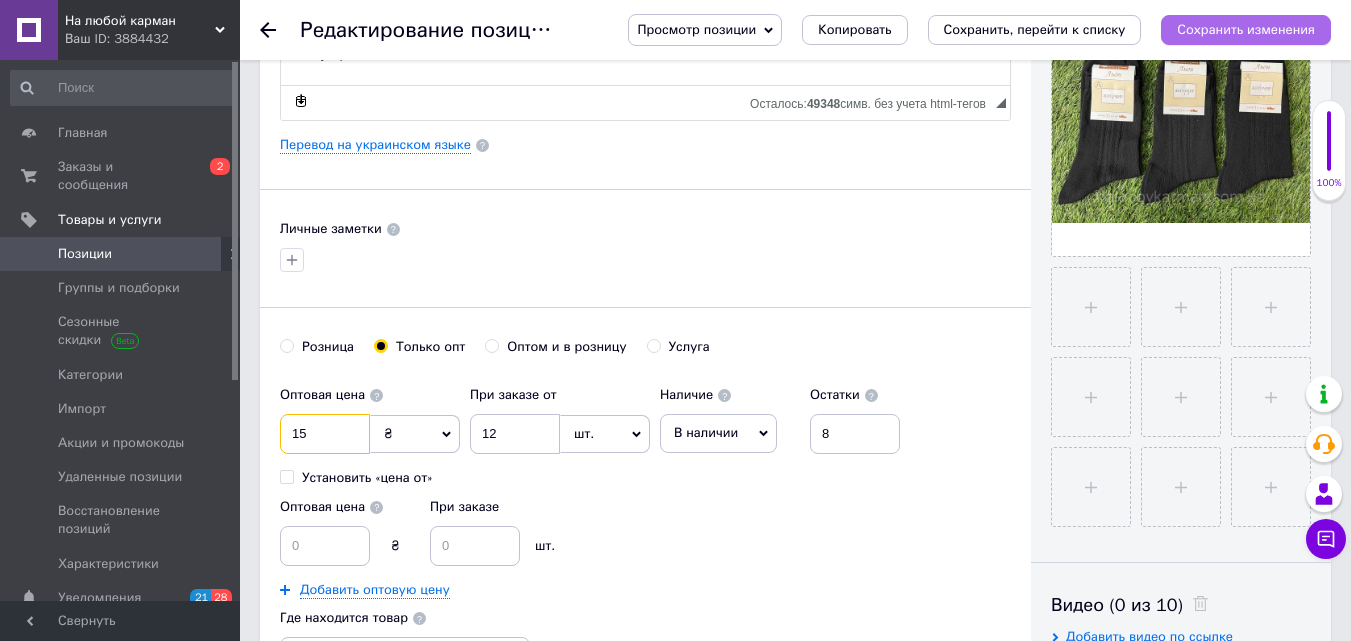 type on "15" 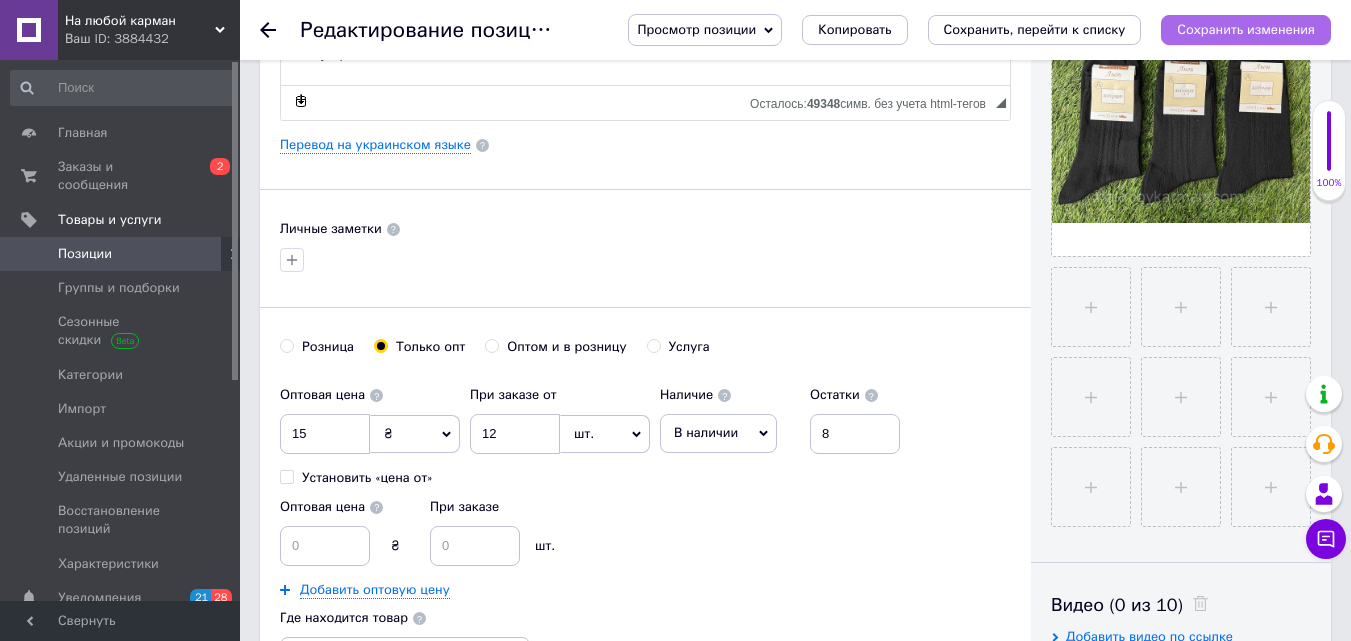 click on "Сохранить изменения" at bounding box center [1246, 29] 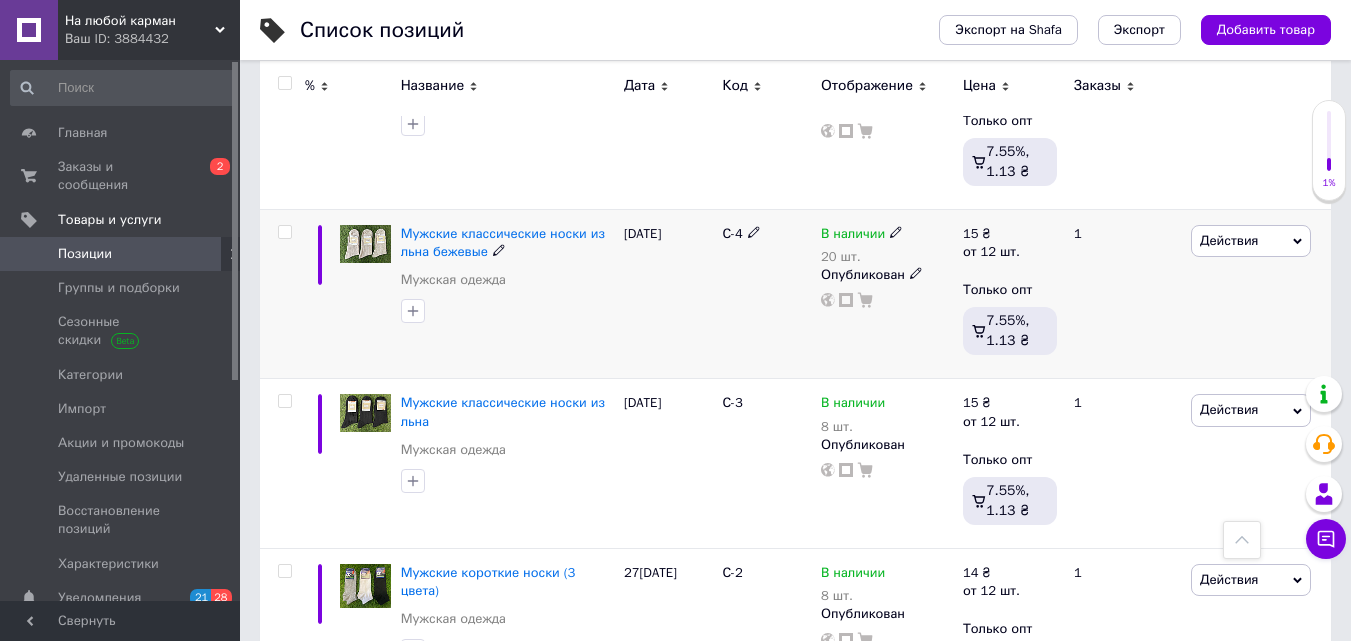 scroll, scrollTop: 1100, scrollLeft: 0, axis: vertical 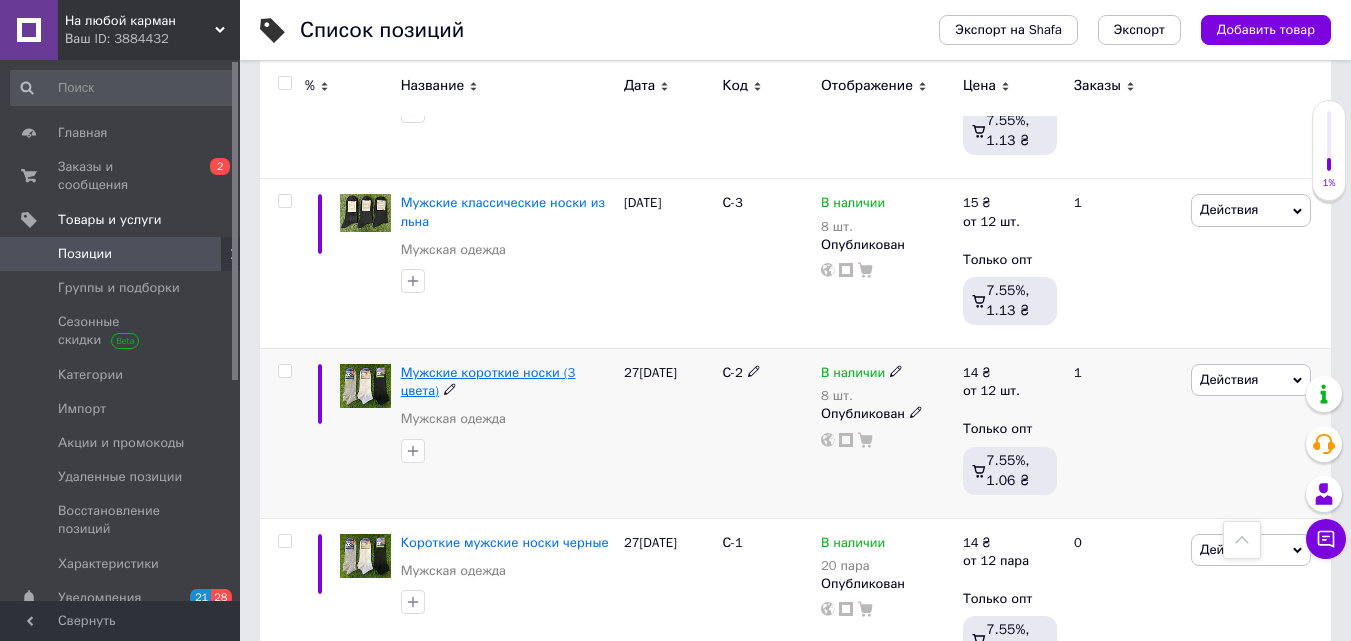click on "Мужские короткие носки (3 цвета)" at bounding box center (488, 381) 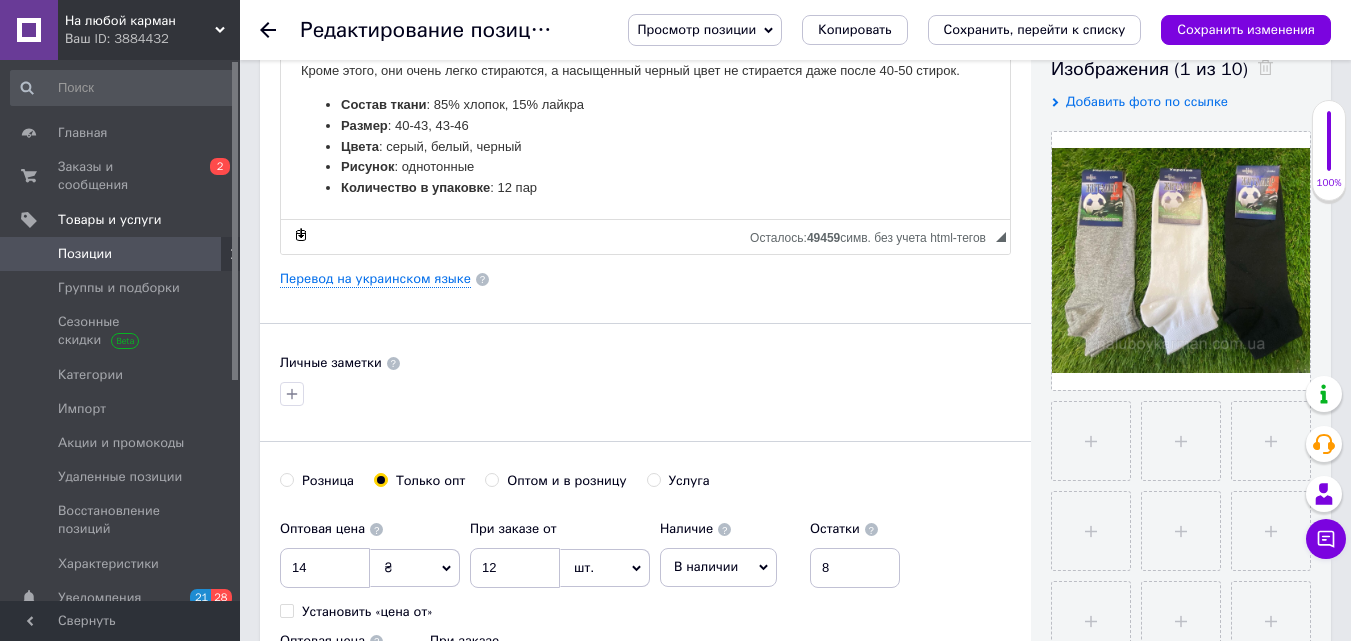 scroll, scrollTop: 400, scrollLeft: 0, axis: vertical 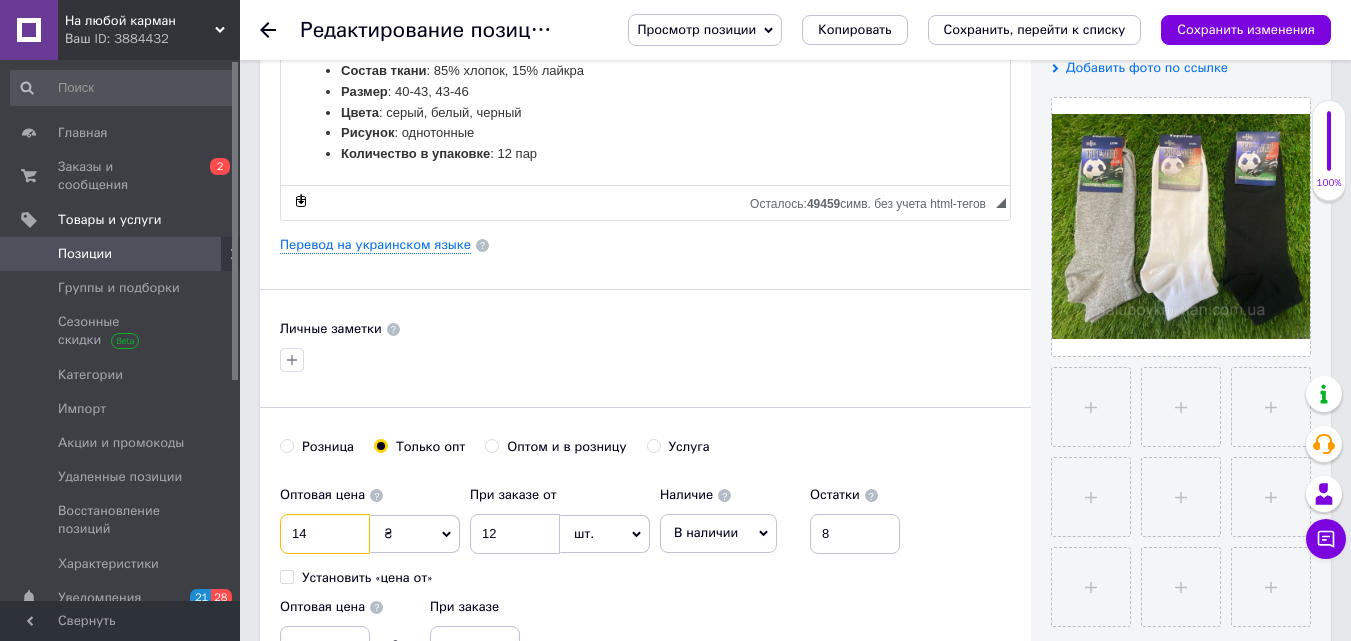 drag, startPoint x: 290, startPoint y: 530, endPoint x: 322, endPoint y: 530, distance: 32 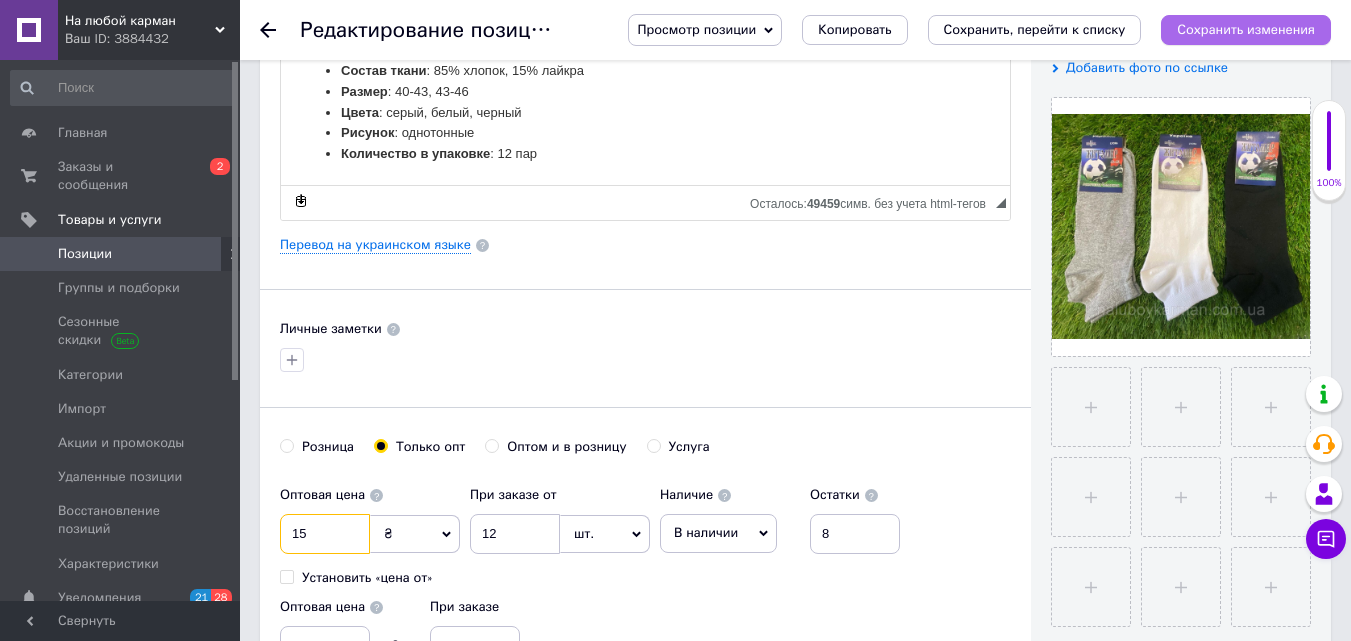 type on "15" 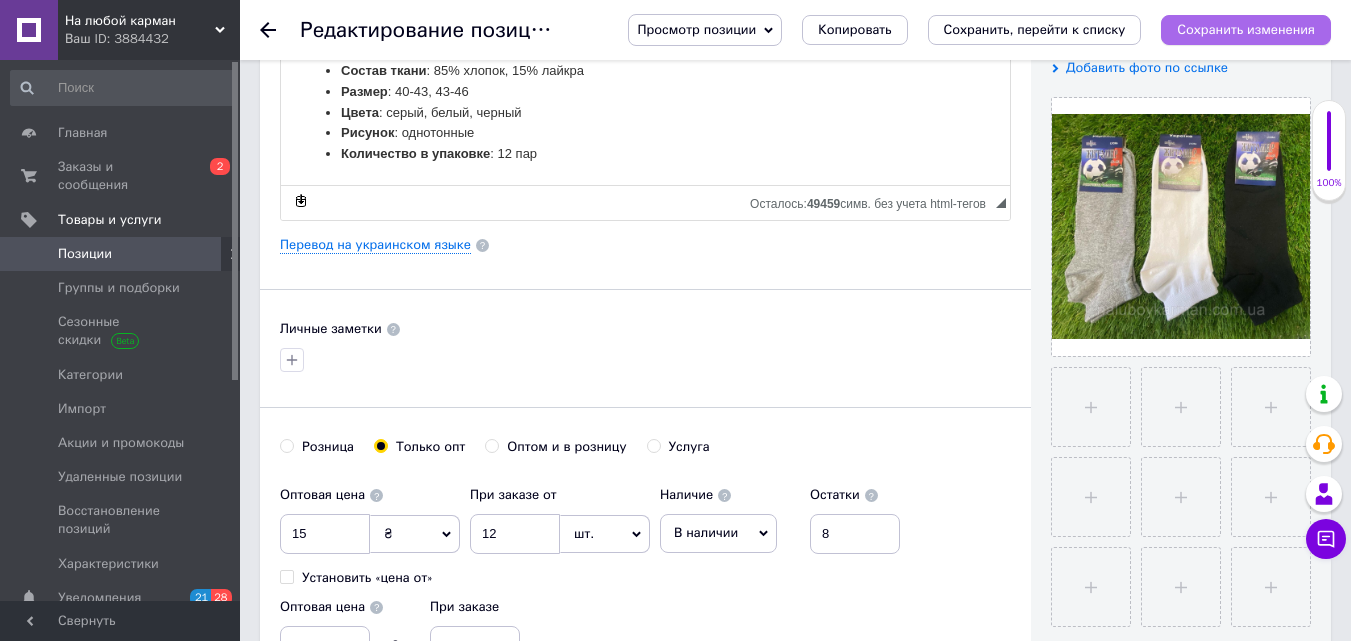 click on "Сохранить изменения" at bounding box center [1246, 29] 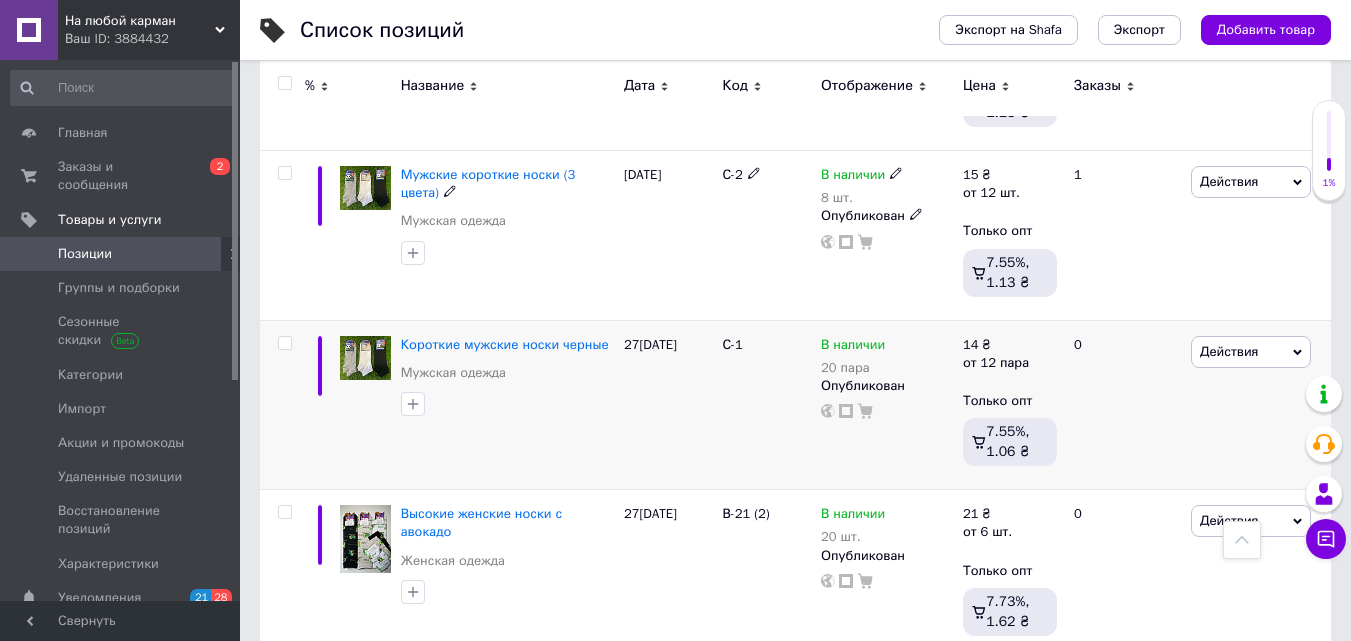 scroll, scrollTop: 1300, scrollLeft: 0, axis: vertical 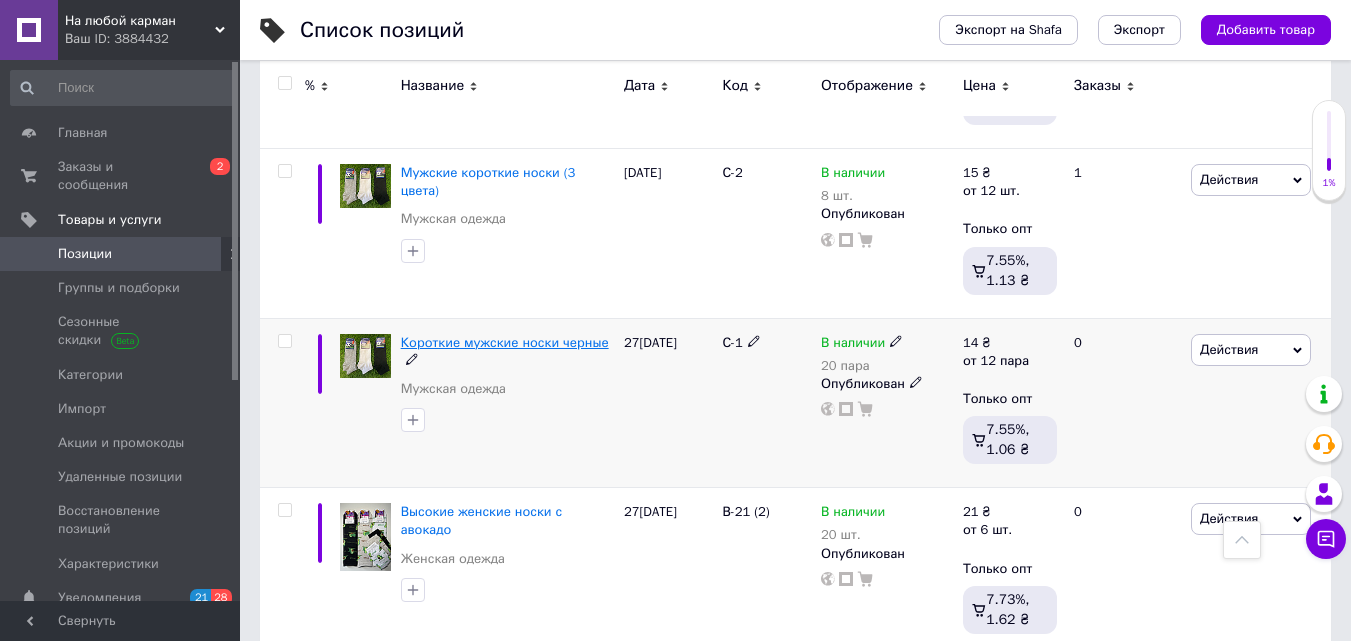 click on "Короткие мужские носки черные" at bounding box center (505, 342) 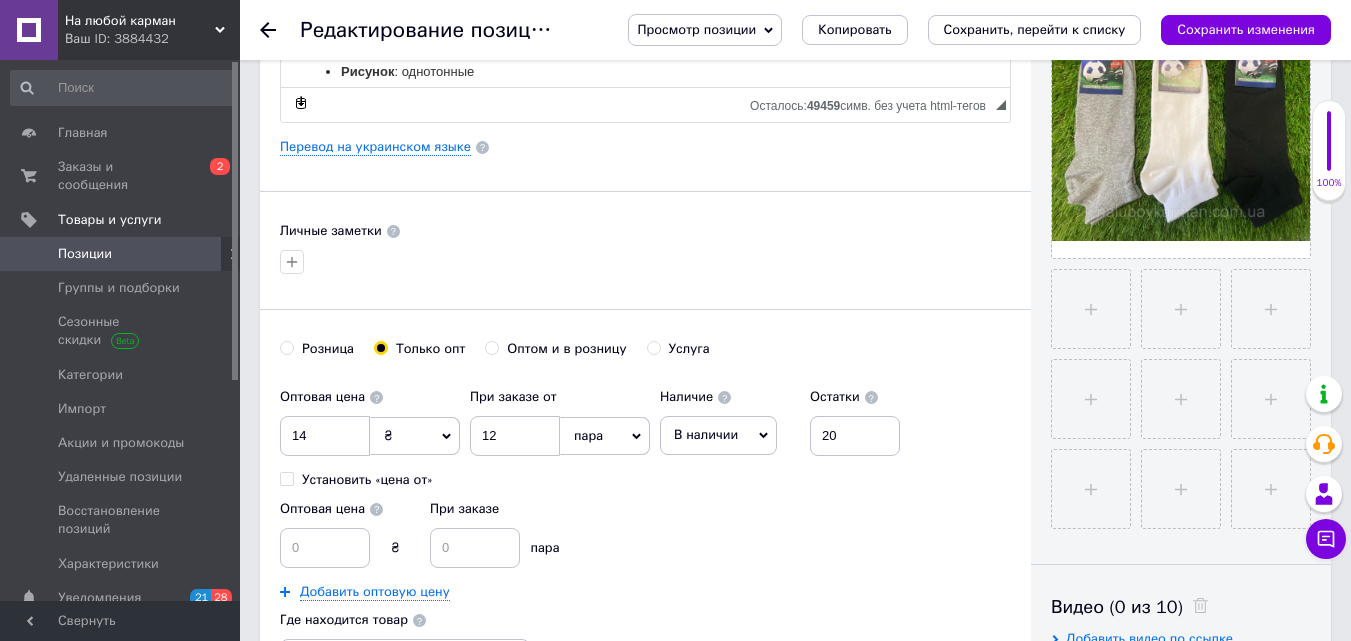 scroll, scrollTop: 500, scrollLeft: 0, axis: vertical 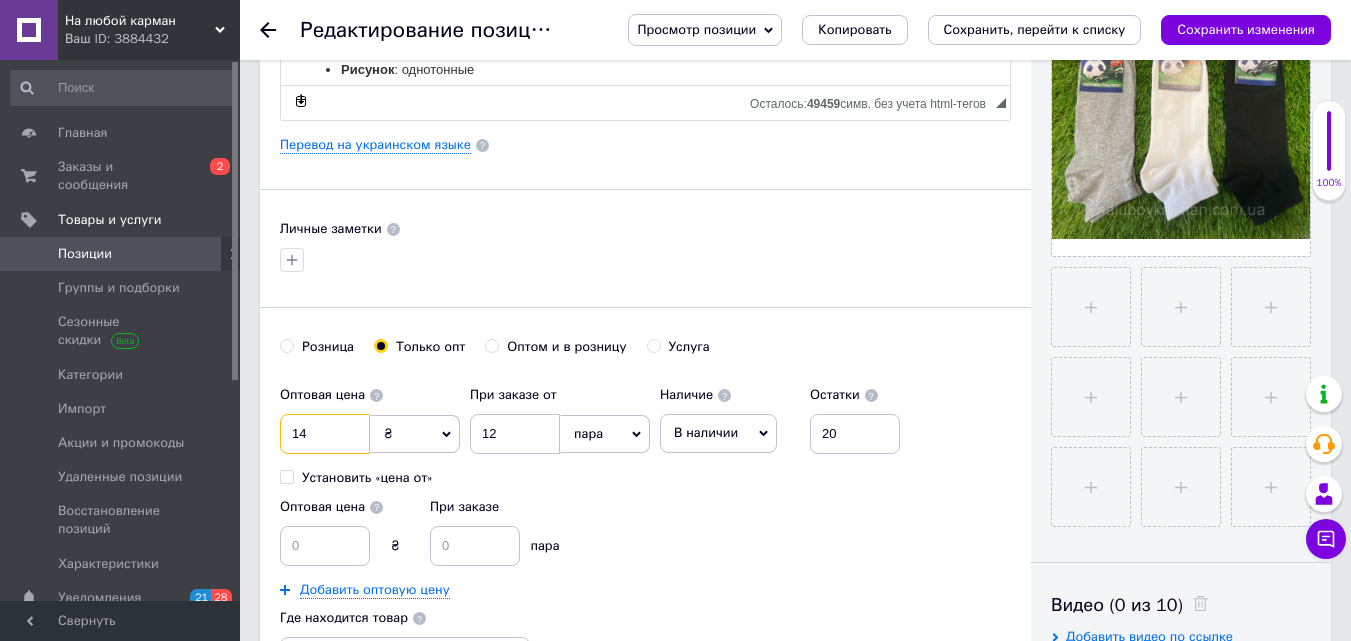 drag, startPoint x: 285, startPoint y: 430, endPoint x: 324, endPoint y: 428, distance: 39.051247 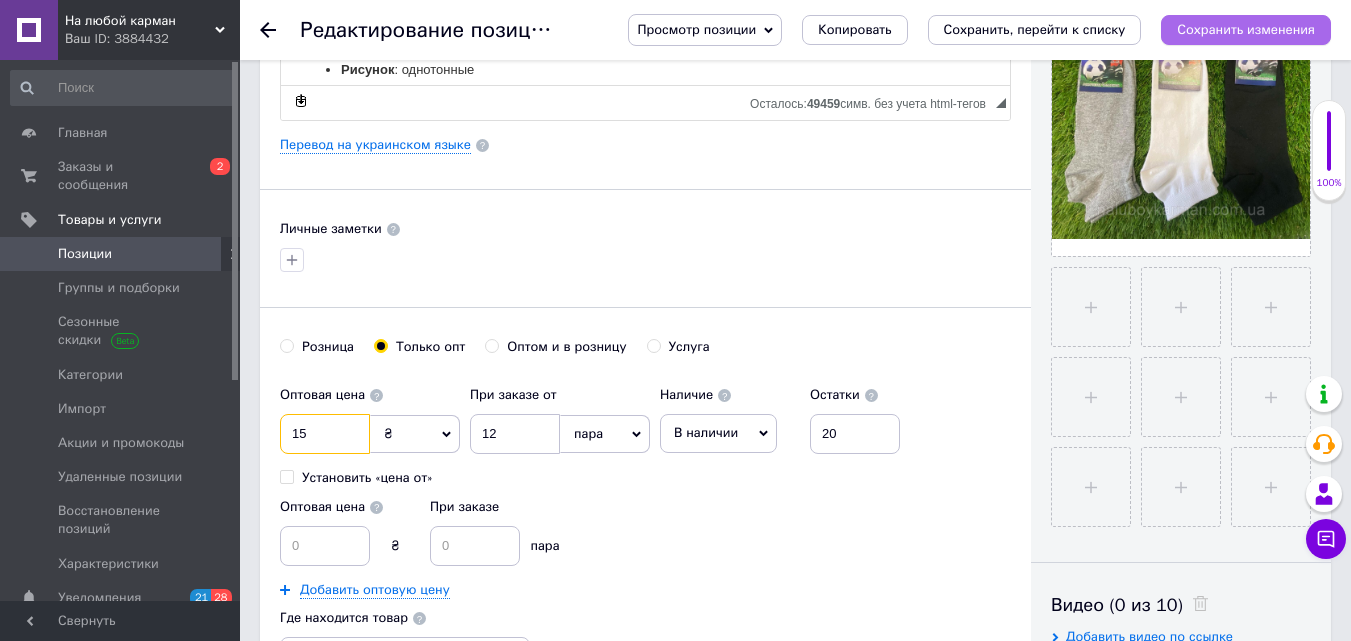type on "15" 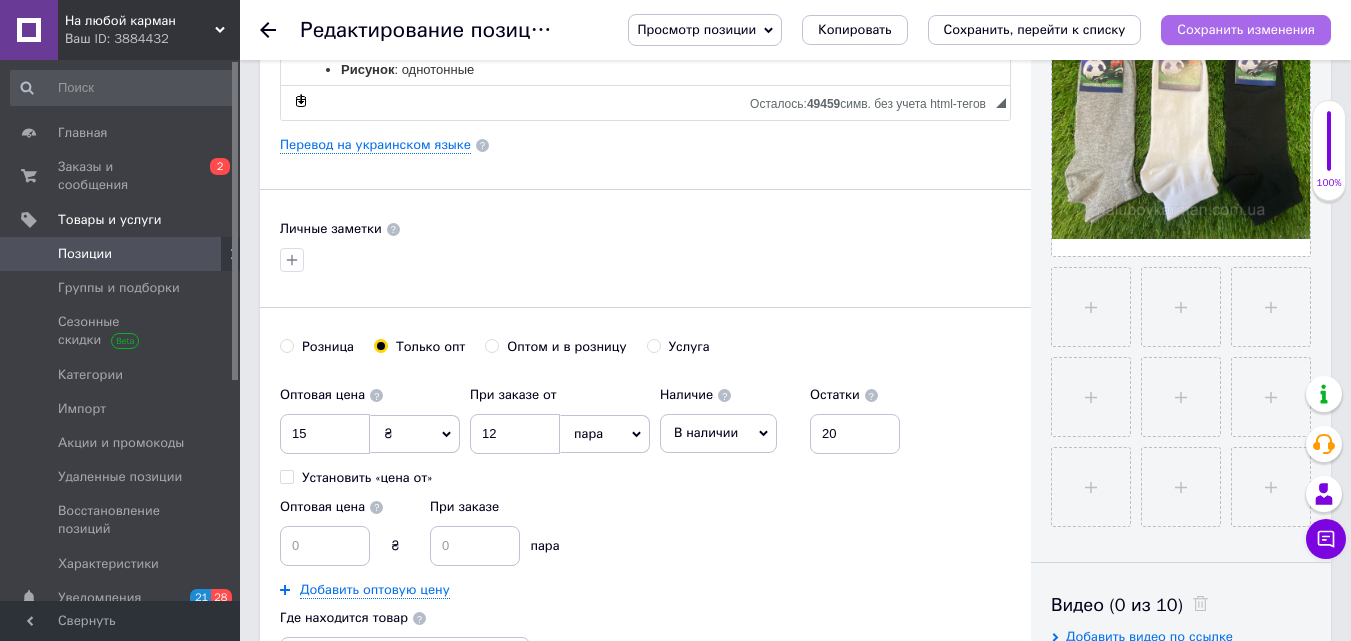 click on "Сохранить изменения" at bounding box center [1246, 29] 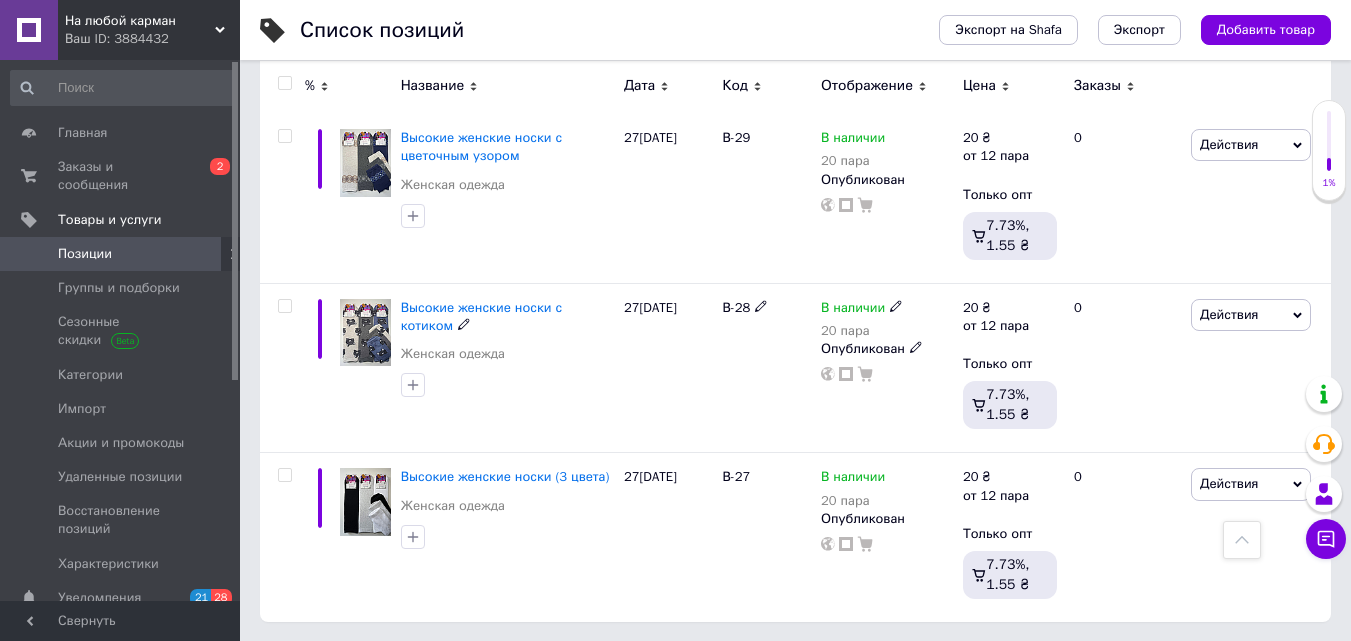scroll, scrollTop: 3264, scrollLeft: 0, axis: vertical 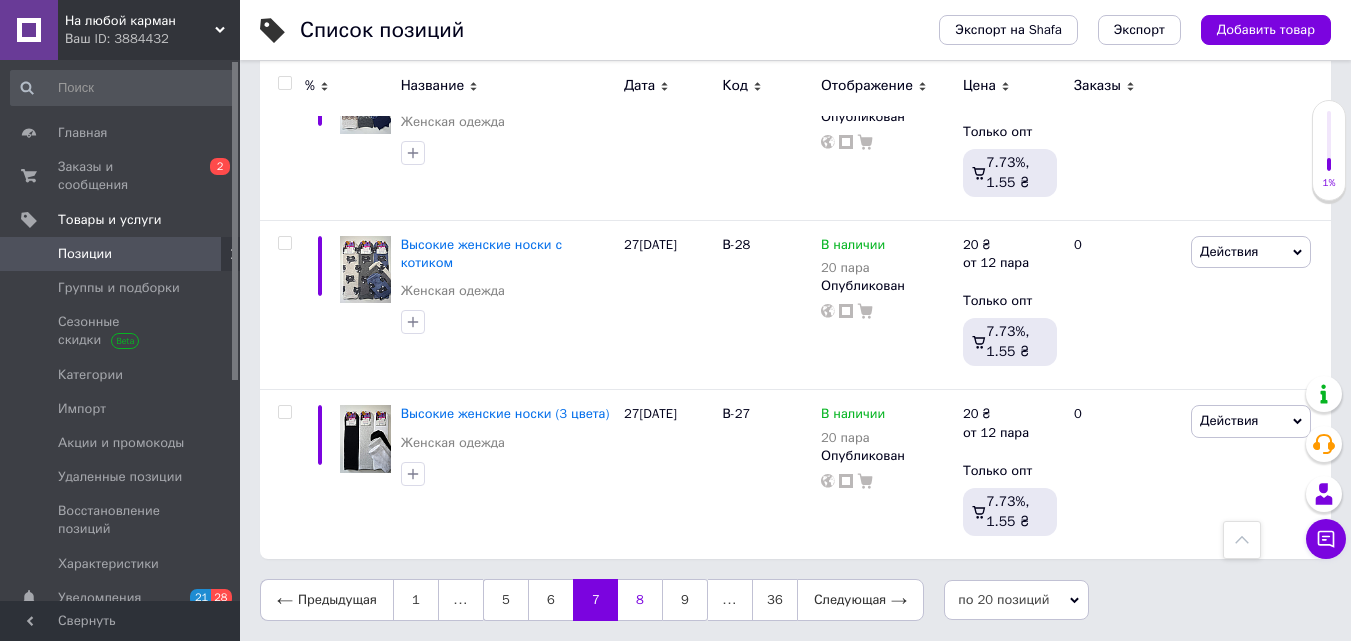 click on "8" at bounding box center [640, 600] 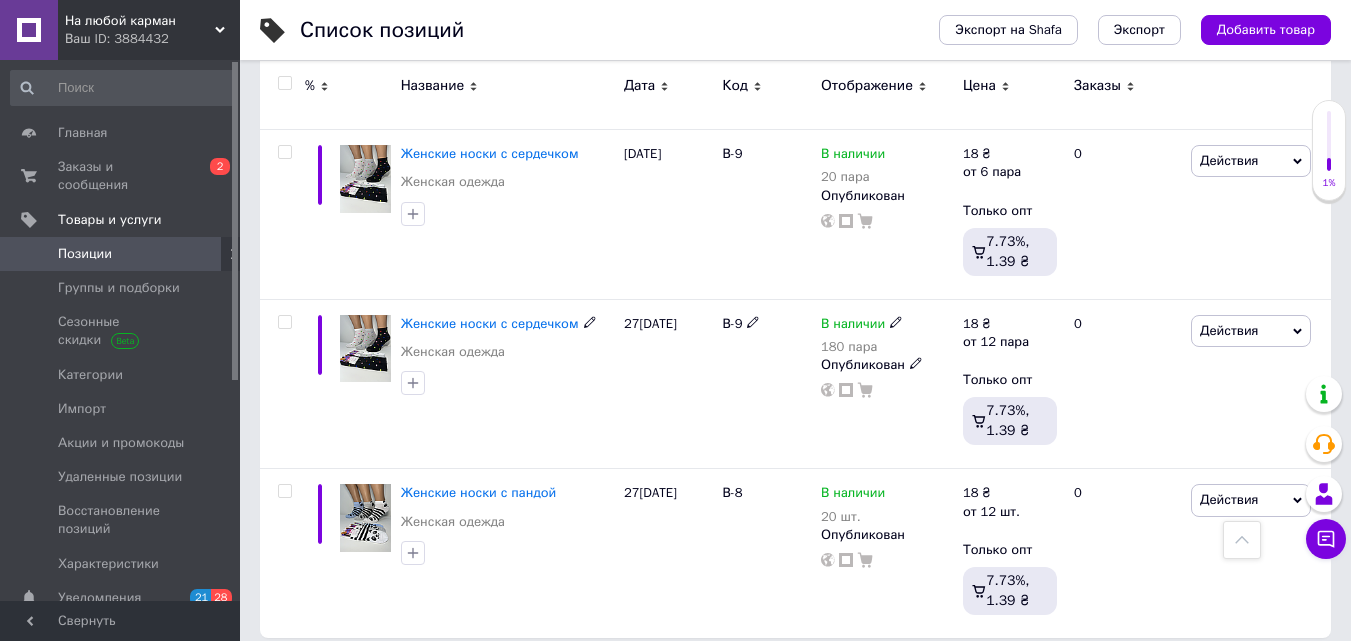 scroll, scrollTop: 3264, scrollLeft: 0, axis: vertical 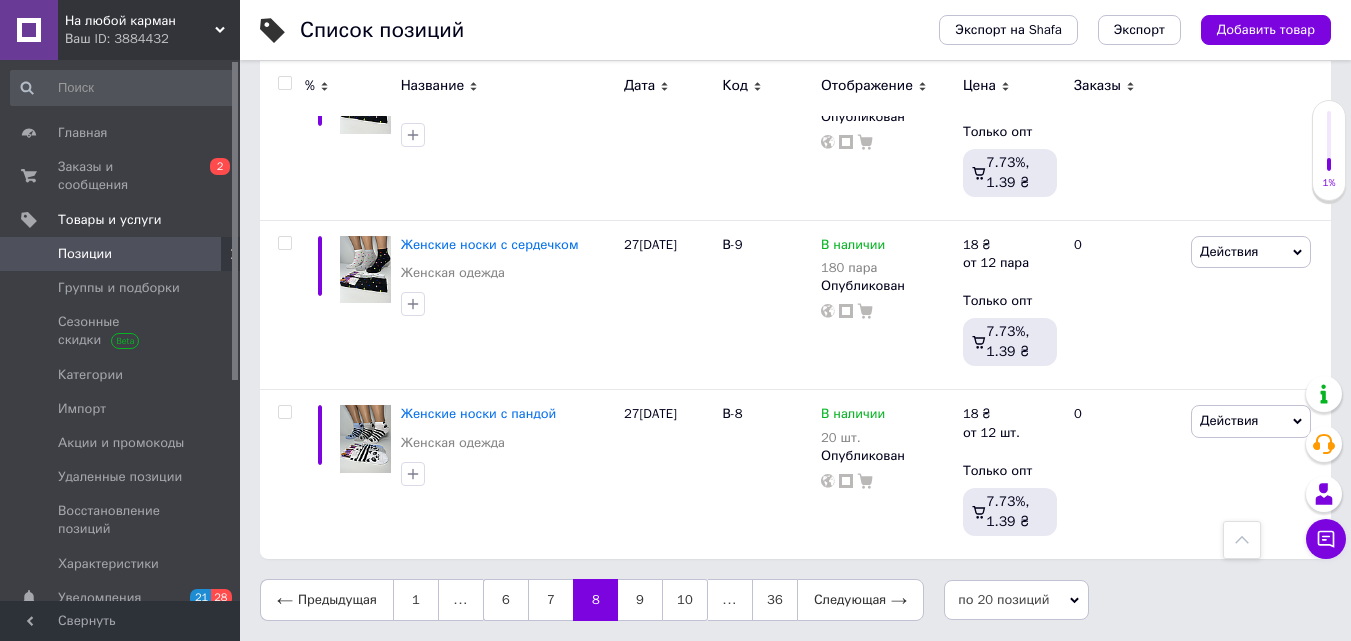 click on "9" at bounding box center (640, 600) 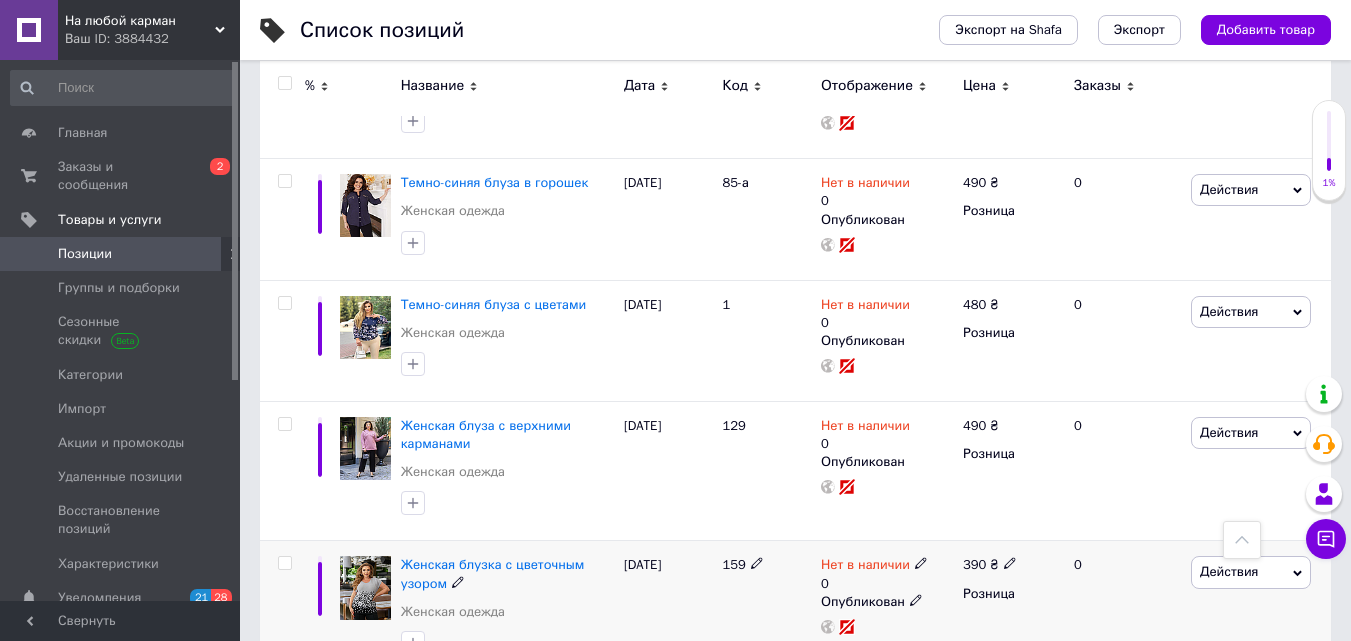 scroll, scrollTop: 2783, scrollLeft: 0, axis: vertical 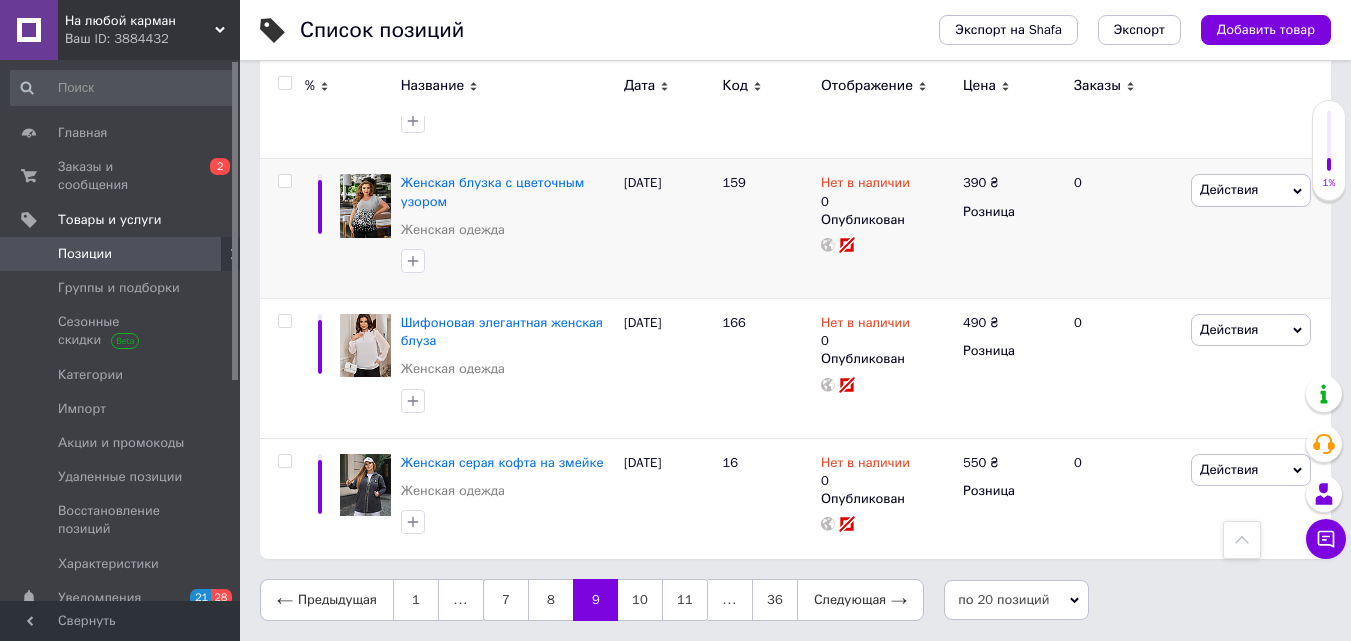 click on "10" at bounding box center [640, 600] 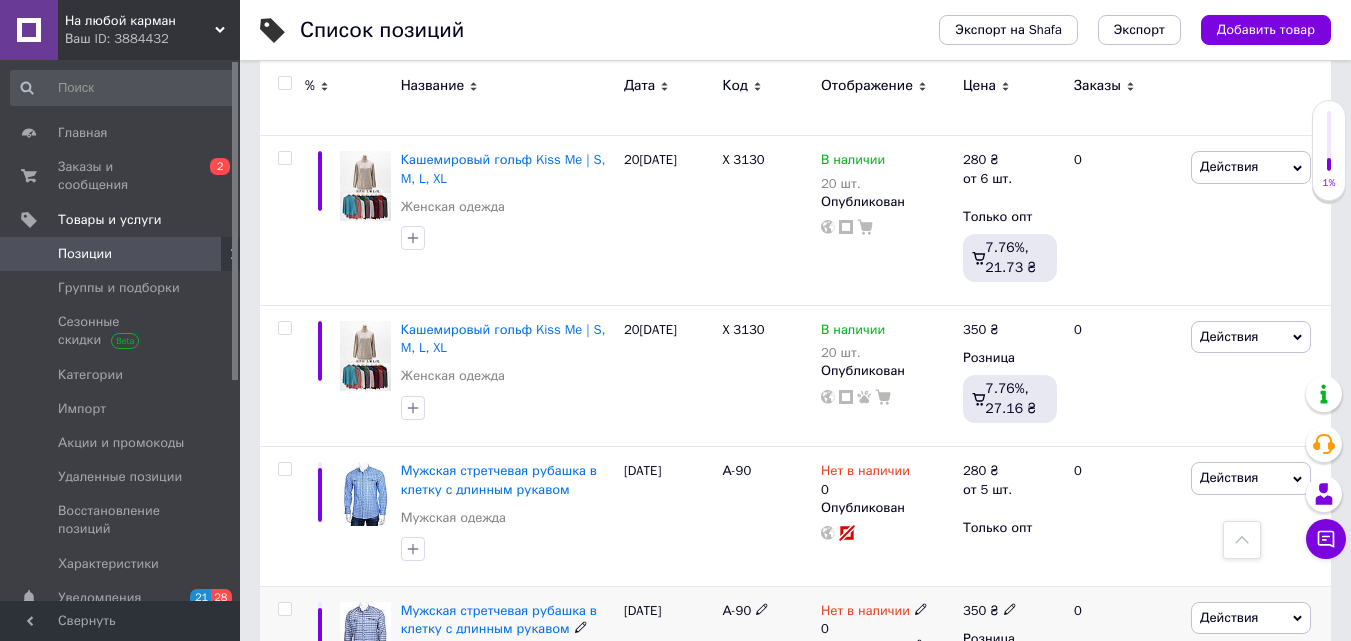 scroll, scrollTop: 2951, scrollLeft: 0, axis: vertical 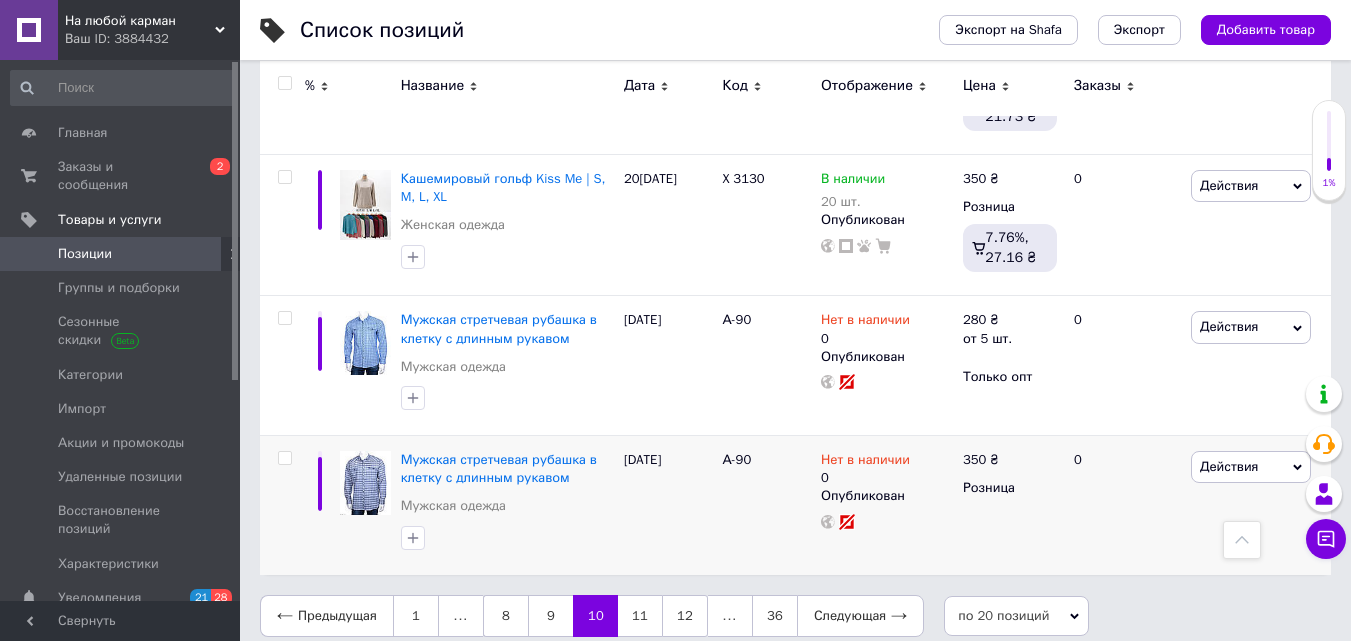 click on "11" at bounding box center (640, 616) 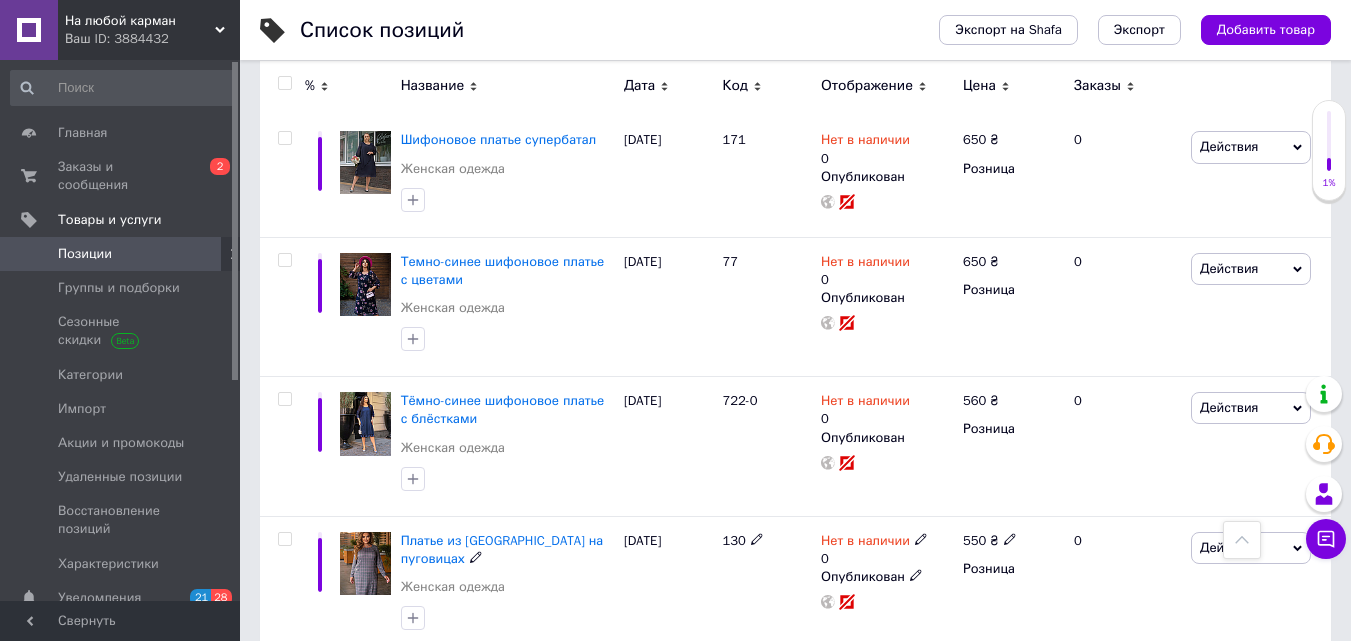 scroll, scrollTop: 2606, scrollLeft: 0, axis: vertical 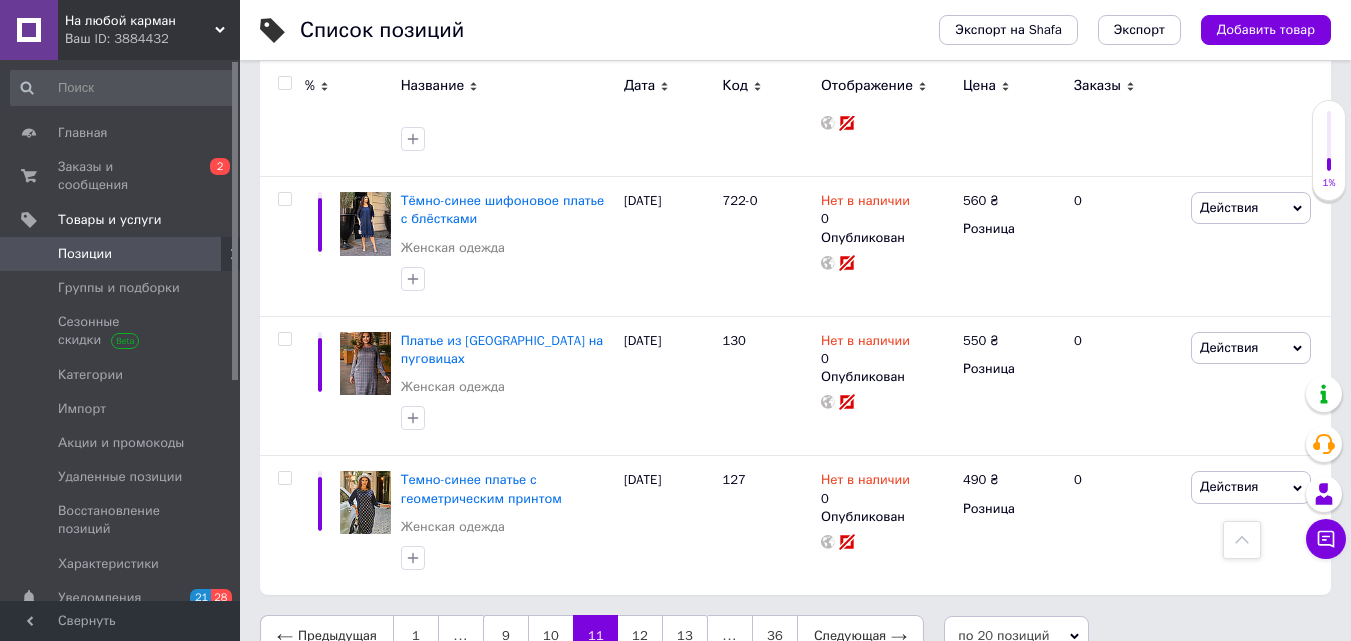 click on "12" at bounding box center (640, 636) 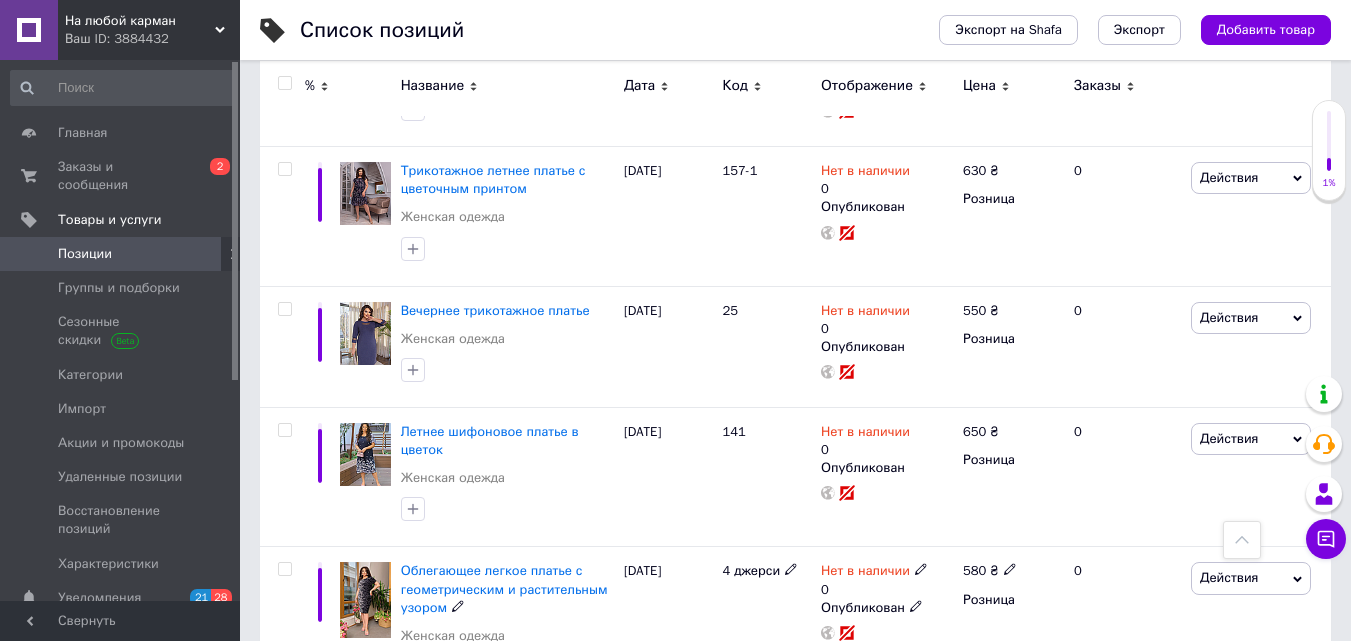 scroll, scrollTop: 2427, scrollLeft: 0, axis: vertical 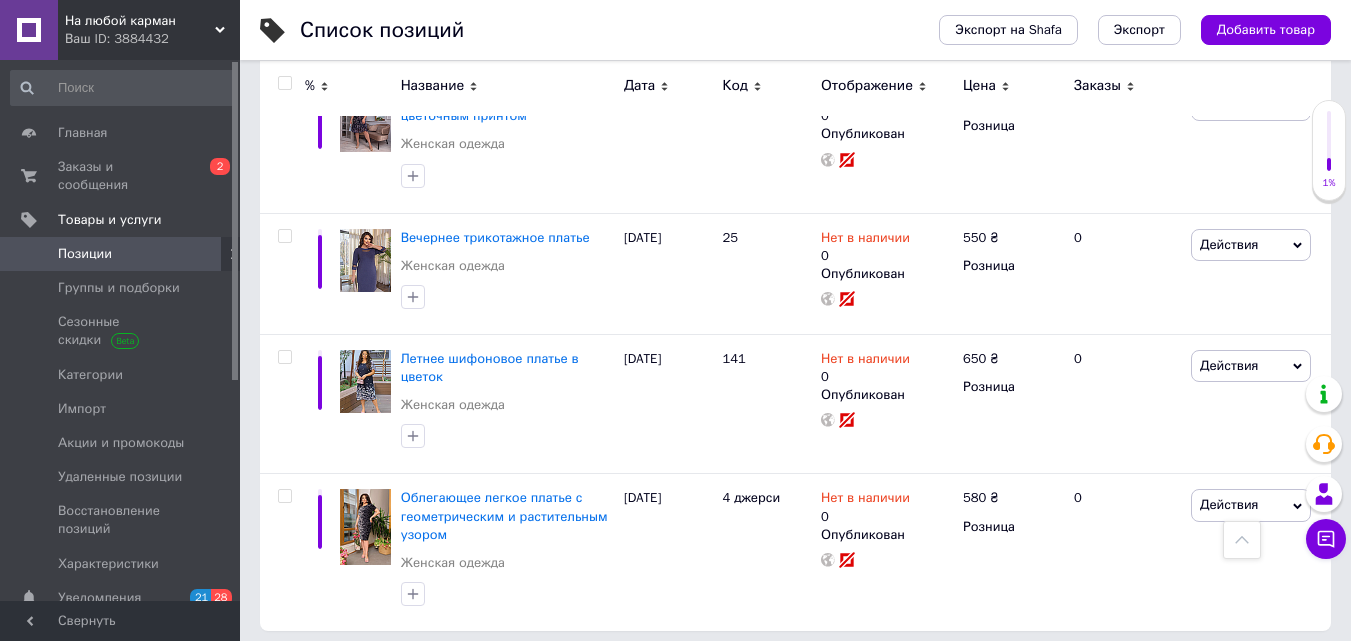 click on "13" at bounding box center (640, 672) 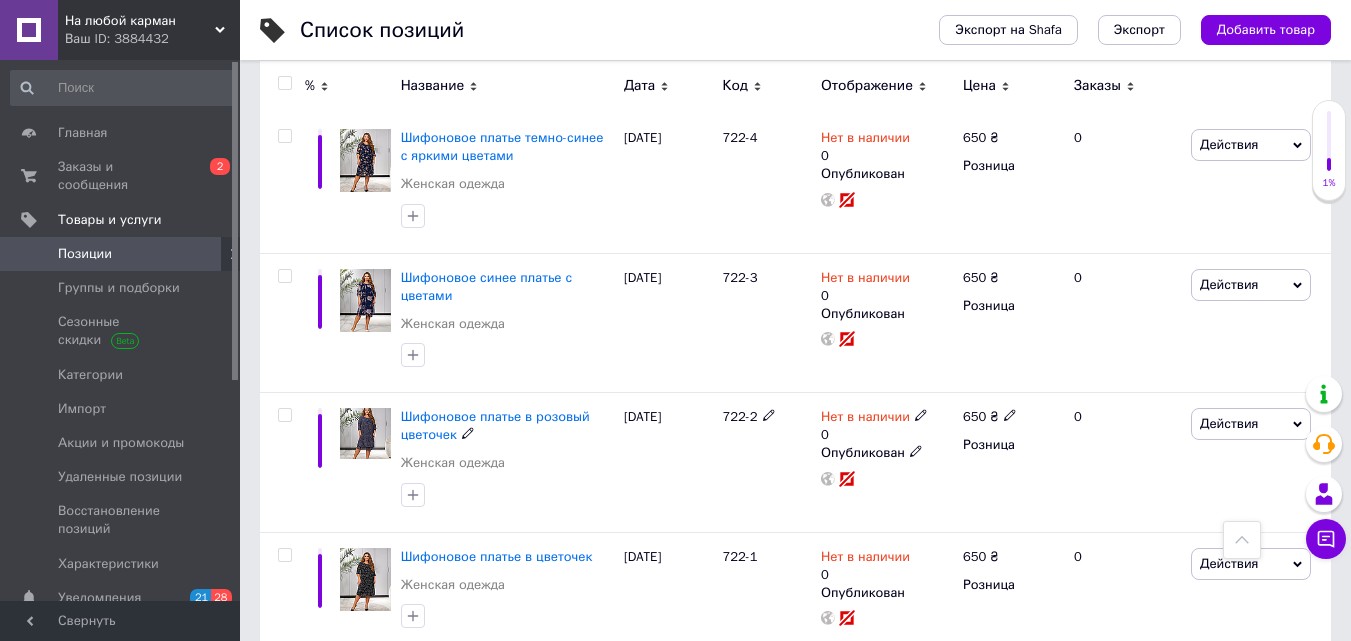 scroll, scrollTop: 2482, scrollLeft: 0, axis: vertical 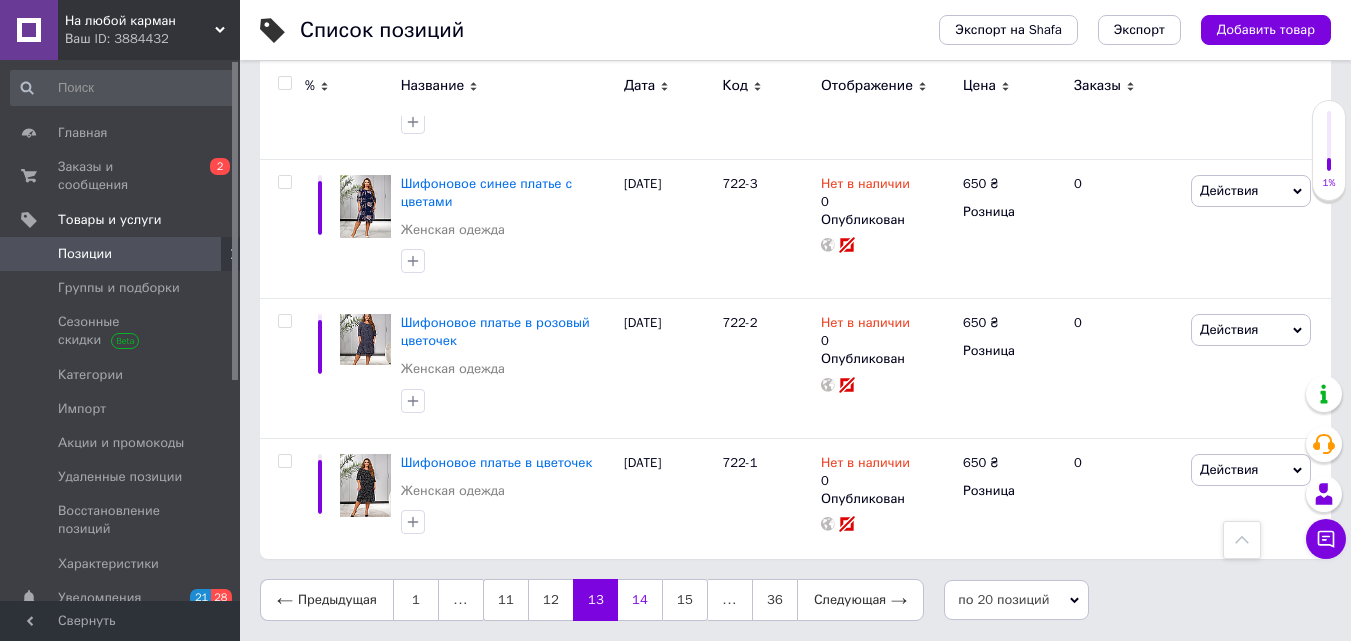 click on "14" at bounding box center [640, 600] 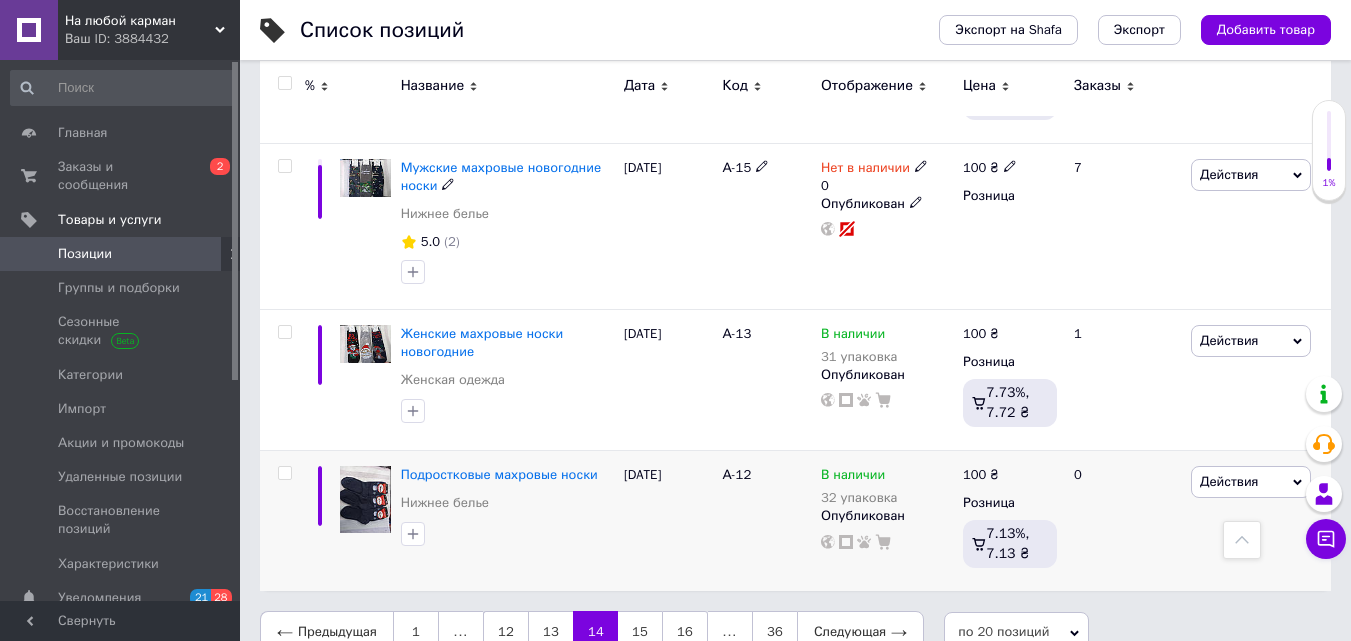 scroll, scrollTop: 2614, scrollLeft: 0, axis: vertical 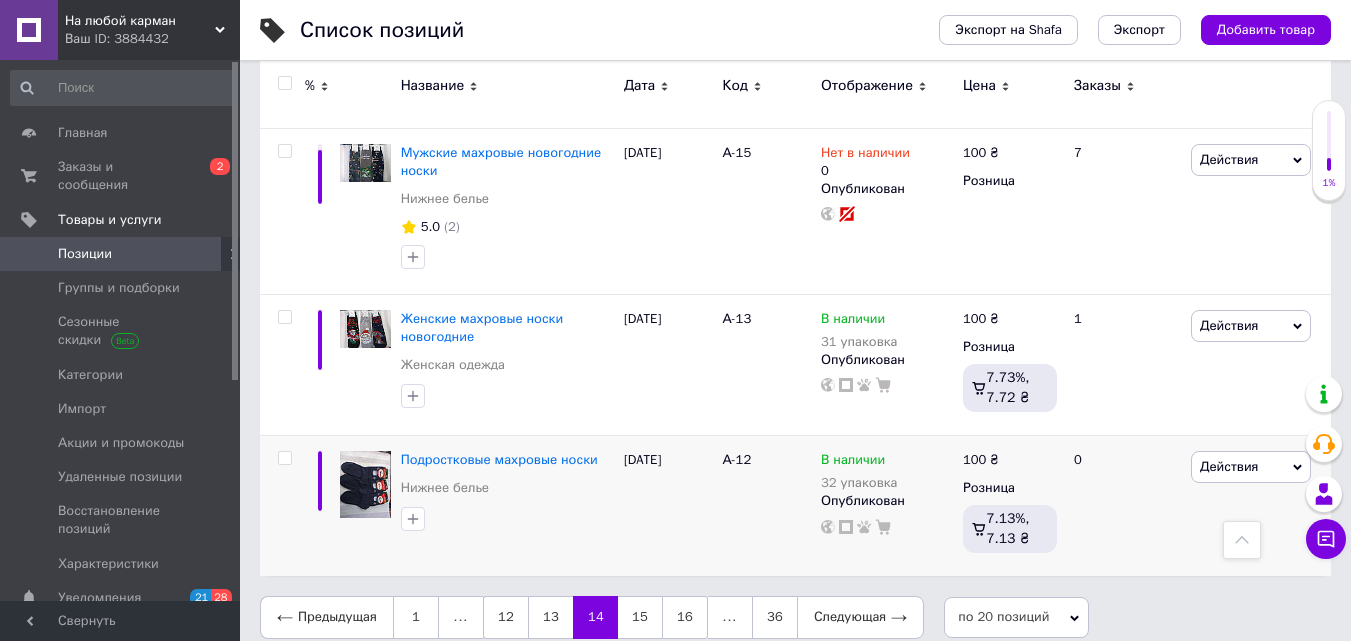 click on "15" at bounding box center (640, 617) 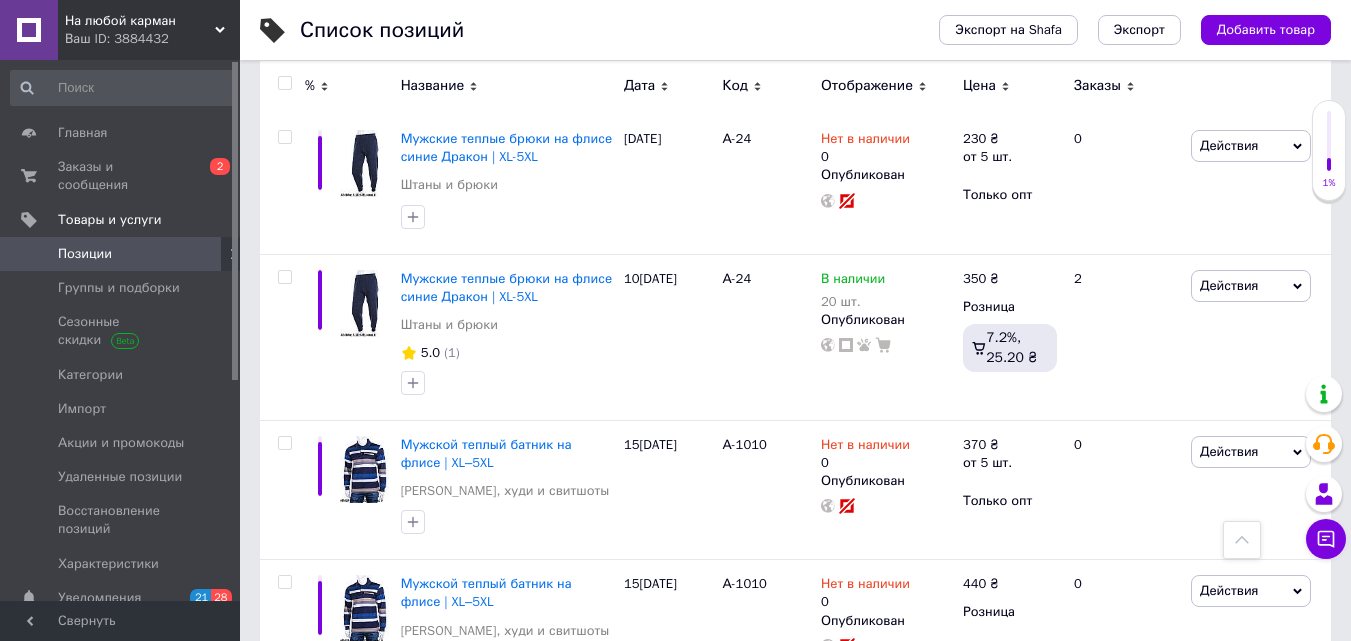 scroll, scrollTop: 1614, scrollLeft: 0, axis: vertical 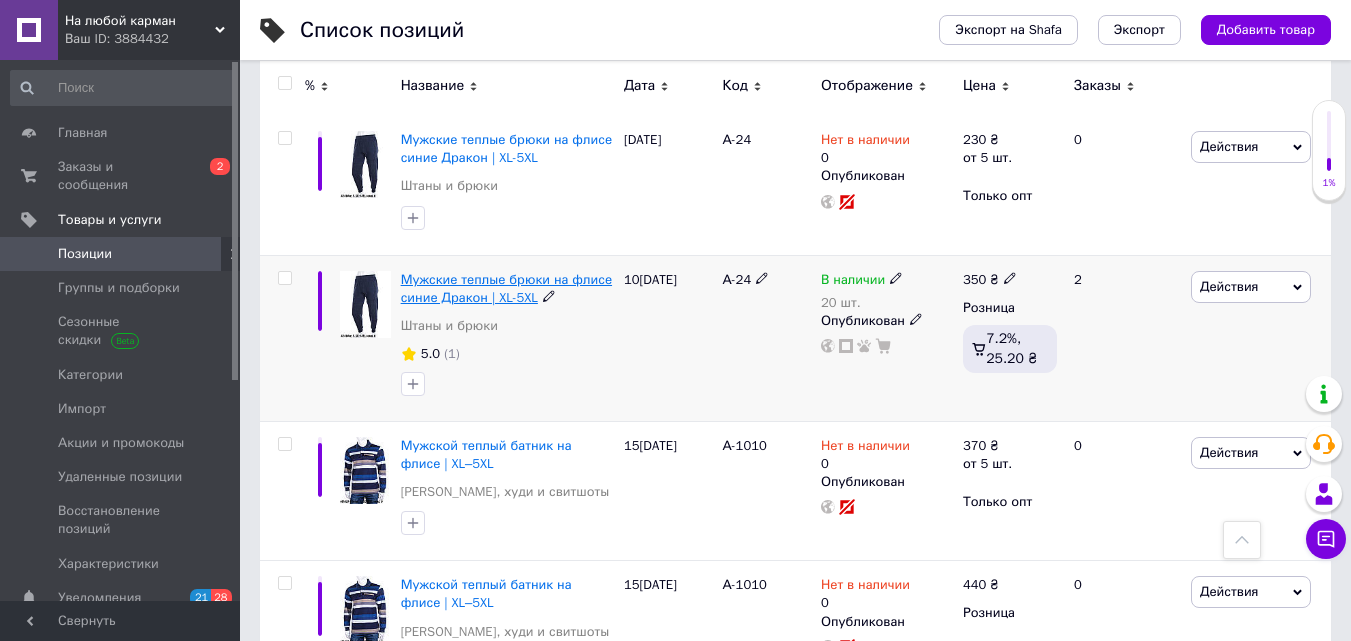 click on "Мужские теплые брюки на флисе синие Дракон | XL-5XL" at bounding box center [506, 288] 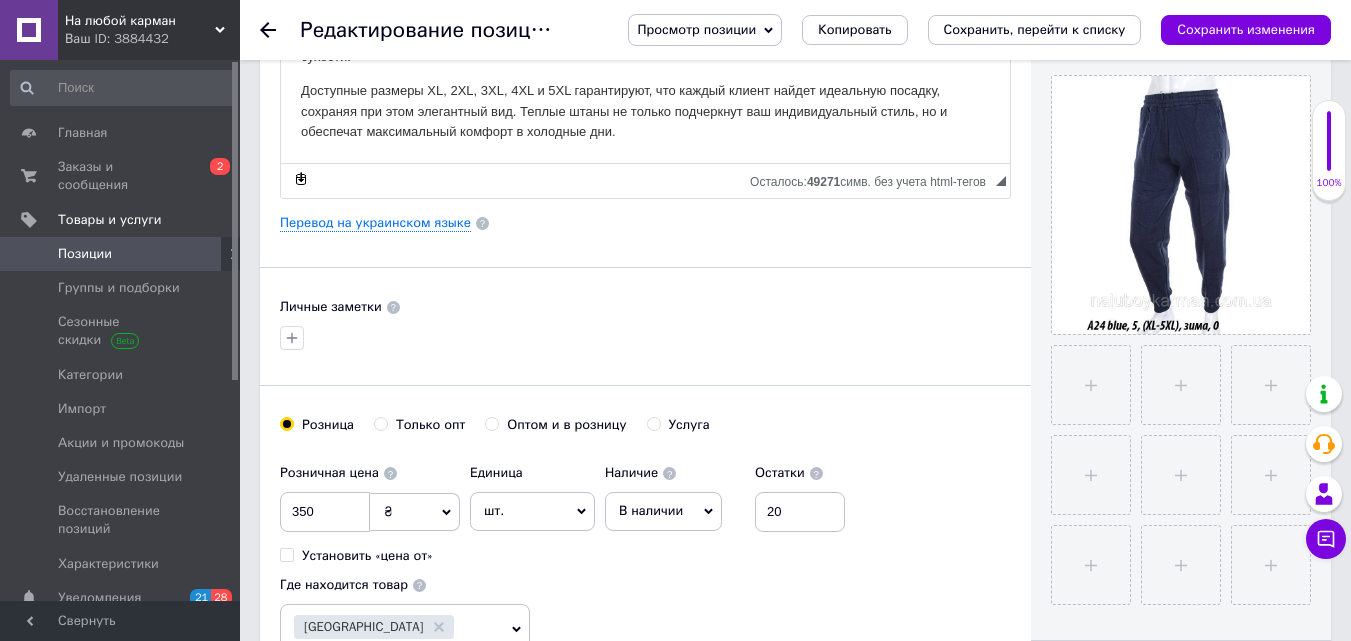 scroll, scrollTop: 600, scrollLeft: 0, axis: vertical 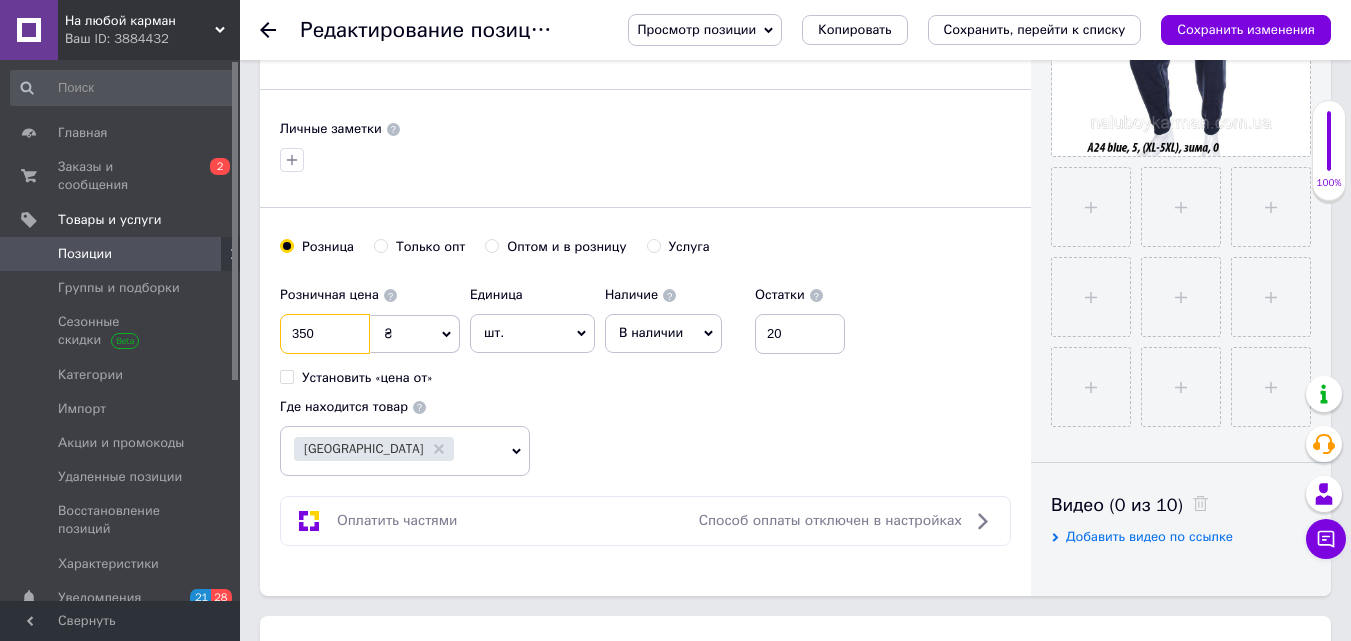drag, startPoint x: 288, startPoint y: 326, endPoint x: 331, endPoint y: 325, distance: 43.011627 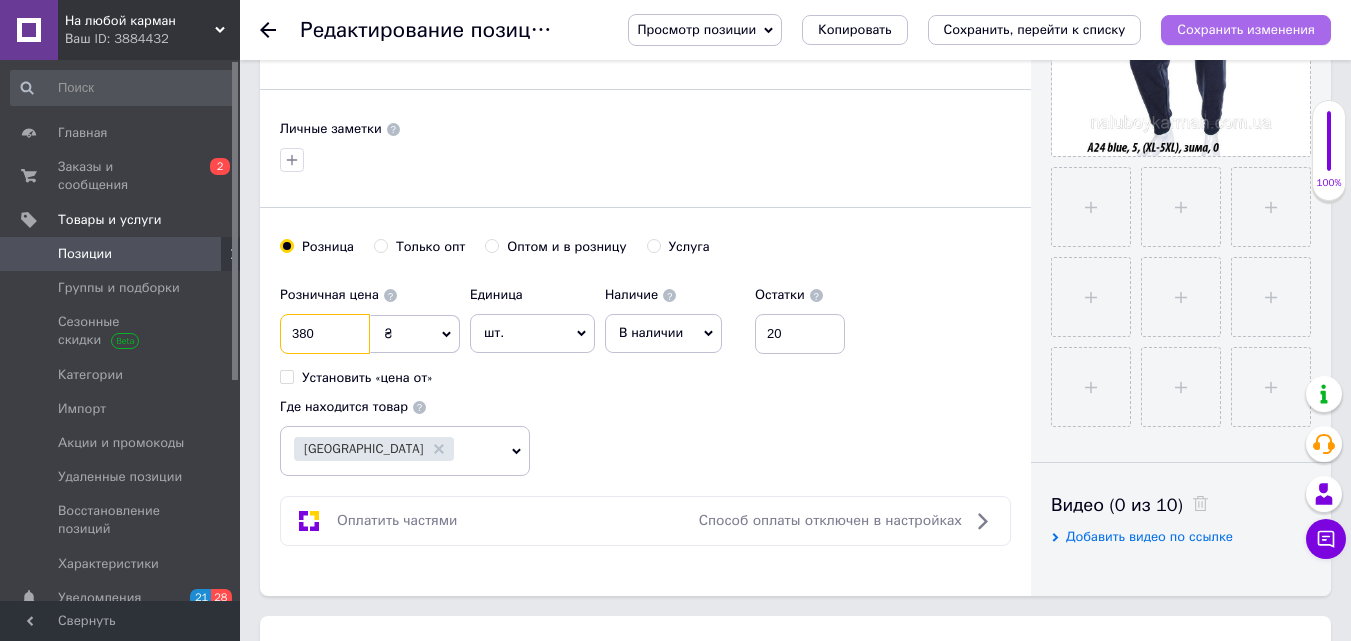 type on "380" 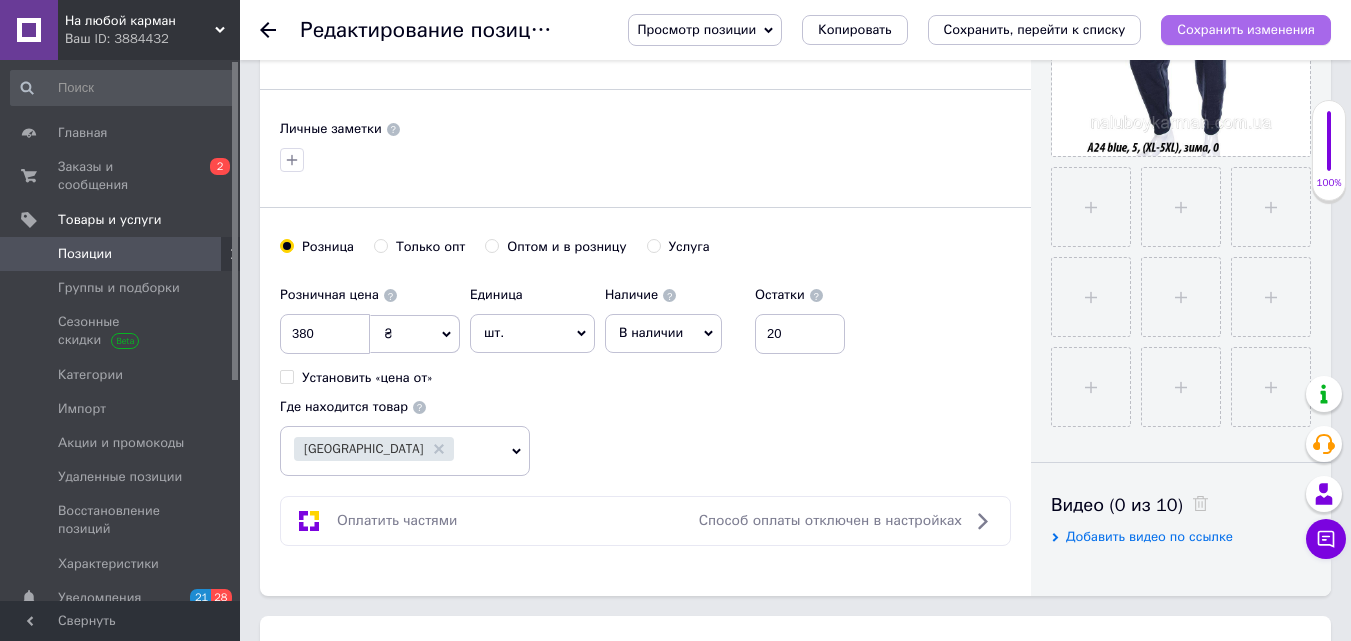 click on "Сохранить изменения" at bounding box center [1246, 29] 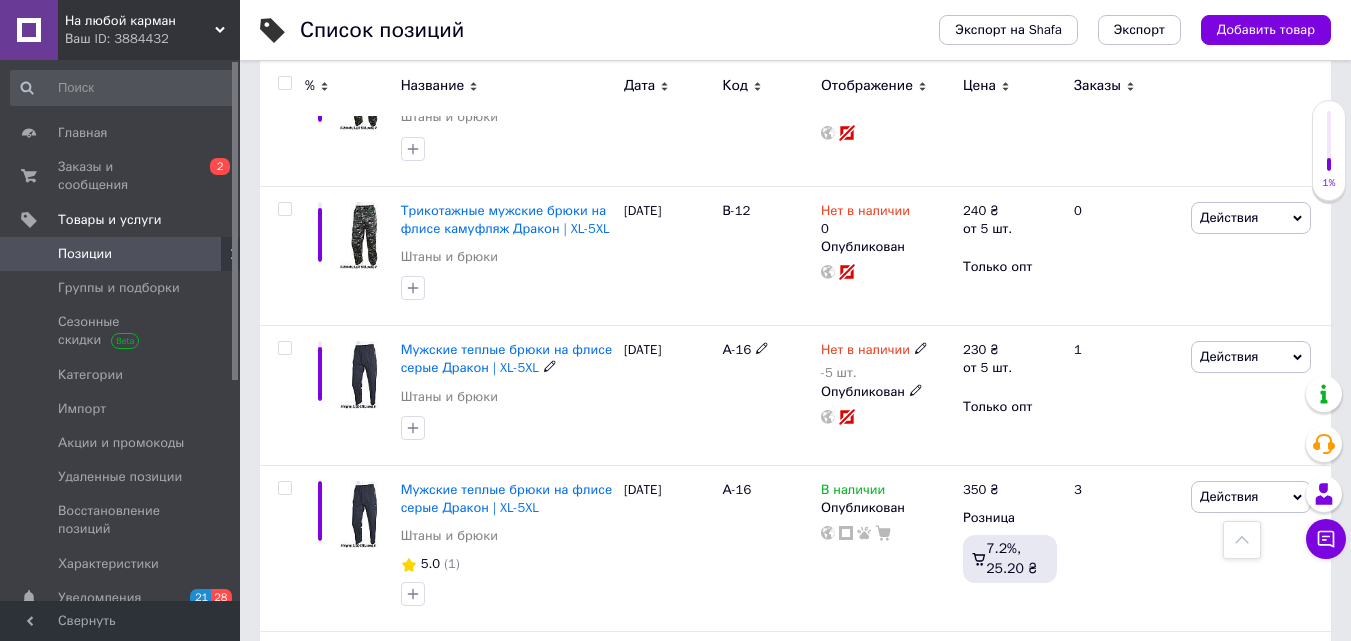 scroll, scrollTop: 1100, scrollLeft: 0, axis: vertical 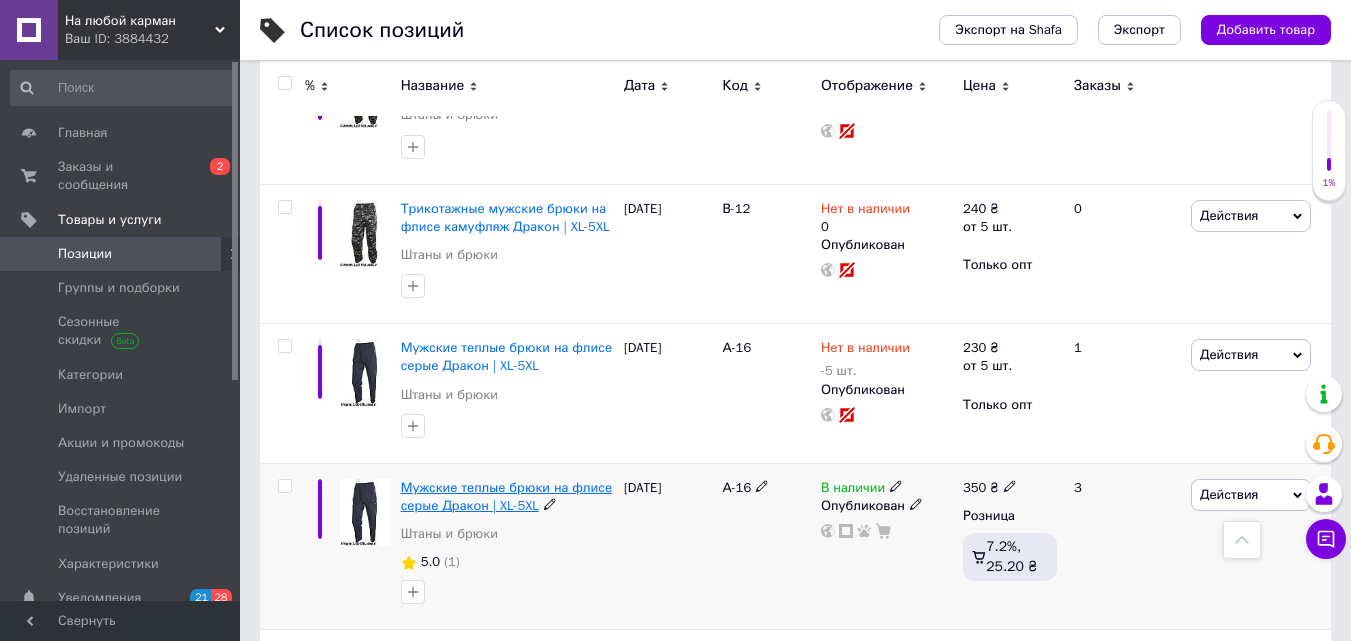 click on "Мужские теплые брюки на флисе серые Дракон | XL-5XL" at bounding box center [506, 496] 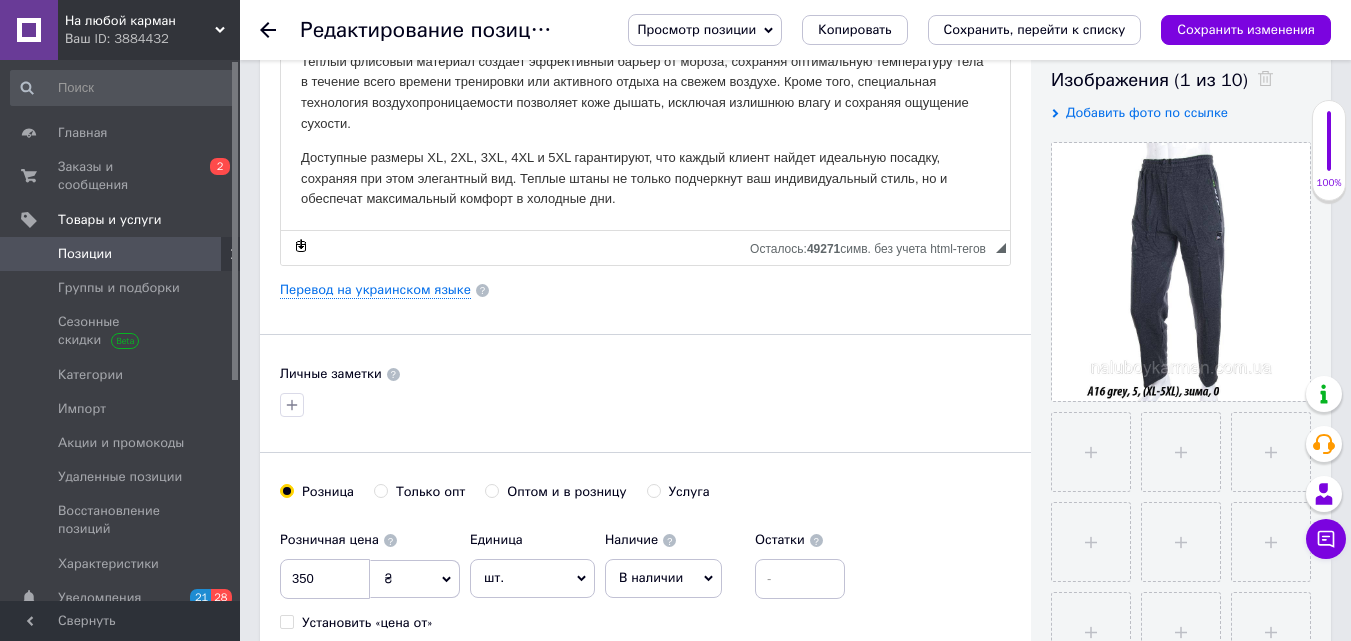 scroll, scrollTop: 400, scrollLeft: 0, axis: vertical 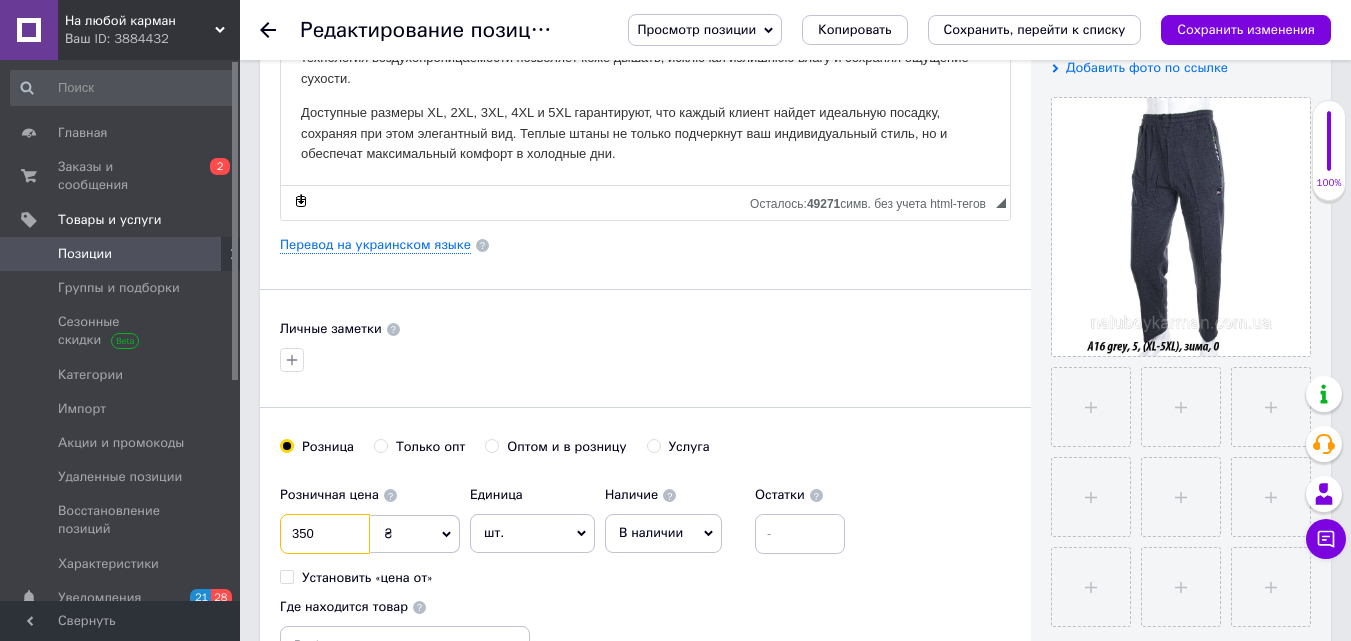 drag, startPoint x: 289, startPoint y: 529, endPoint x: 327, endPoint y: 529, distance: 38 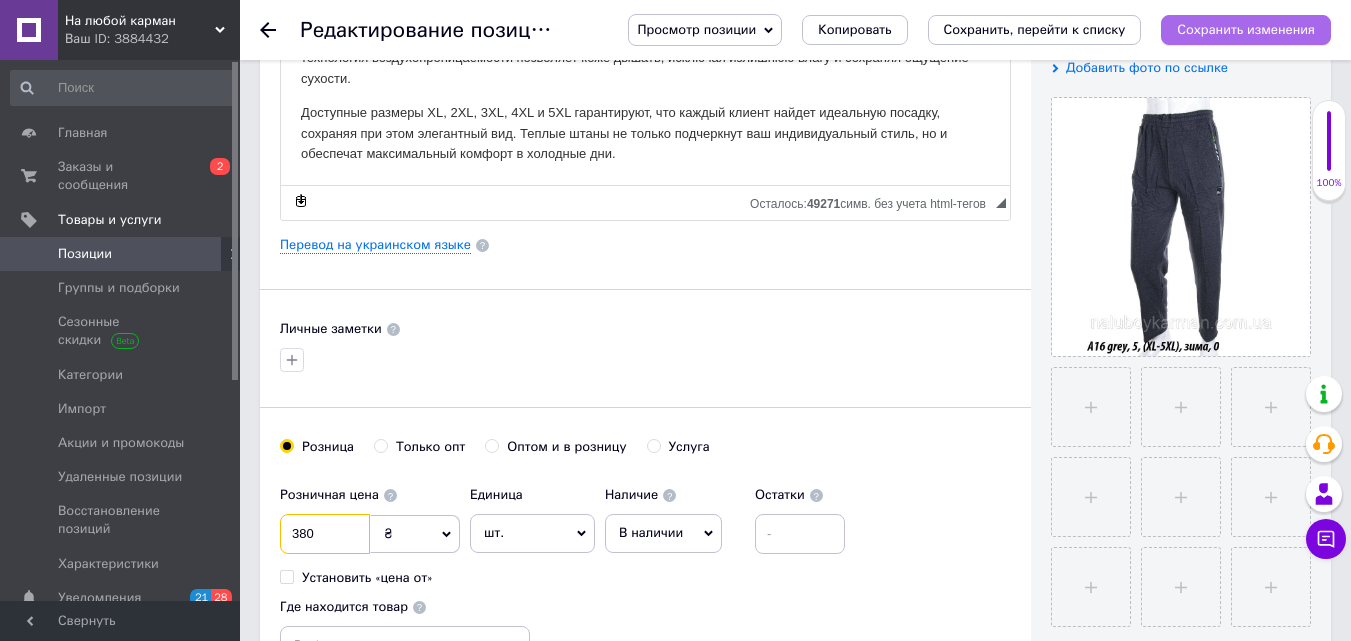 type on "380" 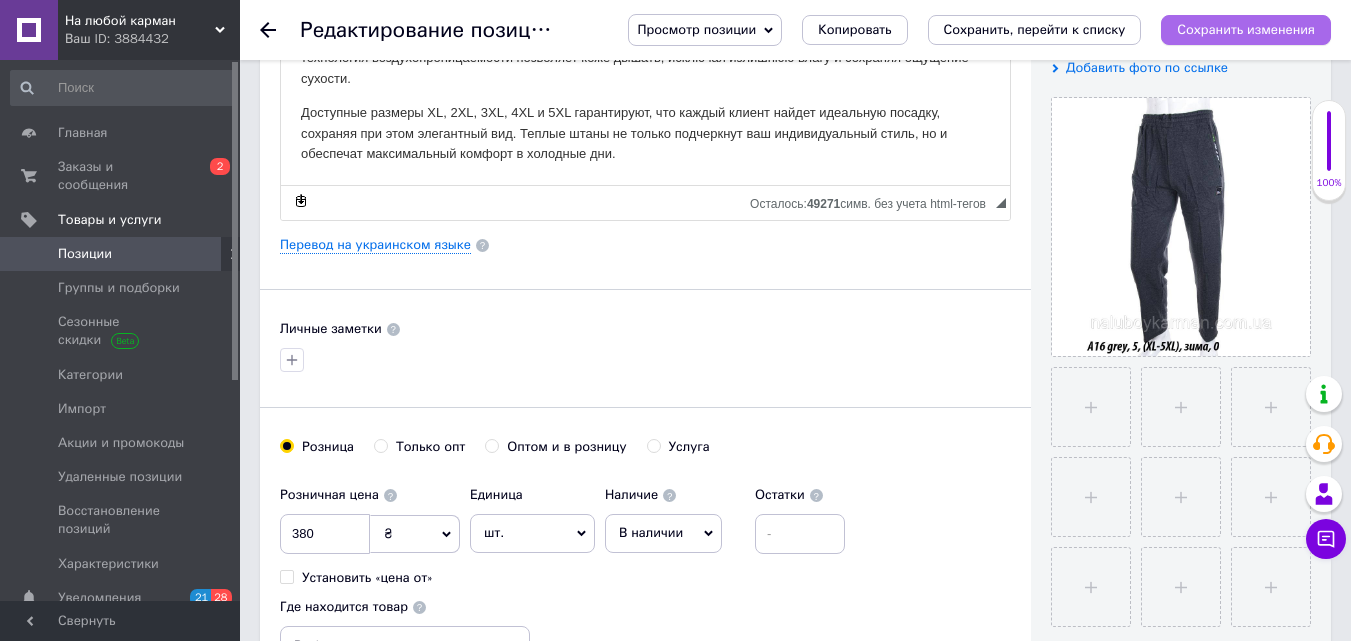 click on "Сохранить изменения" at bounding box center (1246, 30) 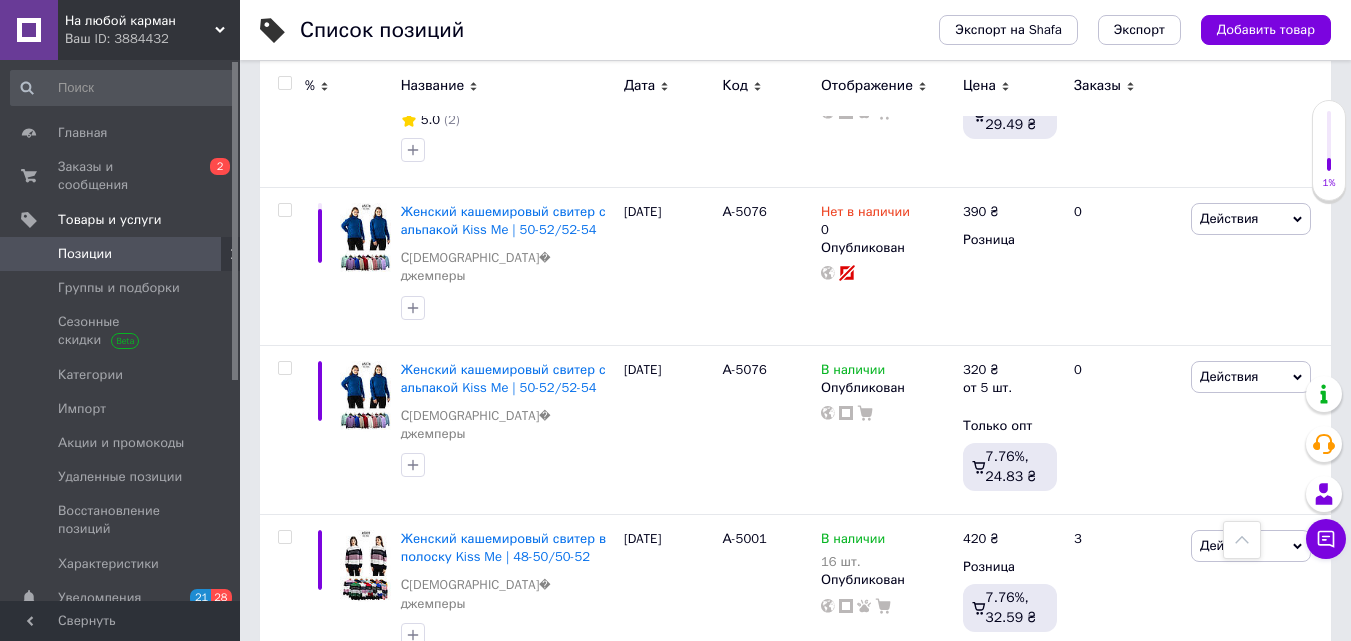 scroll, scrollTop: 2851, scrollLeft: 0, axis: vertical 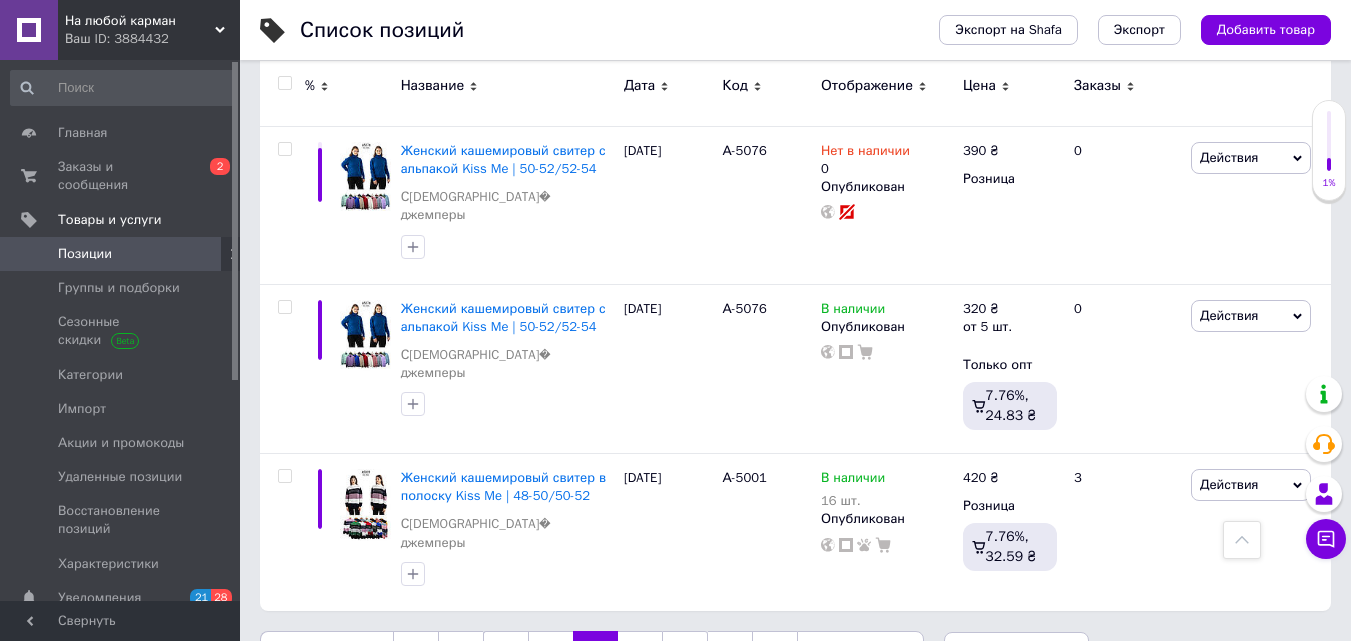 click on "16" at bounding box center [640, 652] 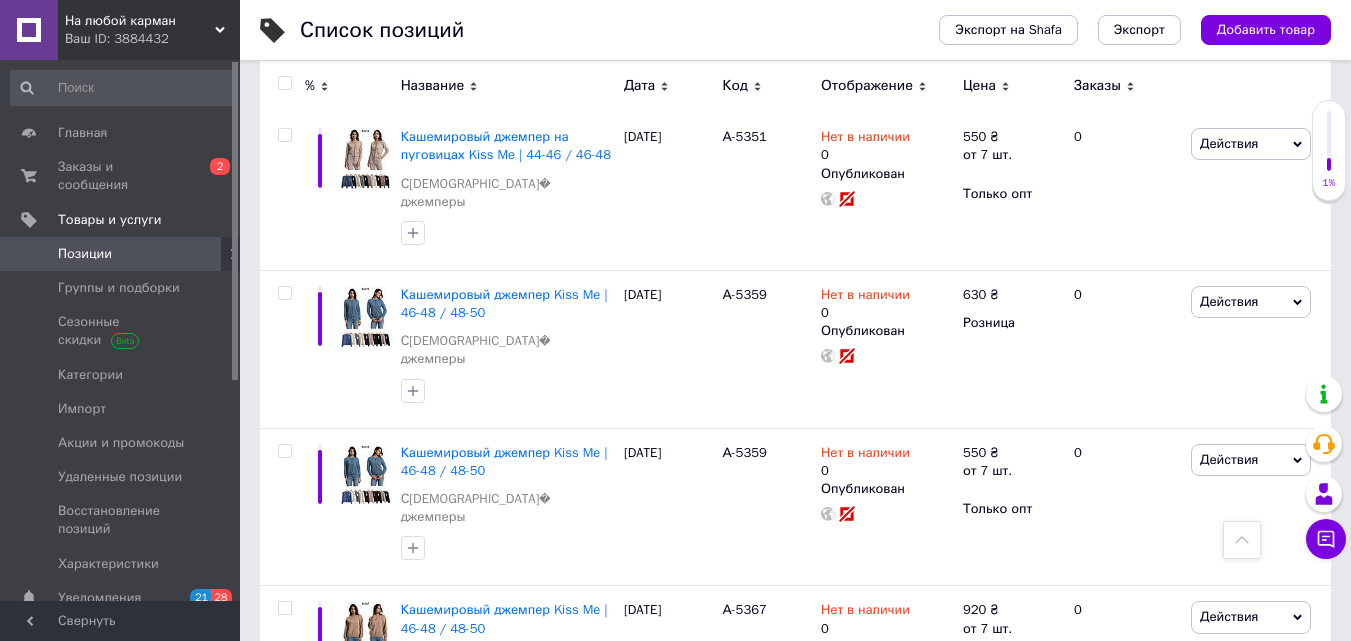 scroll, scrollTop: 2877, scrollLeft: 0, axis: vertical 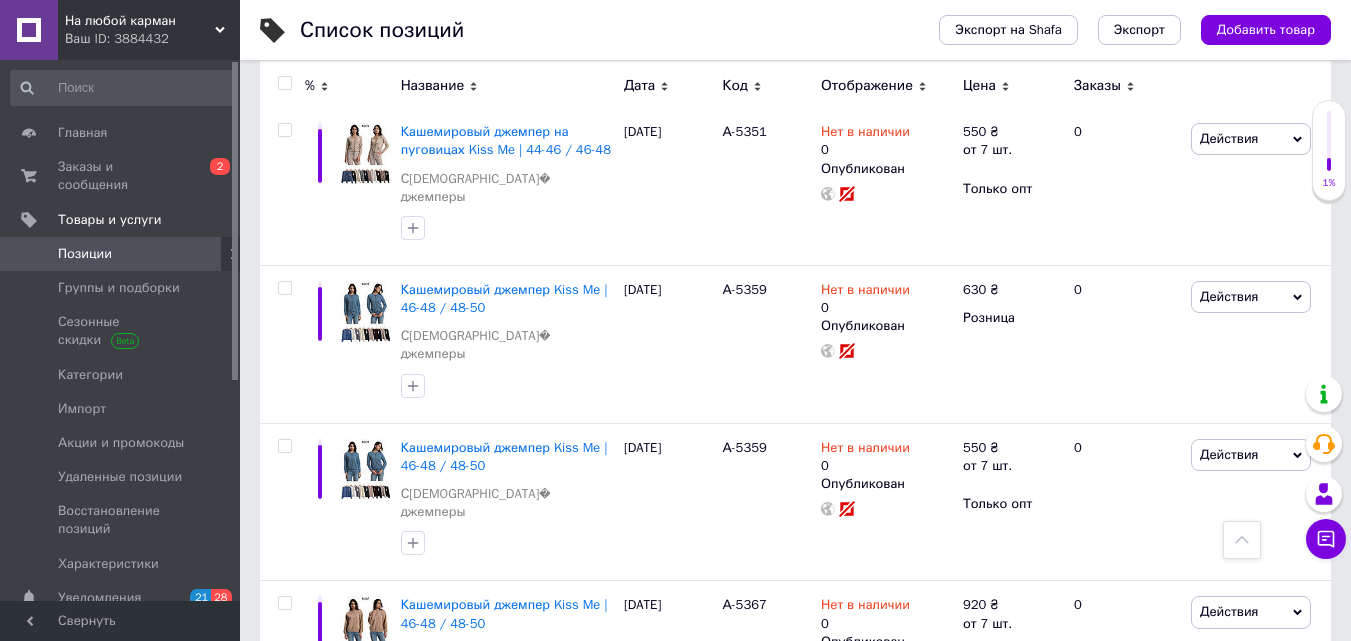 click on "17" at bounding box center [640, 779] 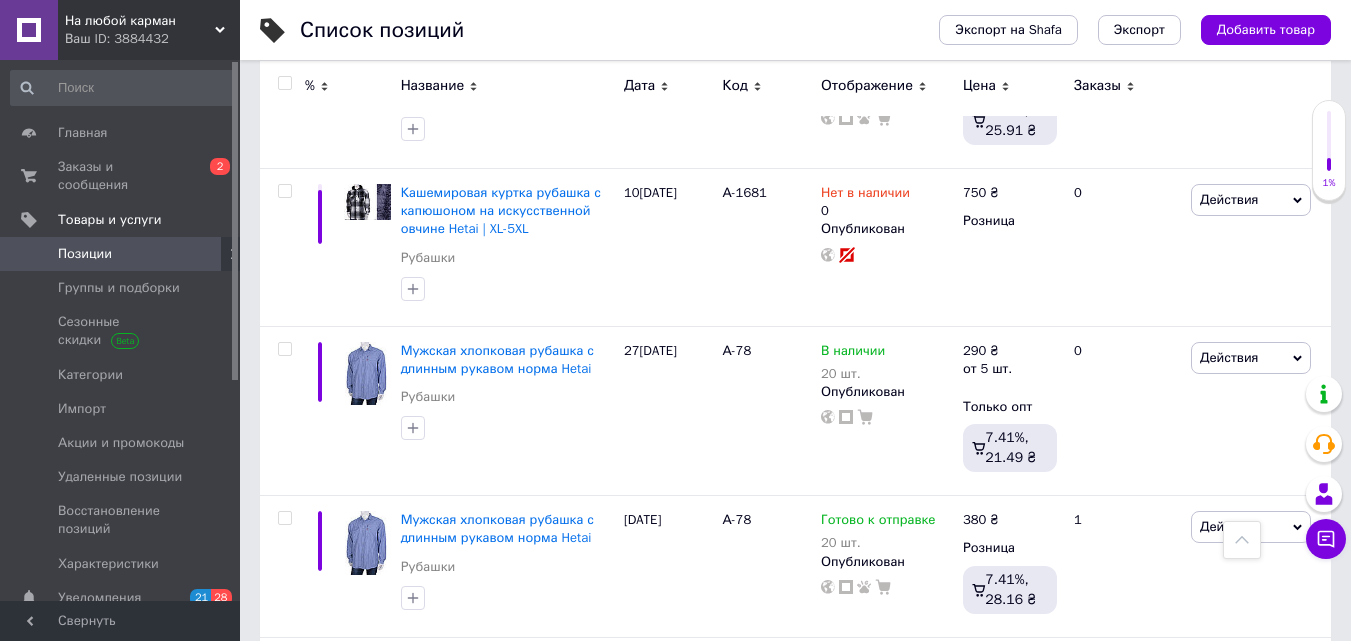 scroll, scrollTop: 1777, scrollLeft: 0, axis: vertical 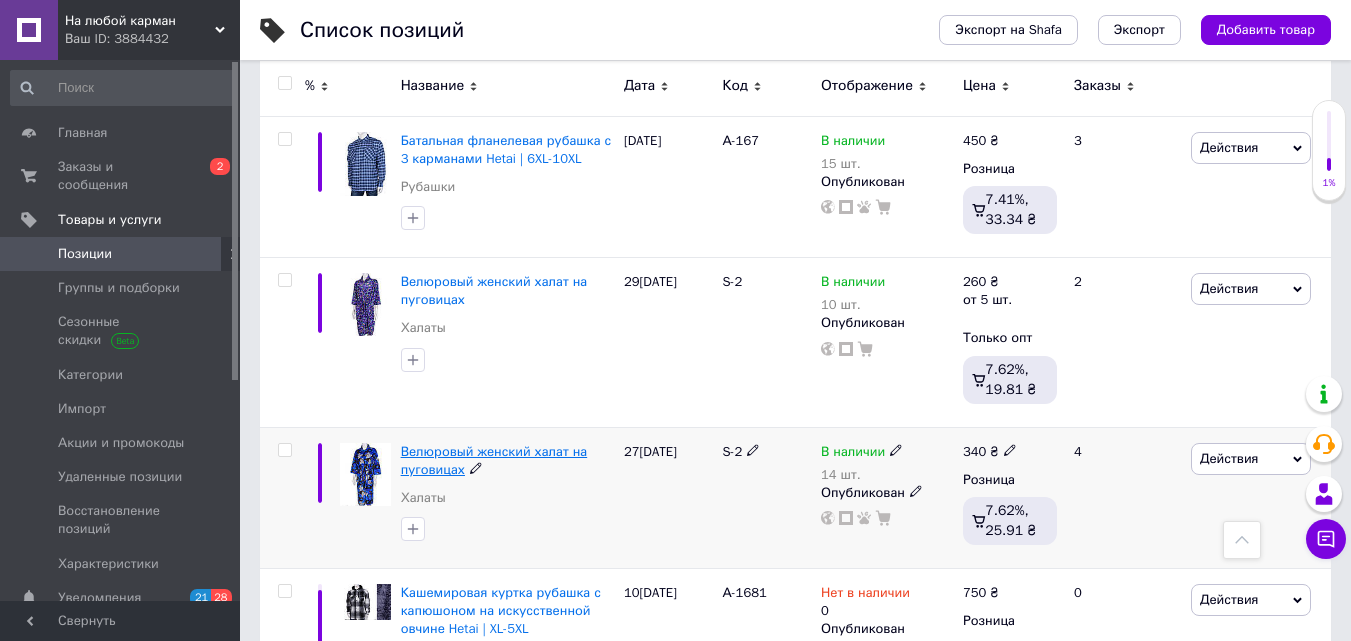 click on "Велюровый женский халат на пуговицах" at bounding box center [494, 460] 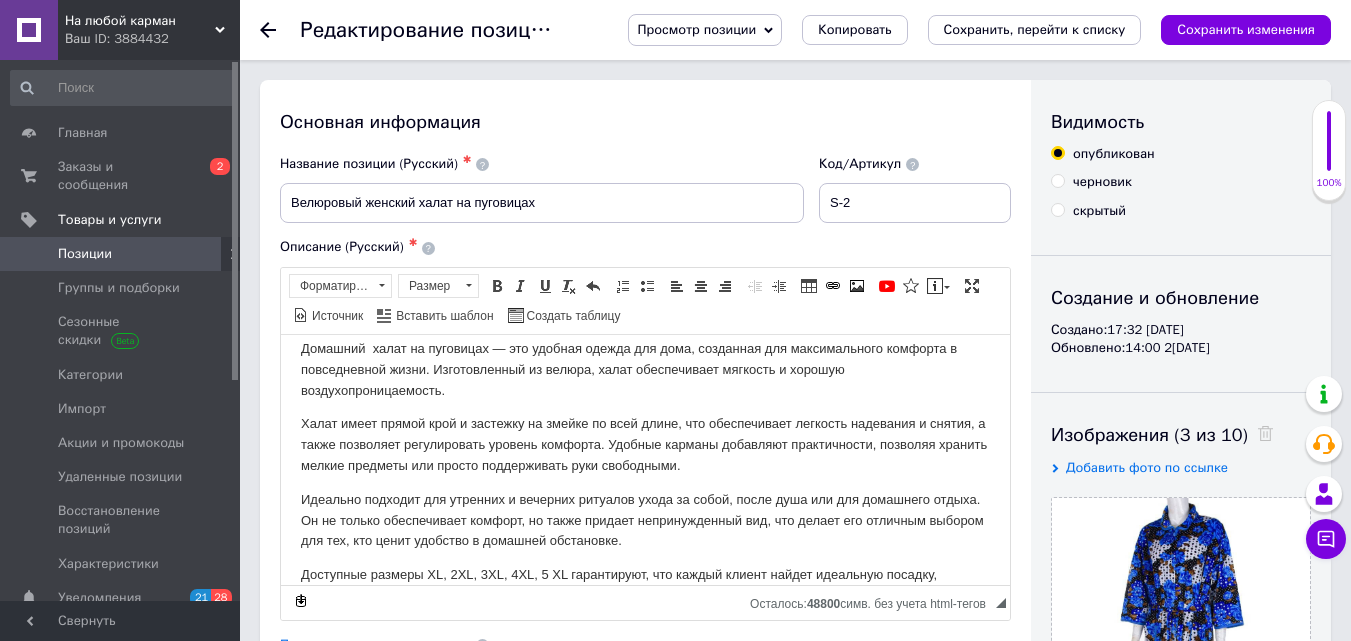 scroll, scrollTop: 0, scrollLeft: 0, axis: both 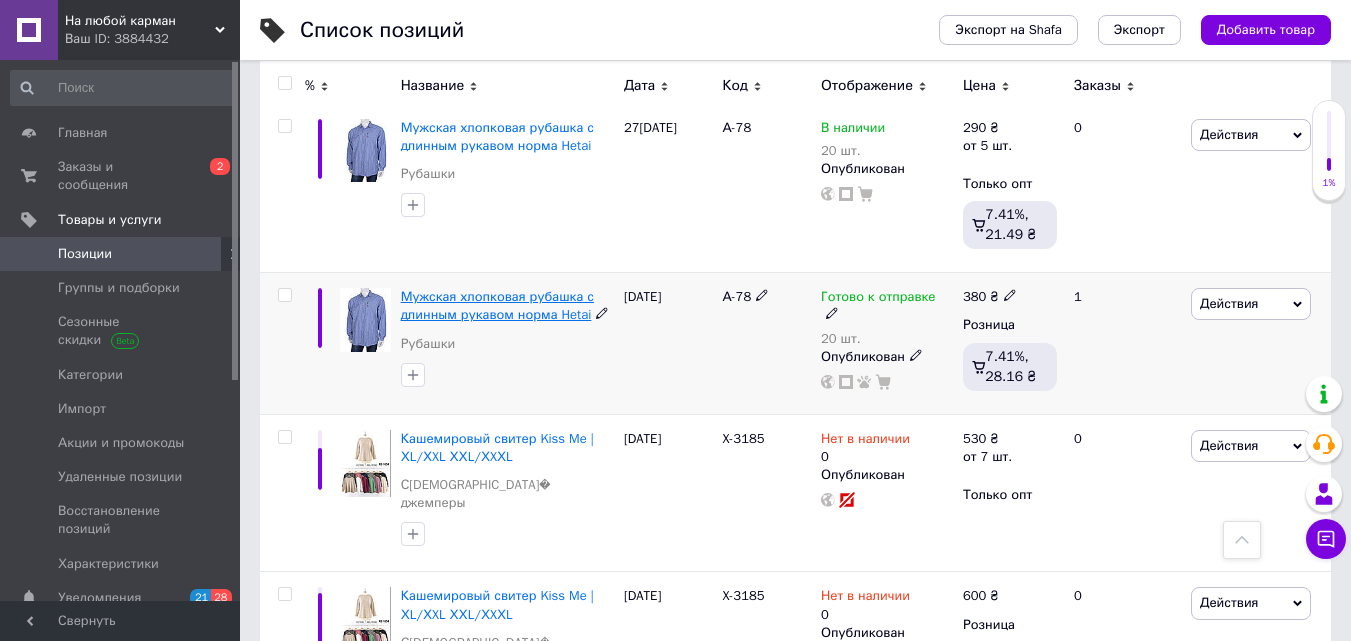 click on "Мужская хлопковая рубашка с длинным рукавом норма Hetai" at bounding box center (497, 305) 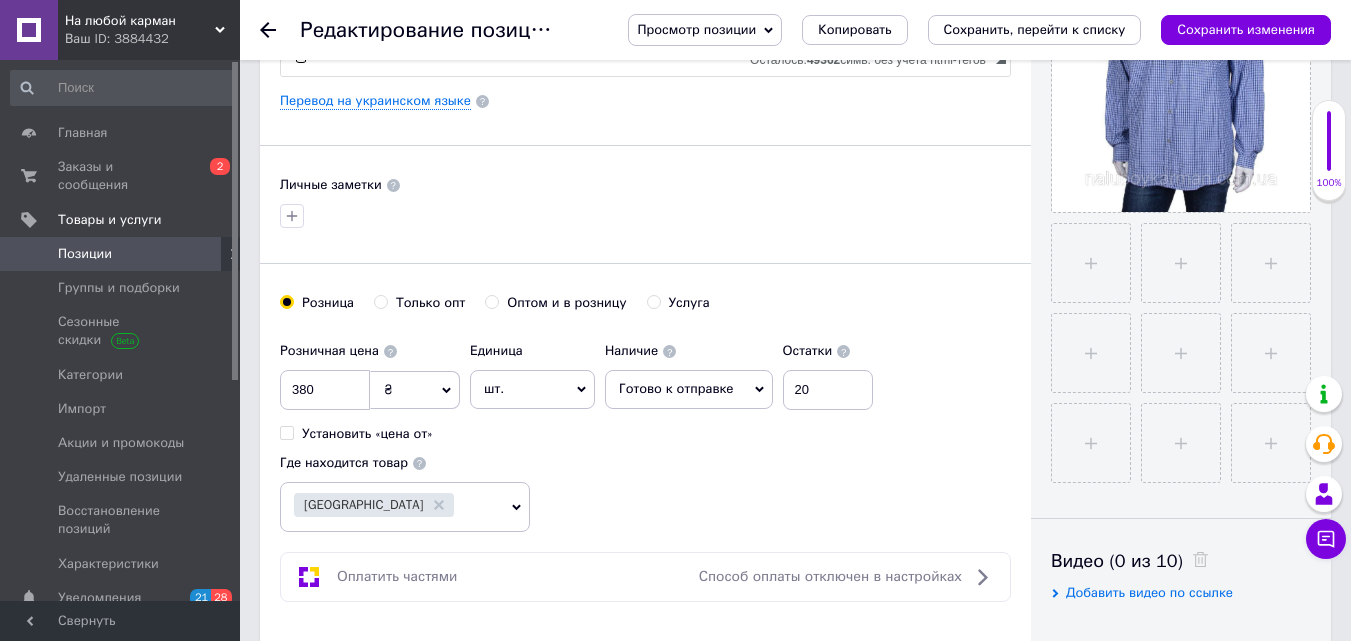 scroll, scrollTop: 600, scrollLeft: 0, axis: vertical 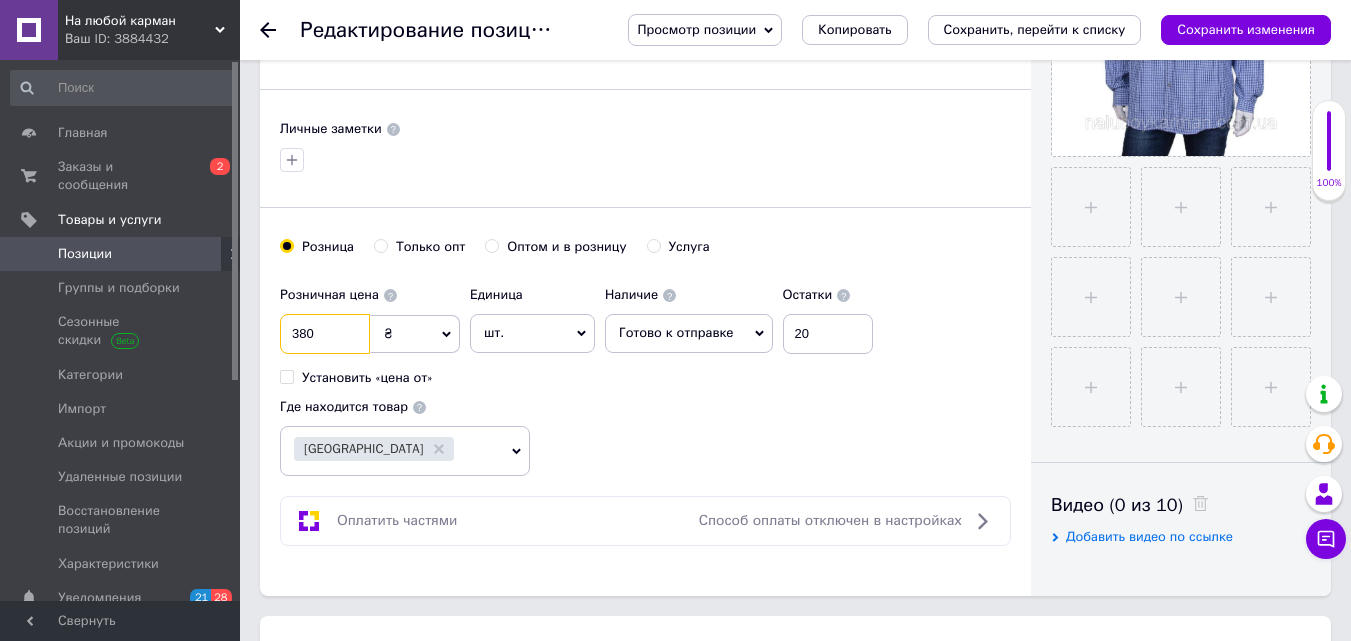 drag, startPoint x: 285, startPoint y: 330, endPoint x: 328, endPoint y: 330, distance: 43 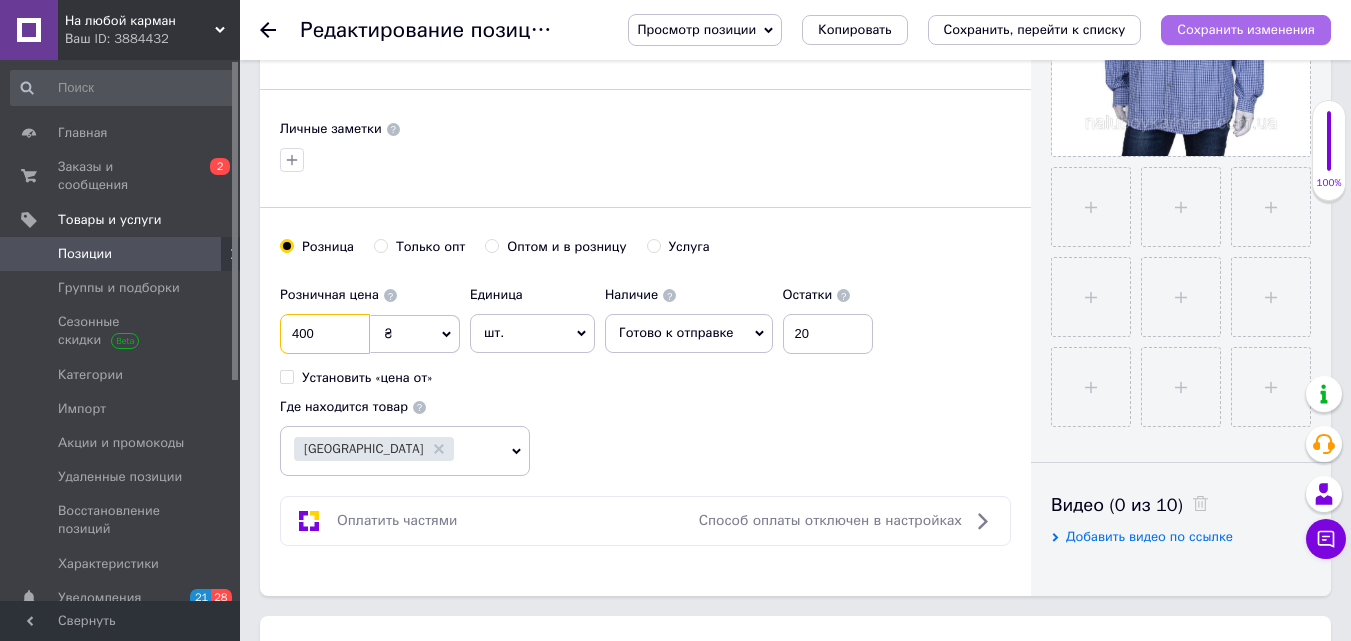 type on "400" 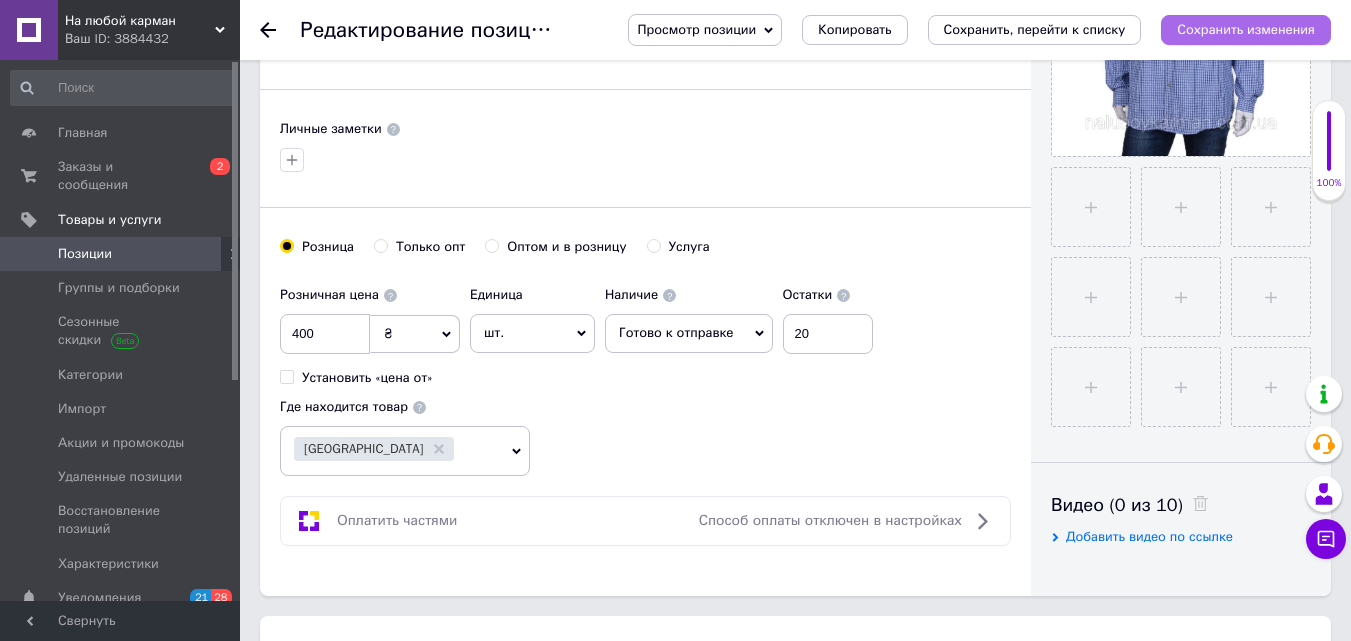 click on "Сохранить изменения" at bounding box center (1246, 29) 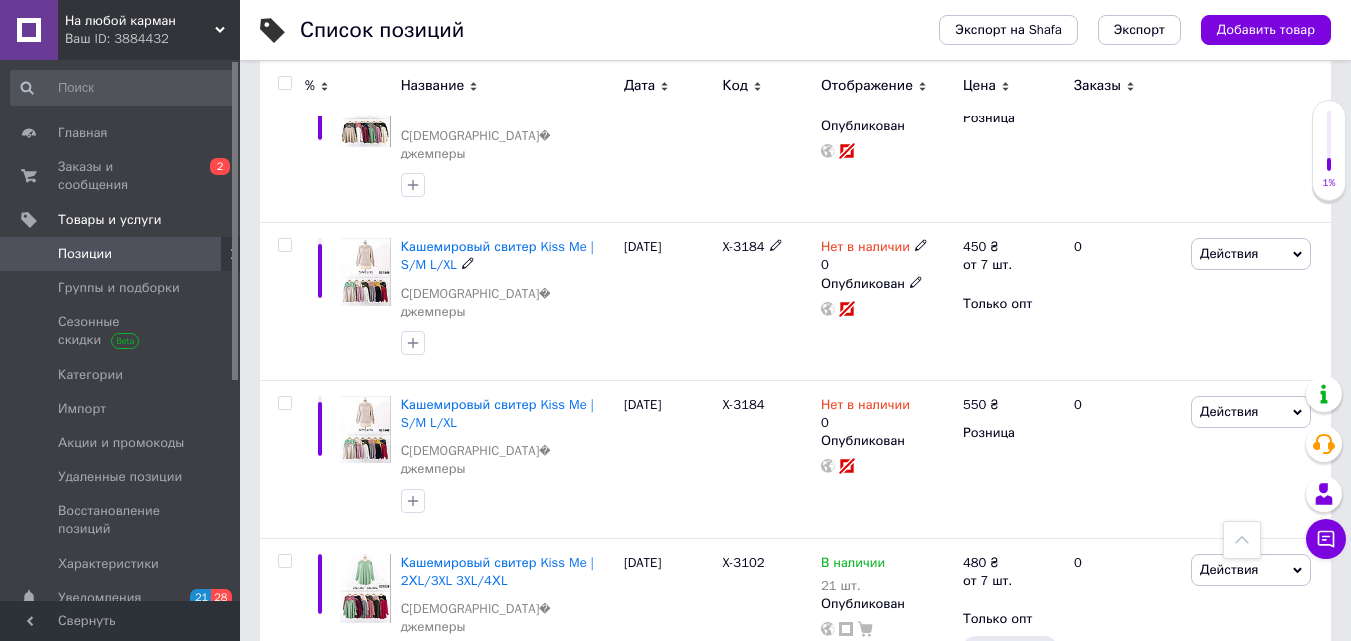 scroll, scrollTop: 2910, scrollLeft: 0, axis: vertical 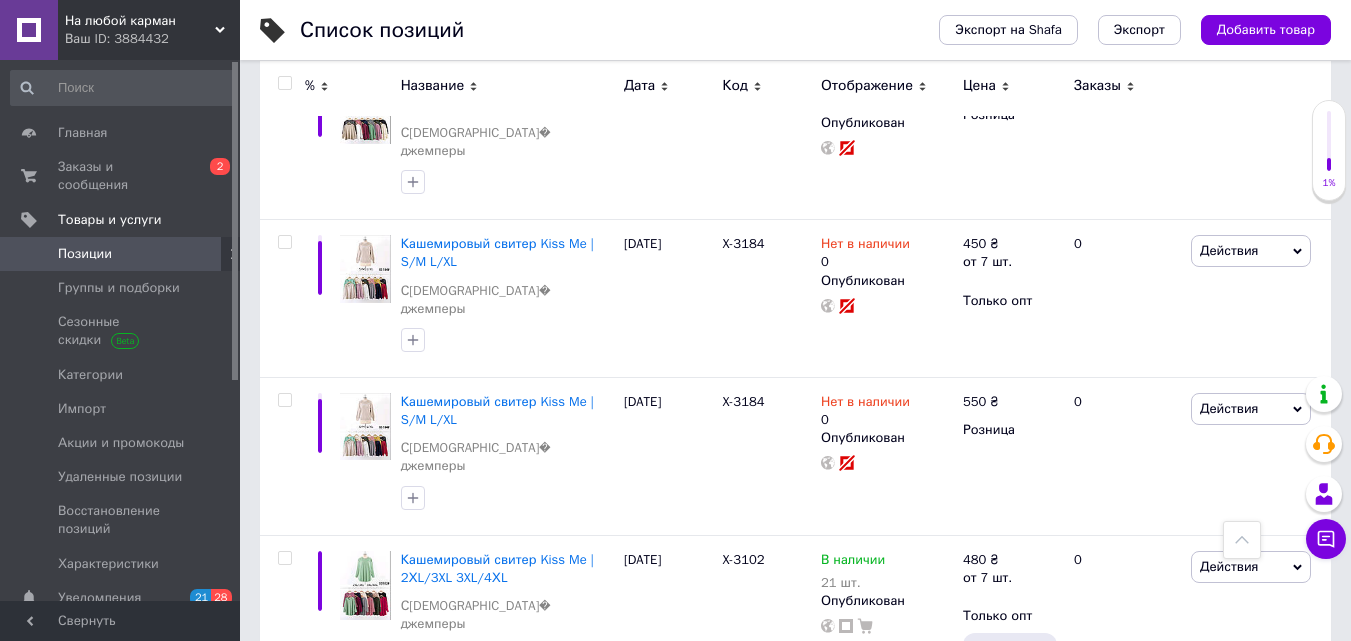 click on "18" at bounding box center (640, 745) 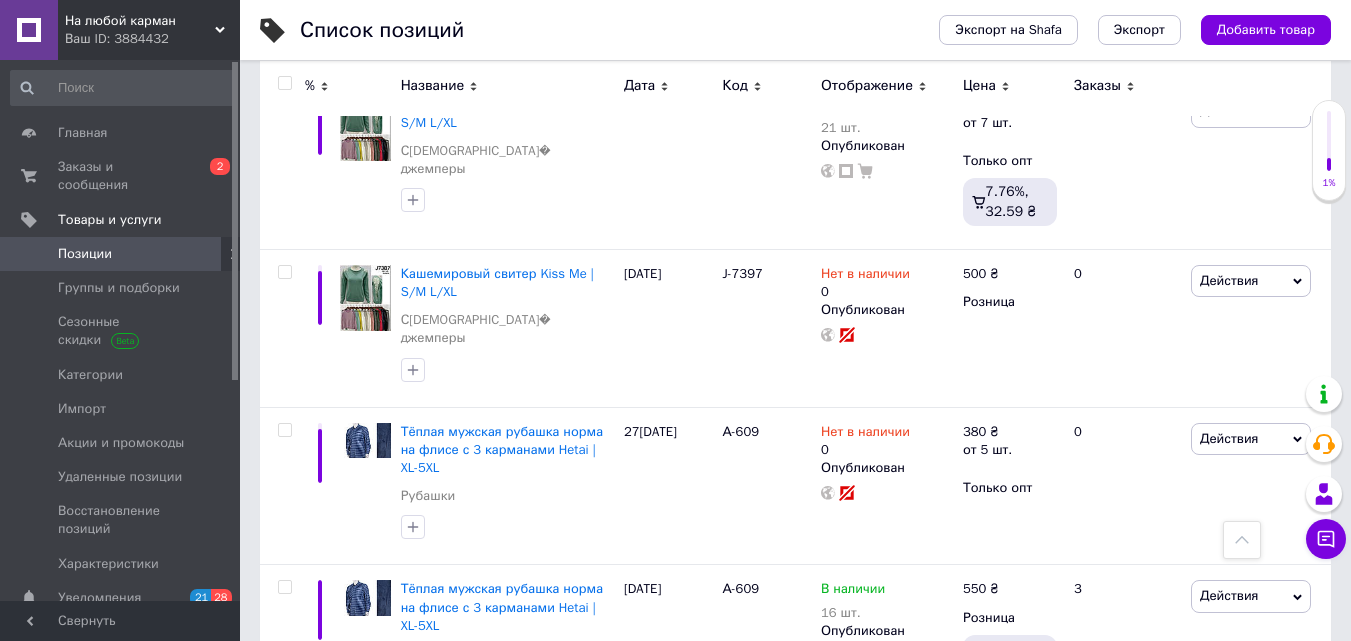 scroll, scrollTop: 1464, scrollLeft: 0, axis: vertical 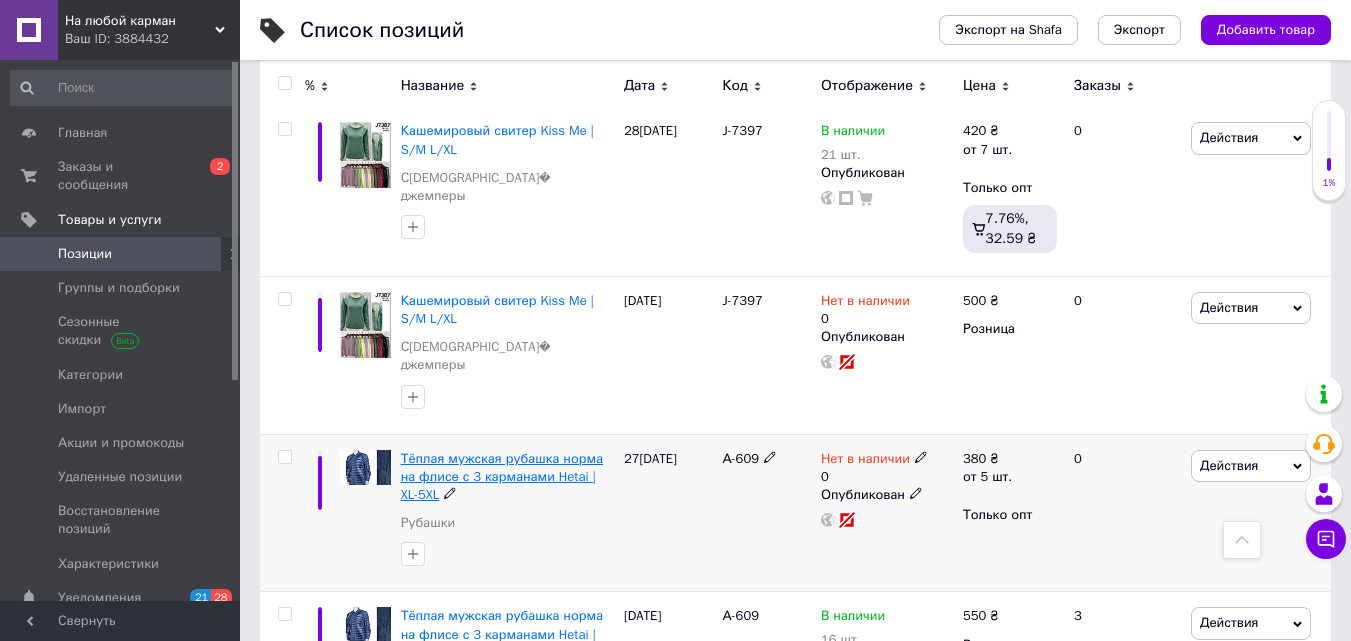 click on "Тёплая мужская рубашка норма на флисе с 3 карманами Hetai | XL-5XL" at bounding box center (502, 476) 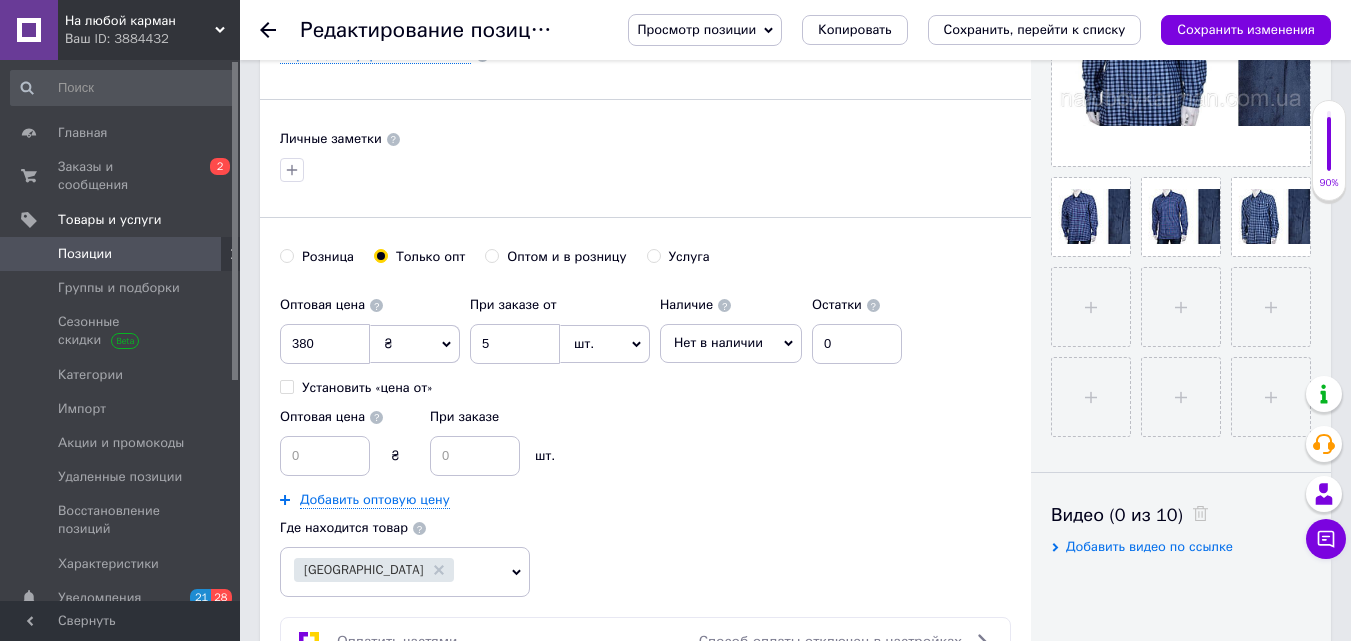 scroll, scrollTop: 600, scrollLeft: 0, axis: vertical 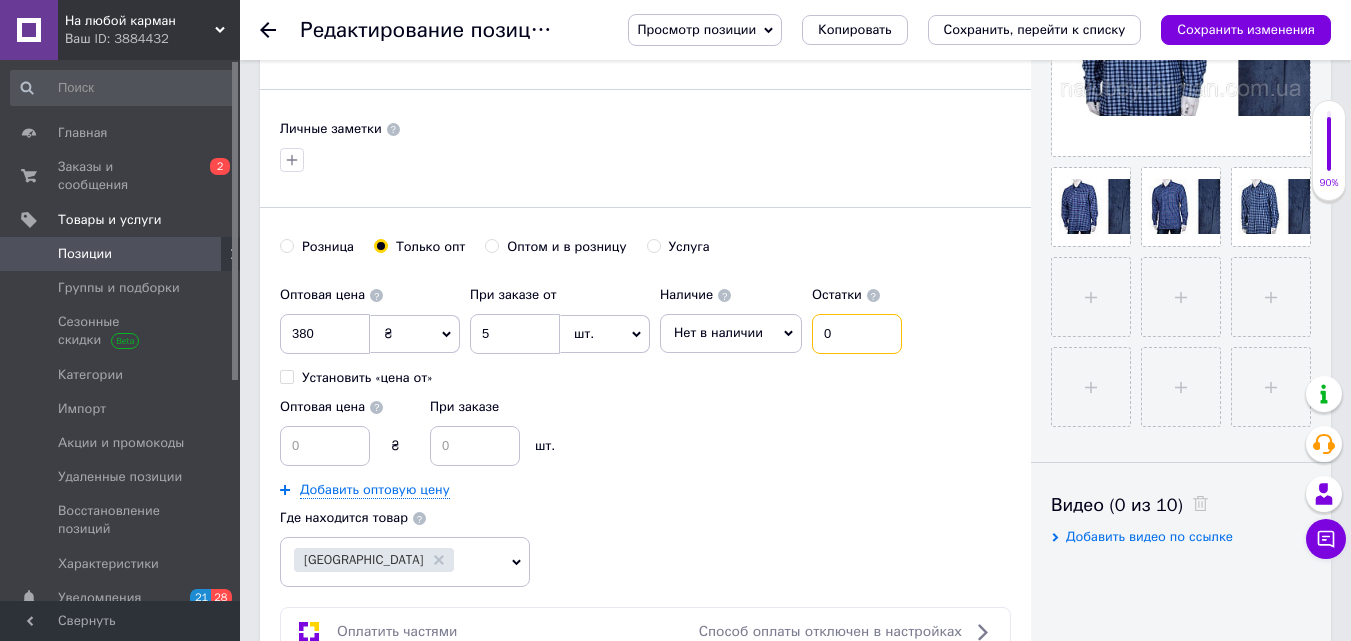 click on "0" at bounding box center [857, 334] 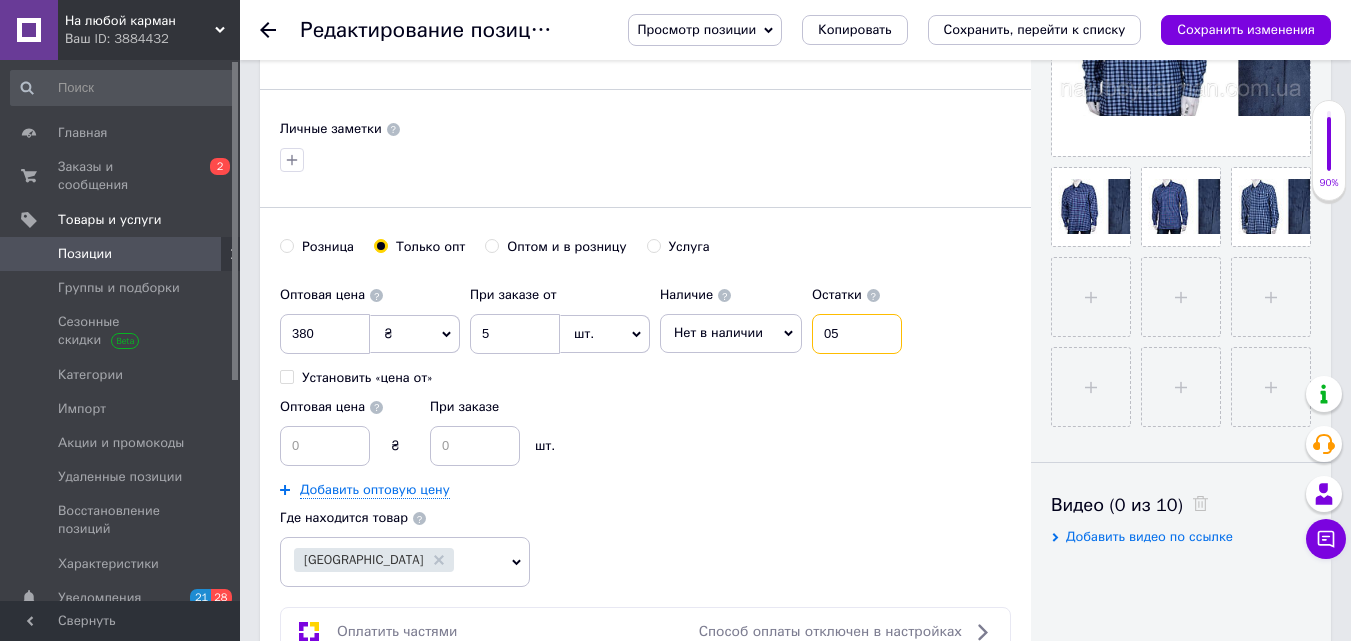 type on "0" 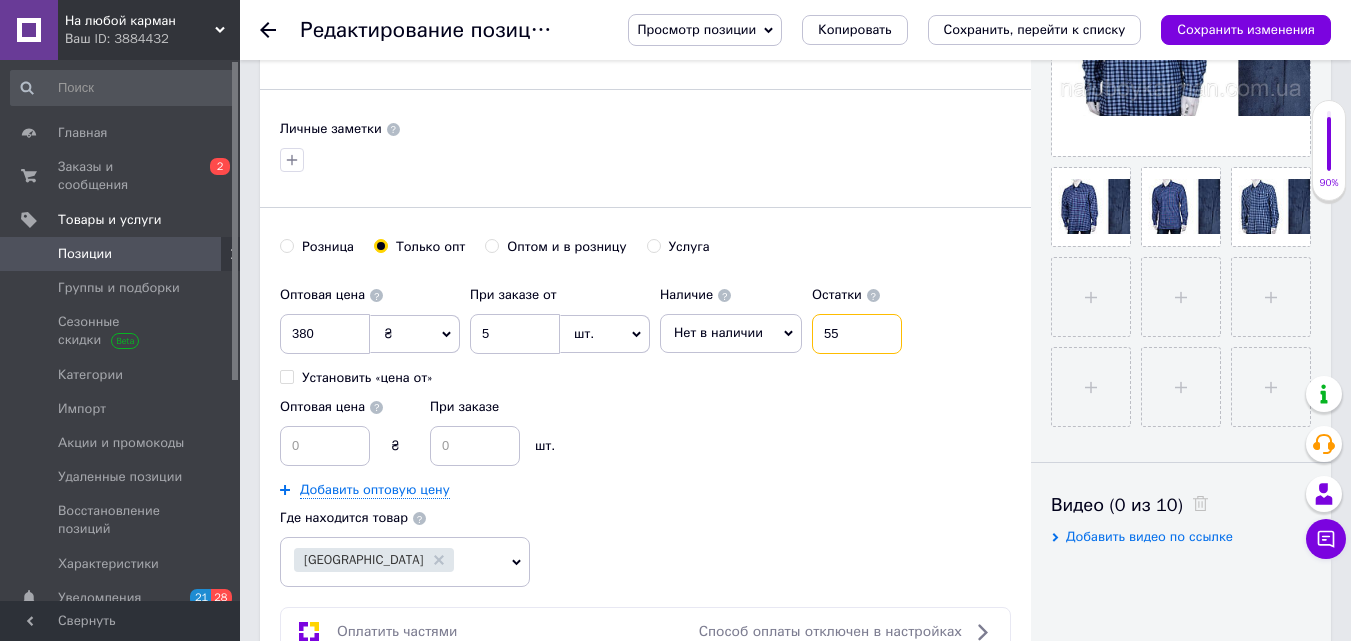 type on "55" 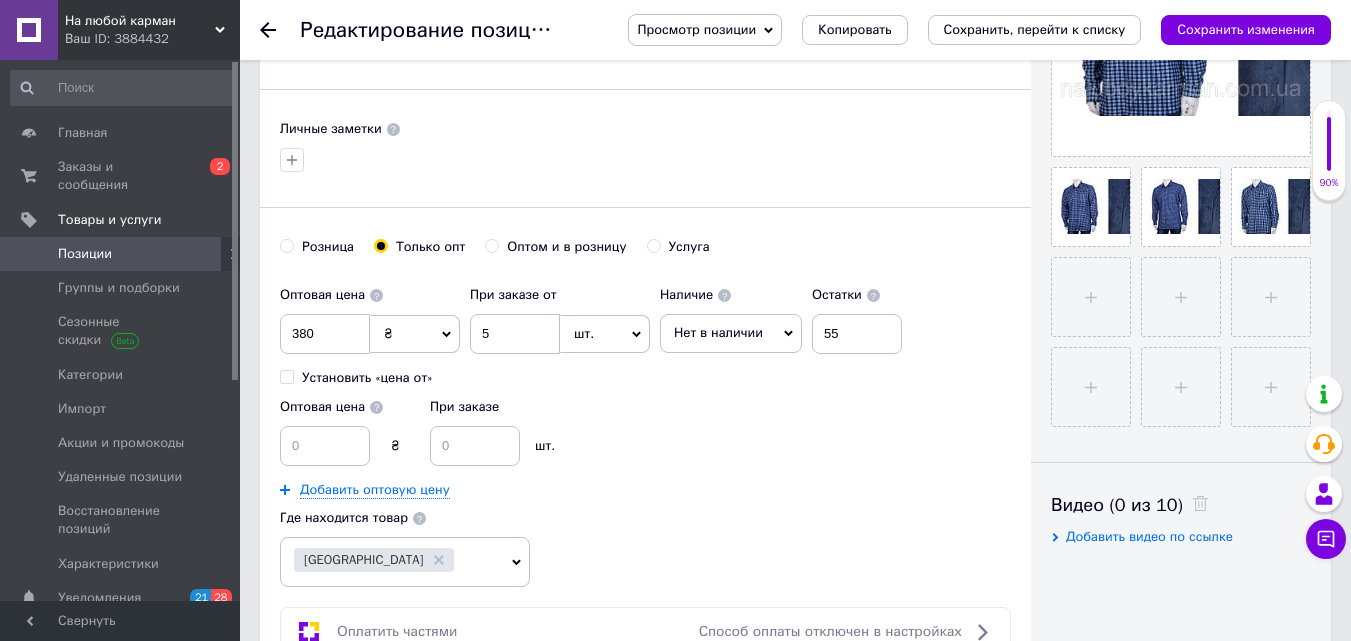 click on "Нет в наличии" at bounding box center [718, 332] 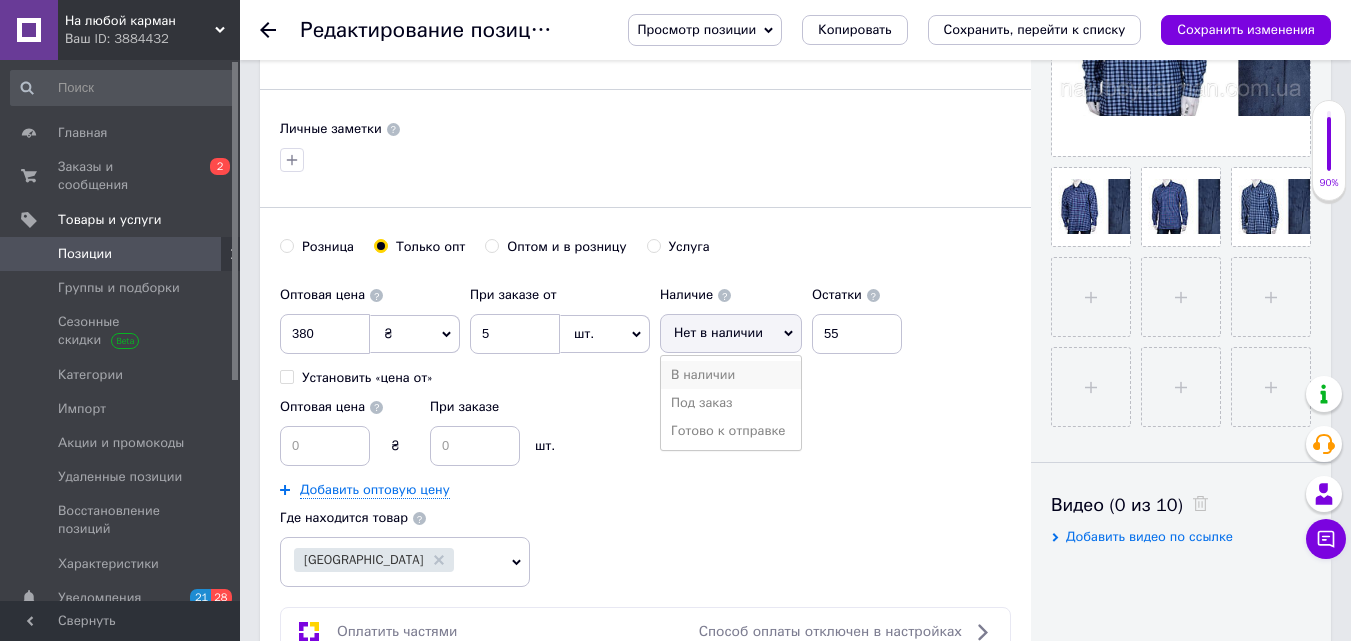 click on "В наличии" at bounding box center (731, 375) 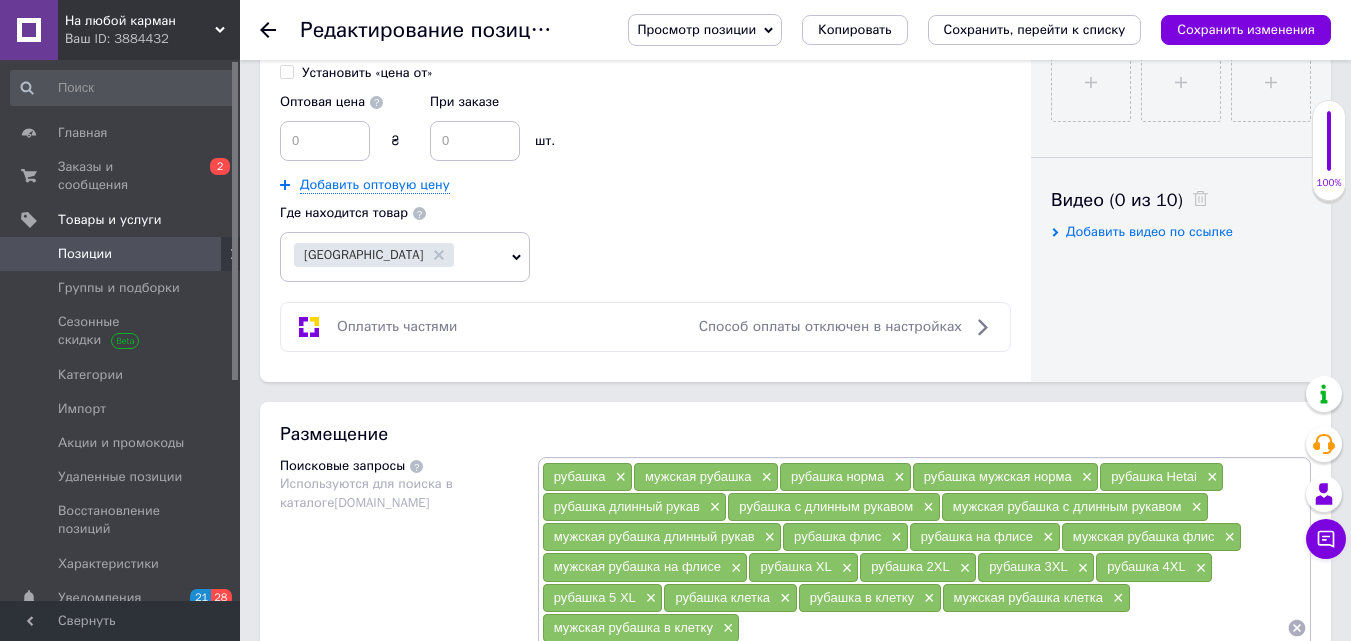 scroll, scrollTop: 700, scrollLeft: 0, axis: vertical 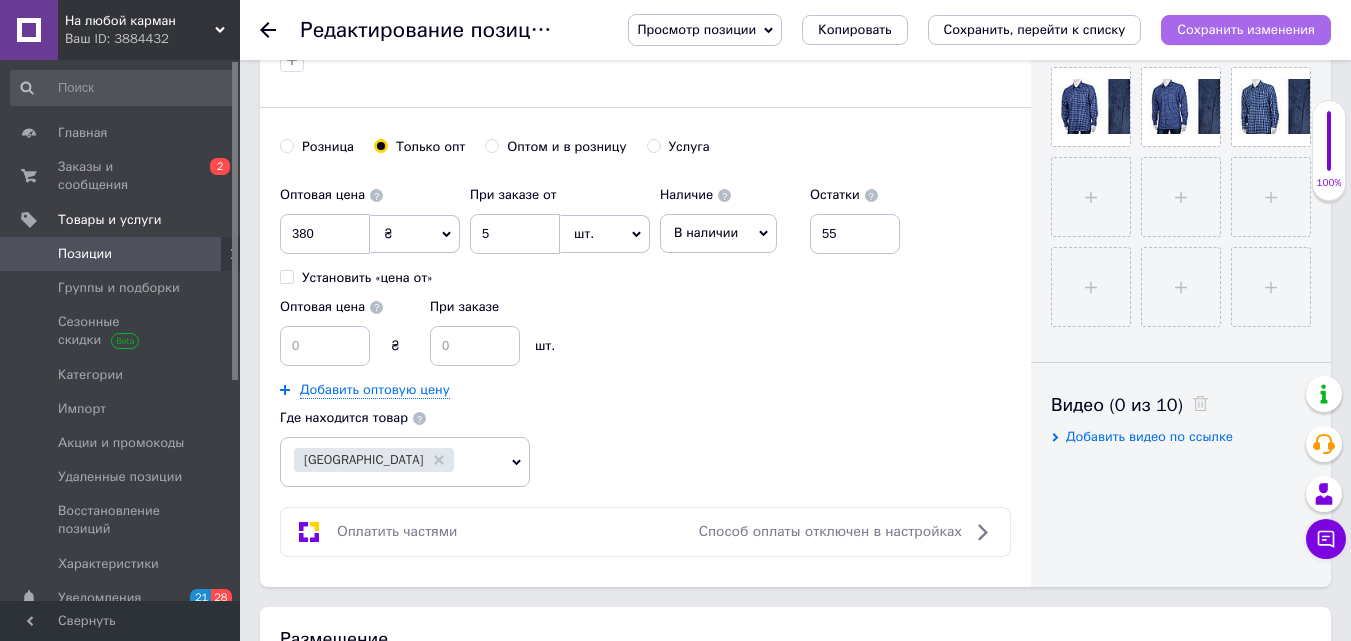 click on "Сохранить изменения" at bounding box center (1246, 29) 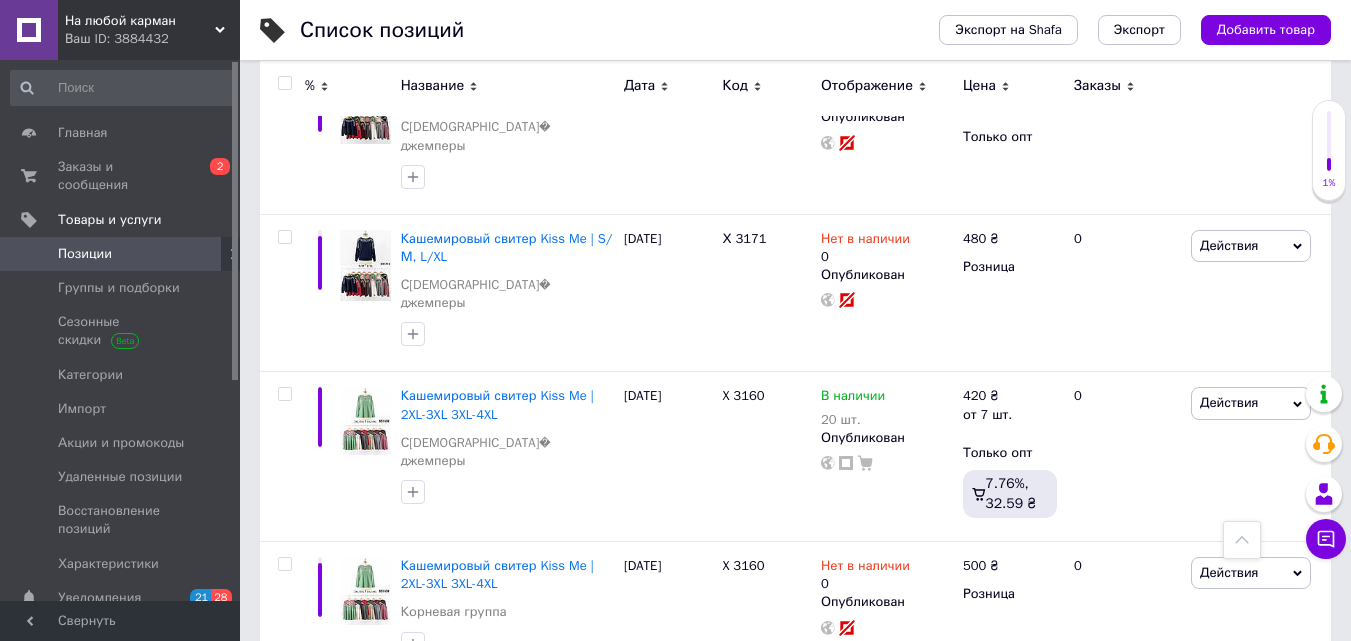 scroll, scrollTop: 2864, scrollLeft: 0, axis: vertical 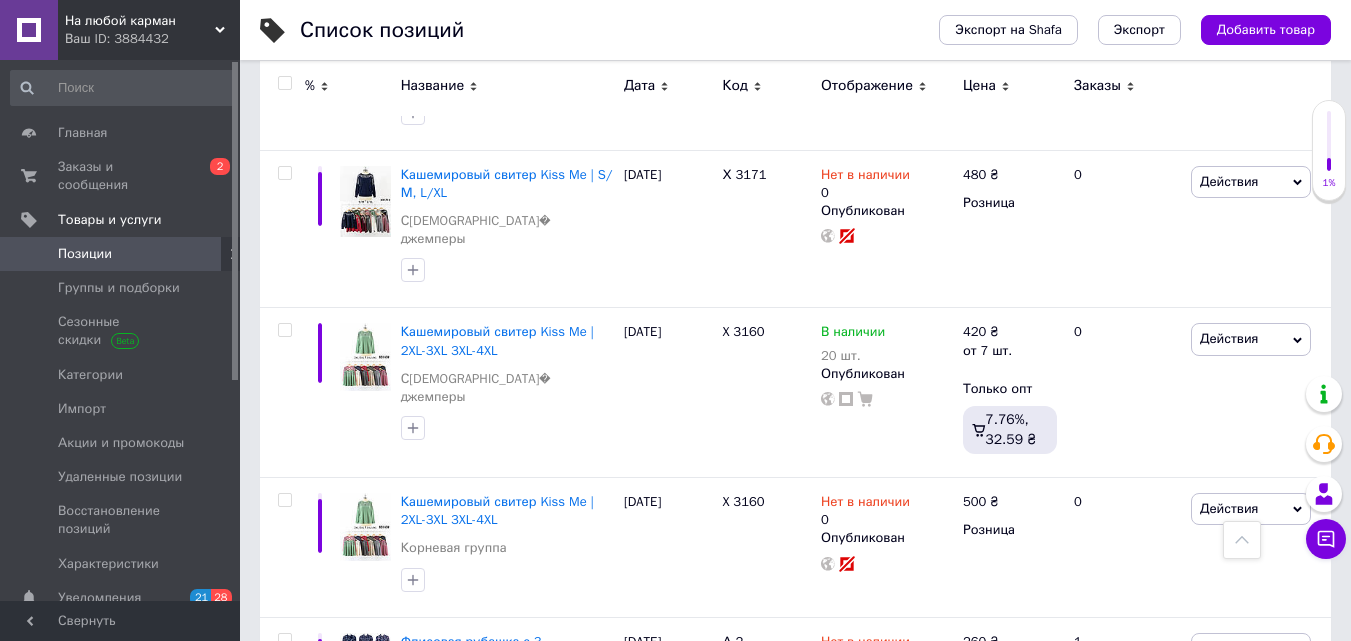 click on "19" at bounding box center [640, 797] 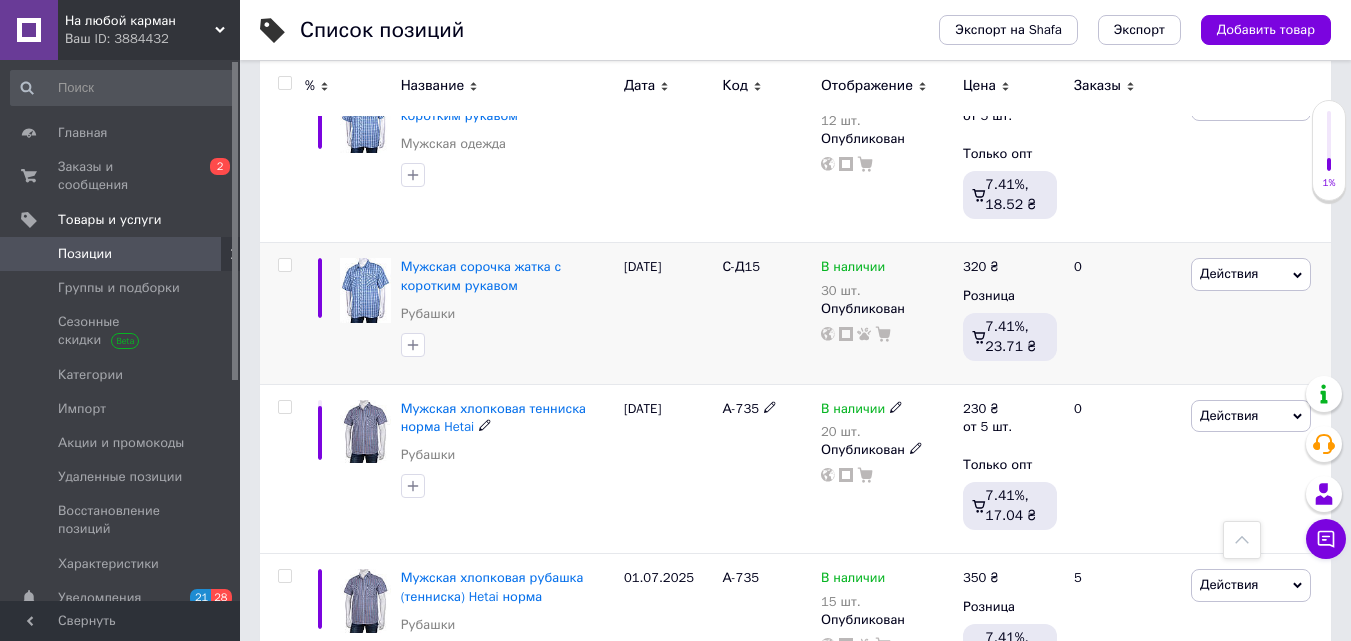 scroll, scrollTop: 2700, scrollLeft: 0, axis: vertical 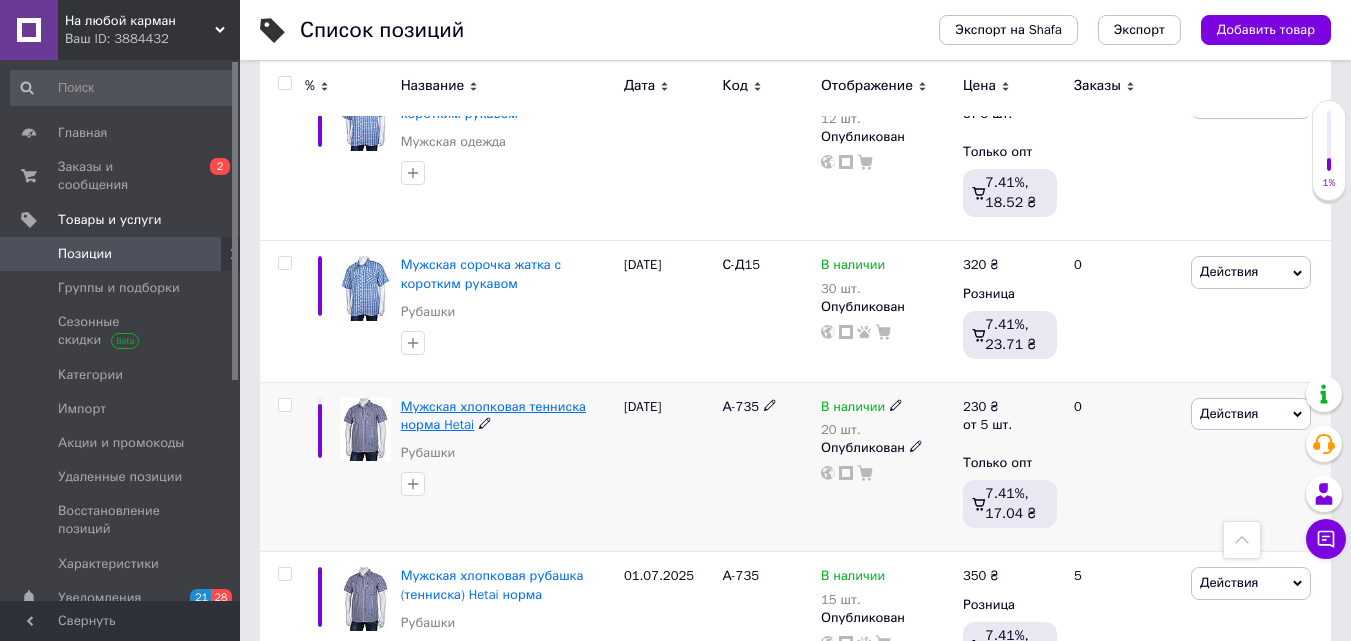 click on "Мужская хлопковая тенниска норма Hetai" at bounding box center [493, 415] 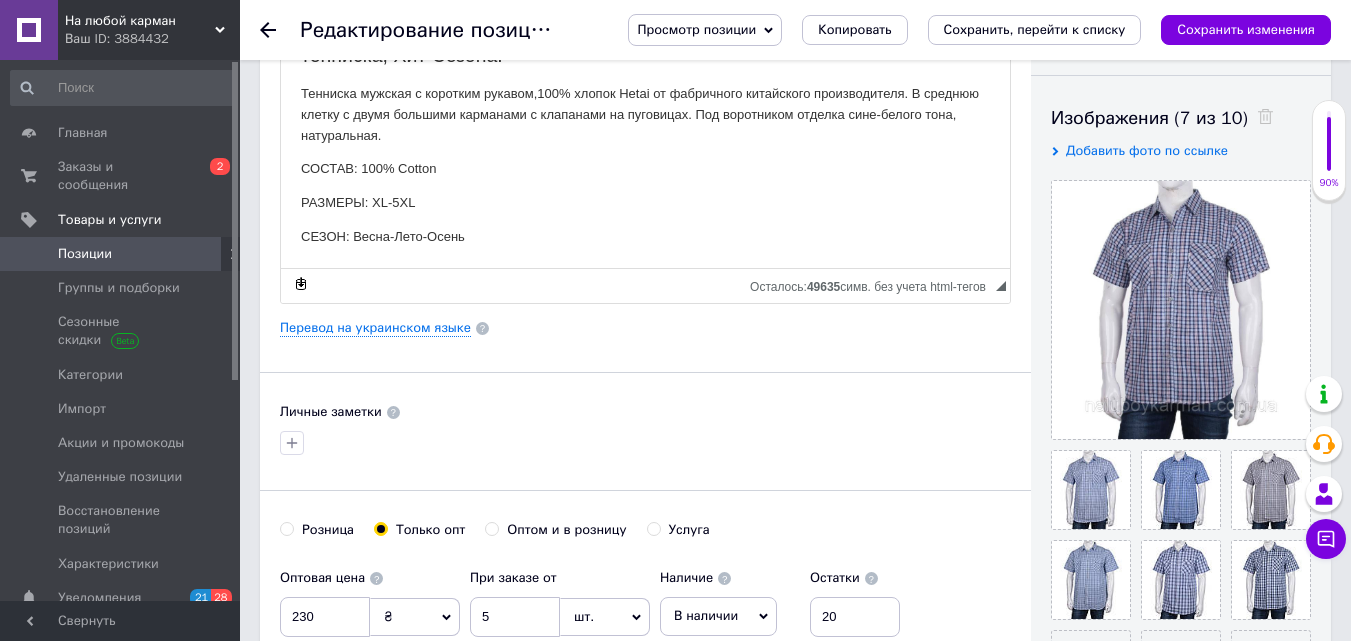 scroll, scrollTop: 400, scrollLeft: 0, axis: vertical 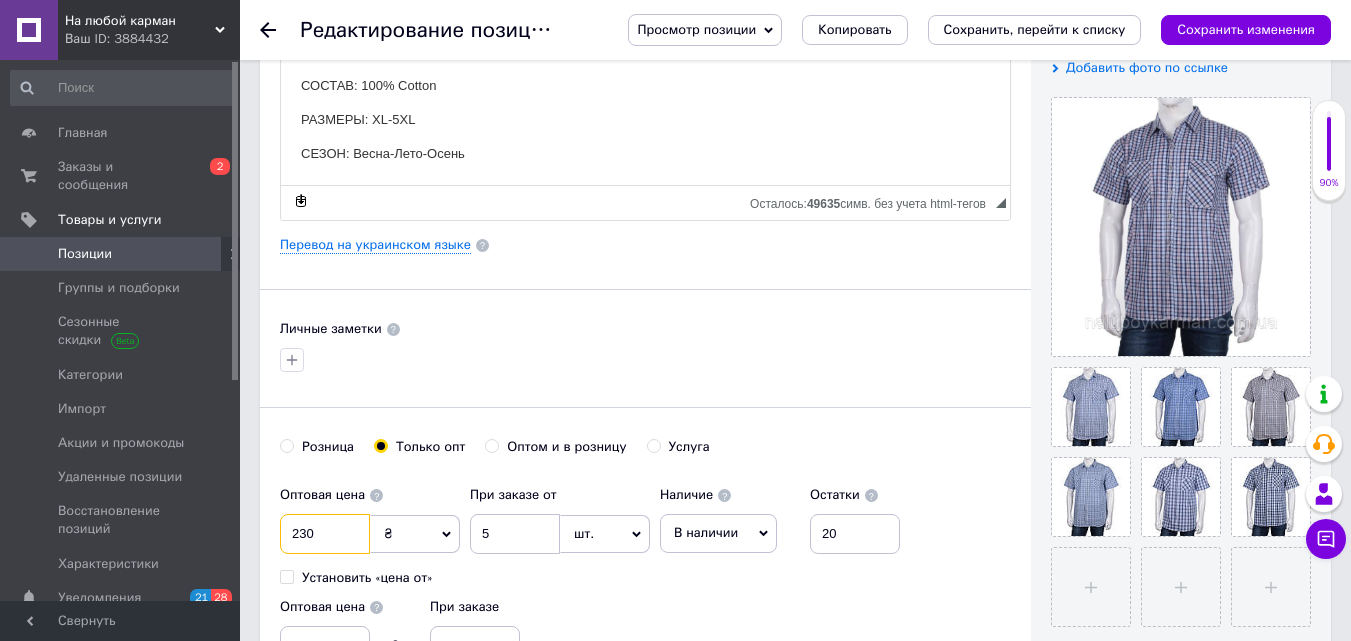 drag, startPoint x: 283, startPoint y: 534, endPoint x: 337, endPoint y: 536, distance: 54.037025 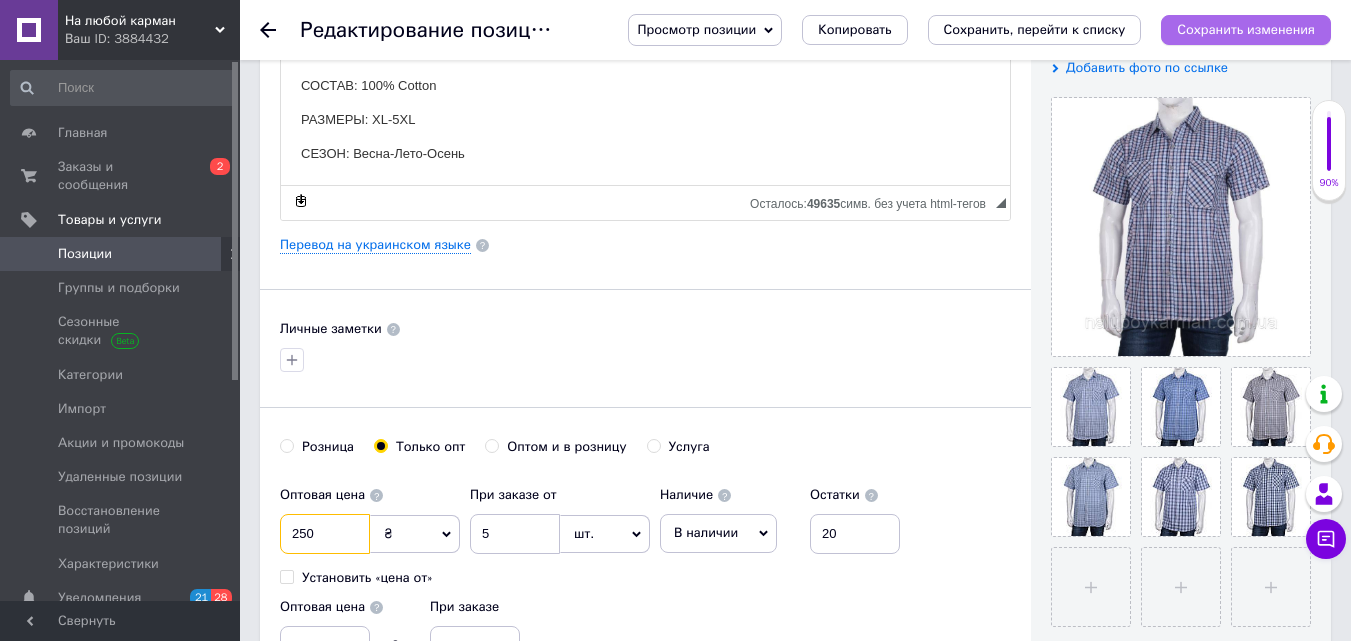 type on "250" 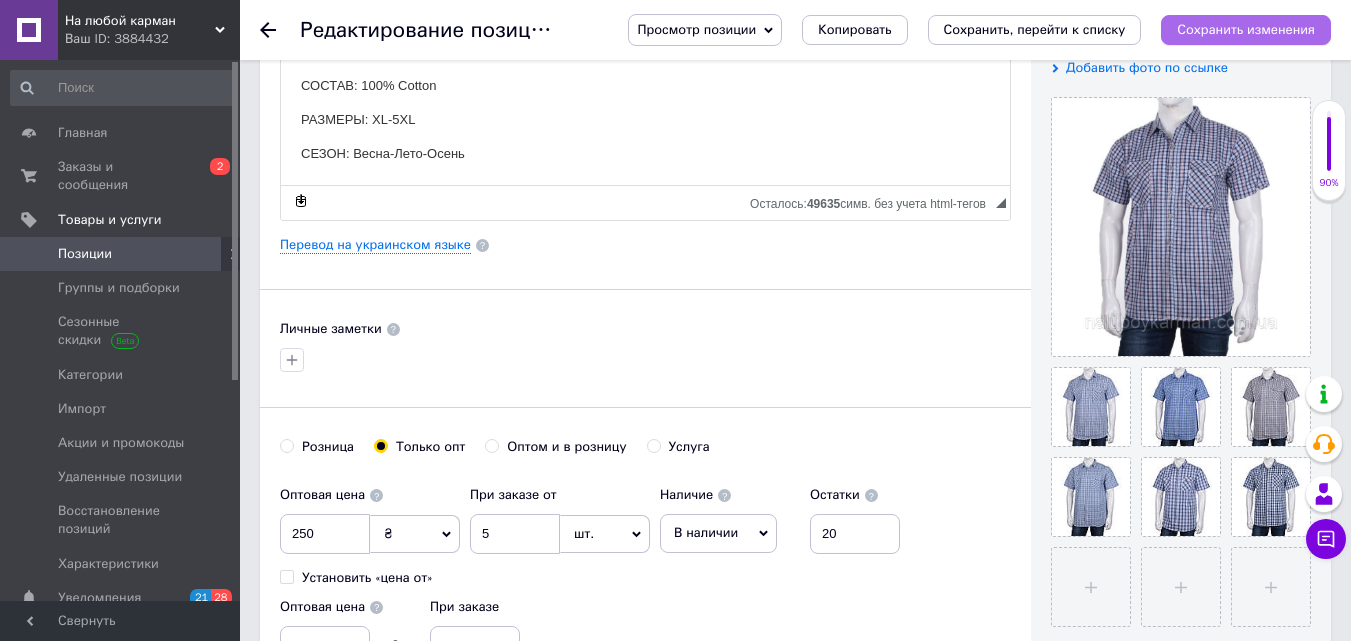 click on "Сохранить изменения" at bounding box center [1246, 29] 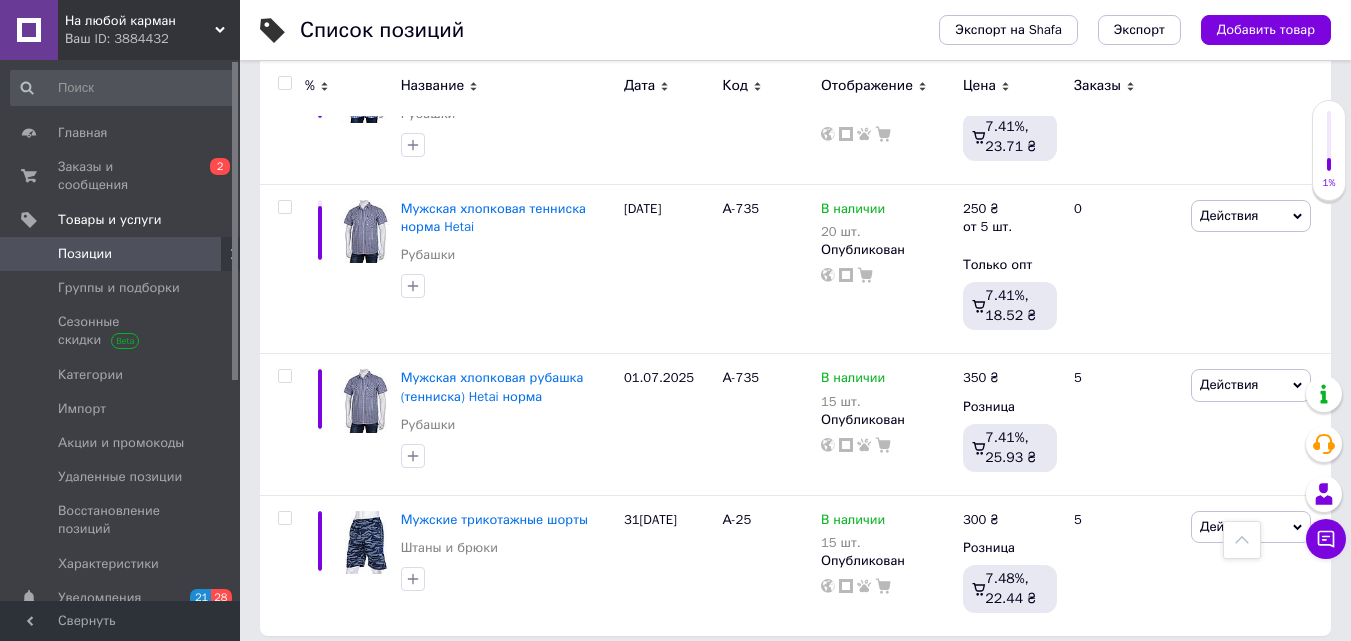 scroll, scrollTop: 2905, scrollLeft: 0, axis: vertical 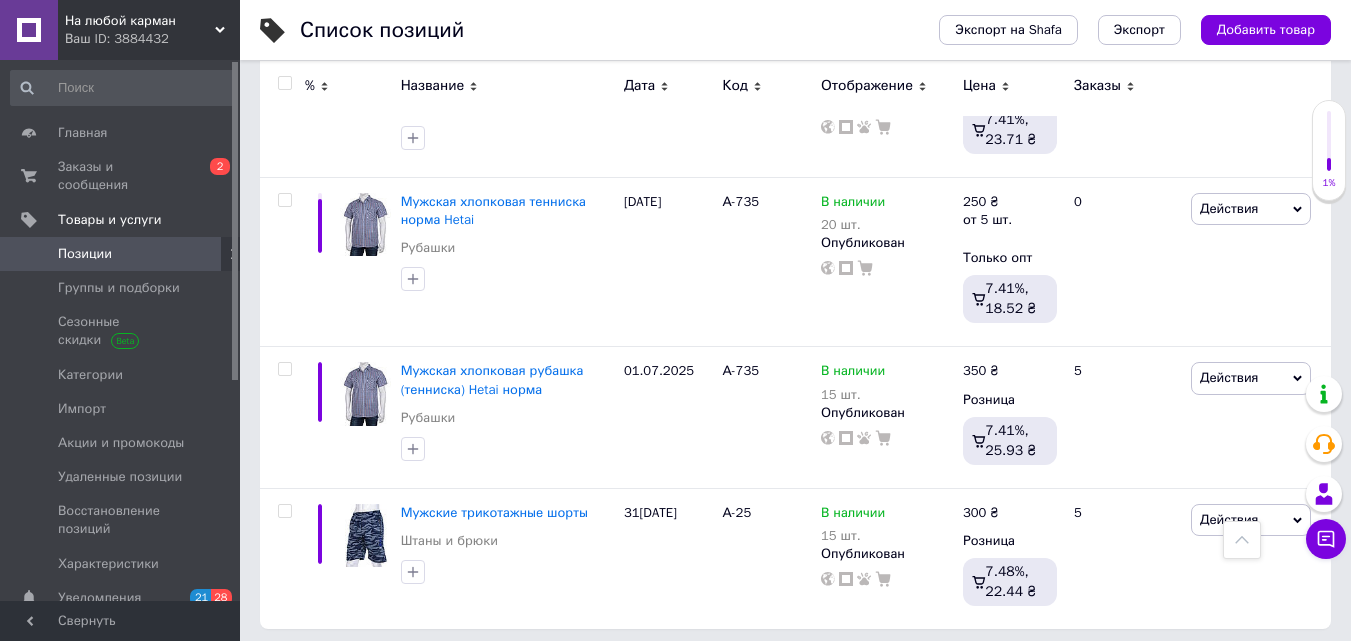 click on "20" at bounding box center (640, 670) 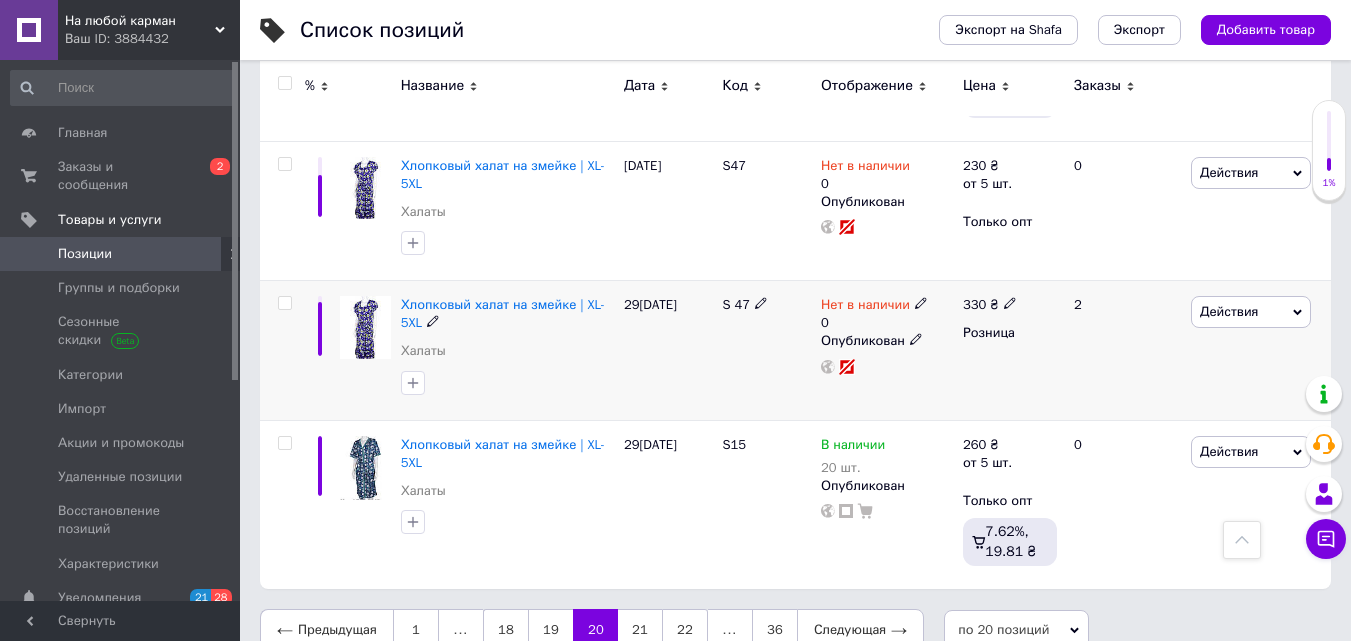 scroll, scrollTop: 3000, scrollLeft: 0, axis: vertical 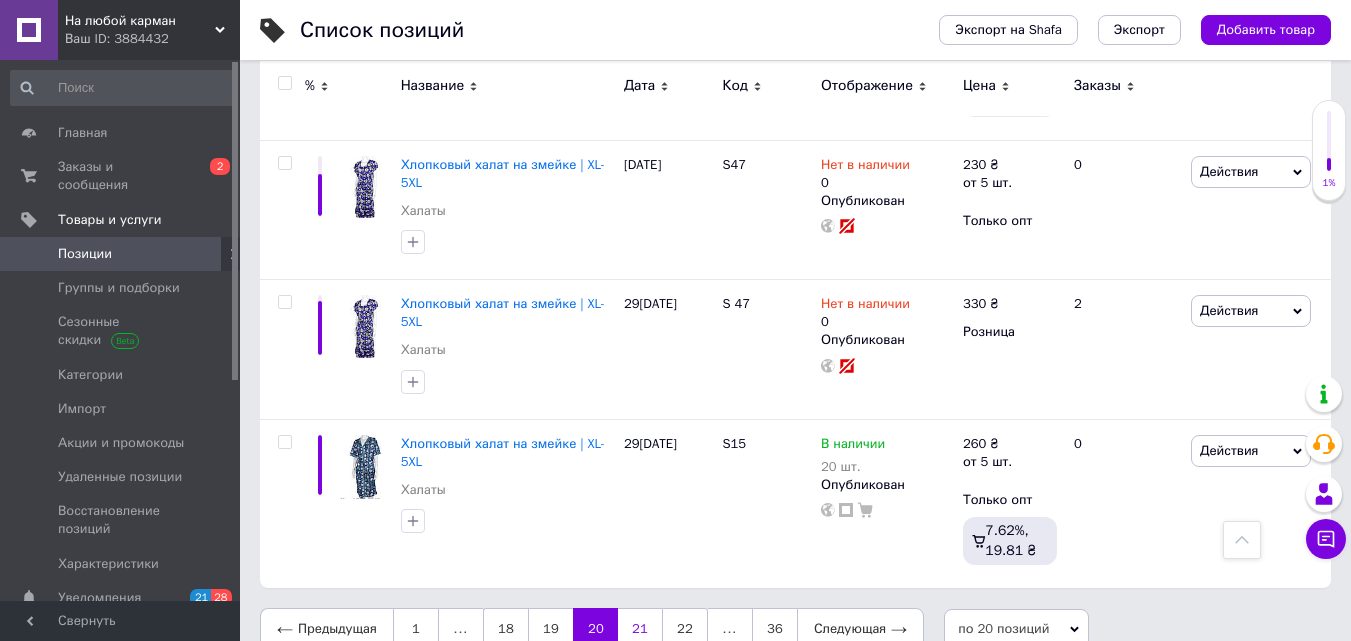 click on "21" at bounding box center [640, 629] 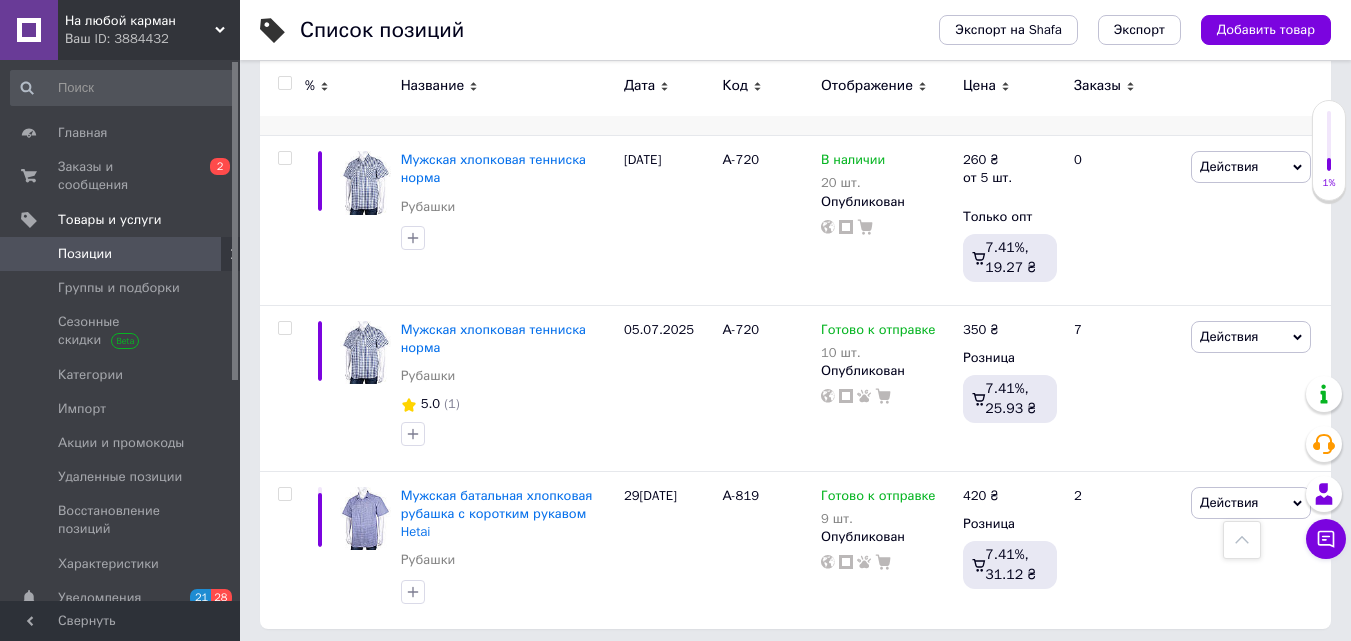 scroll, scrollTop: 3110, scrollLeft: 0, axis: vertical 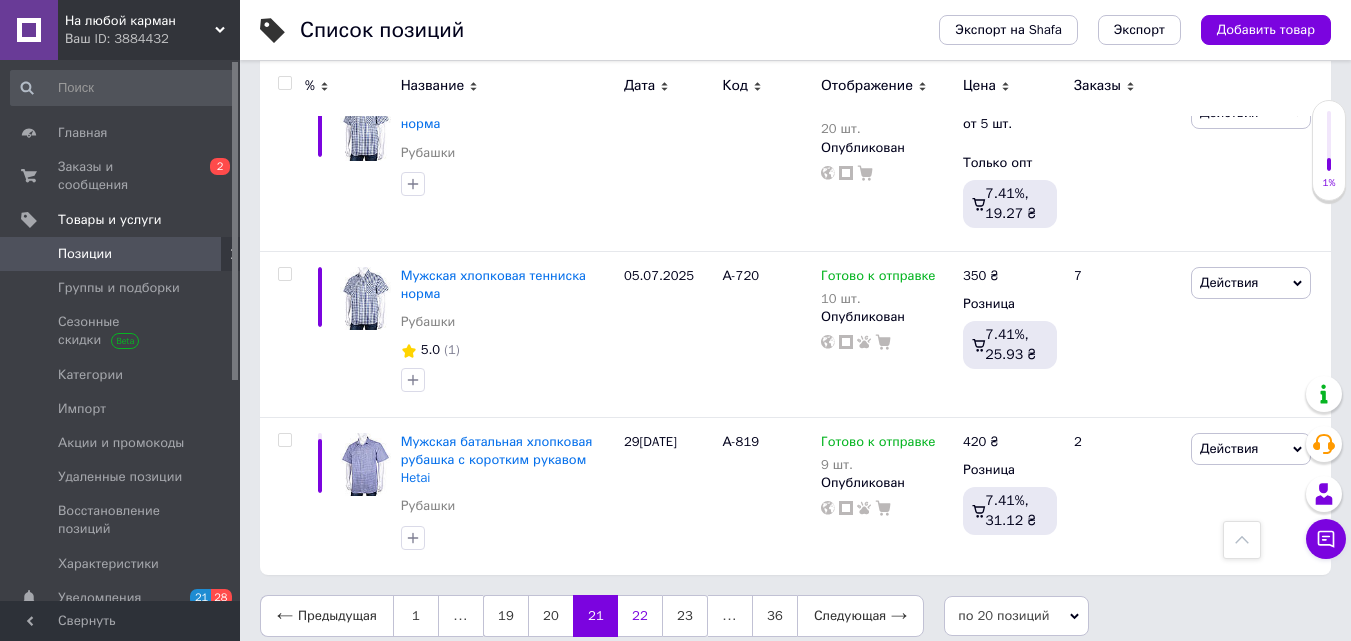 click on "22" at bounding box center [640, 616] 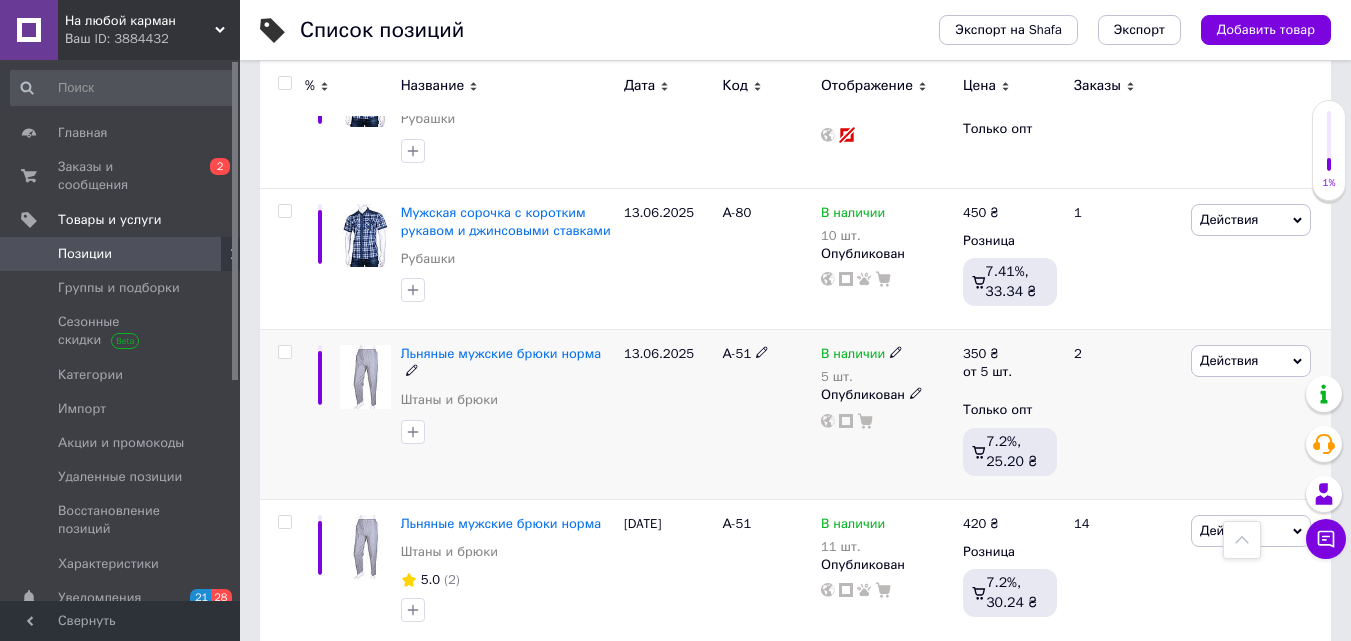 scroll, scrollTop: 2763, scrollLeft: 0, axis: vertical 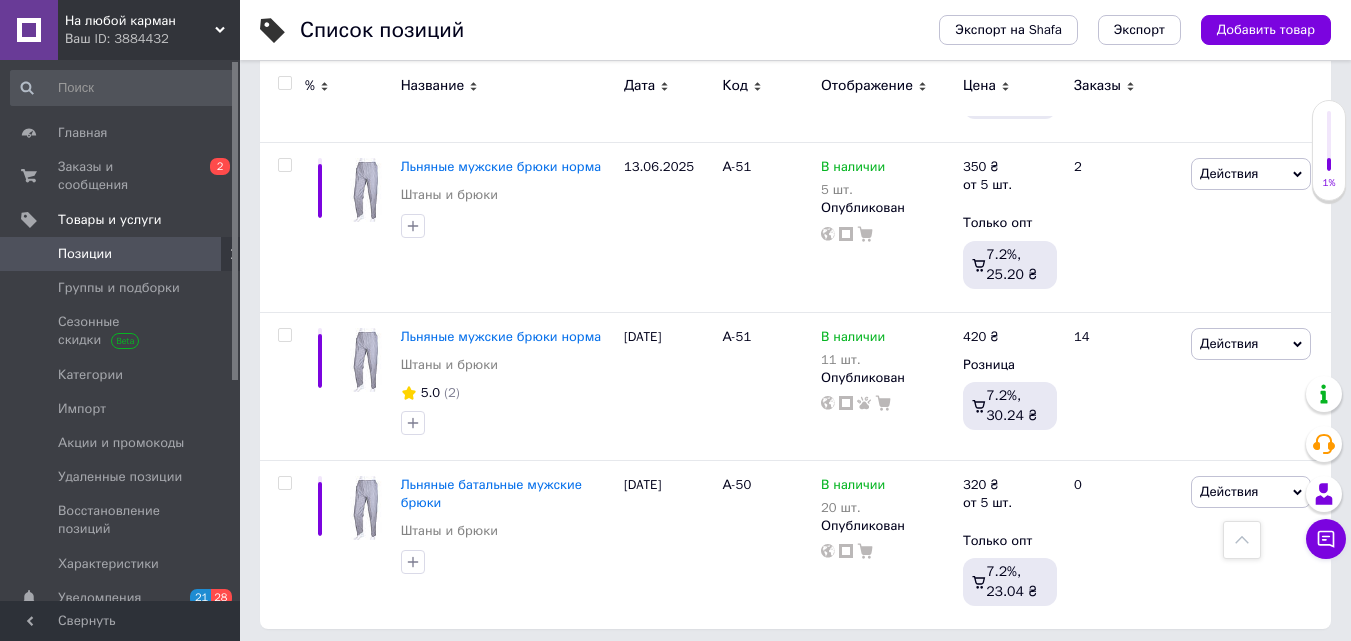 click on "23" at bounding box center [640, 670] 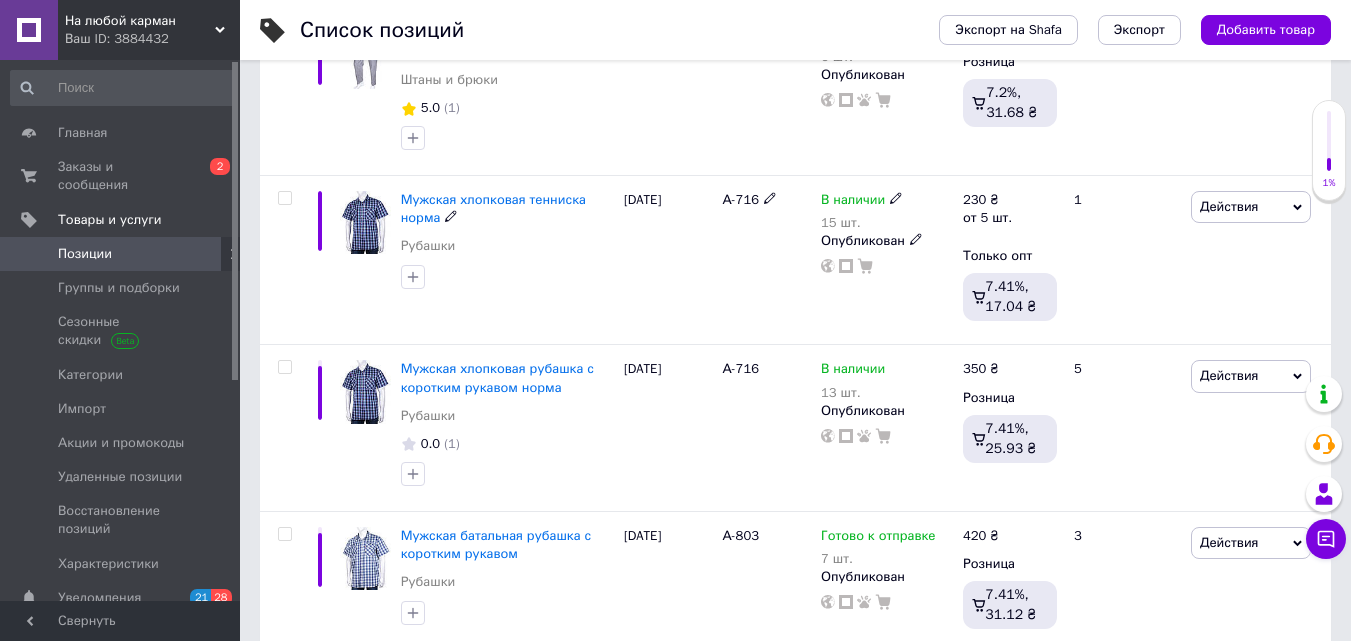 scroll, scrollTop: 463, scrollLeft: 0, axis: vertical 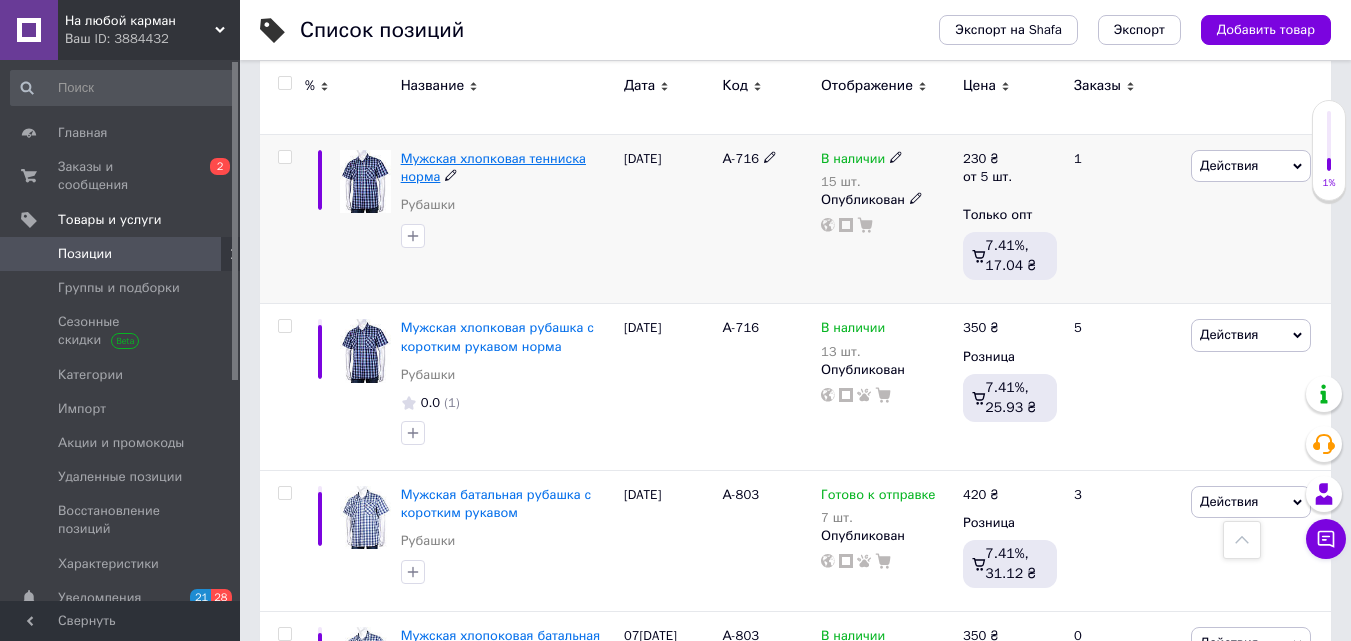 click on "Мужская хлопковая тенниска норма" at bounding box center (493, 167) 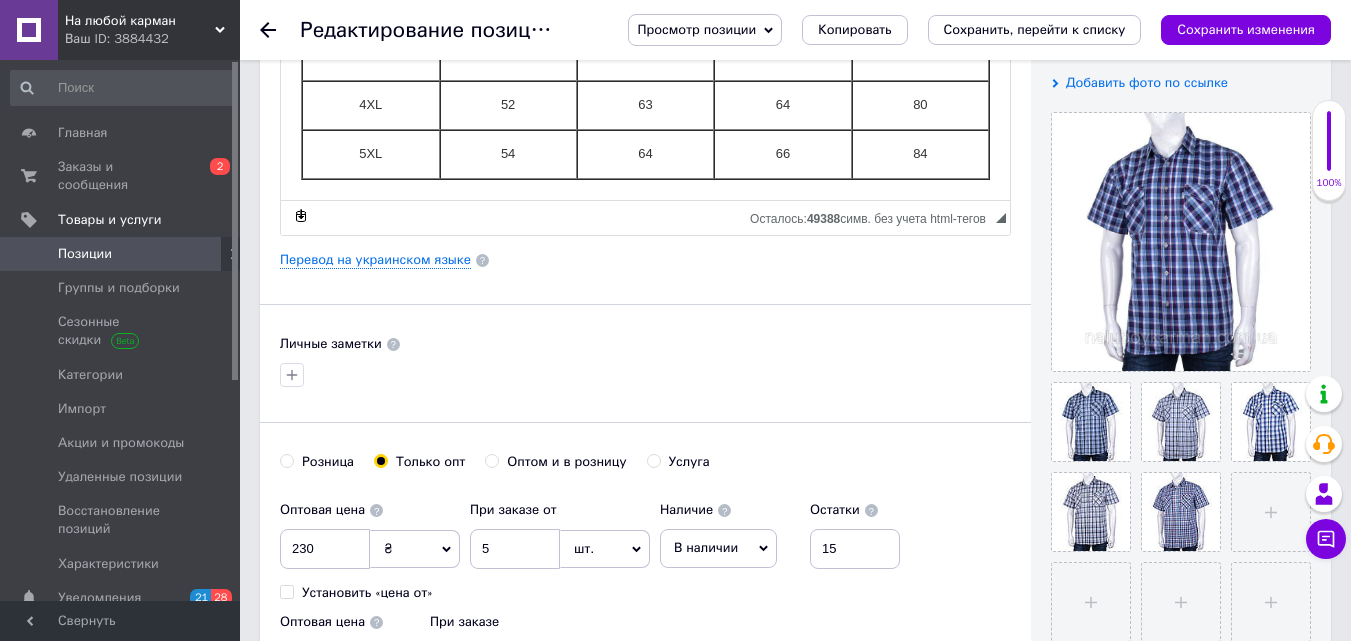 scroll, scrollTop: 400, scrollLeft: 0, axis: vertical 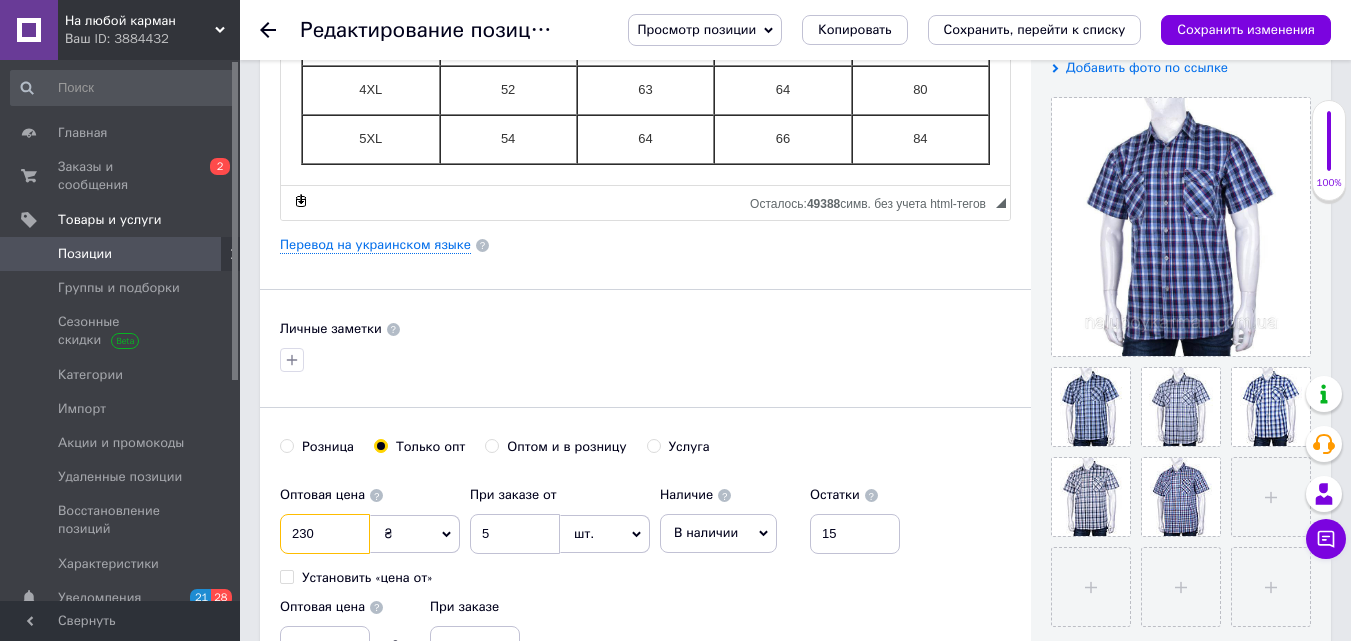 drag, startPoint x: 283, startPoint y: 529, endPoint x: 329, endPoint y: 528, distance: 46.010868 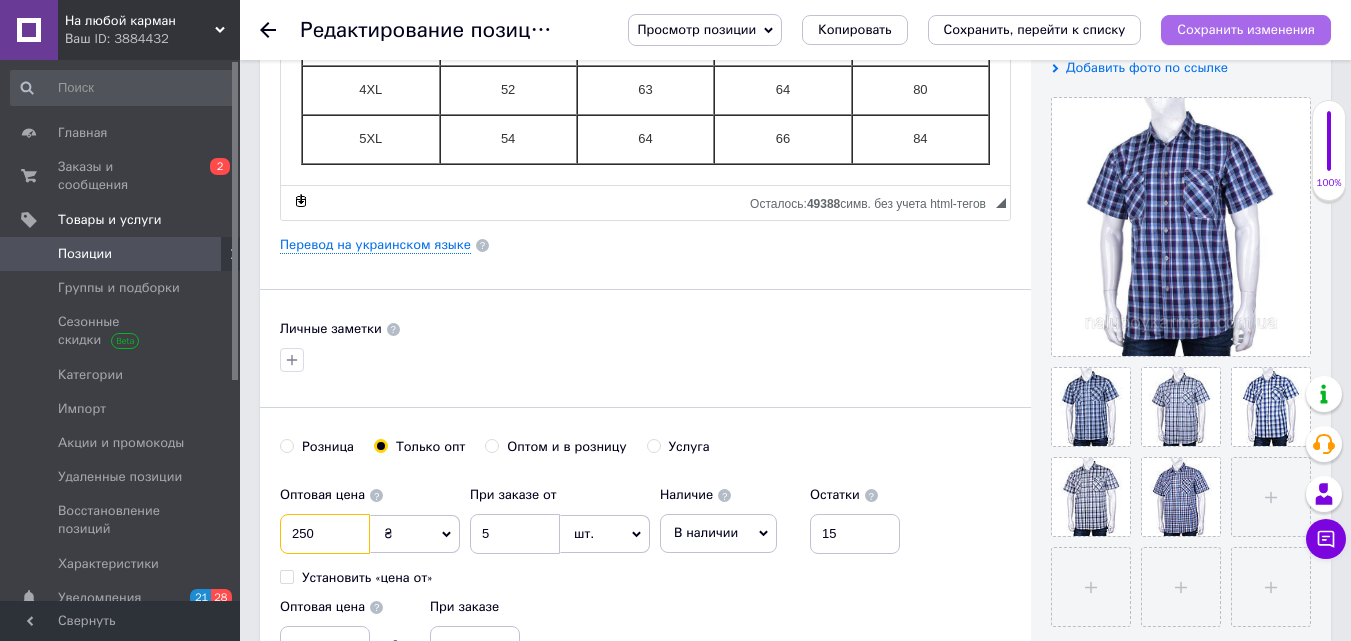 type on "250" 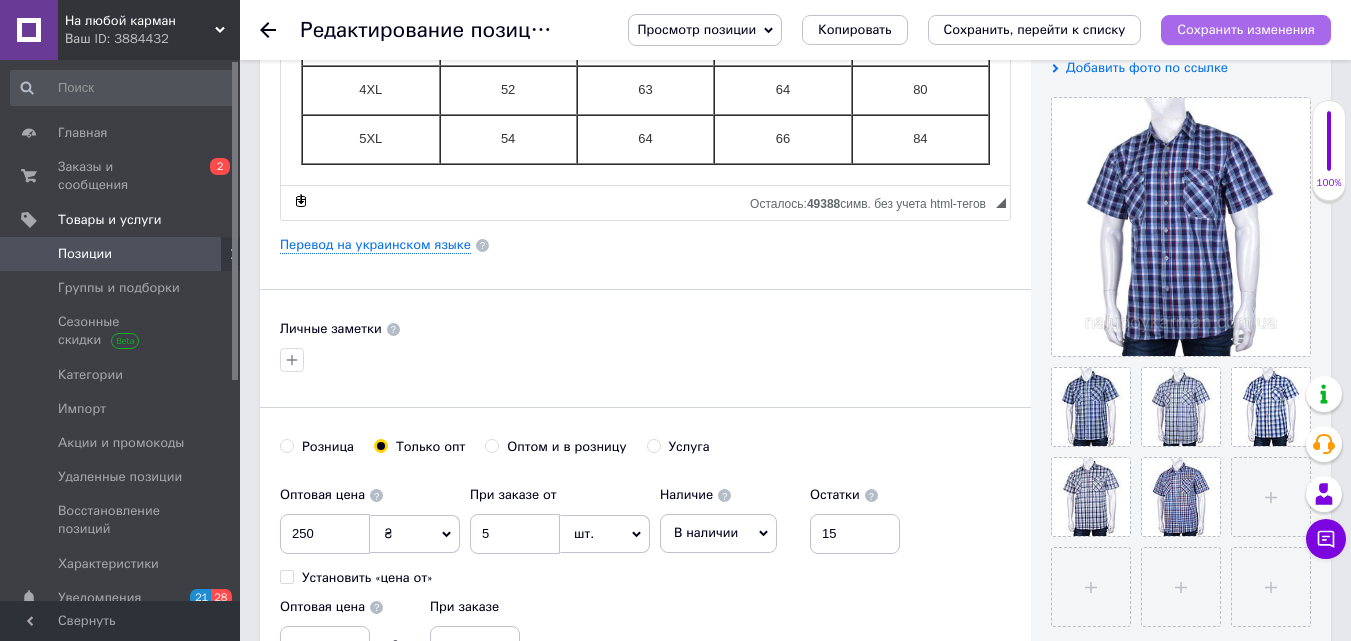 click on "Сохранить изменения" at bounding box center [1246, 29] 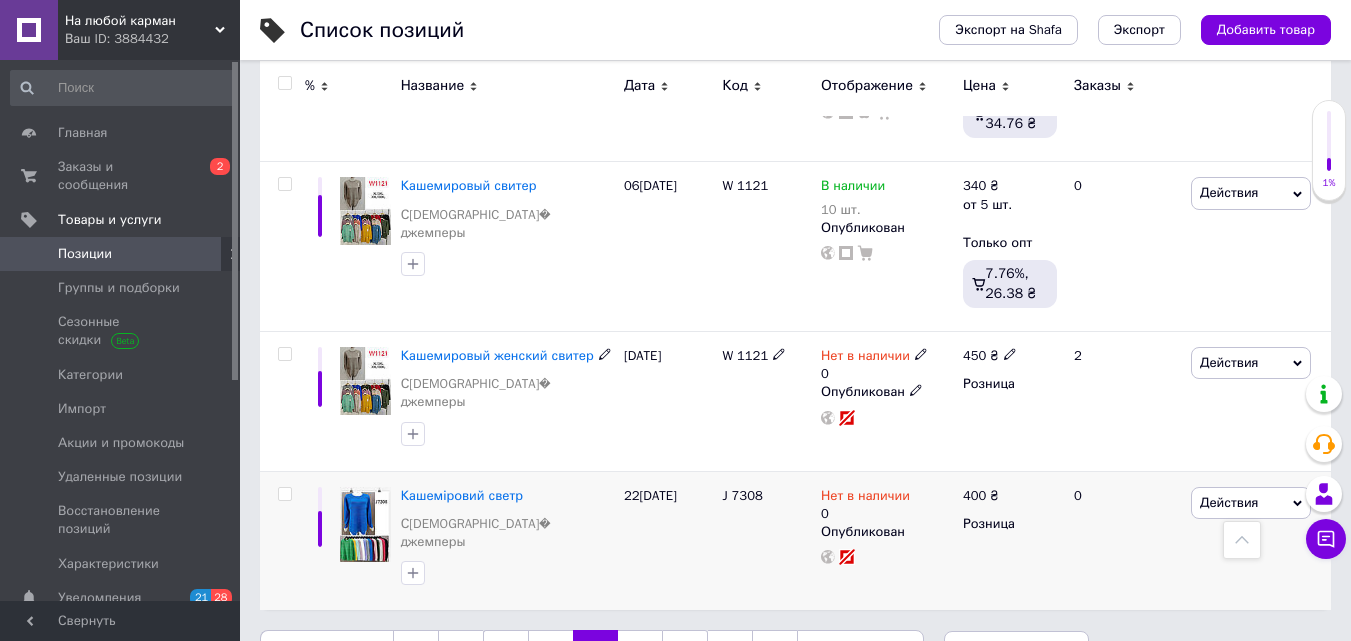 scroll, scrollTop: 2892, scrollLeft: 0, axis: vertical 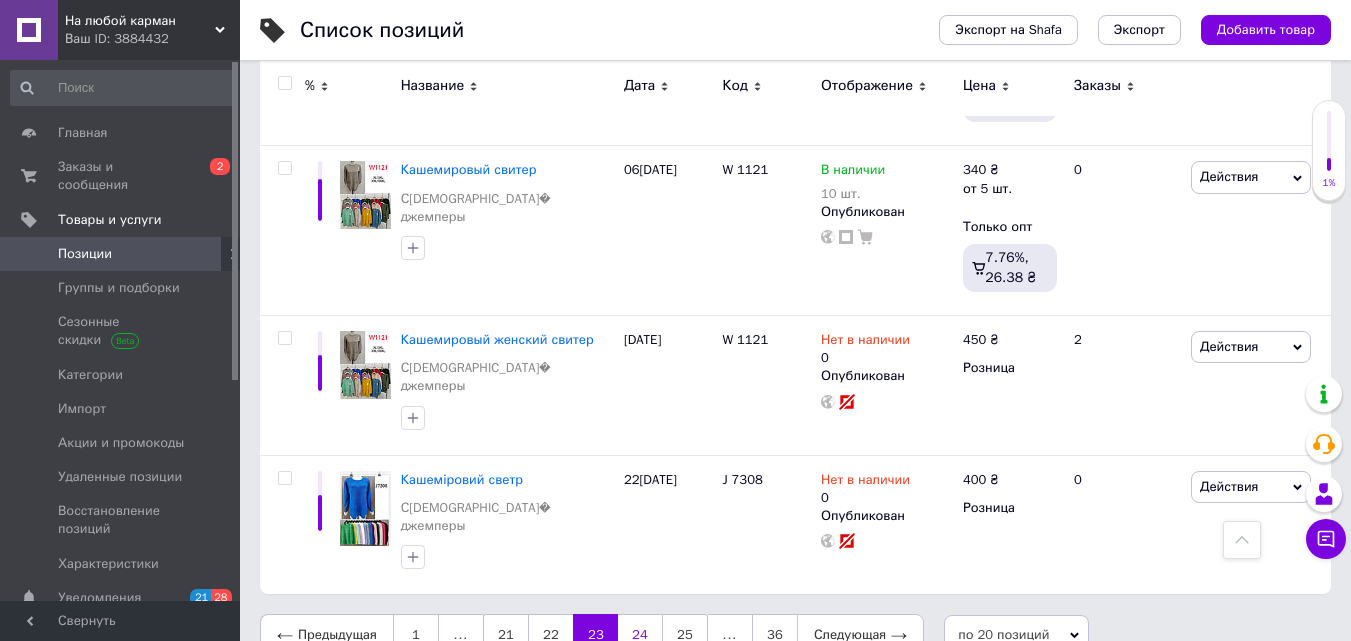 click on "24" at bounding box center (640, 635) 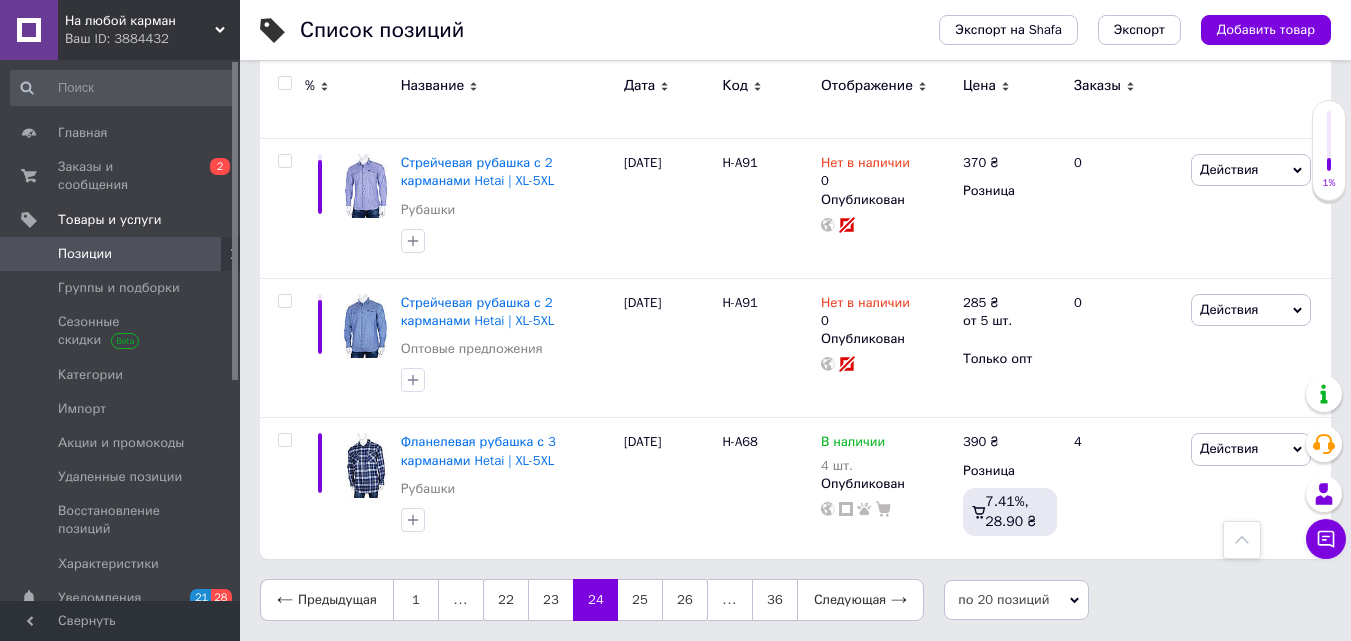 scroll, scrollTop: 2742, scrollLeft: 0, axis: vertical 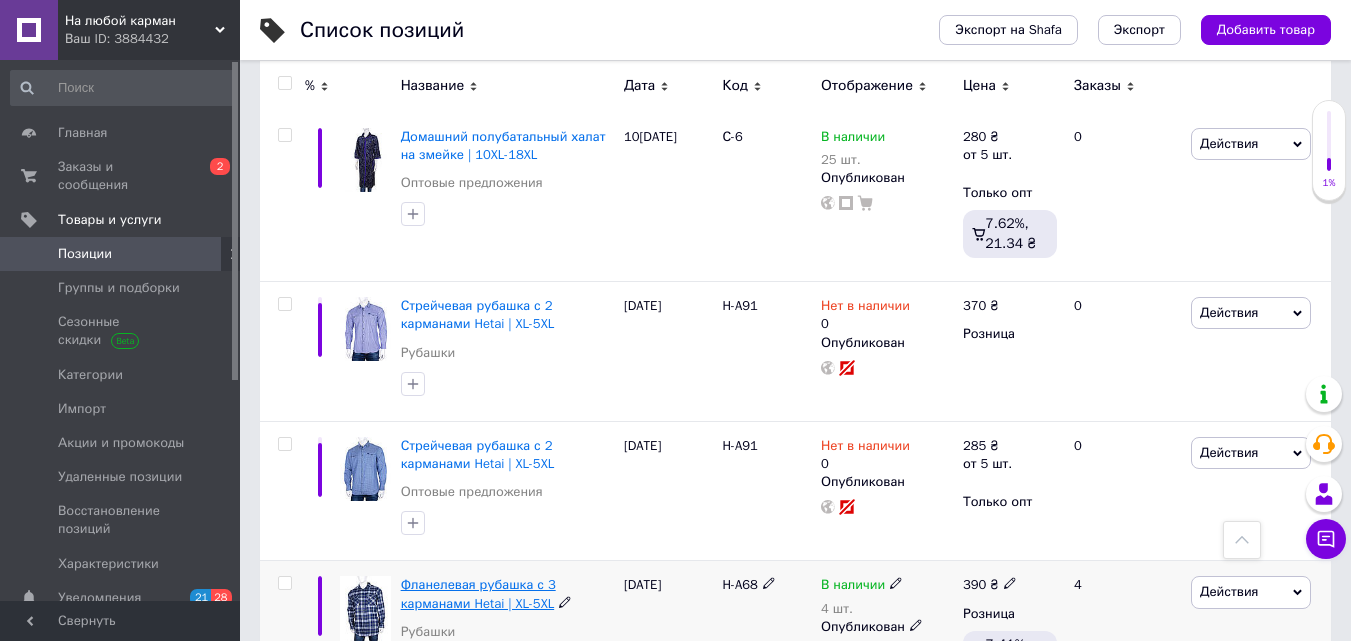 click on "Фланелевая рубашка с 3 карманами Hetai | XL-5XL" at bounding box center (478, 593) 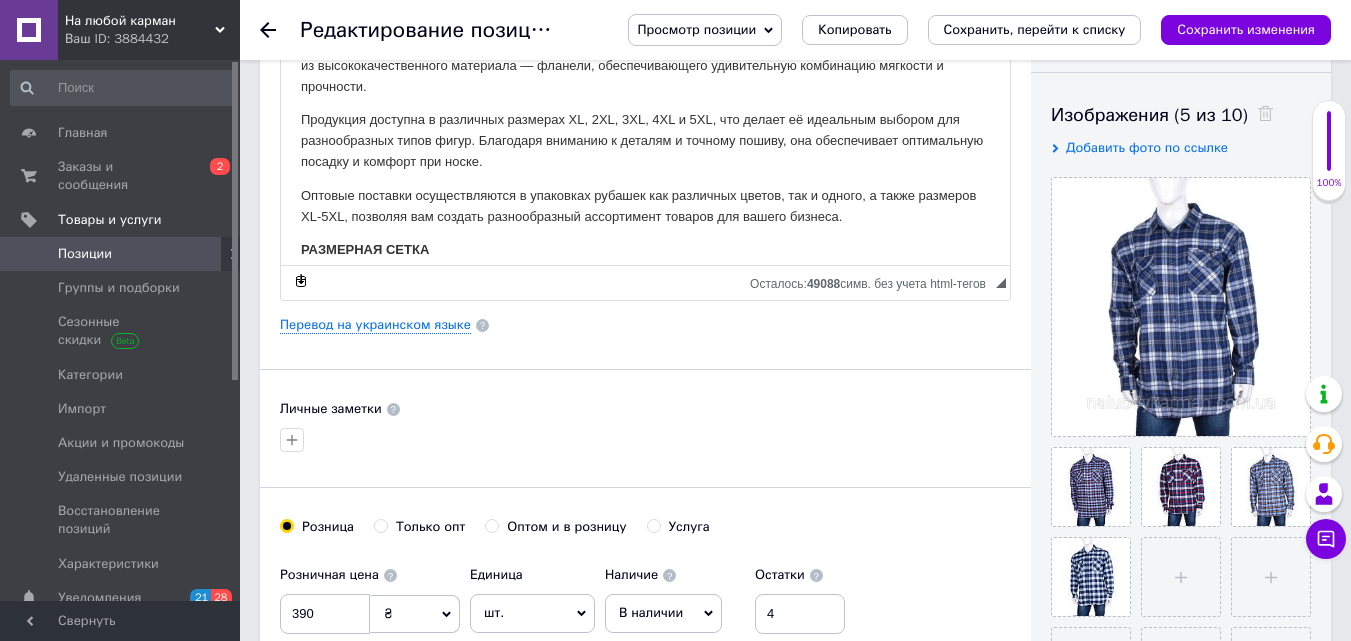 scroll, scrollTop: 400, scrollLeft: 0, axis: vertical 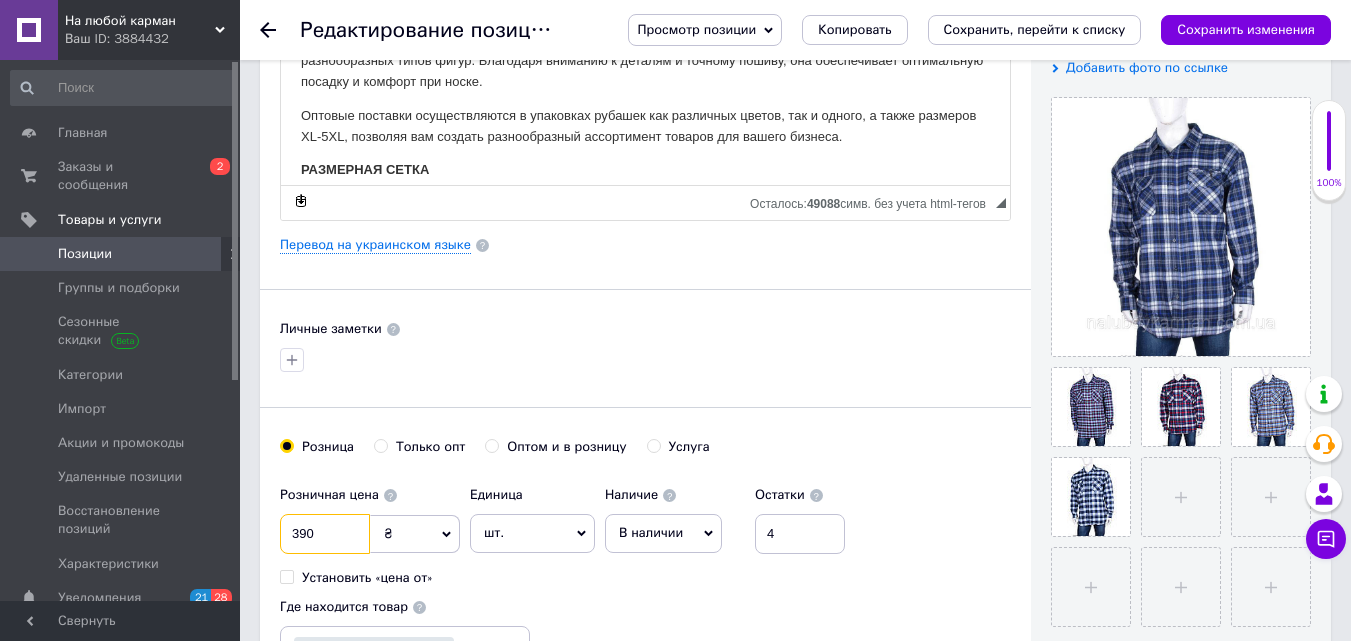 drag, startPoint x: 285, startPoint y: 529, endPoint x: 354, endPoint y: 530, distance: 69.00725 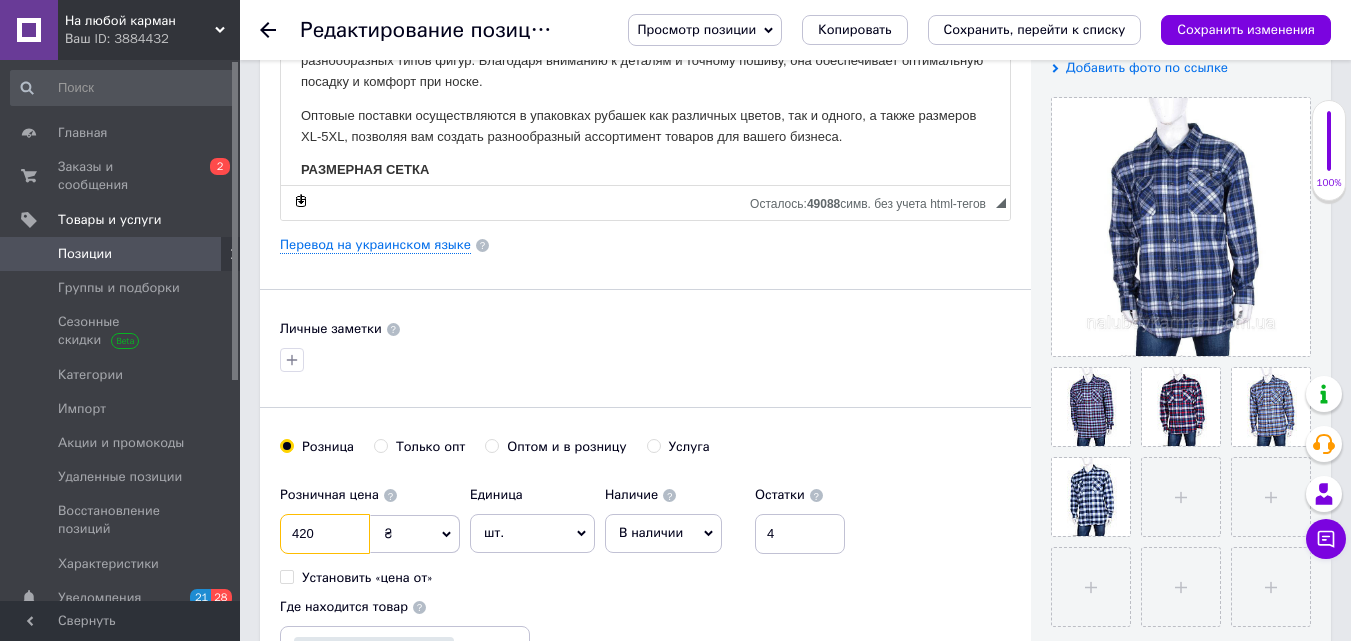 type on "420" 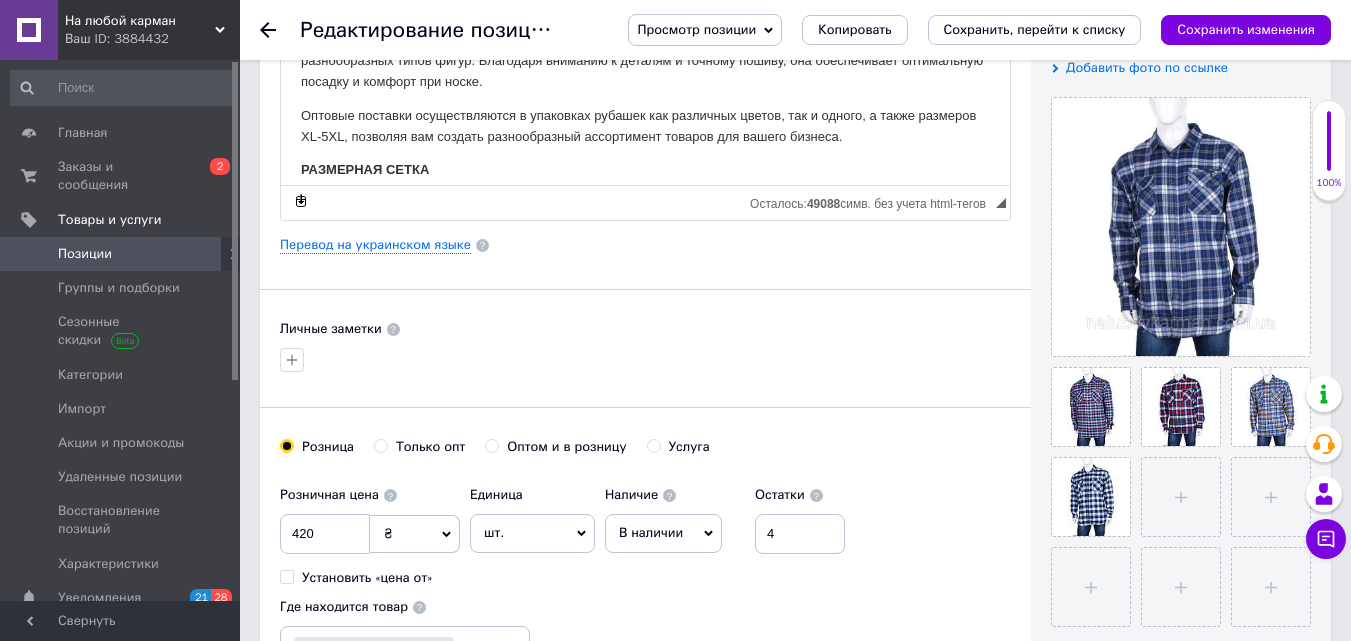 click on "В наличии" at bounding box center [651, 532] 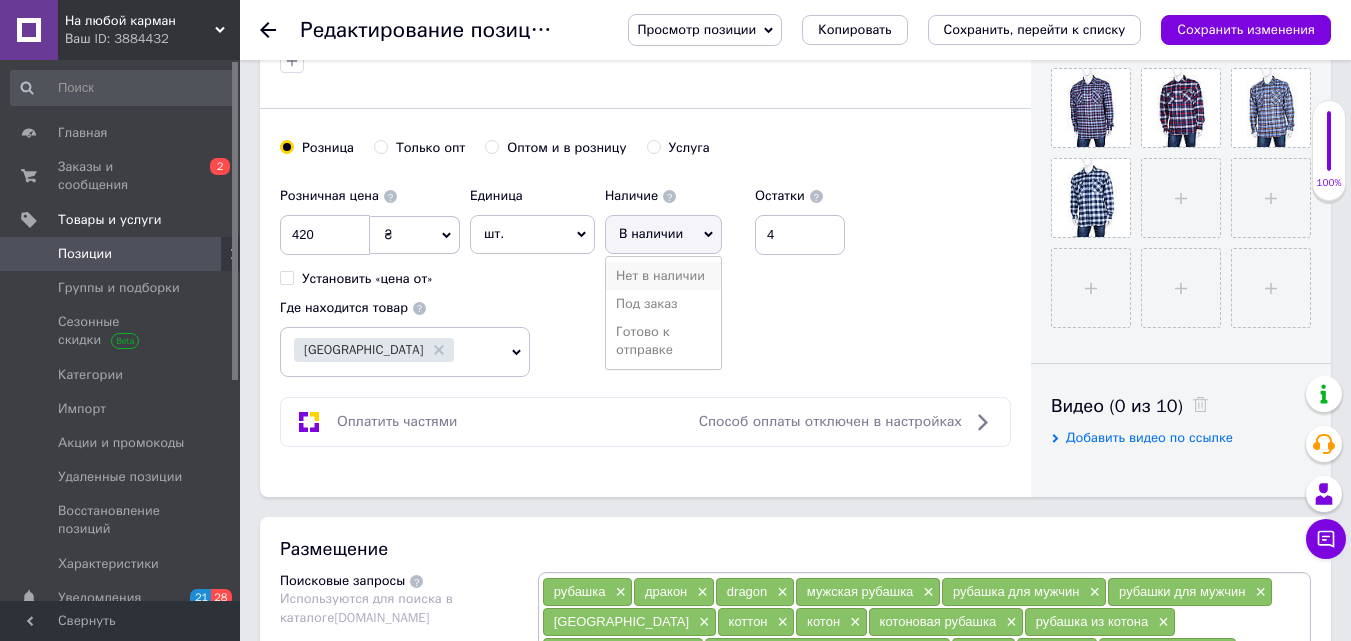 scroll, scrollTop: 700, scrollLeft: 0, axis: vertical 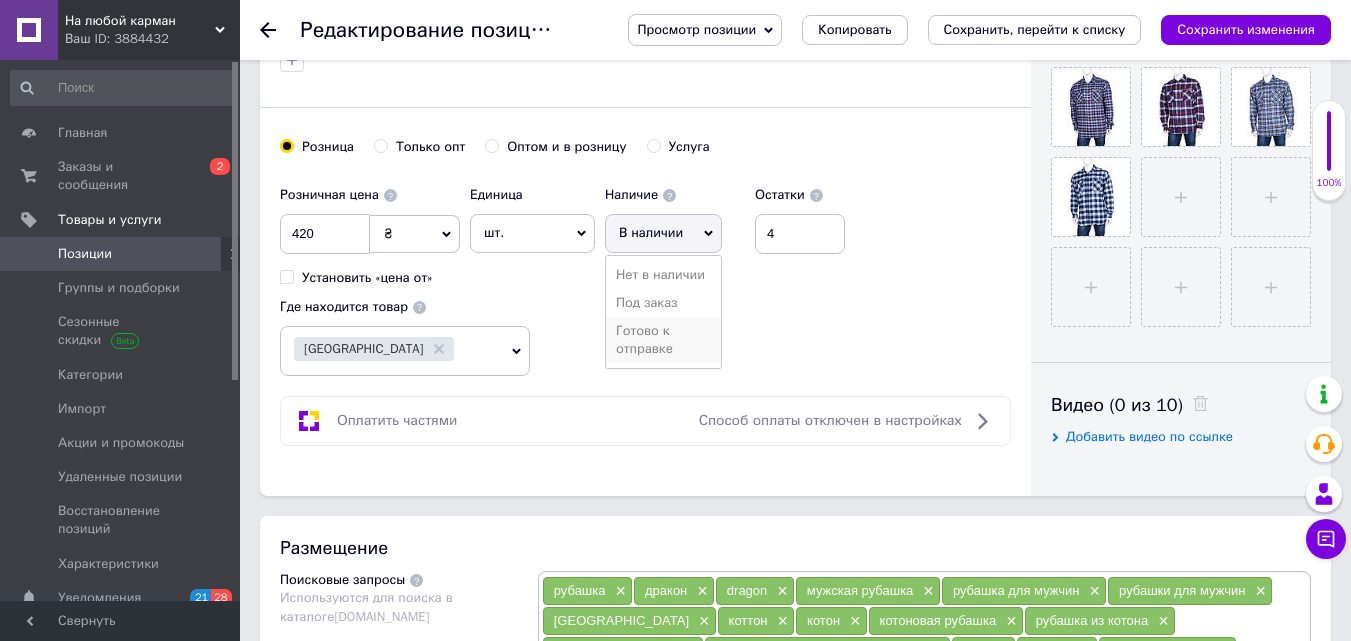 click on "Готово к отправке" at bounding box center (663, 340) 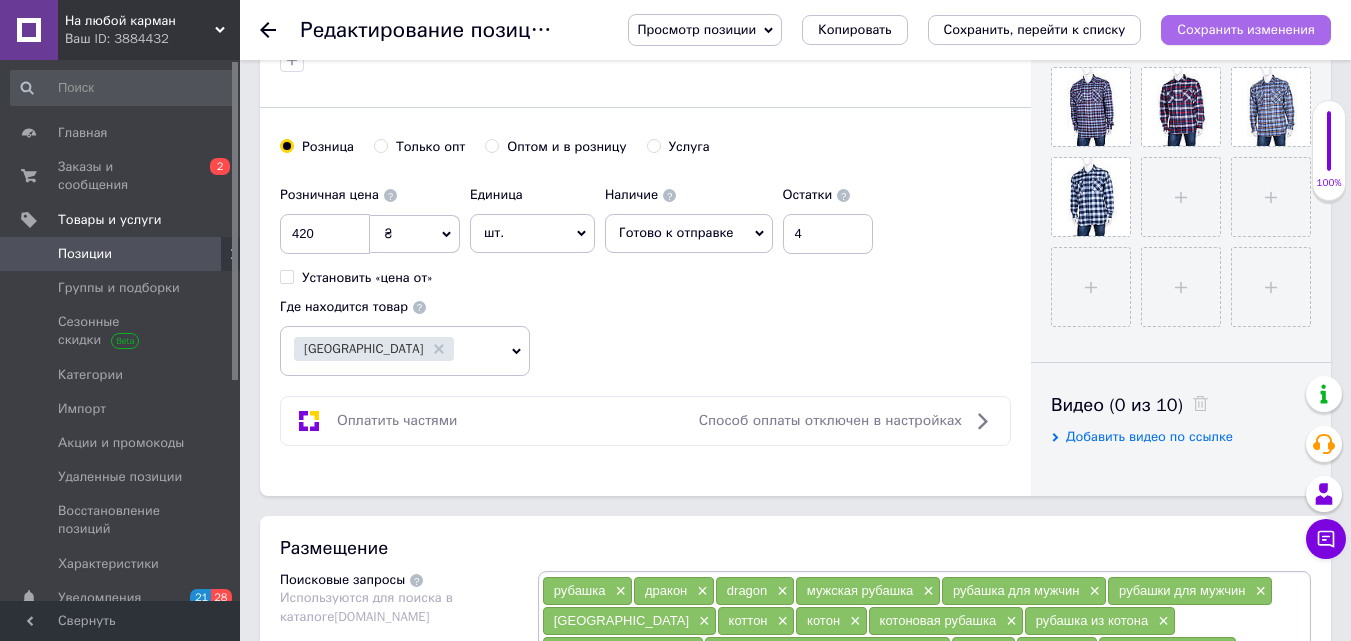 click on "Сохранить изменения" at bounding box center [1246, 29] 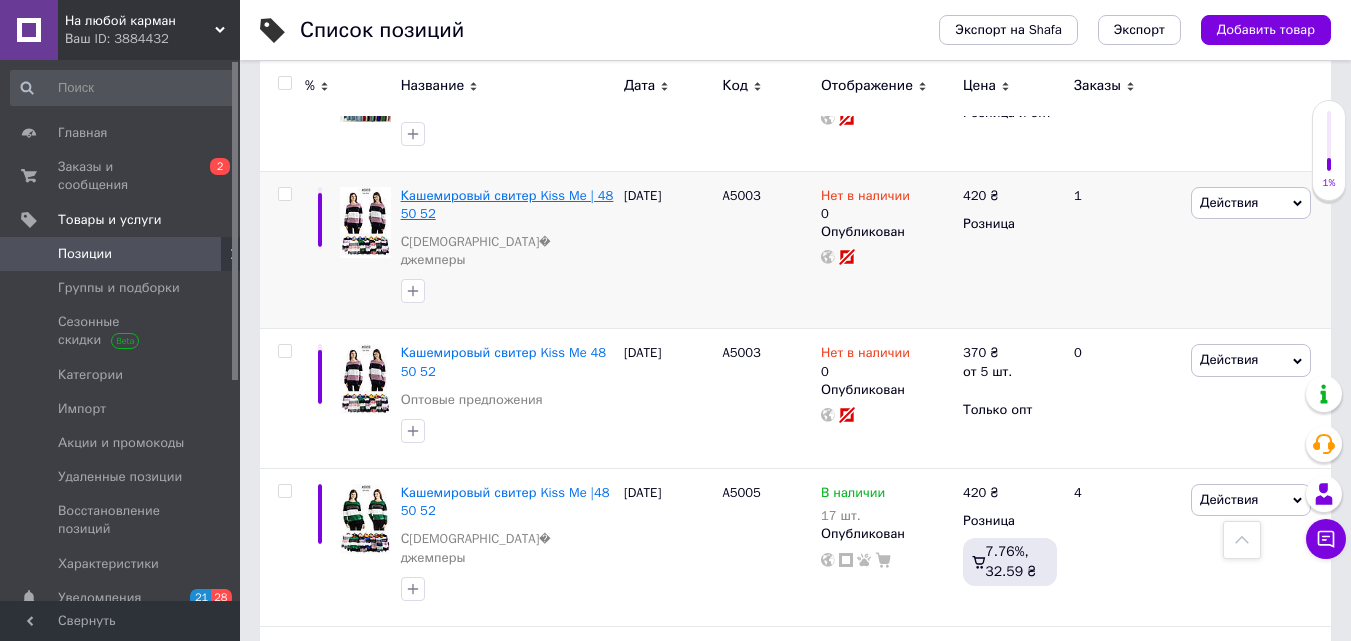 scroll, scrollTop: 1900, scrollLeft: 0, axis: vertical 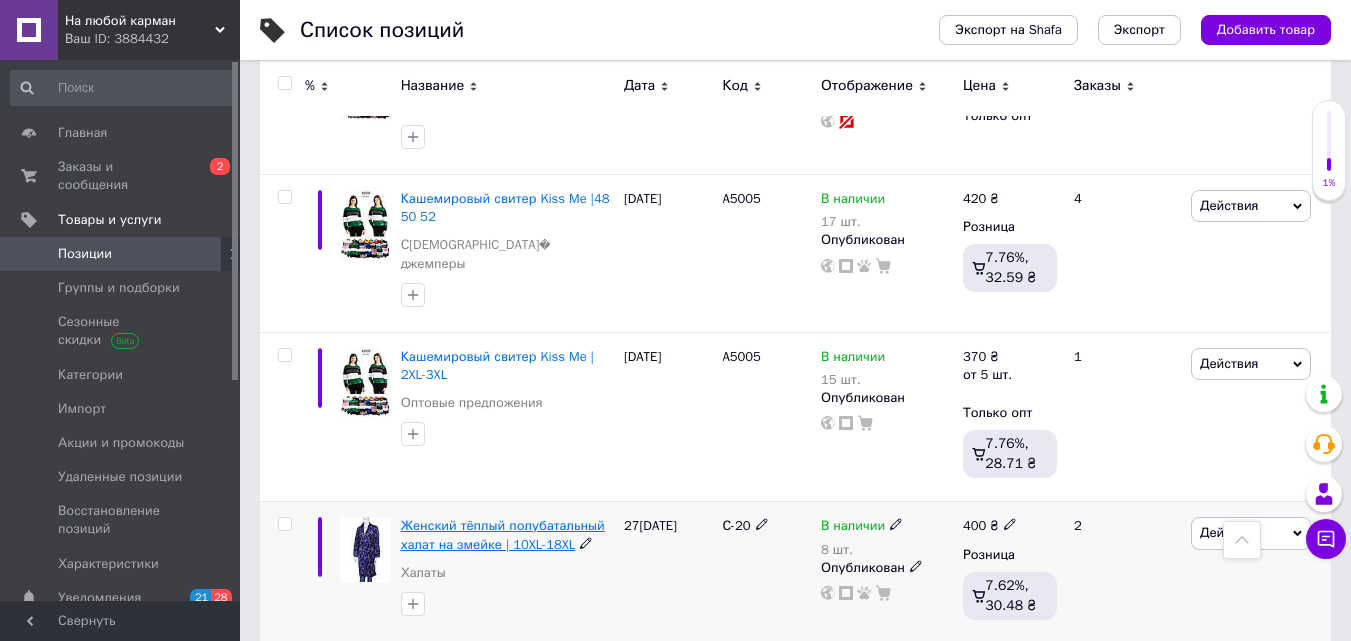 click on "Женский тёплый полубатальный халат на змейке | 10XL-18XL" at bounding box center [503, 534] 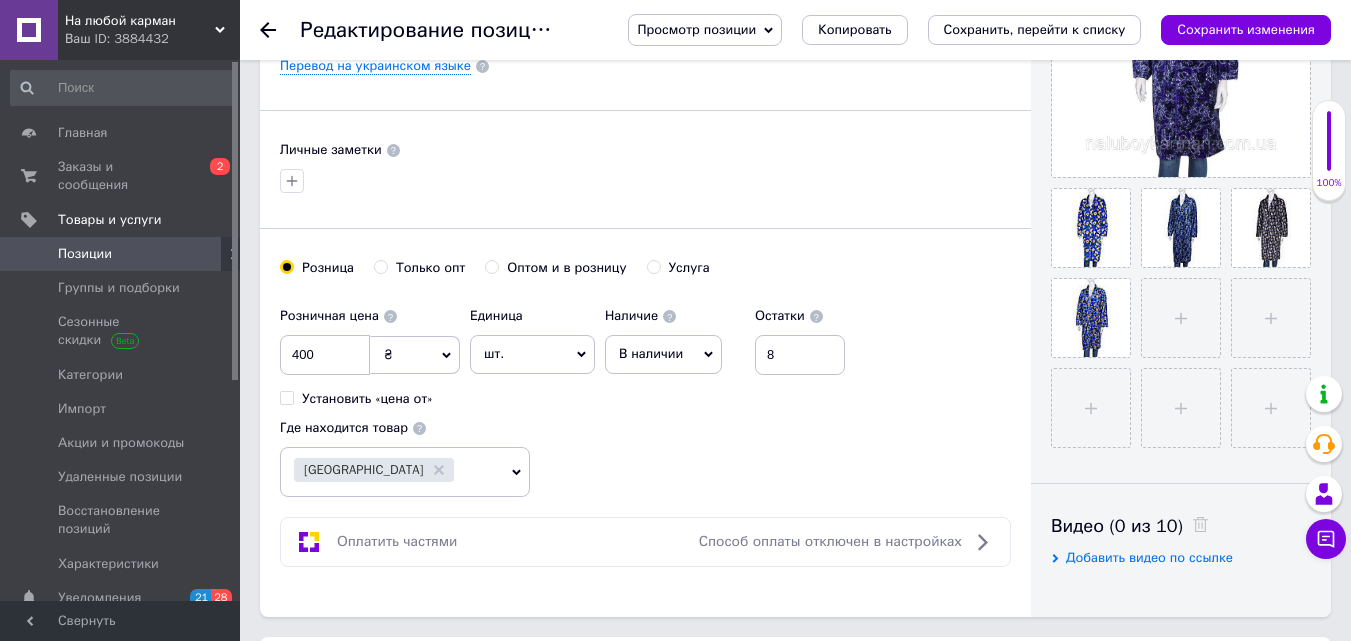 scroll, scrollTop: 600, scrollLeft: 0, axis: vertical 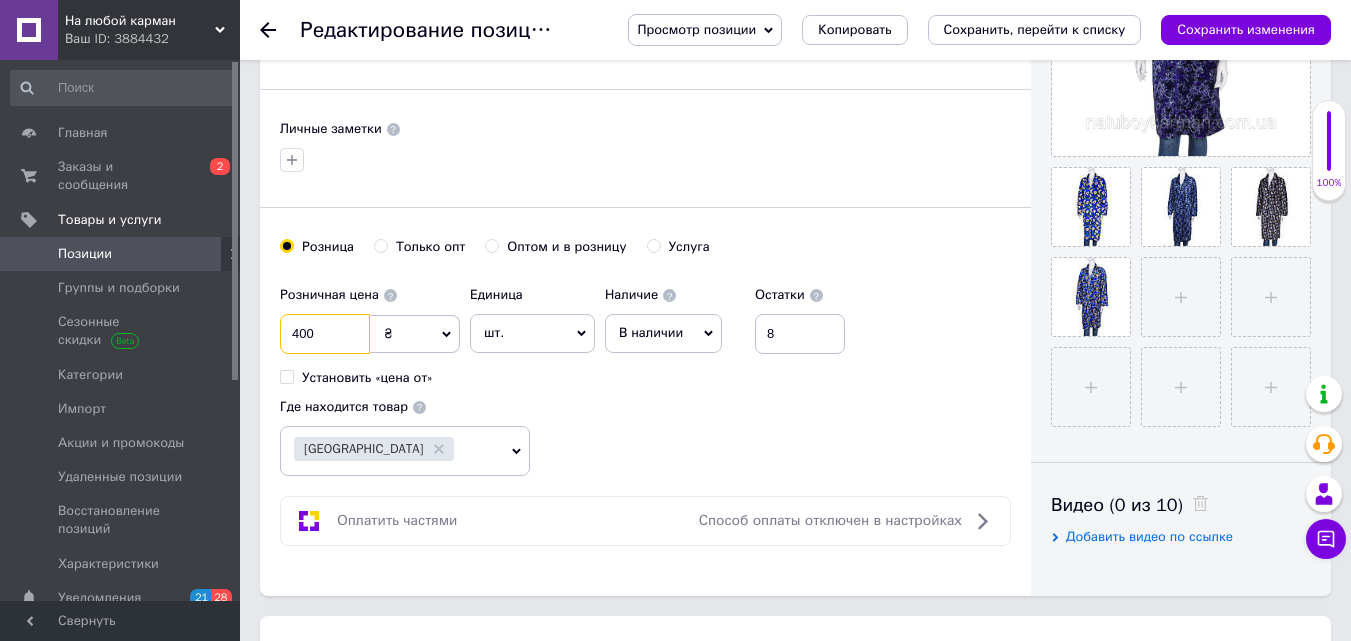 drag, startPoint x: 287, startPoint y: 332, endPoint x: 339, endPoint y: 328, distance: 52.153618 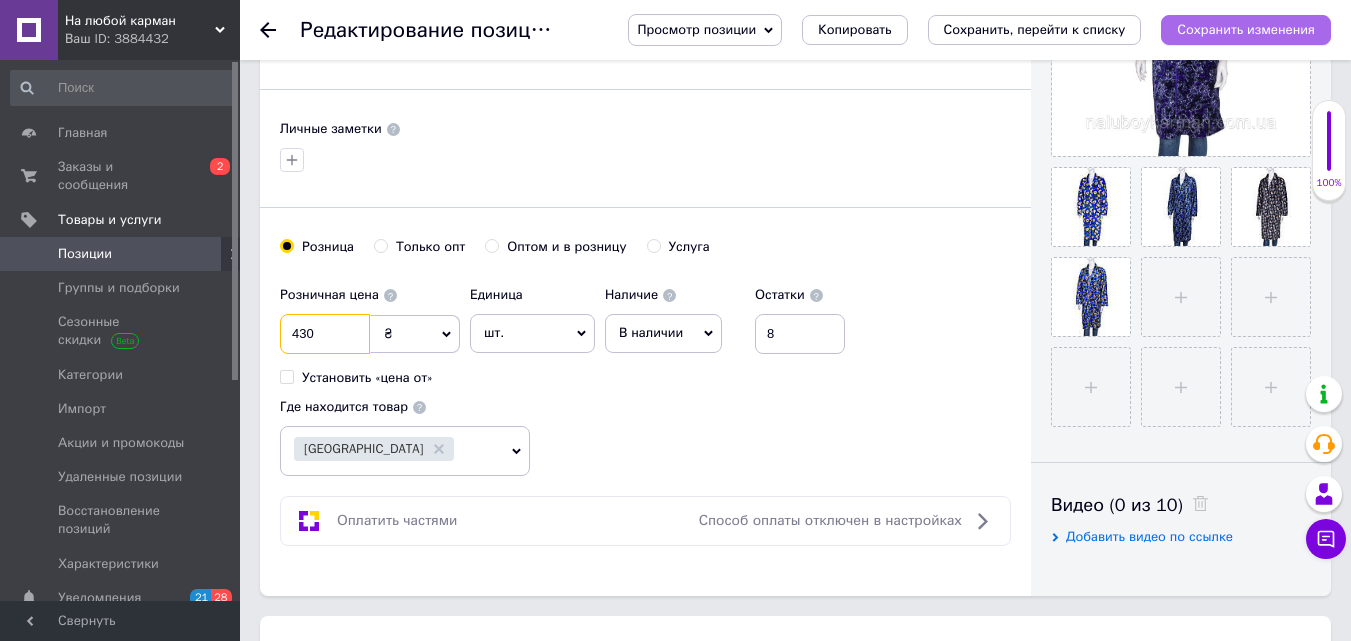 type on "430" 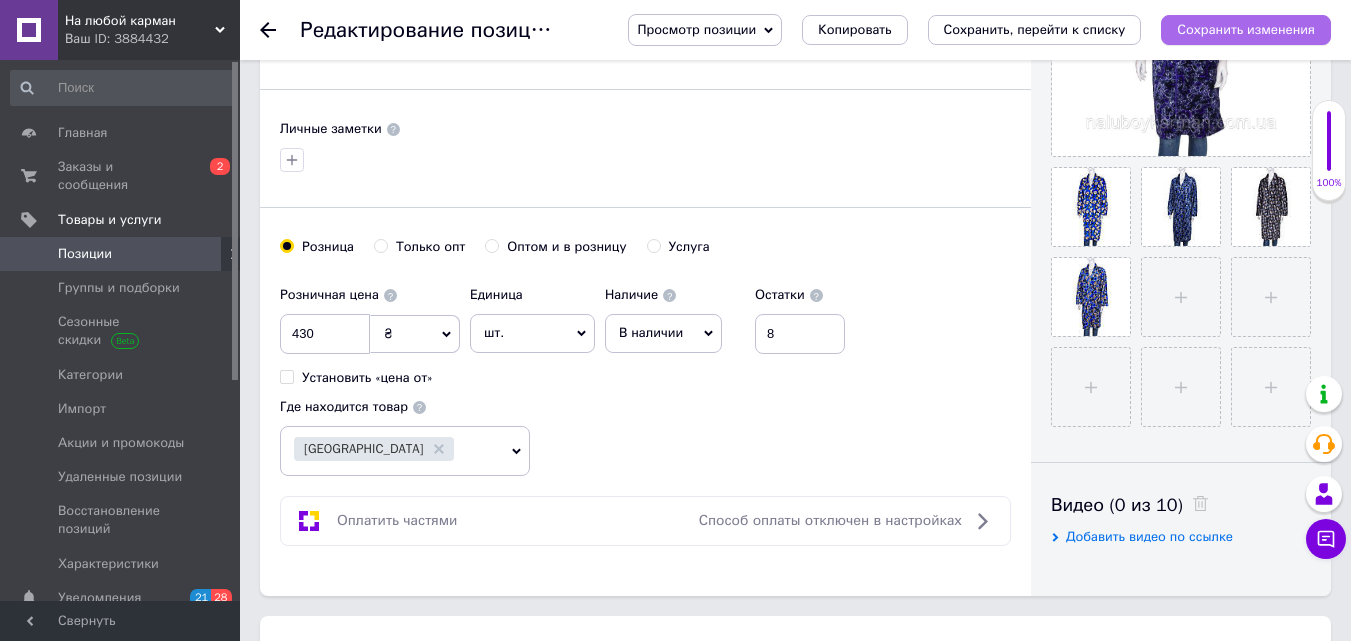 click on "Сохранить изменения" at bounding box center [1246, 30] 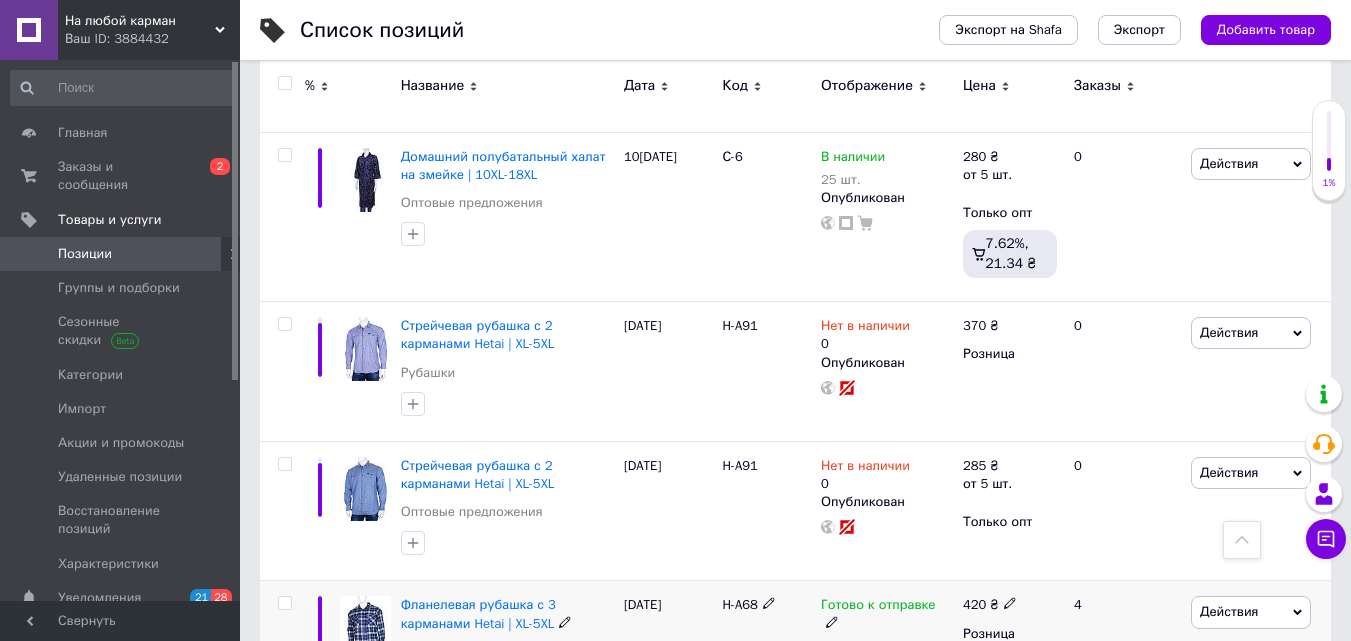 scroll, scrollTop: 2742, scrollLeft: 0, axis: vertical 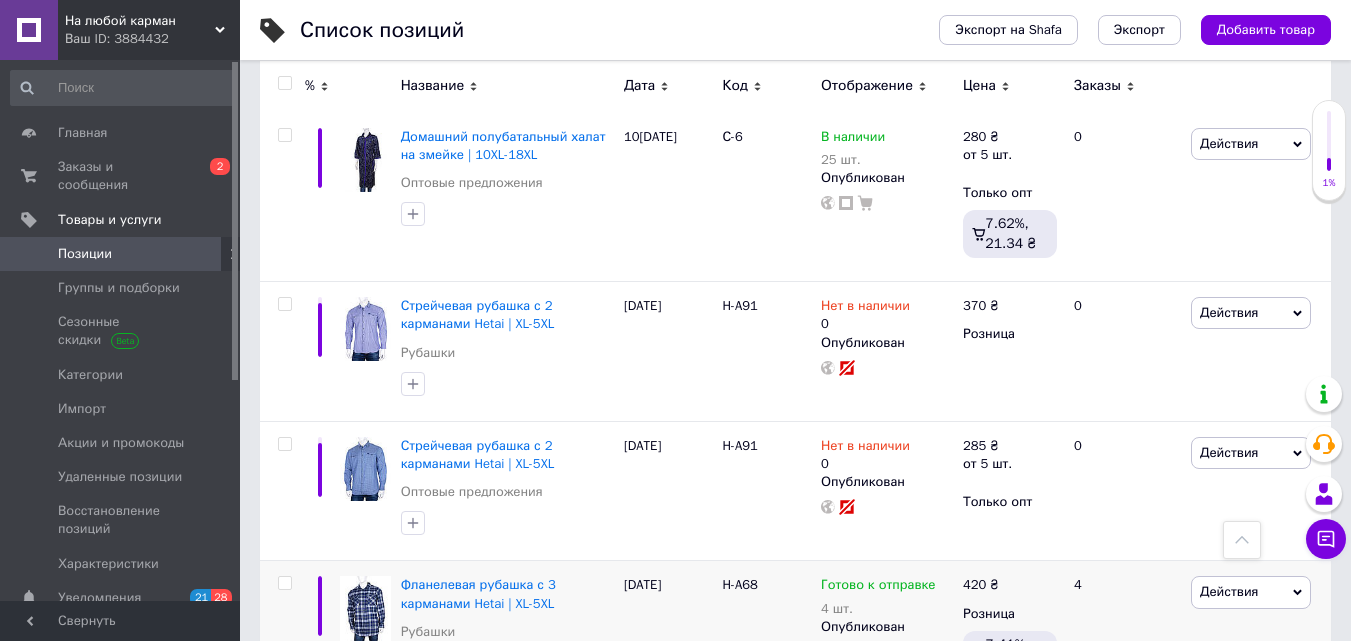 click on "25" at bounding box center (640, 743) 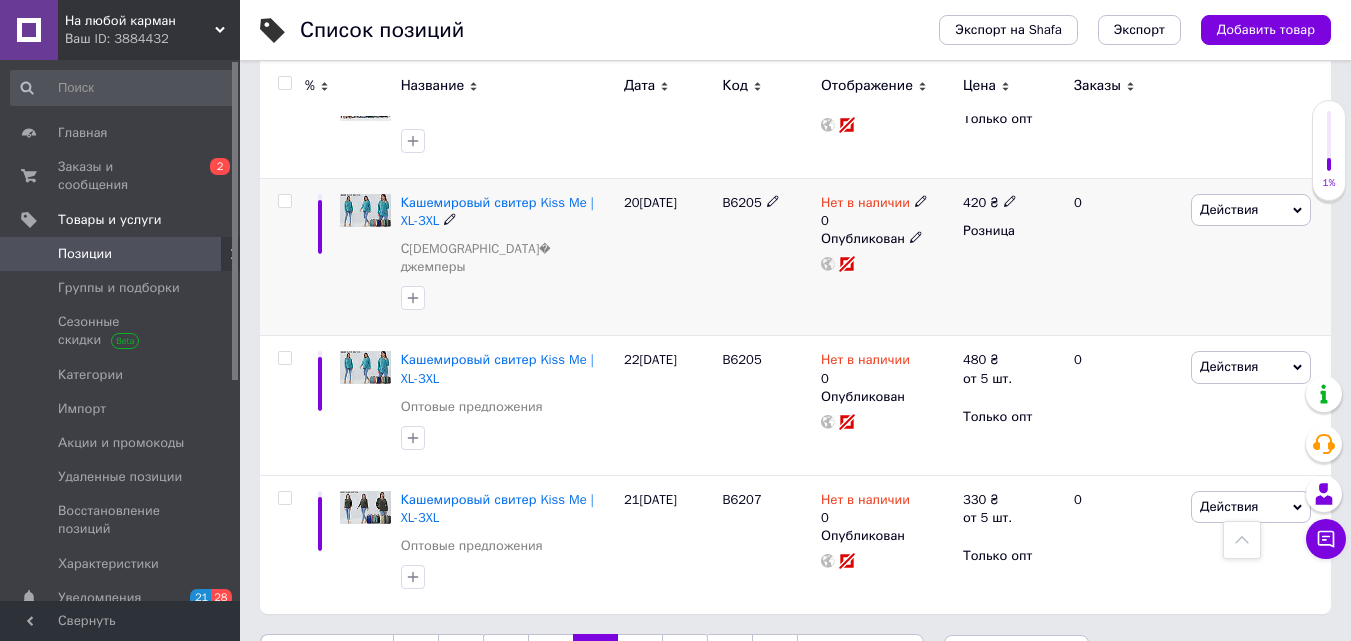 scroll, scrollTop: 2756, scrollLeft: 0, axis: vertical 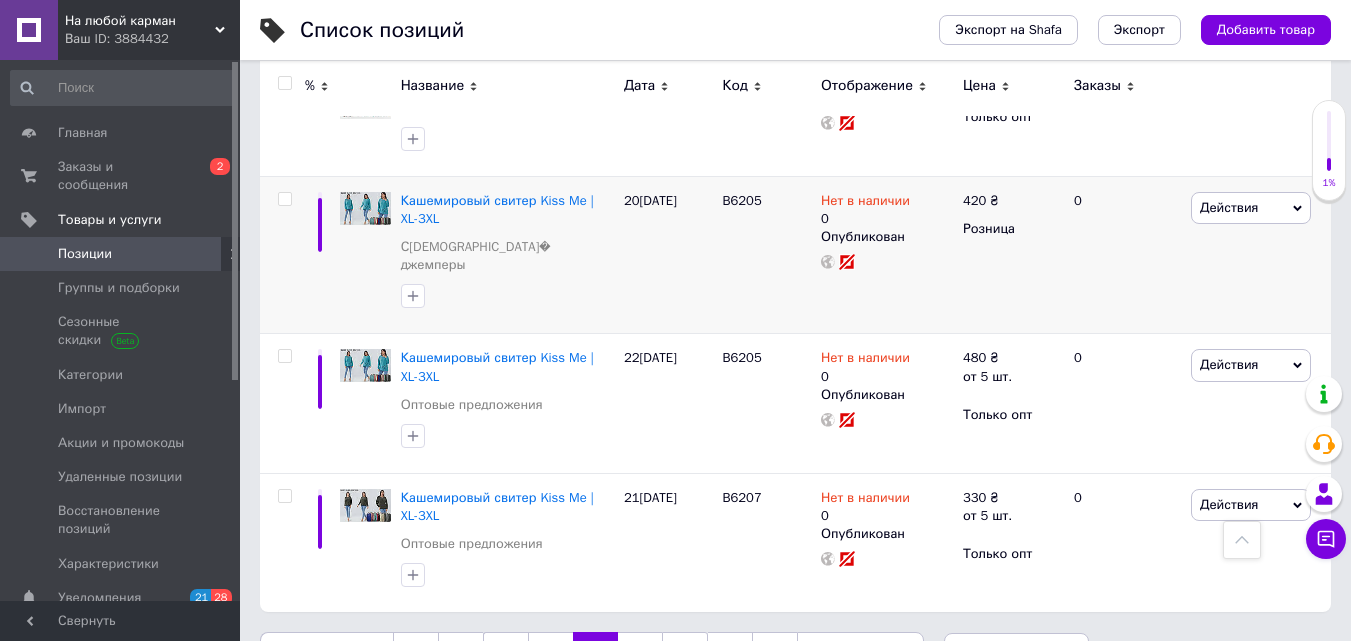 click on "26" at bounding box center (640, 653) 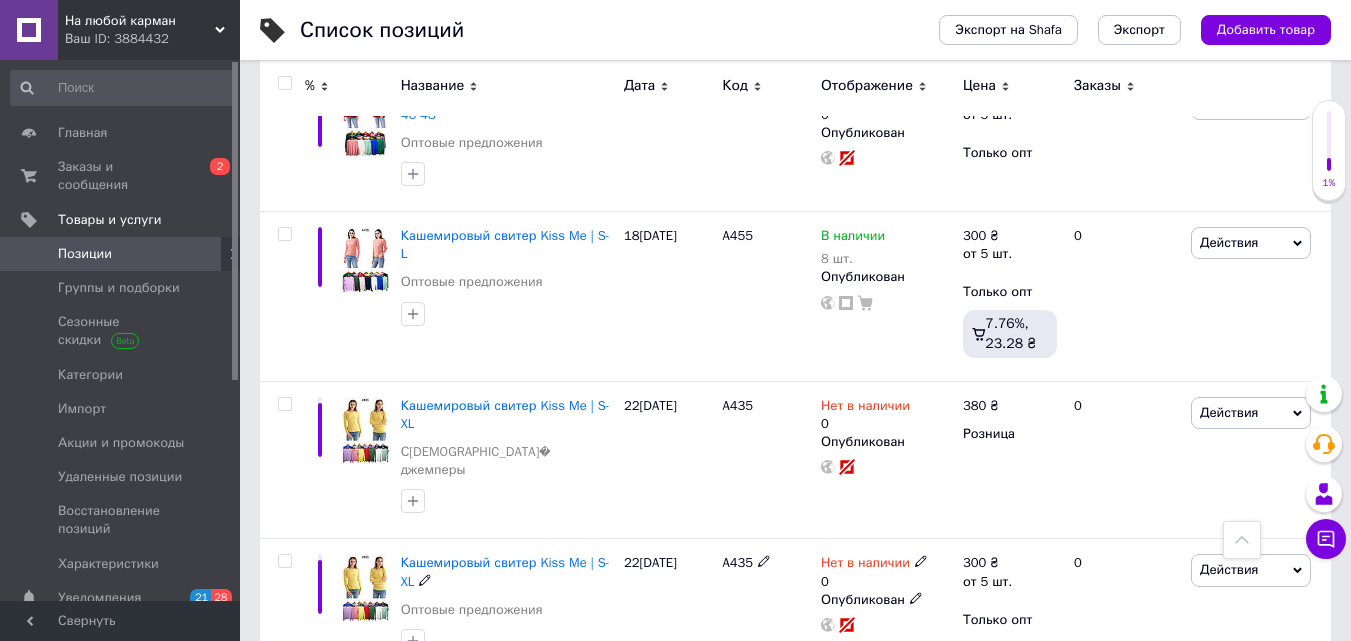 scroll, scrollTop: 2677, scrollLeft: 0, axis: vertical 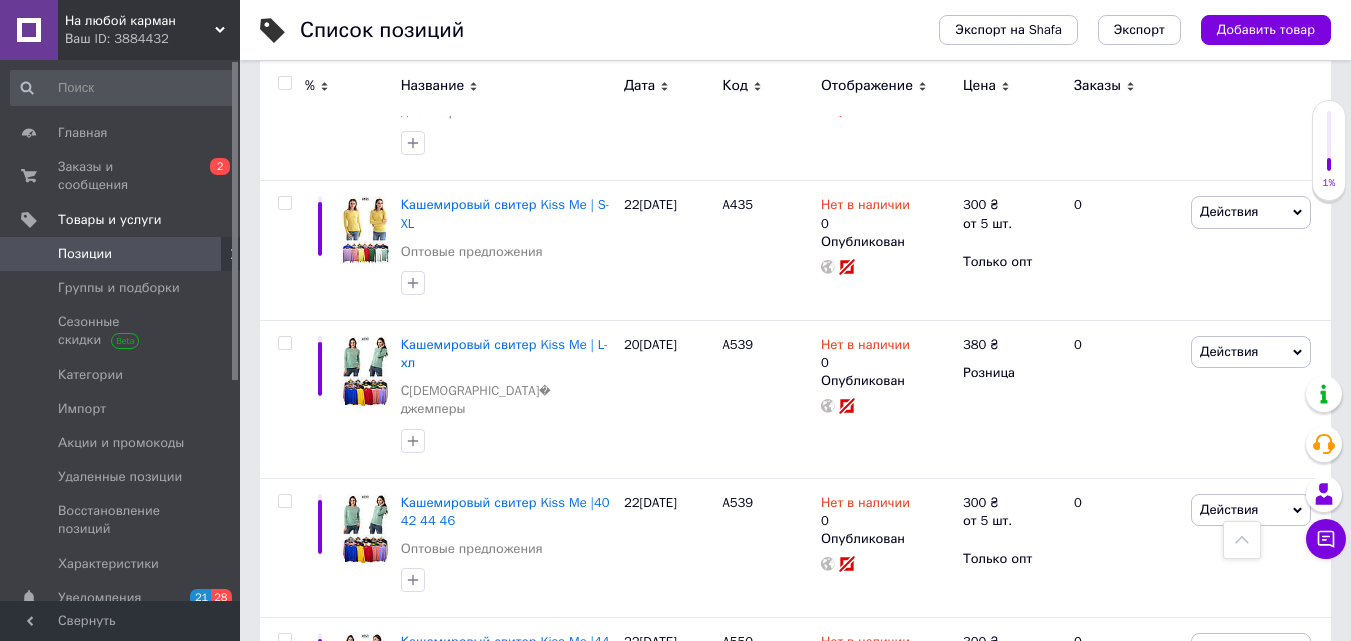 click on "27" at bounding box center [640, 798] 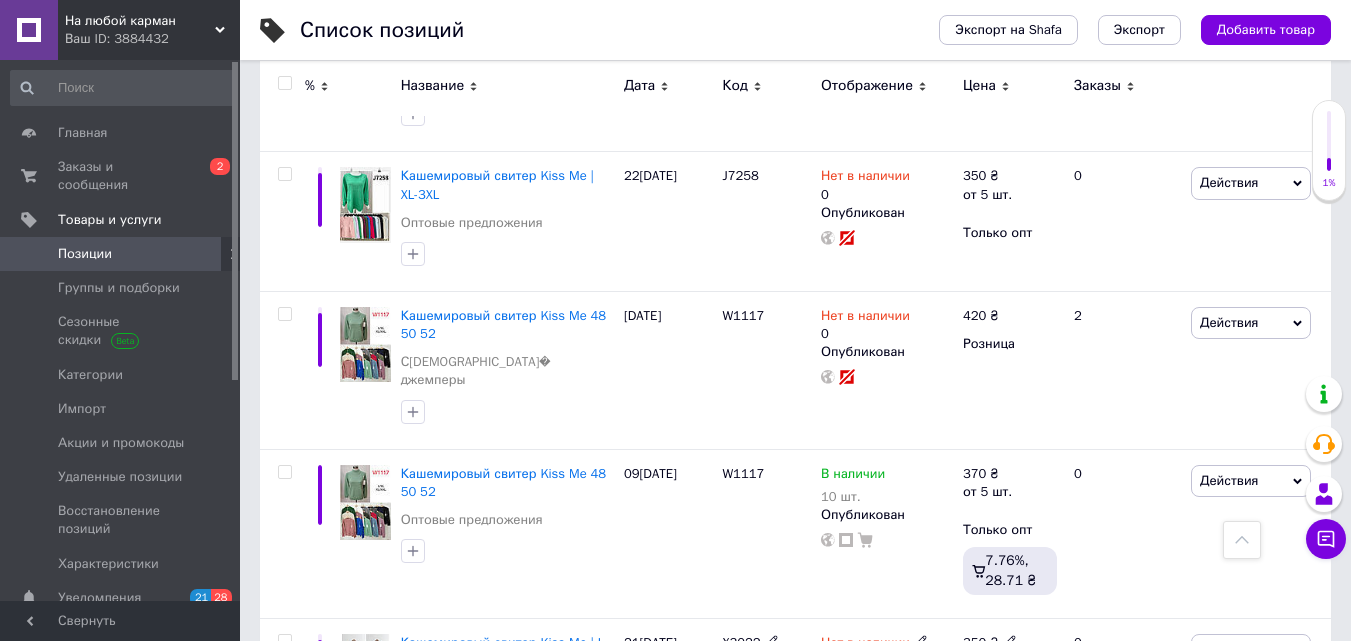 scroll, scrollTop: 2755, scrollLeft: 0, axis: vertical 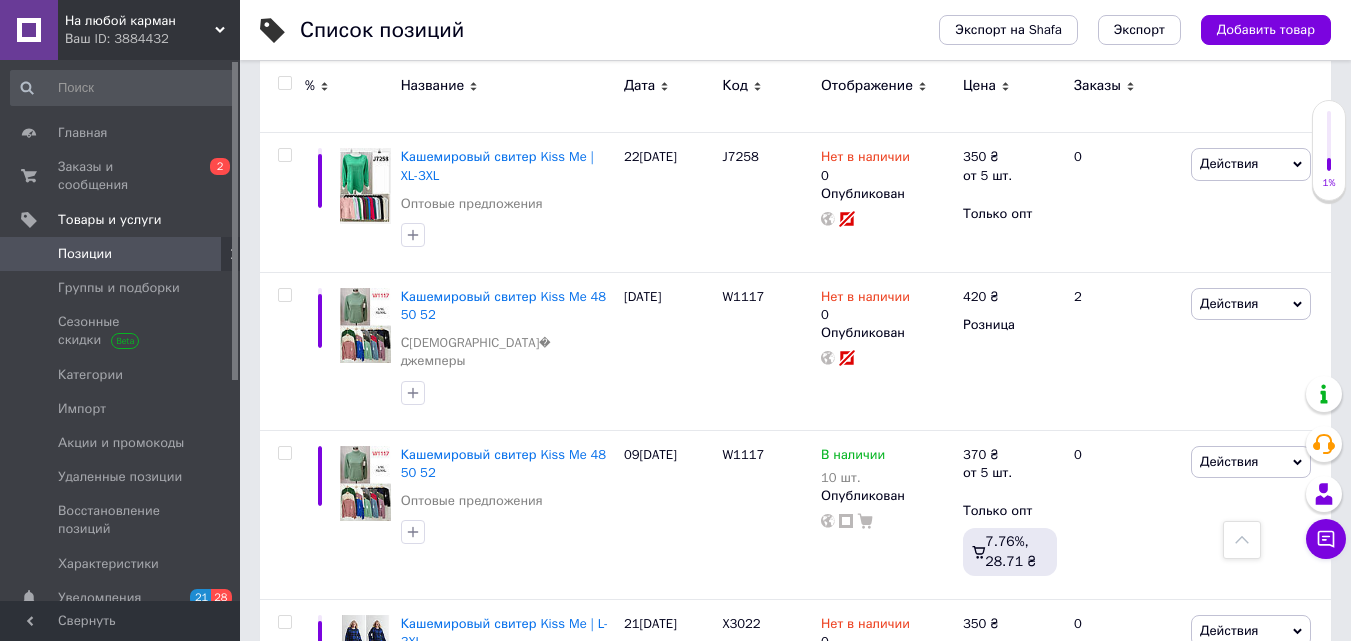 click on "28" at bounding box center [640, 798] 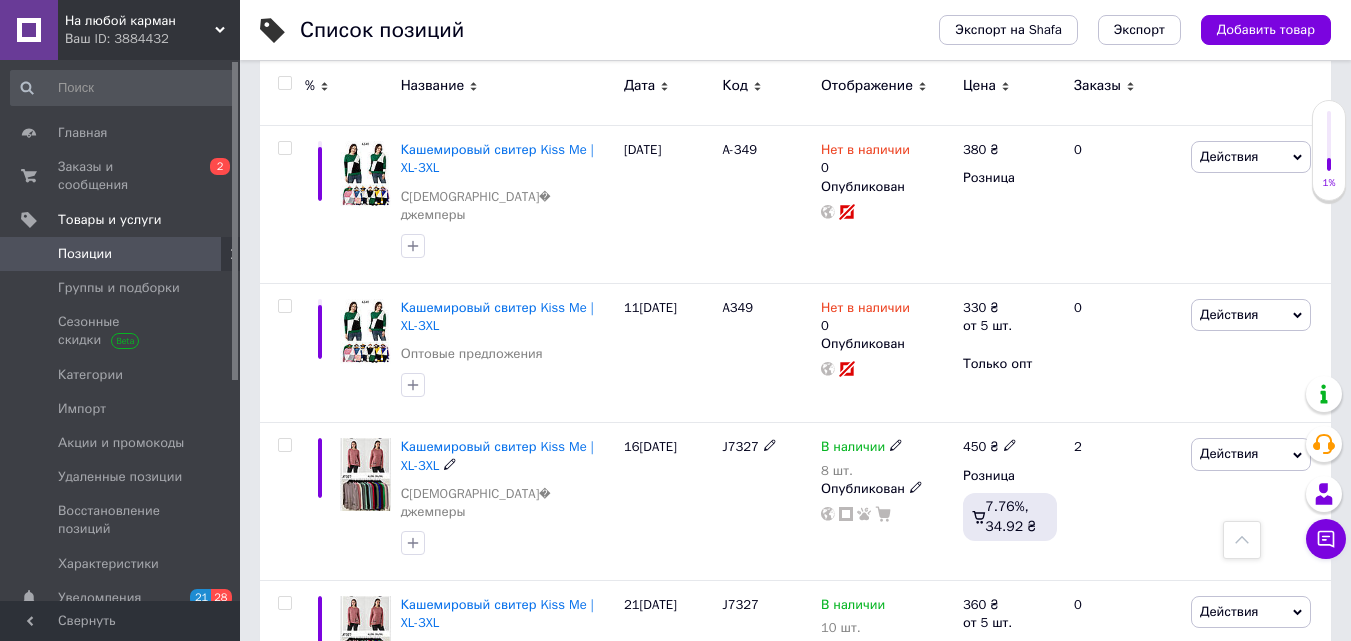 scroll, scrollTop: 2746, scrollLeft: 0, axis: vertical 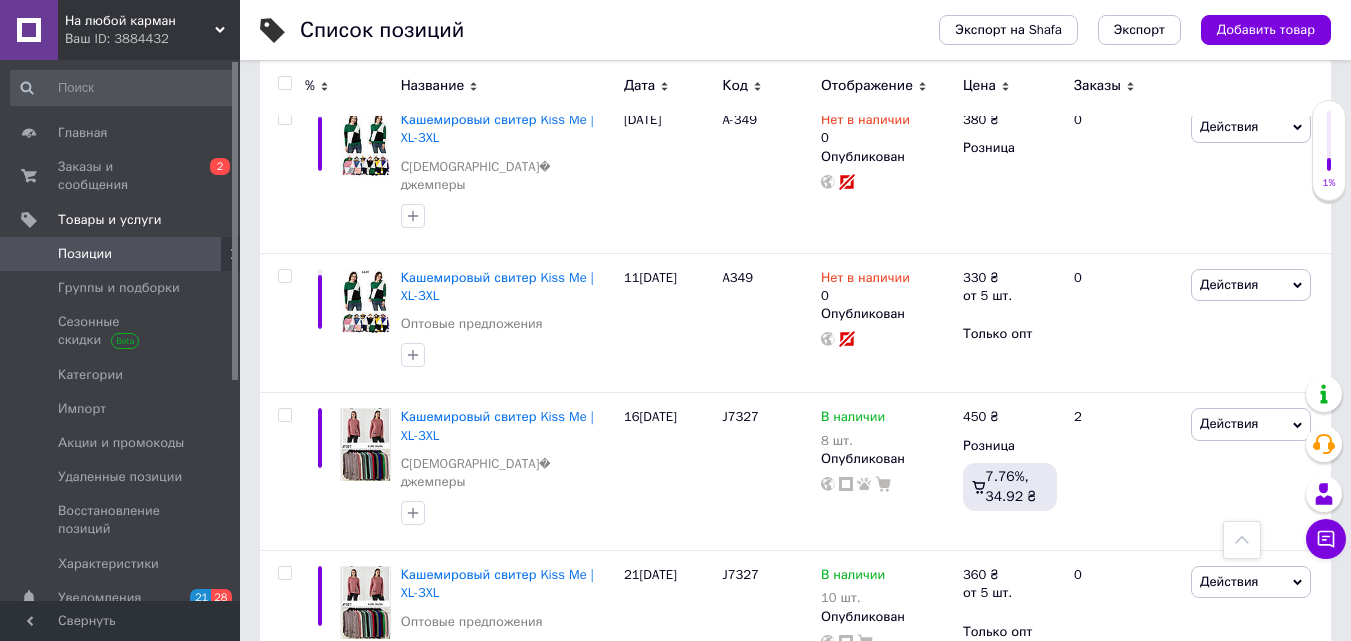 click on "29" at bounding box center (640, 761) 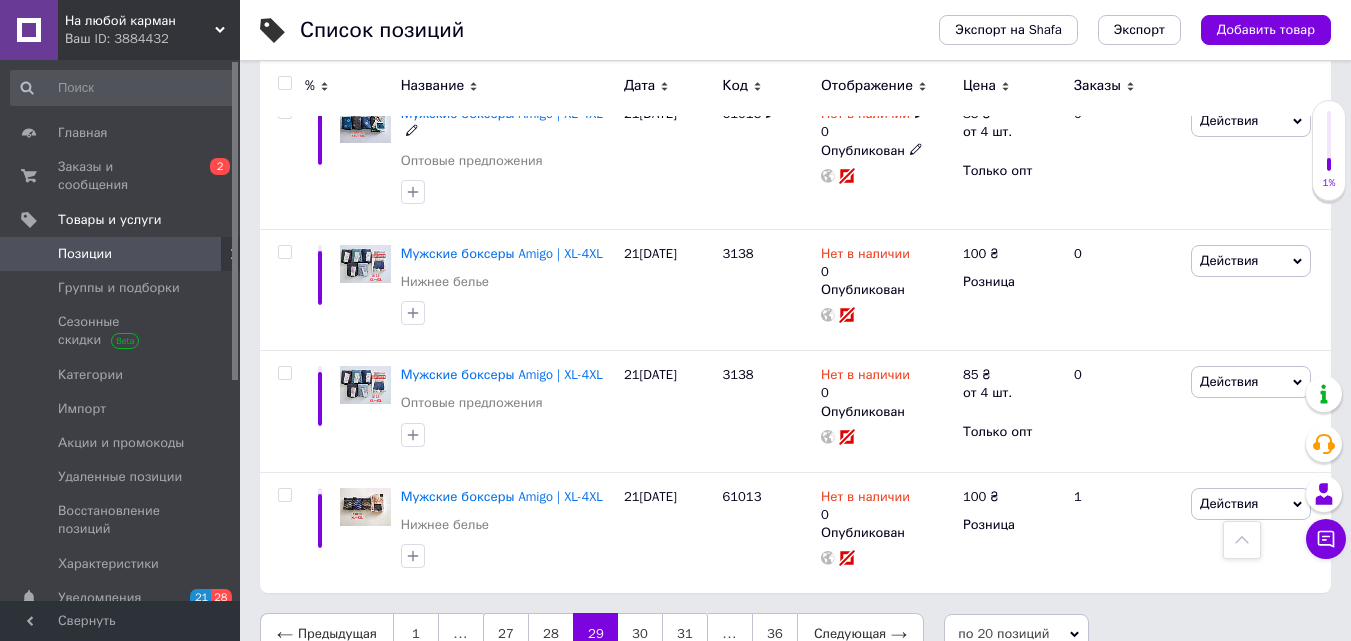 scroll, scrollTop: 2672, scrollLeft: 0, axis: vertical 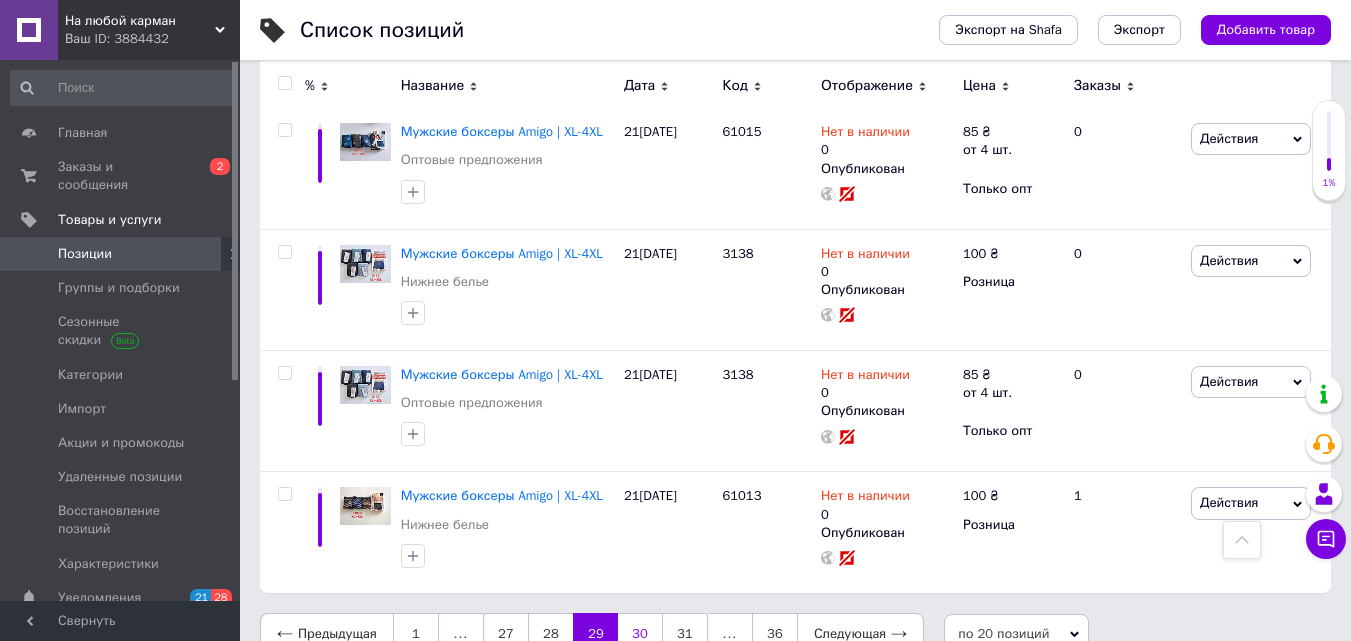 click on "30" at bounding box center [640, 634] 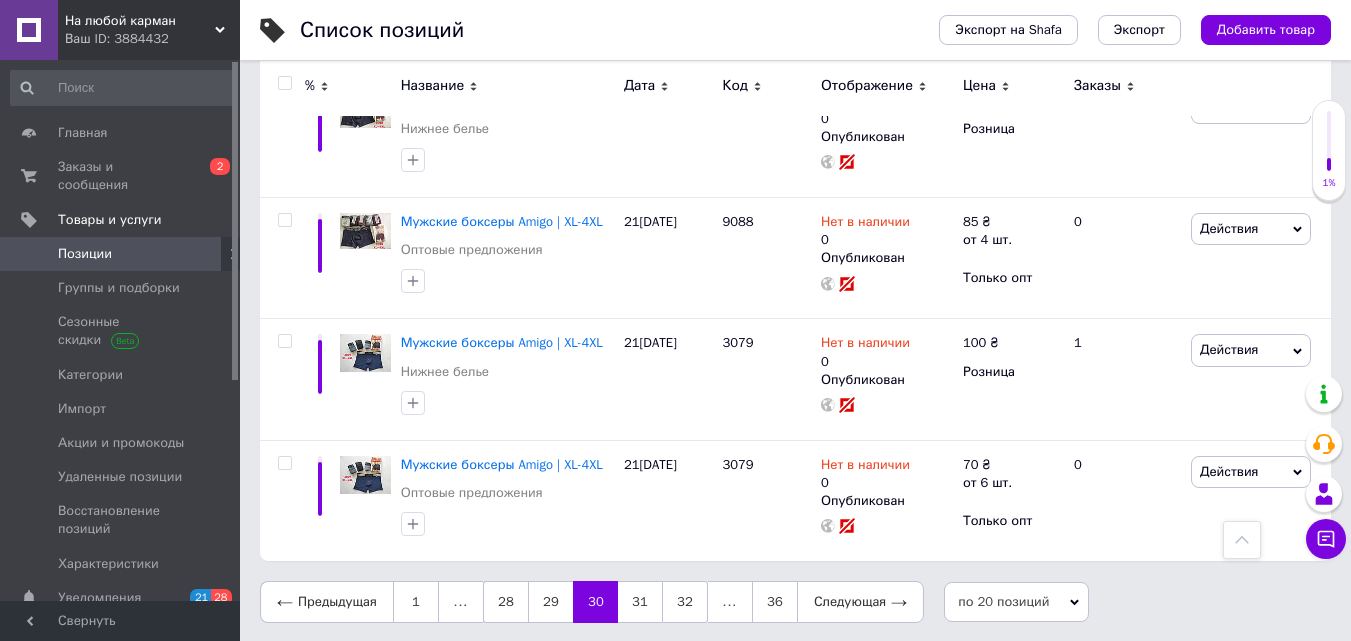 scroll, scrollTop: 2300, scrollLeft: 0, axis: vertical 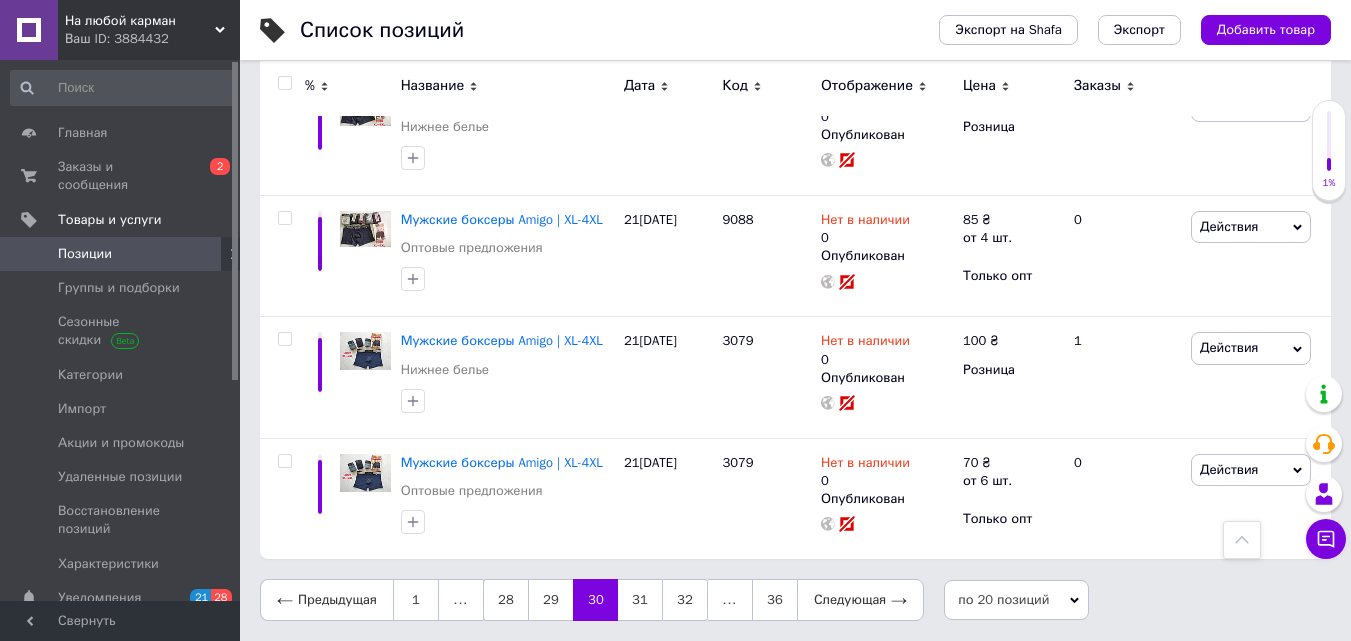 click on "31" at bounding box center (640, 600) 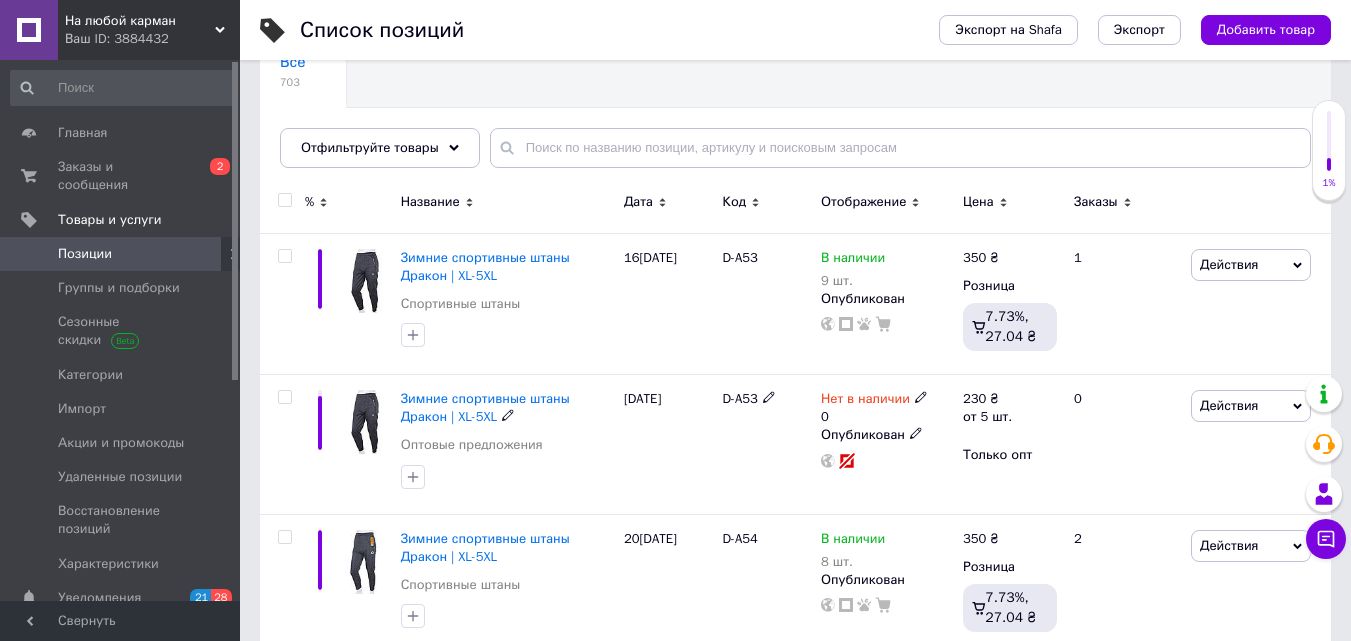 scroll, scrollTop: 200, scrollLeft: 0, axis: vertical 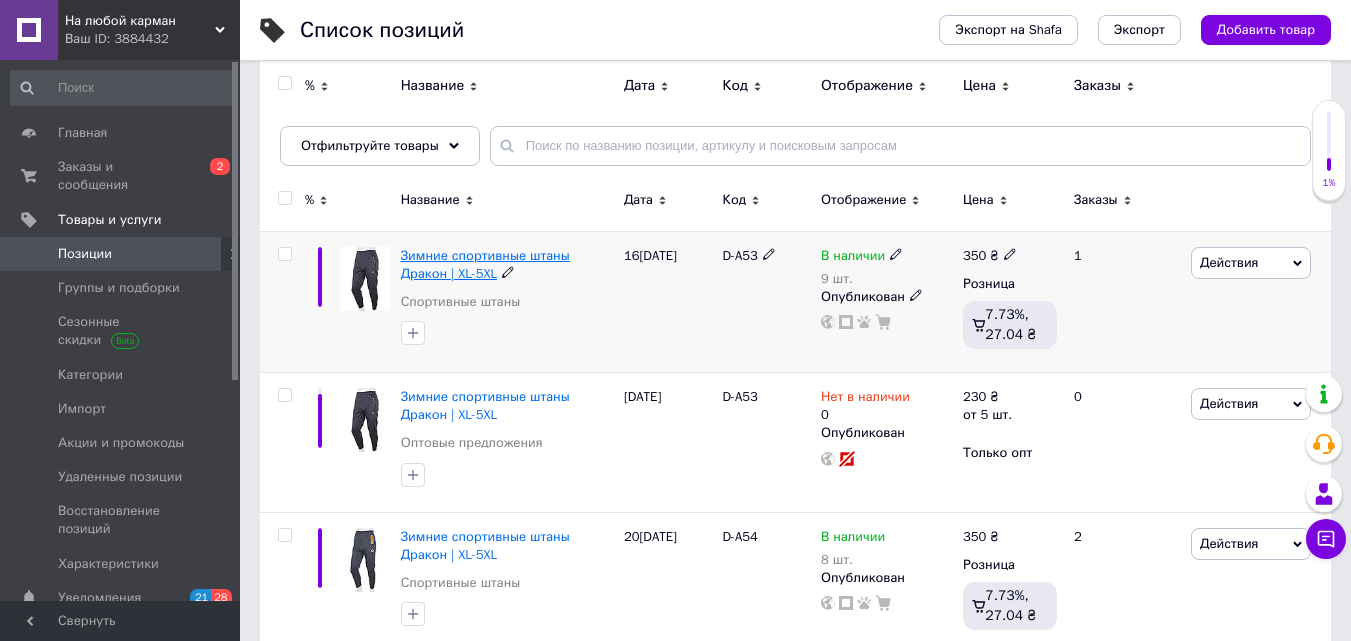 click on "Зимние спортивные штаны Дракон | XL-5XL" at bounding box center (485, 264) 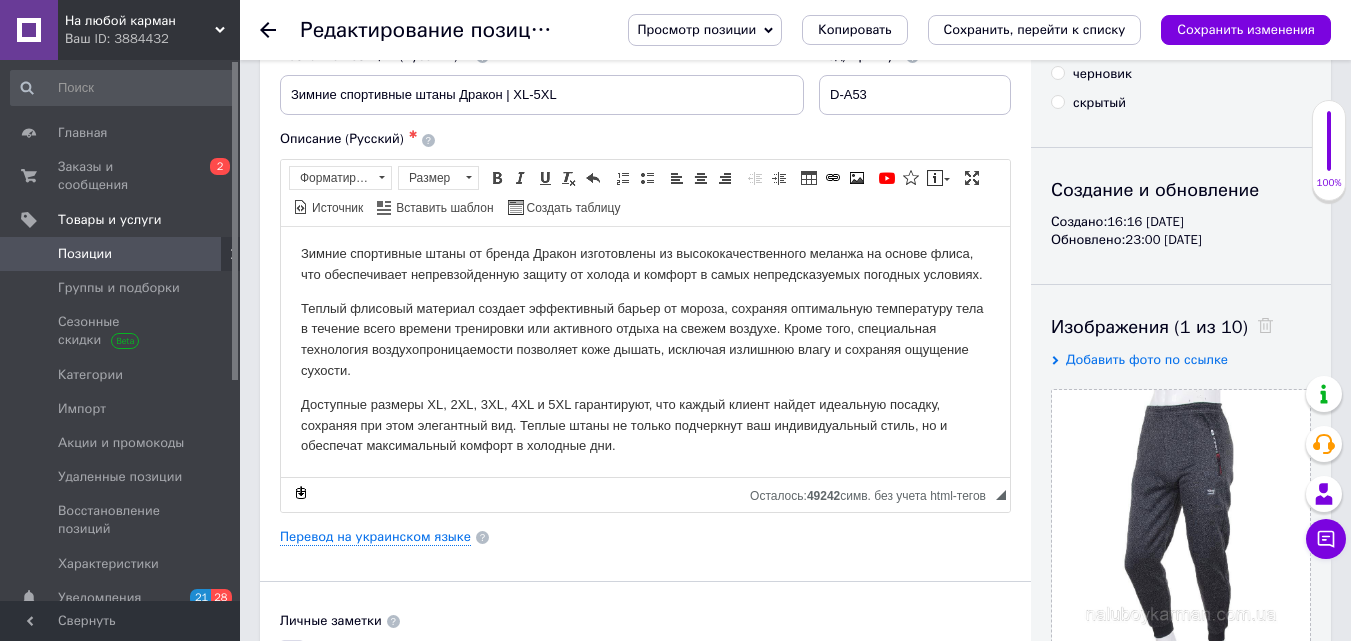 scroll, scrollTop: 500, scrollLeft: 0, axis: vertical 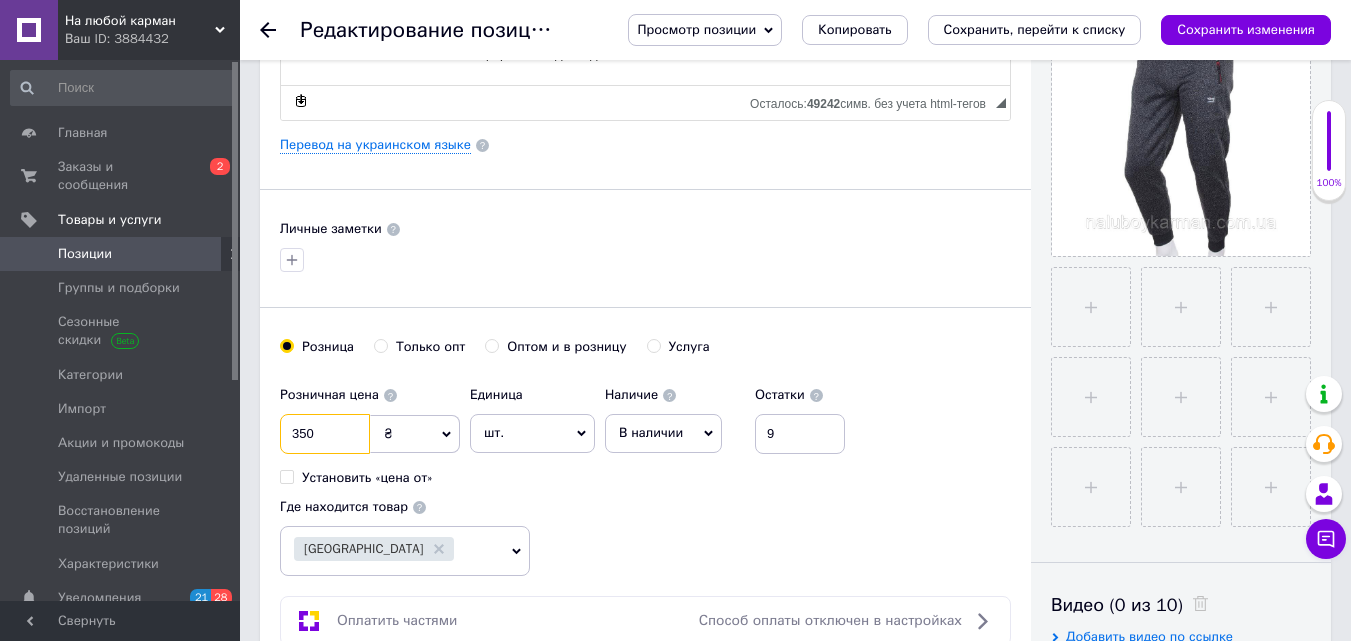 drag, startPoint x: 285, startPoint y: 429, endPoint x: 339, endPoint y: 429, distance: 54 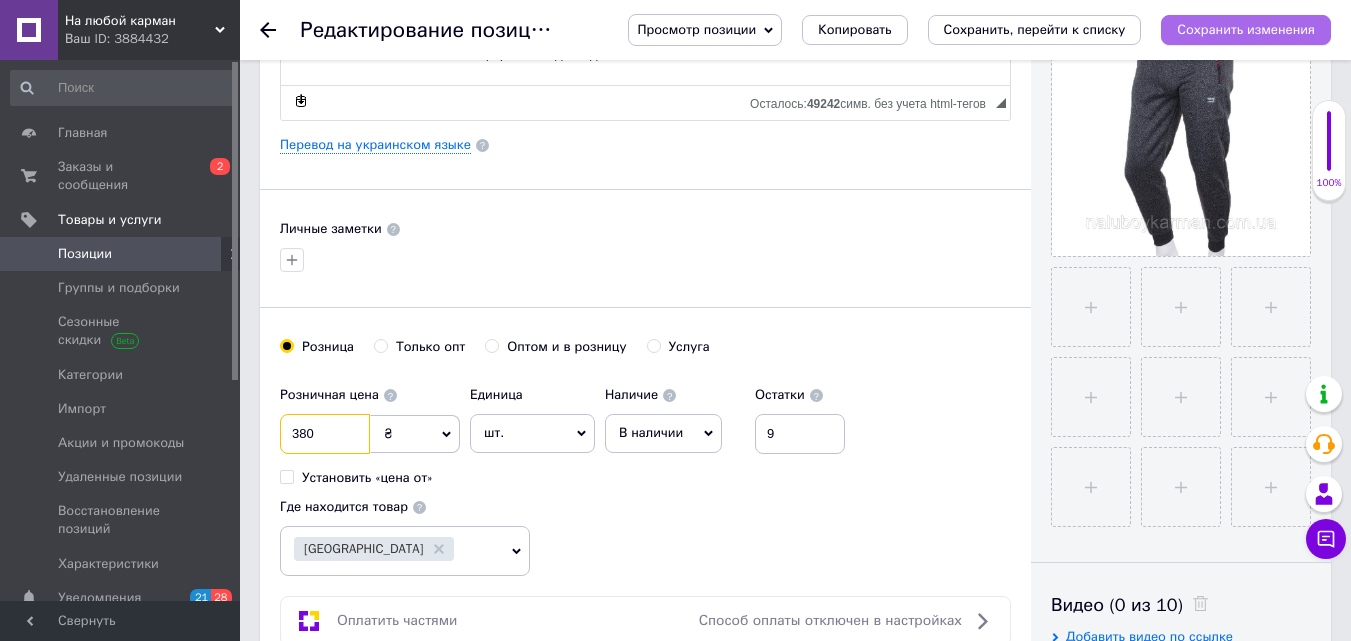 type on "380" 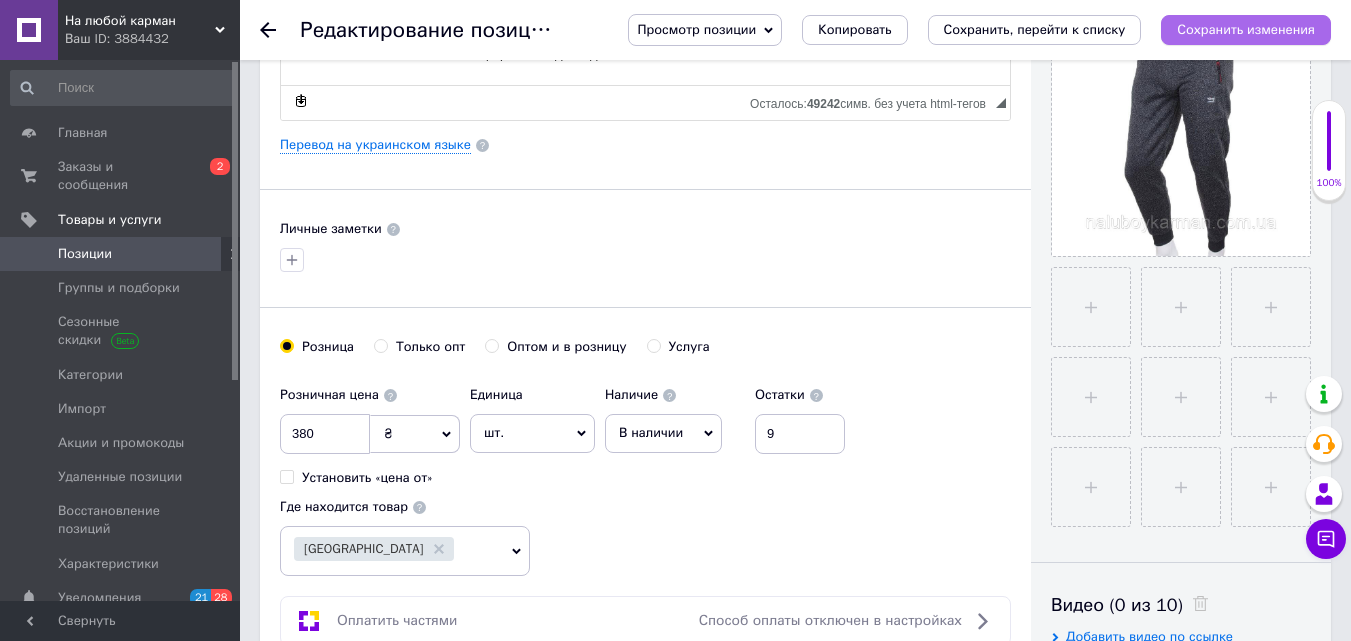 click on "Сохранить изменения" at bounding box center (1246, 29) 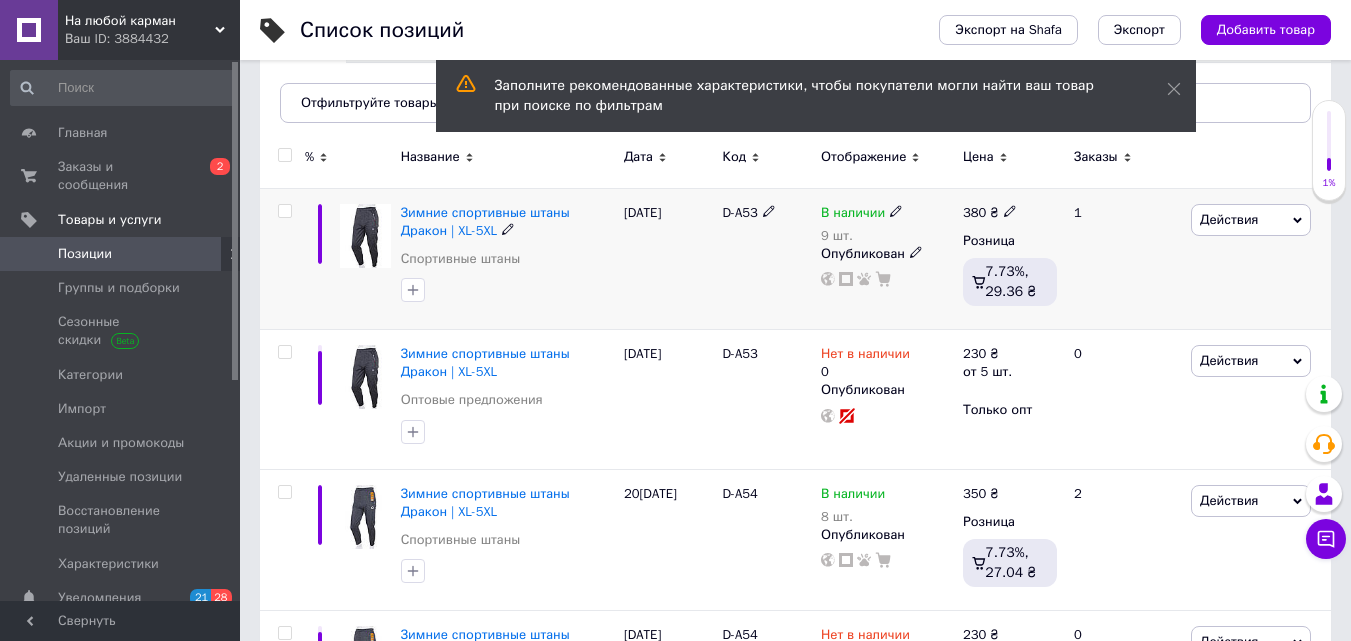 scroll, scrollTop: 300, scrollLeft: 0, axis: vertical 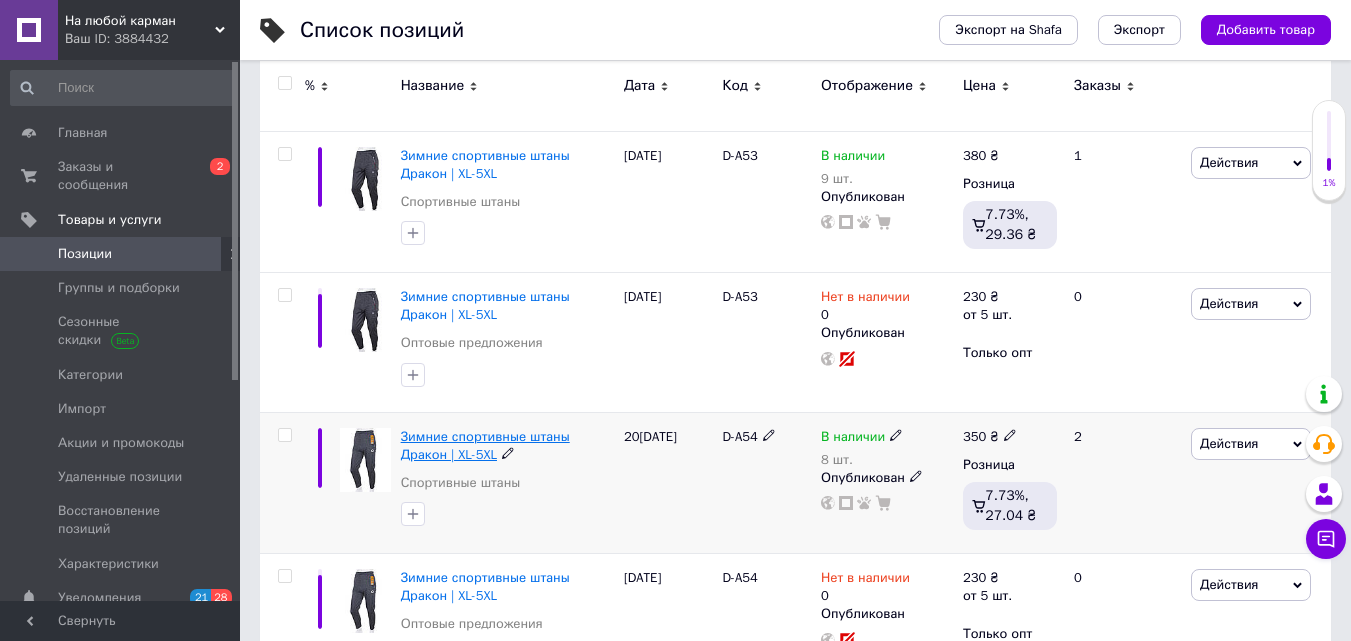 click on "Зимние спортивные штаны Дракон | XL-5XL" at bounding box center (485, 445) 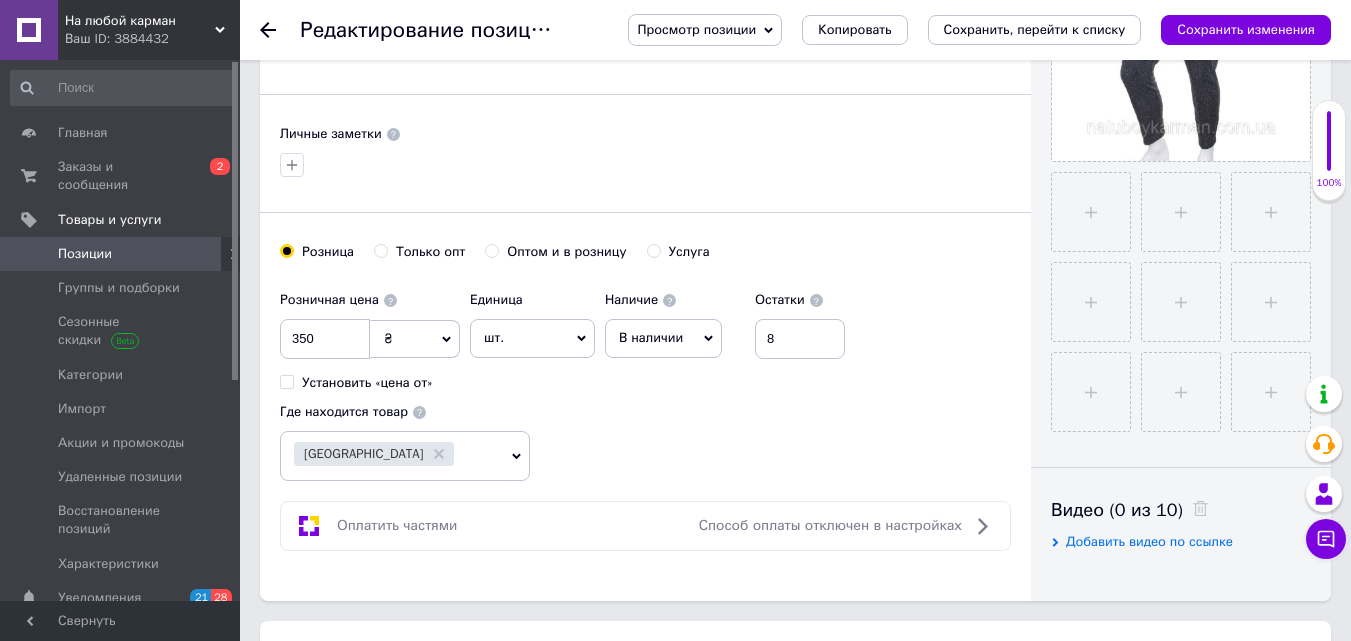 scroll, scrollTop: 600, scrollLeft: 0, axis: vertical 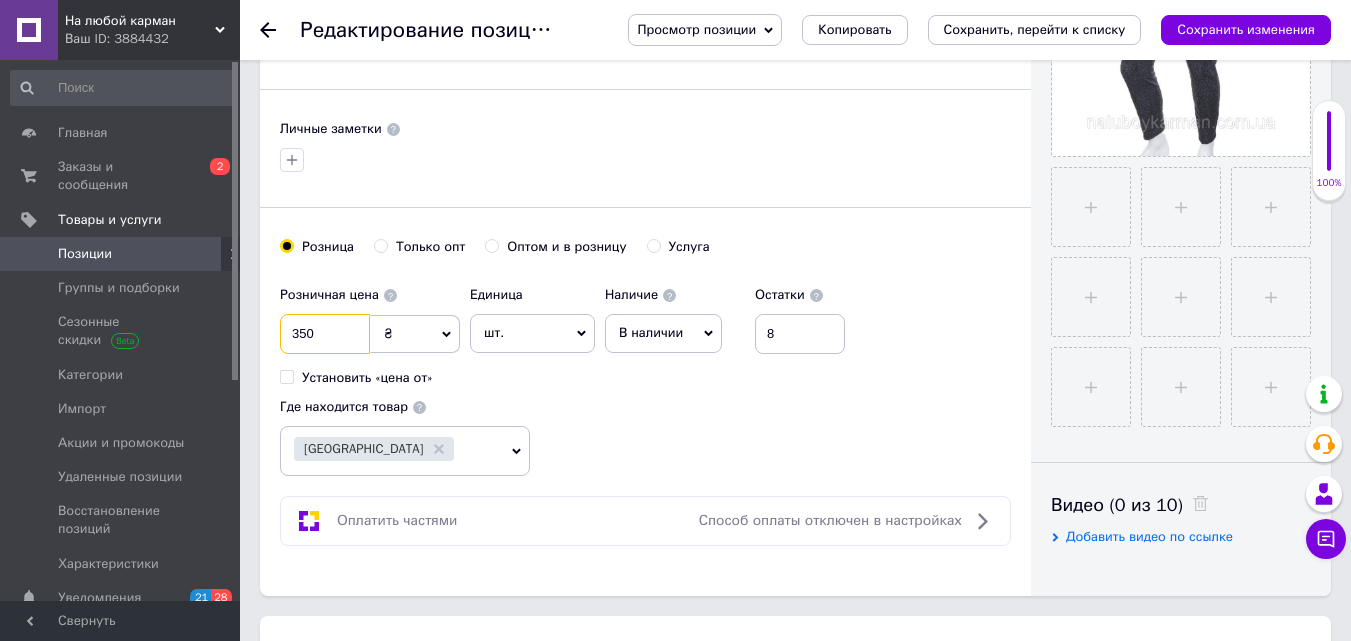 drag, startPoint x: 284, startPoint y: 328, endPoint x: 318, endPoint y: 325, distance: 34.132095 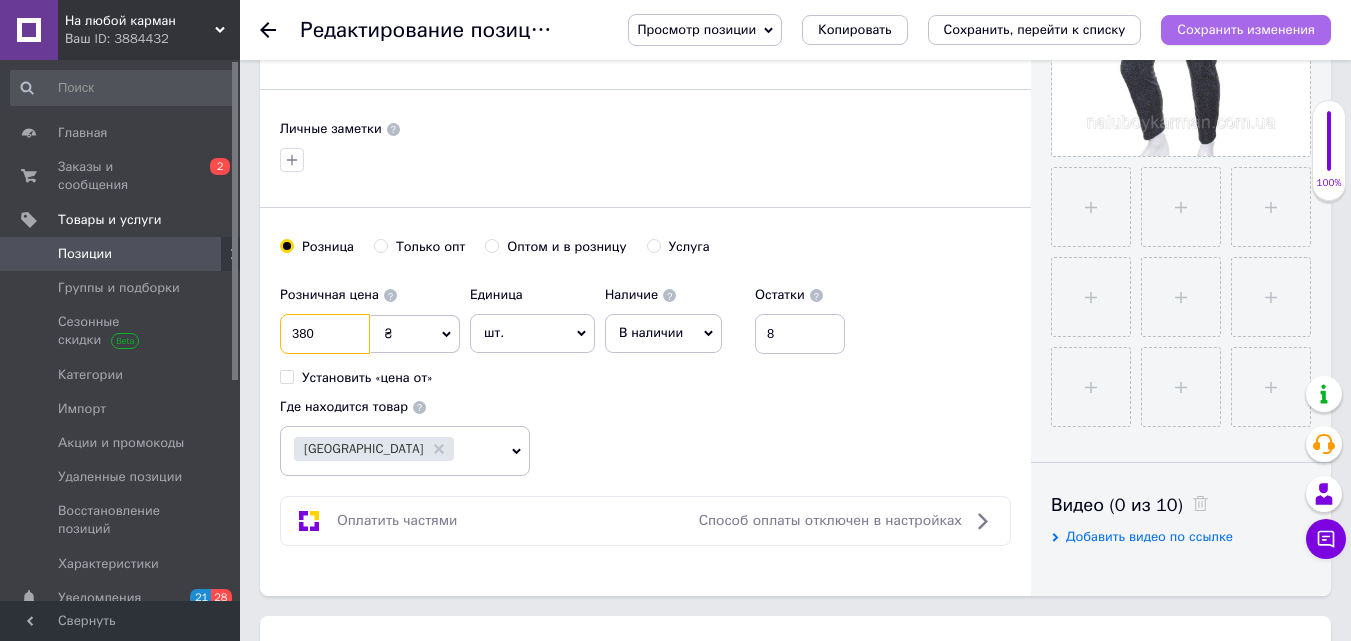 type on "380" 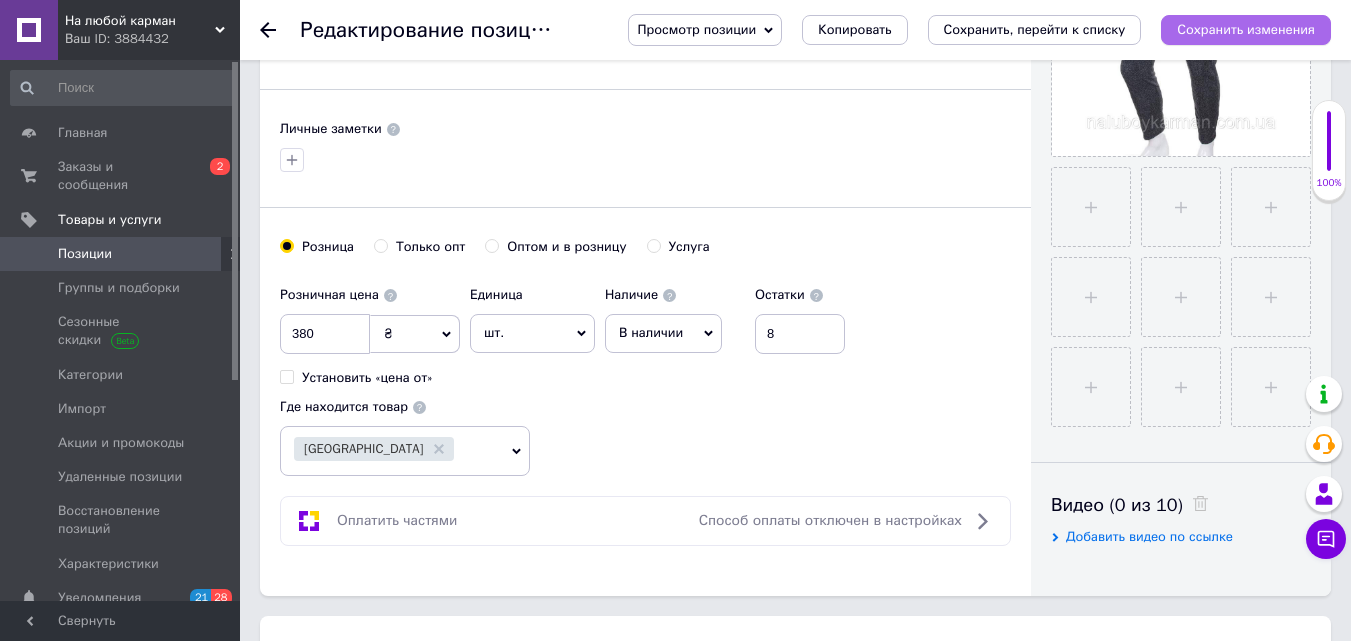click on "Сохранить изменения" at bounding box center (1246, 29) 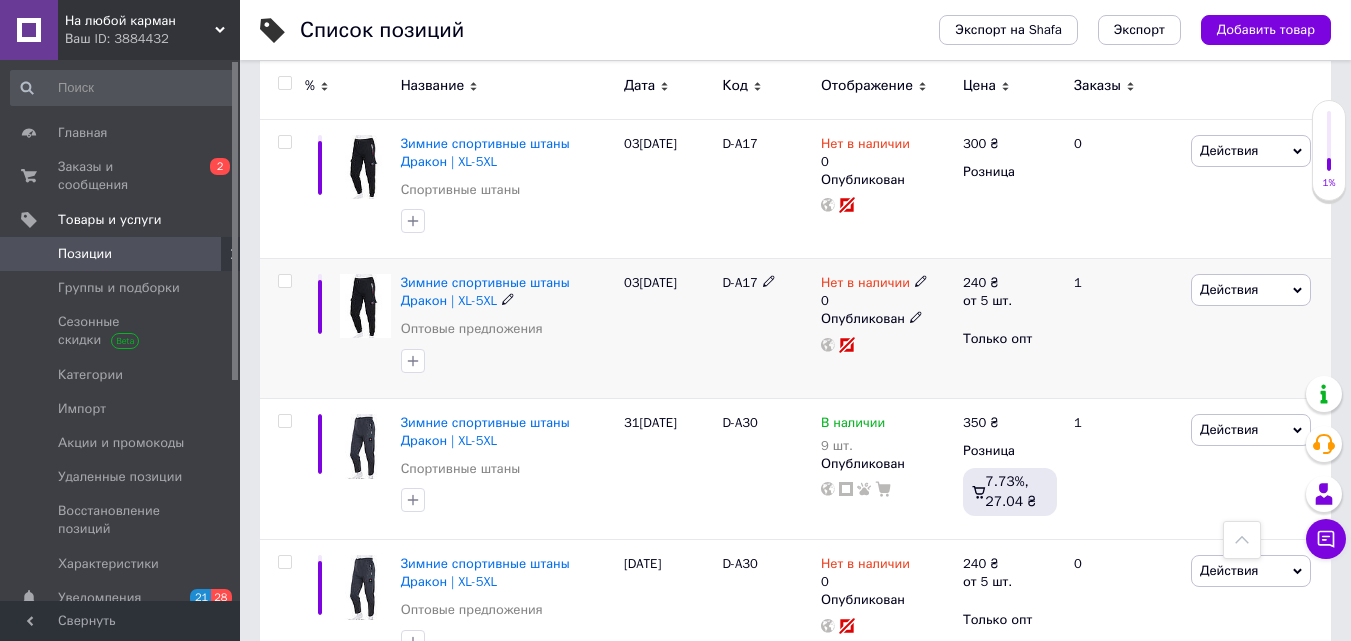 scroll, scrollTop: 1000, scrollLeft: 0, axis: vertical 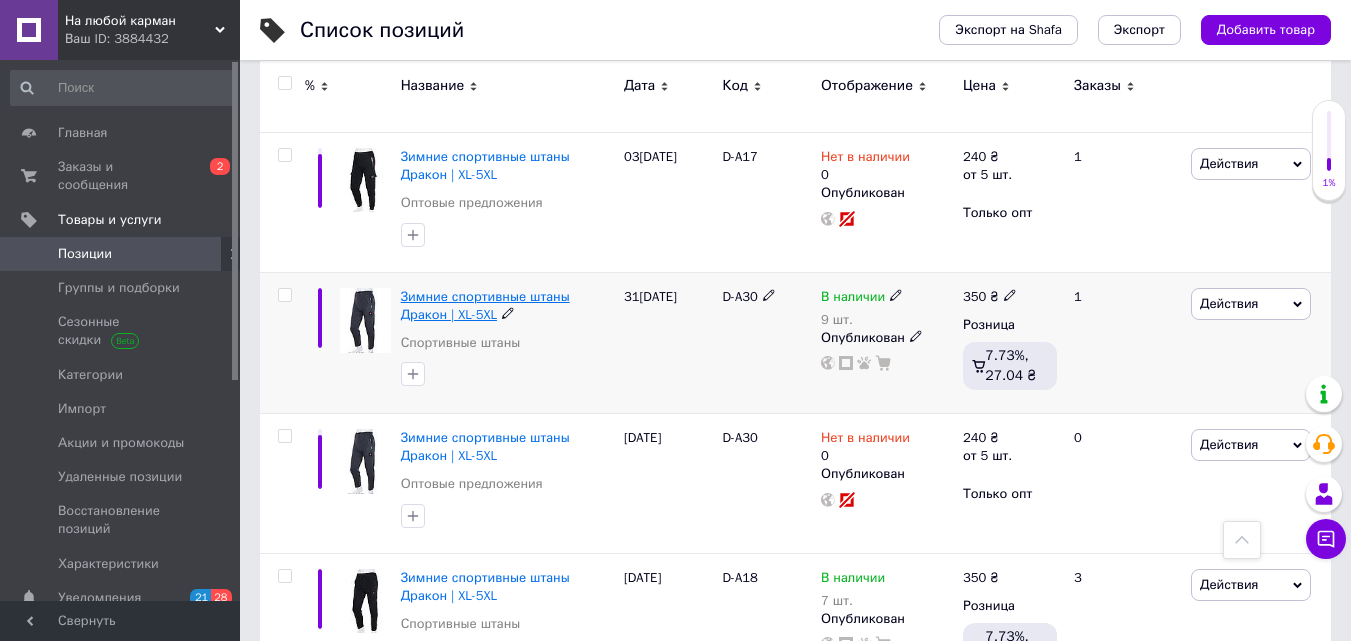 click on "Зимние спортивные штаны Дракон | XL-5XL" at bounding box center (485, 305) 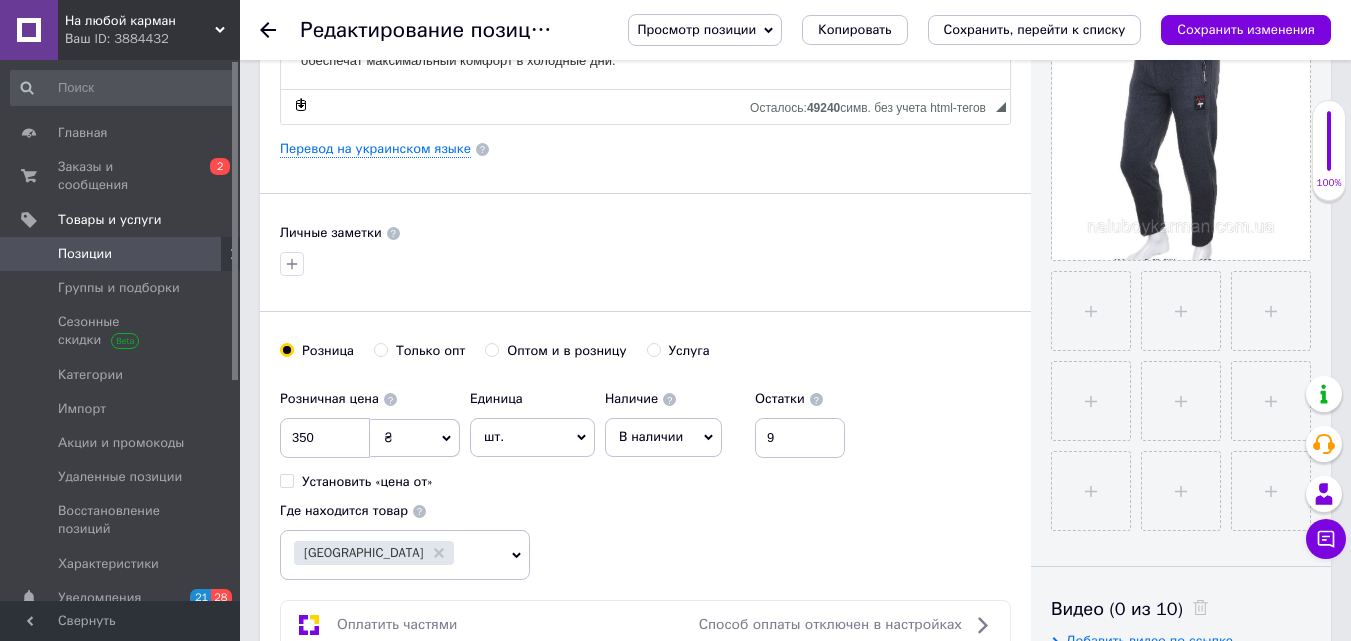 scroll, scrollTop: 500, scrollLeft: 0, axis: vertical 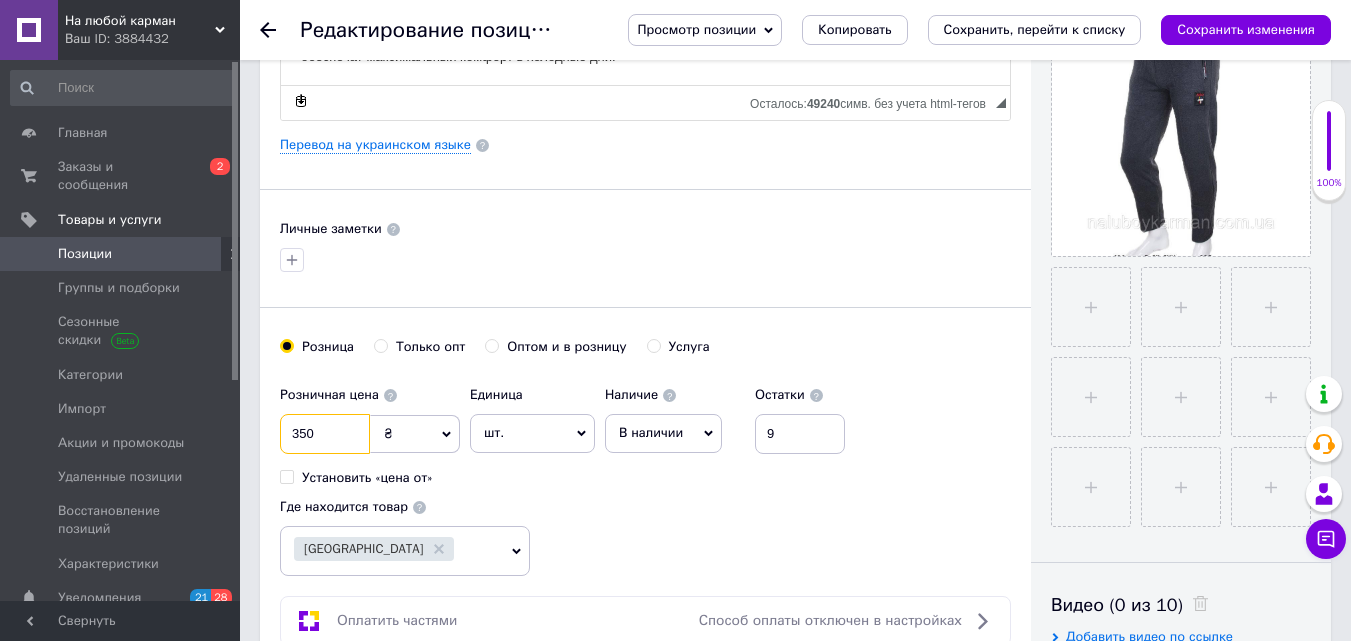 drag, startPoint x: 286, startPoint y: 429, endPoint x: 319, endPoint y: 428, distance: 33.01515 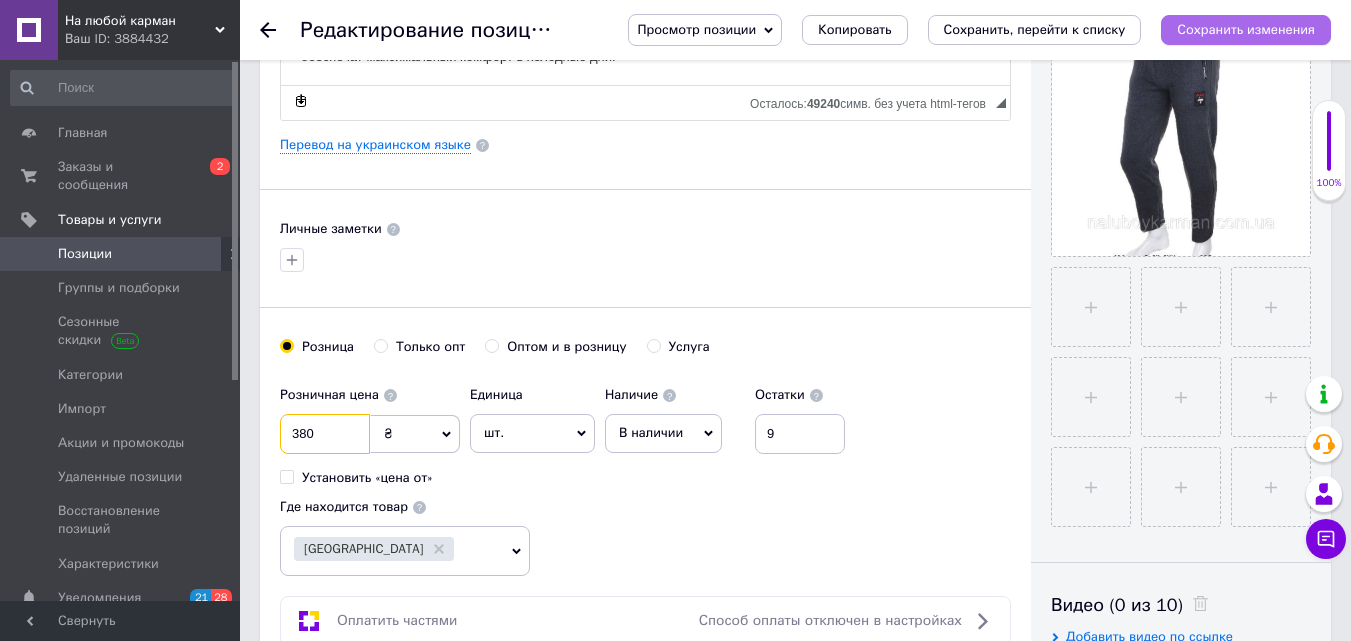 type on "380" 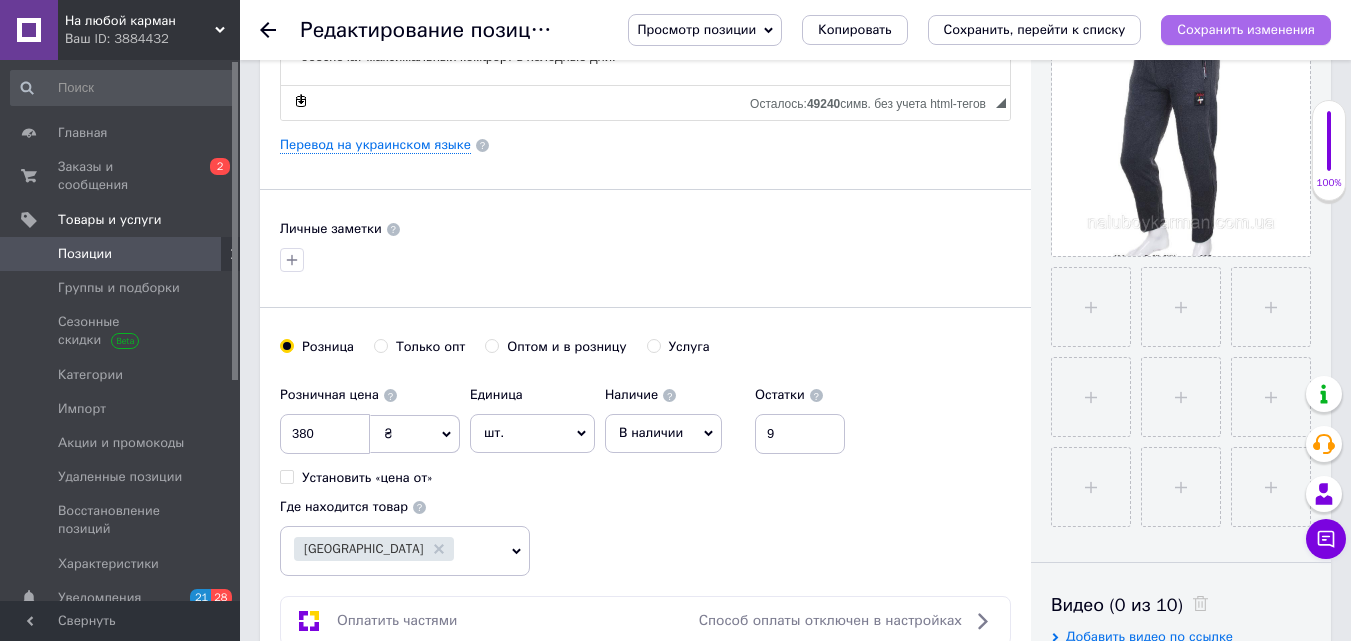 click on "Сохранить изменения" at bounding box center (1246, 29) 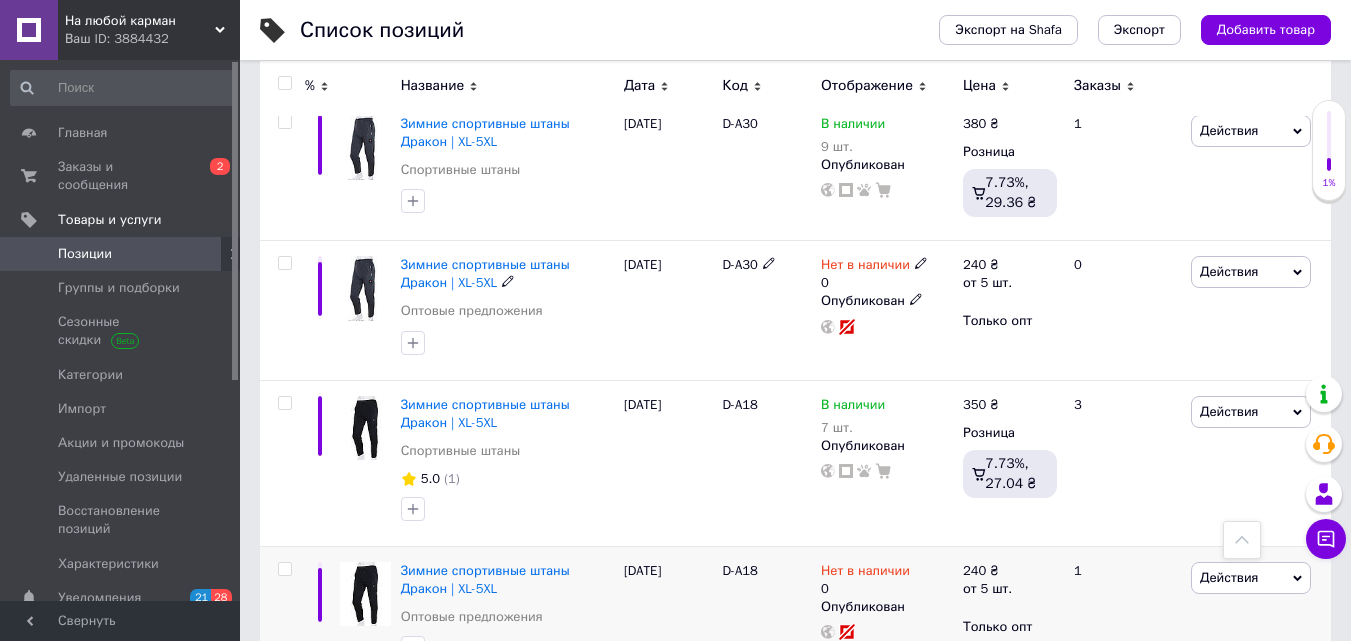 scroll, scrollTop: 1200, scrollLeft: 0, axis: vertical 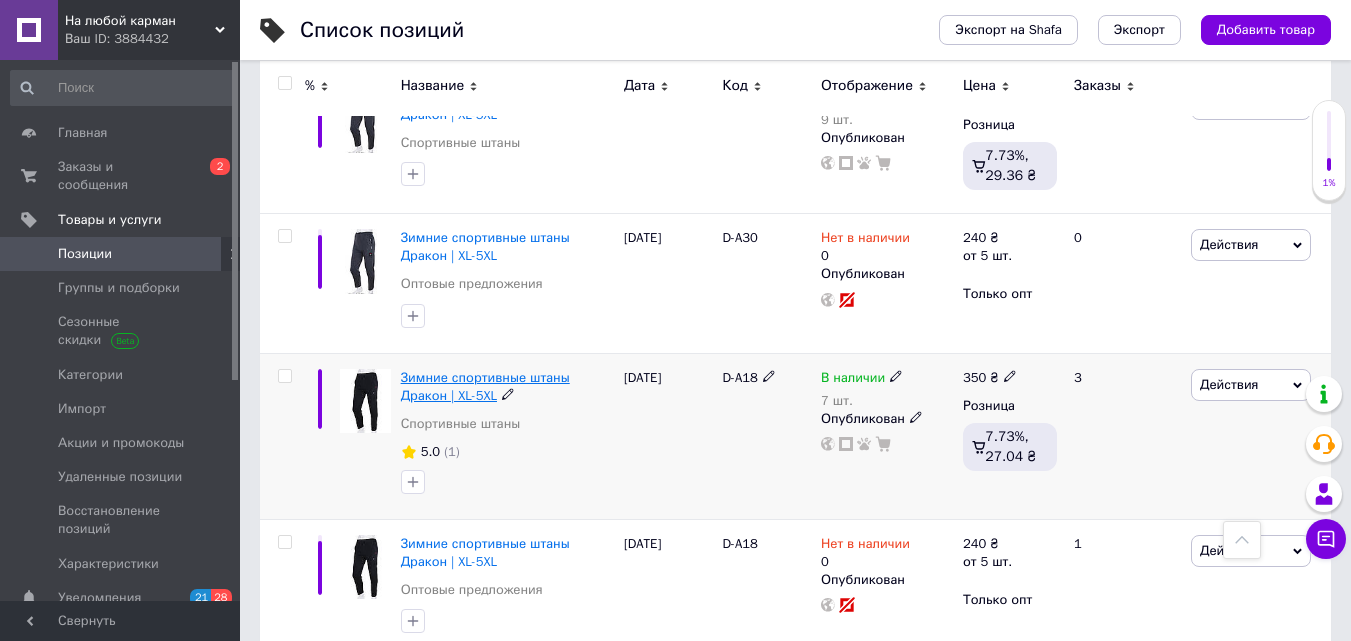 click on "Зимние спортивные штаны Дракон | XL-5XL" at bounding box center (485, 386) 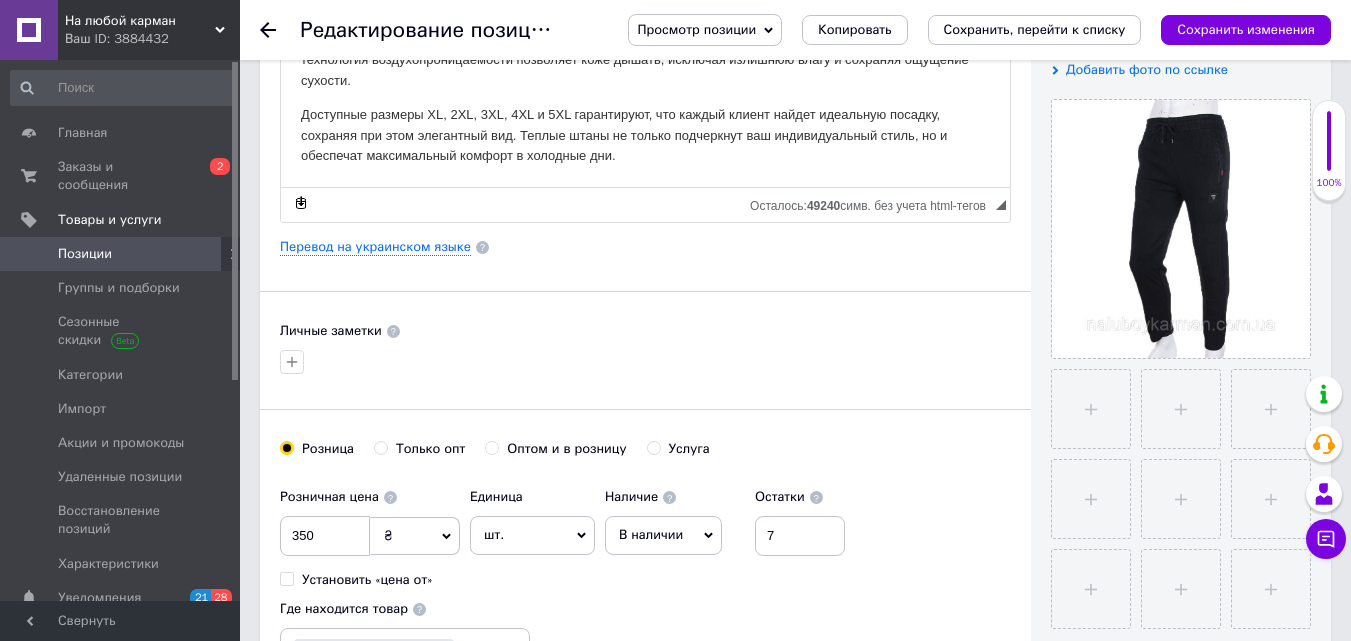 scroll, scrollTop: 400, scrollLeft: 0, axis: vertical 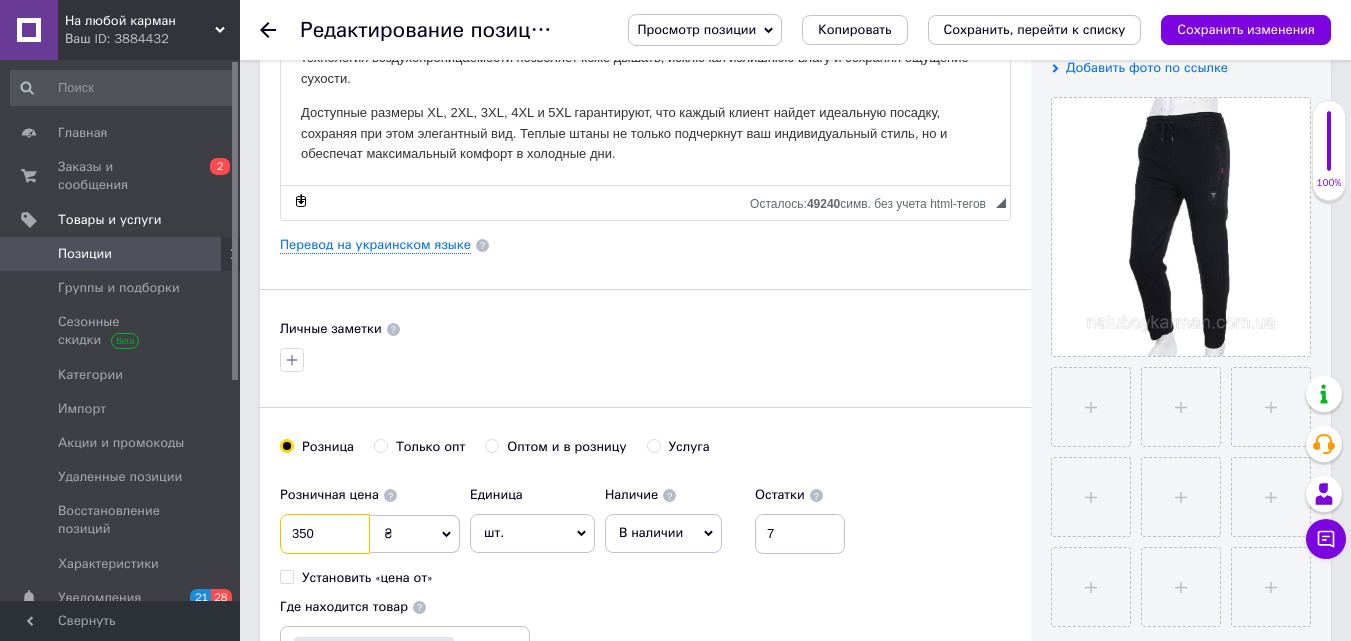 drag, startPoint x: 284, startPoint y: 533, endPoint x: 338, endPoint y: 534, distance: 54.00926 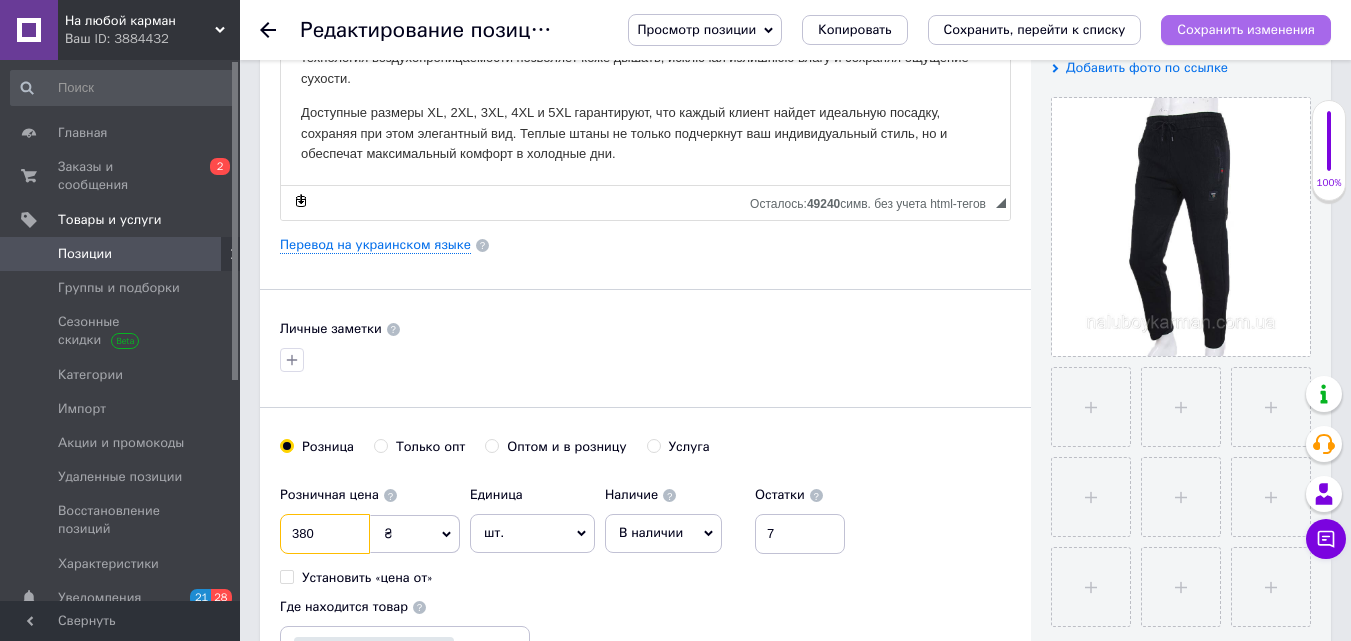 type on "380" 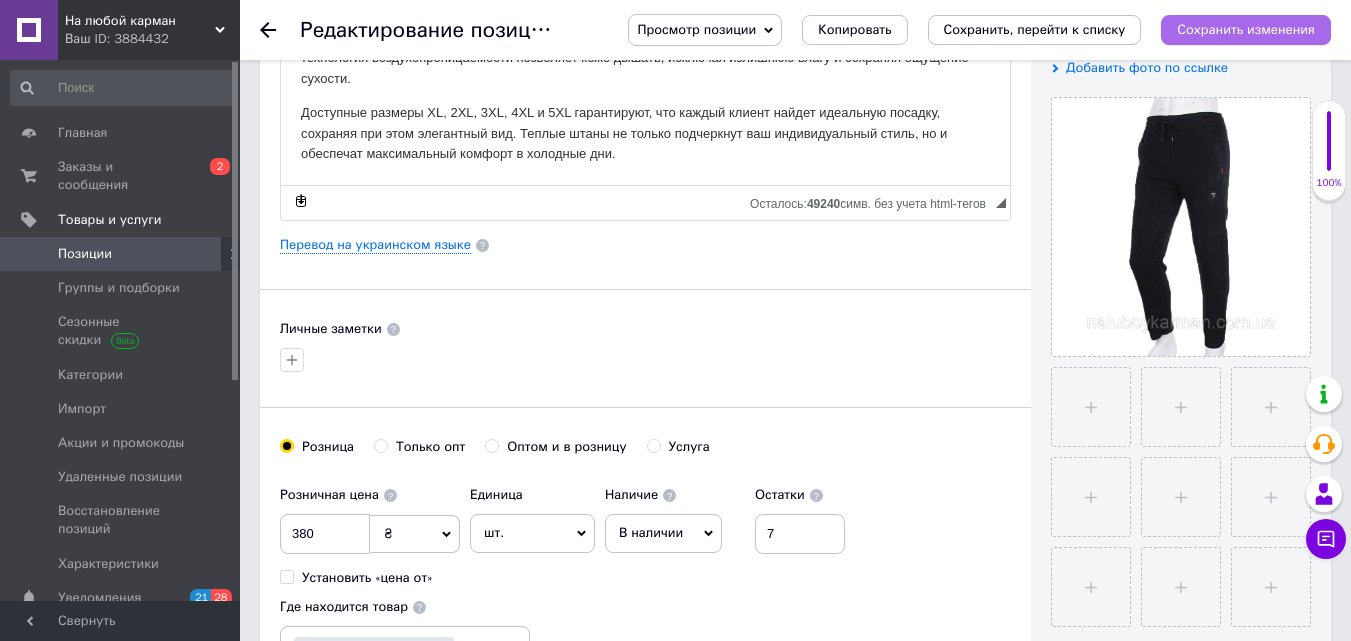 click on "Сохранить изменения" at bounding box center [1246, 29] 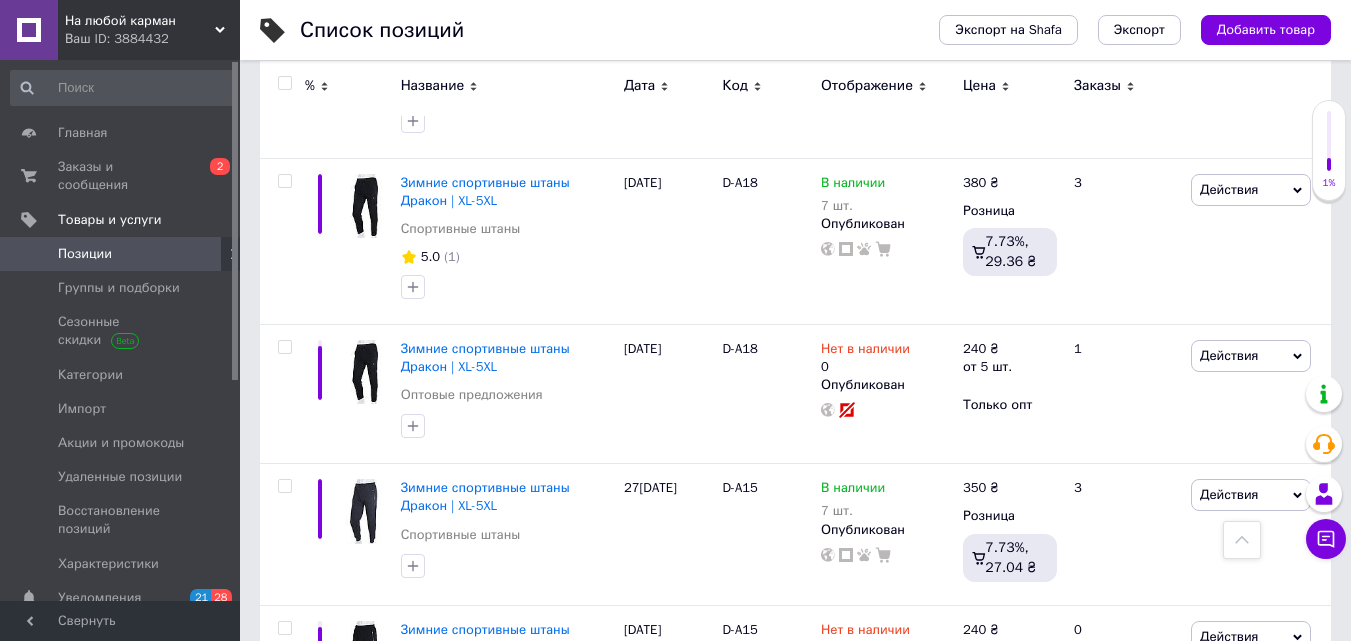 scroll, scrollTop: 1400, scrollLeft: 0, axis: vertical 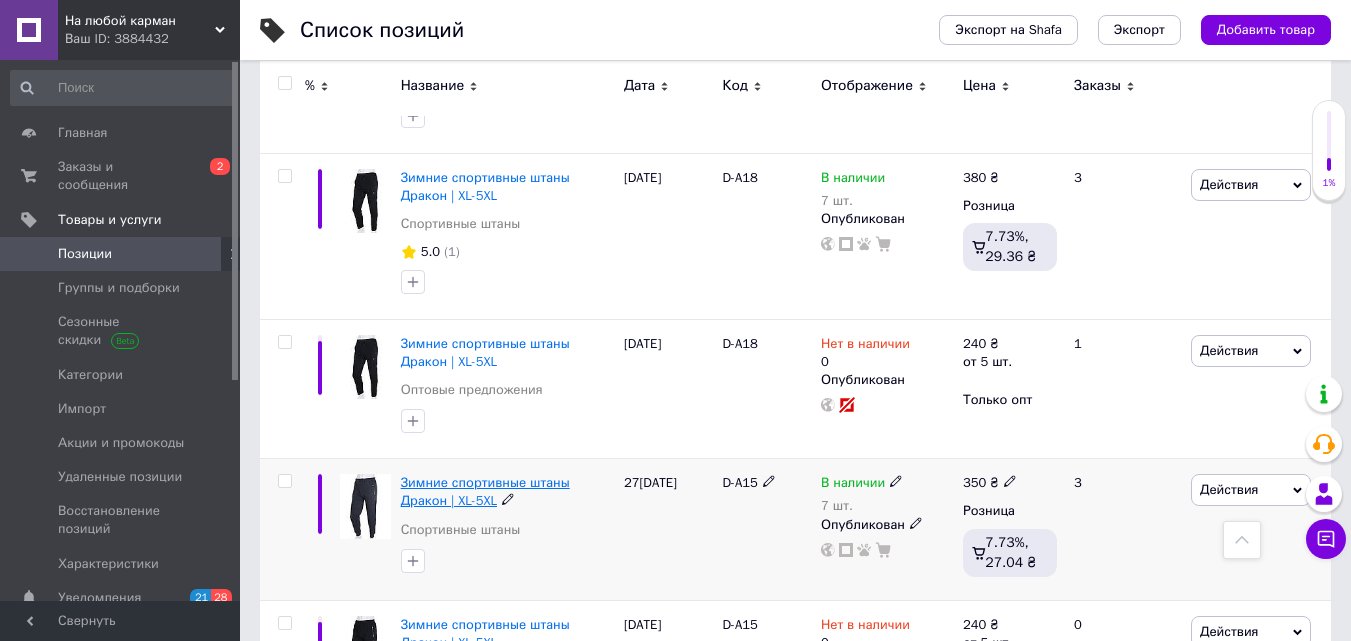 click on "Зимние спортивные штаны Дракон | XL-5XL" at bounding box center (485, 491) 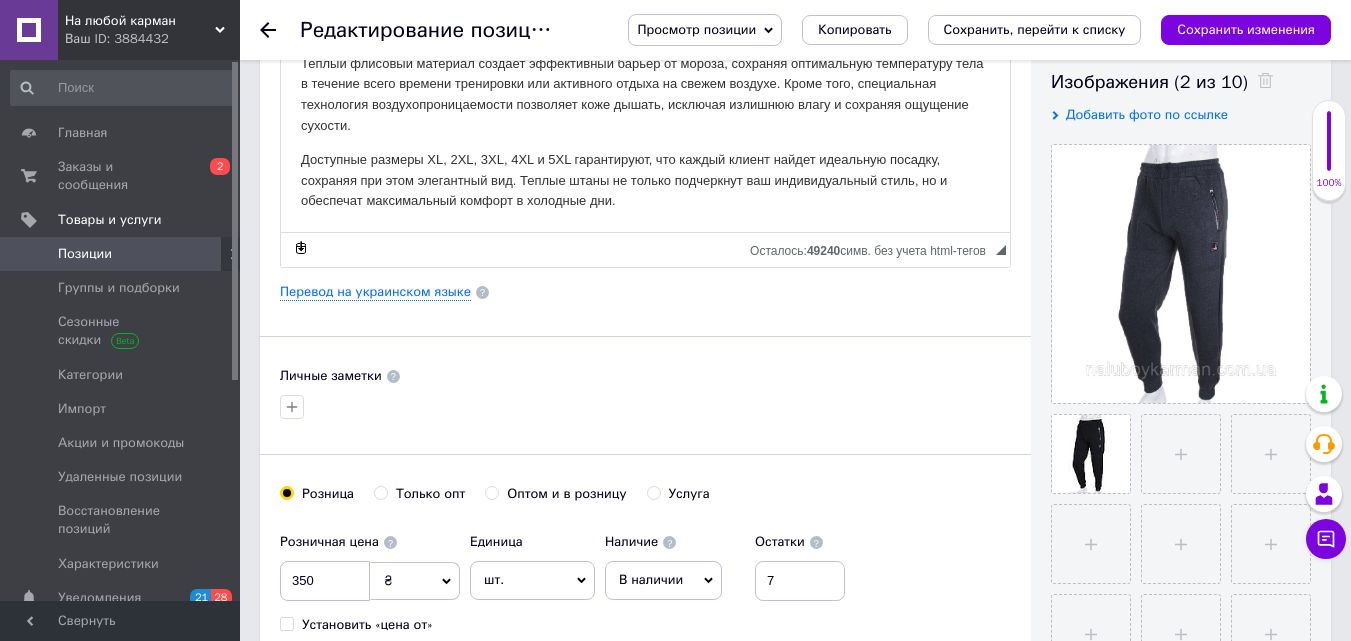 scroll, scrollTop: 400, scrollLeft: 0, axis: vertical 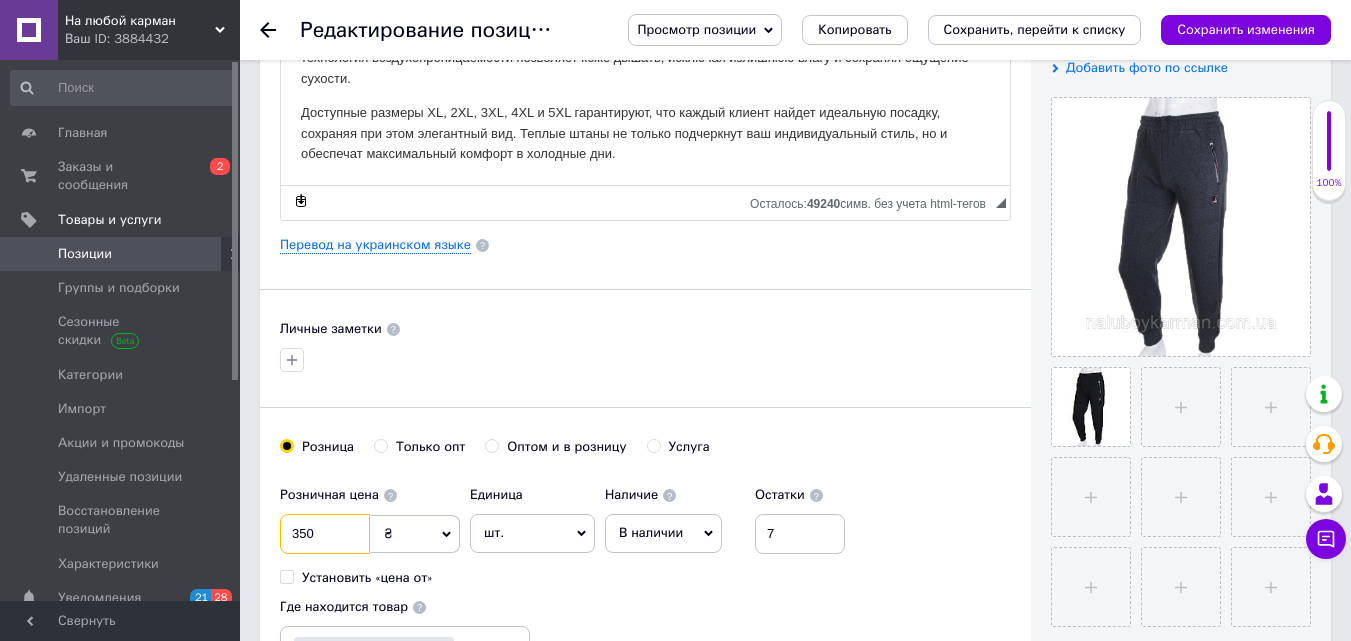 drag, startPoint x: 289, startPoint y: 530, endPoint x: 323, endPoint y: 529, distance: 34.0147 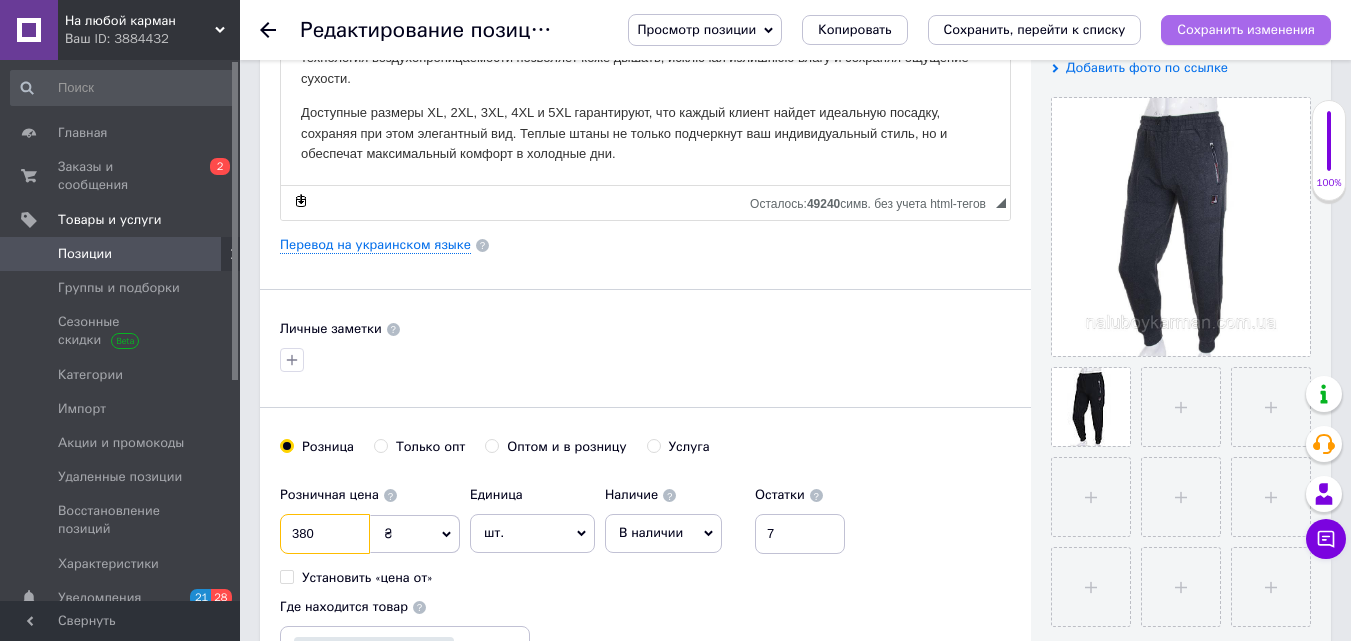 type on "380" 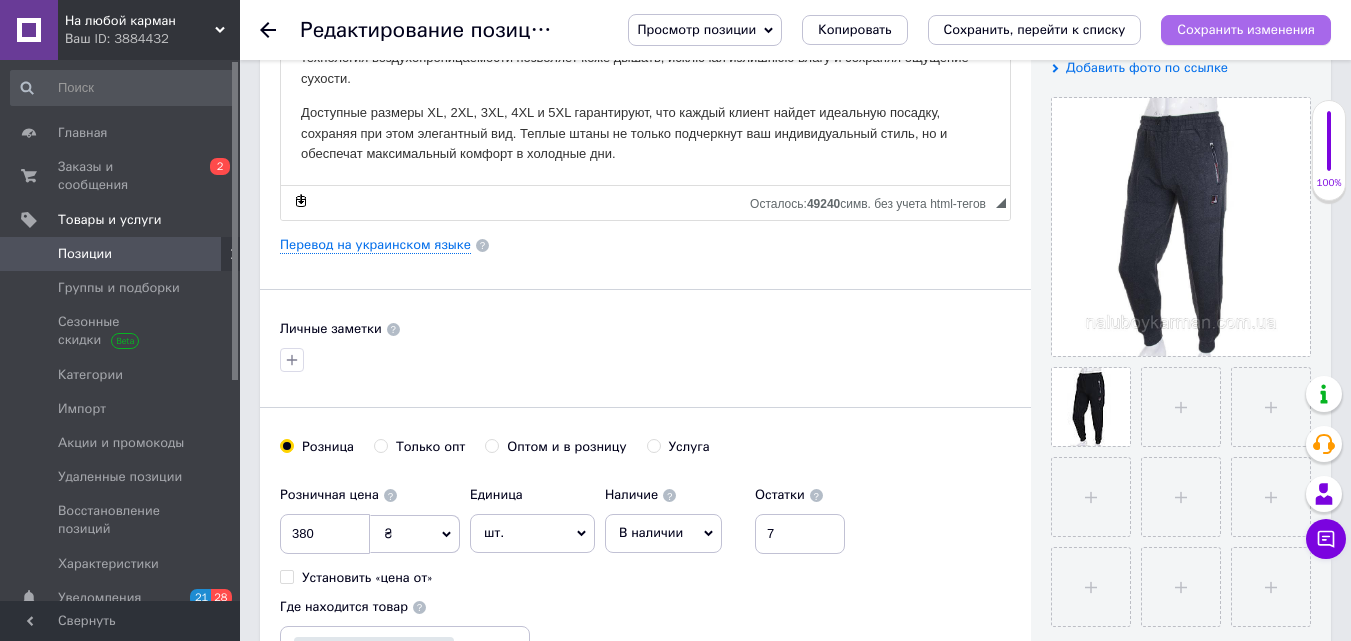 click on "Сохранить изменения" at bounding box center (1246, 29) 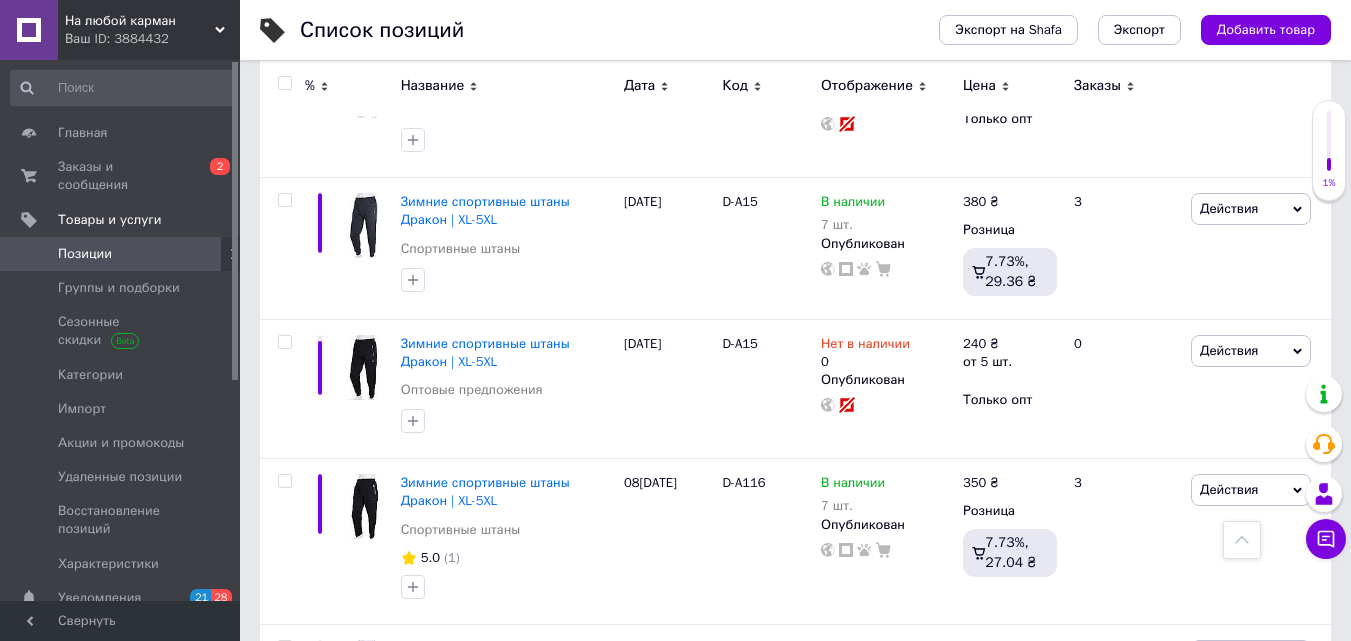 scroll, scrollTop: 1700, scrollLeft: 0, axis: vertical 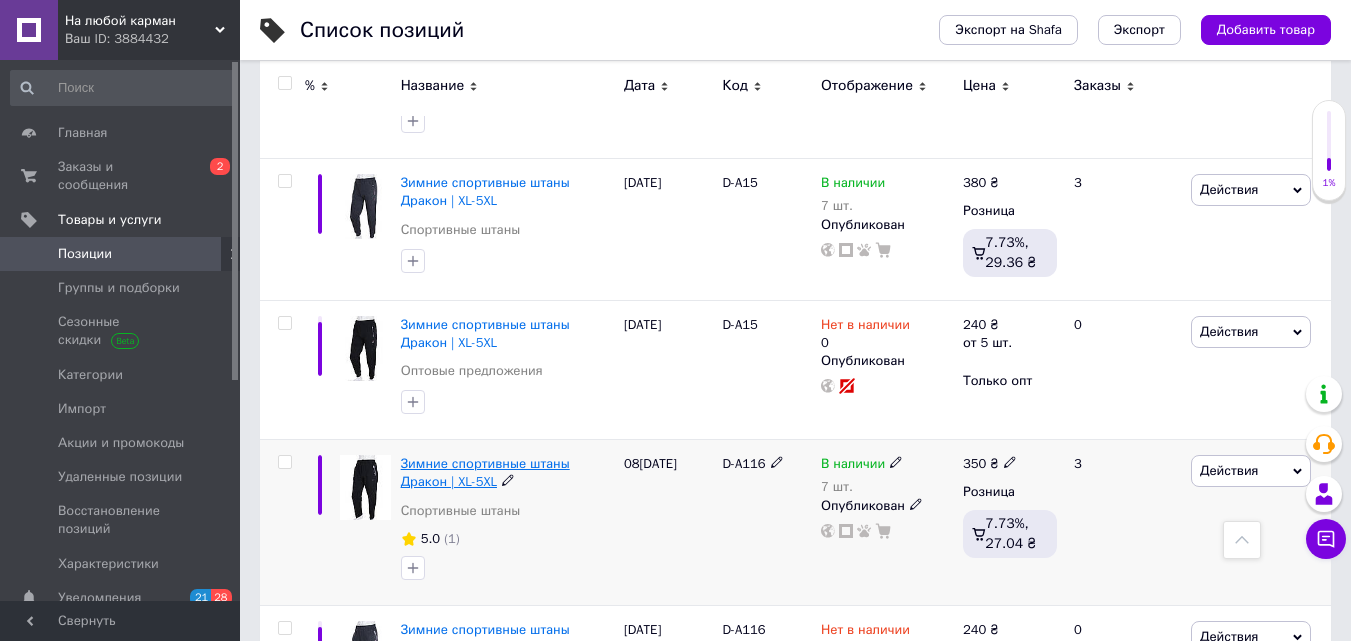 click on "Зимние спортивные штаны Дракон | XL-5XL" at bounding box center (485, 472) 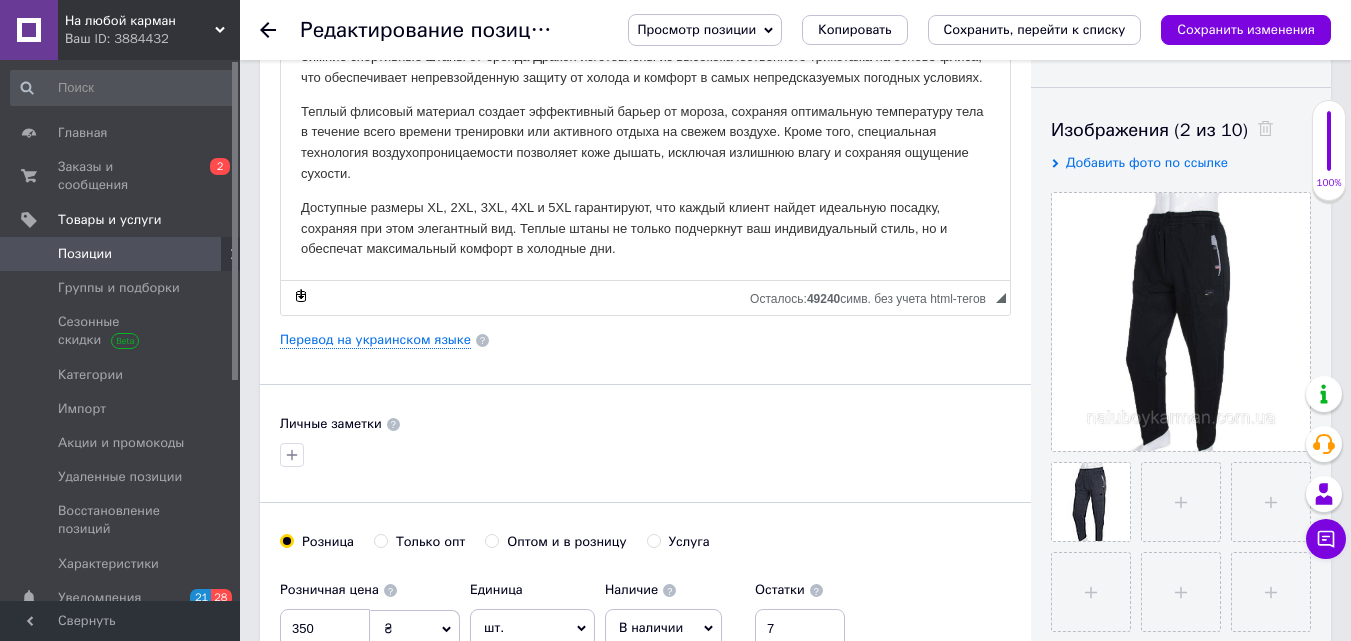 scroll, scrollTop: 400, scrollLeft: 0, axis: vertical 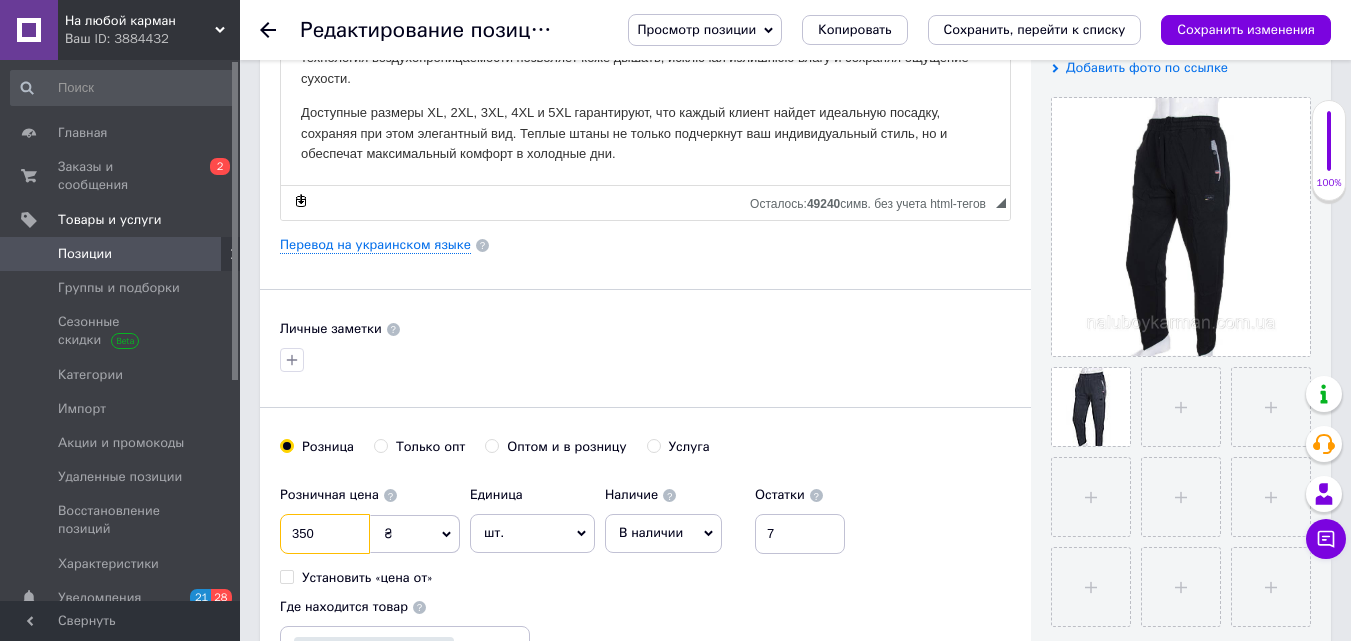 drag, startPoint x: 285, startPoint y: 529, endPoint x: 324, endPoint y: 525, distance: 39.20459 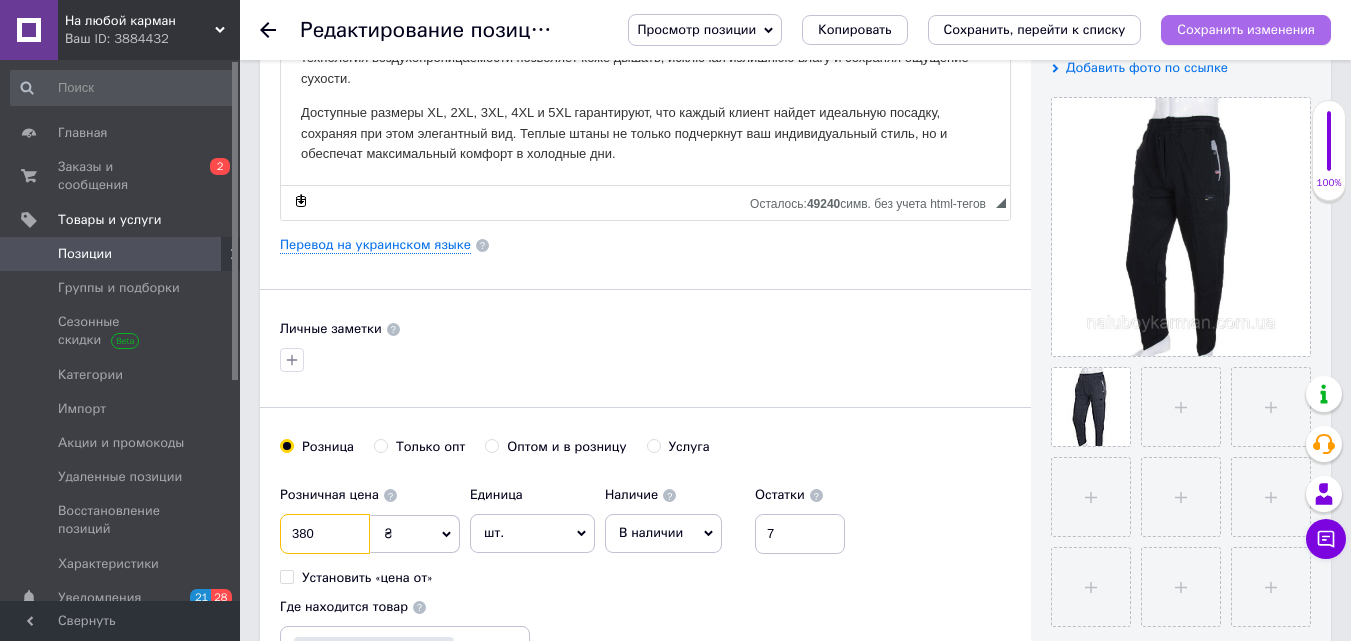 type on "380" 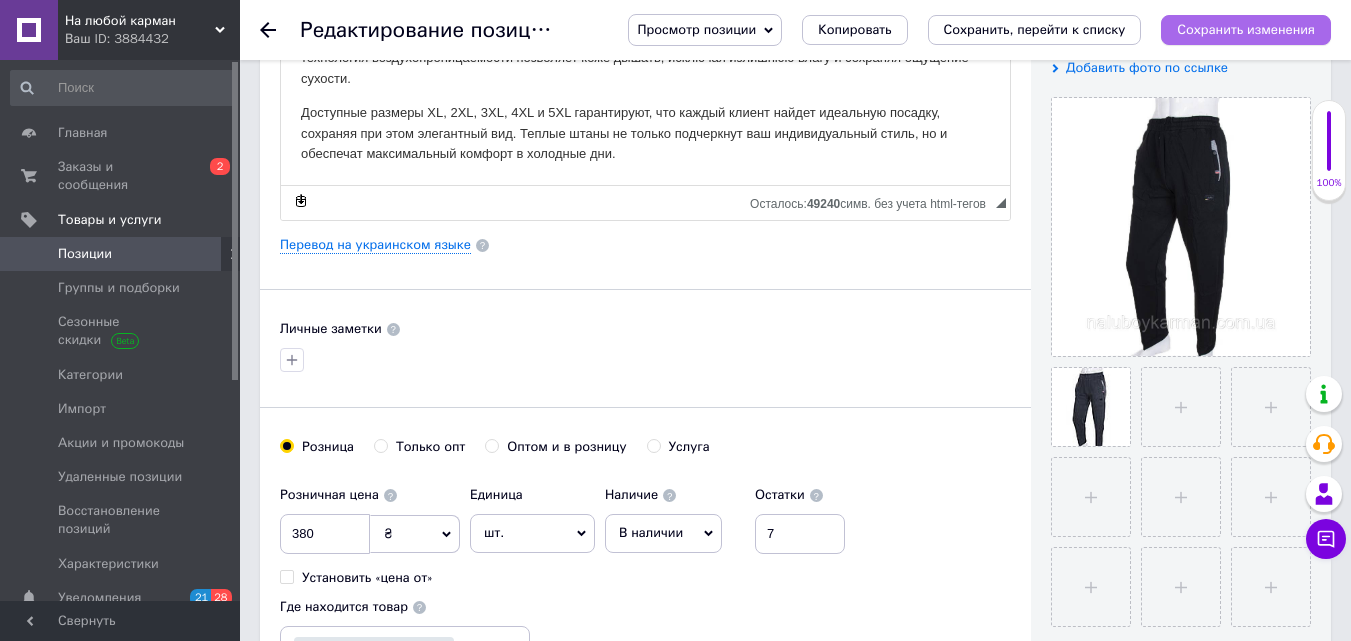 click on "Сохранить изменения" at bounding box center (1246, 29) 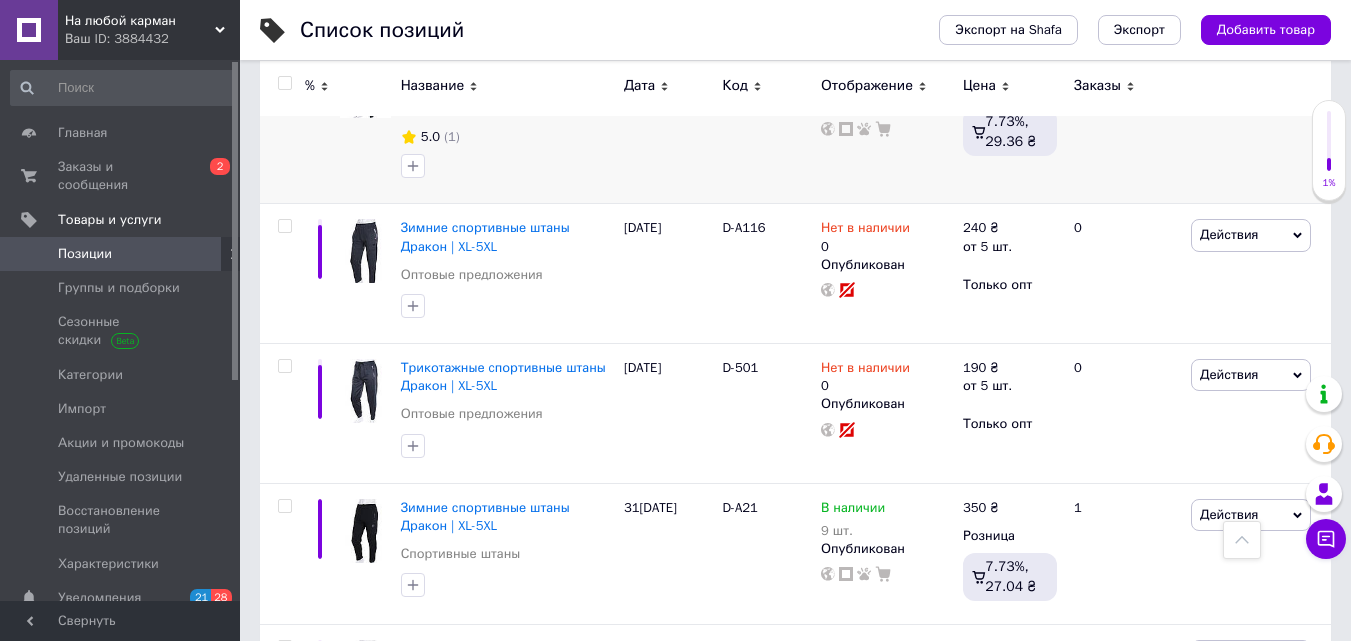 scroll, scrollTop: 2200, scrollLeft: 0, axis: vertical 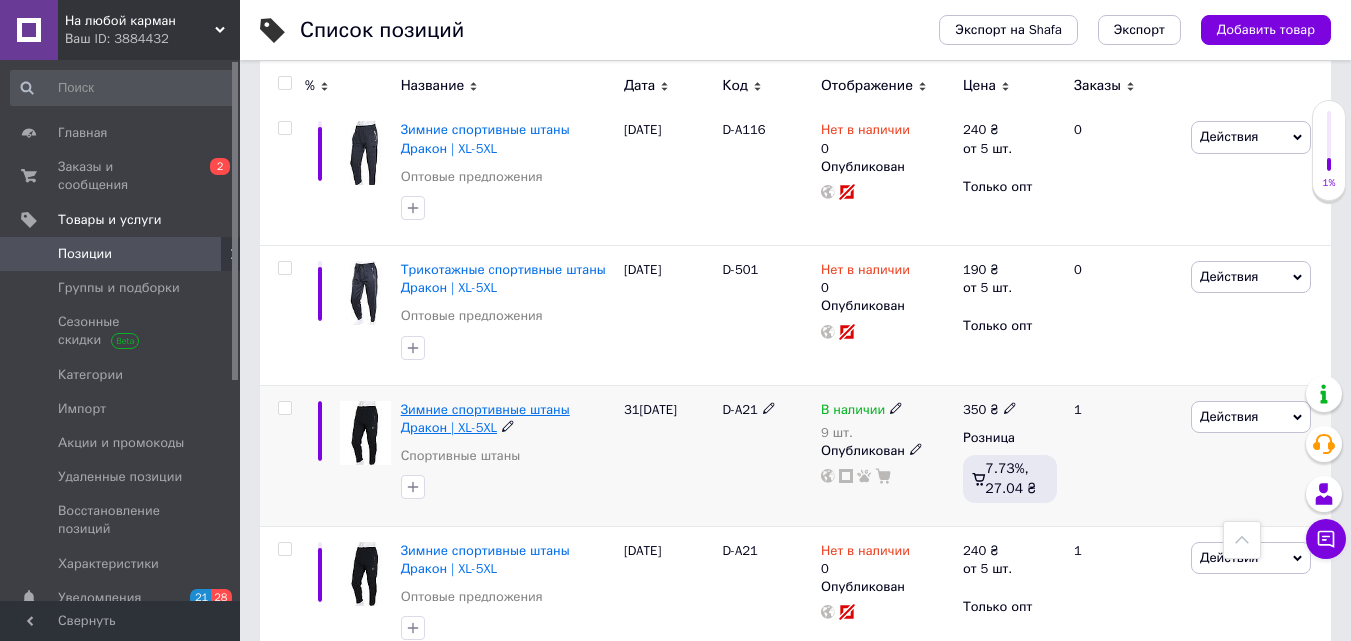 click on "Зимние спортивные штаны Дракон | XL-5XL" at bounding box center [485, 418] 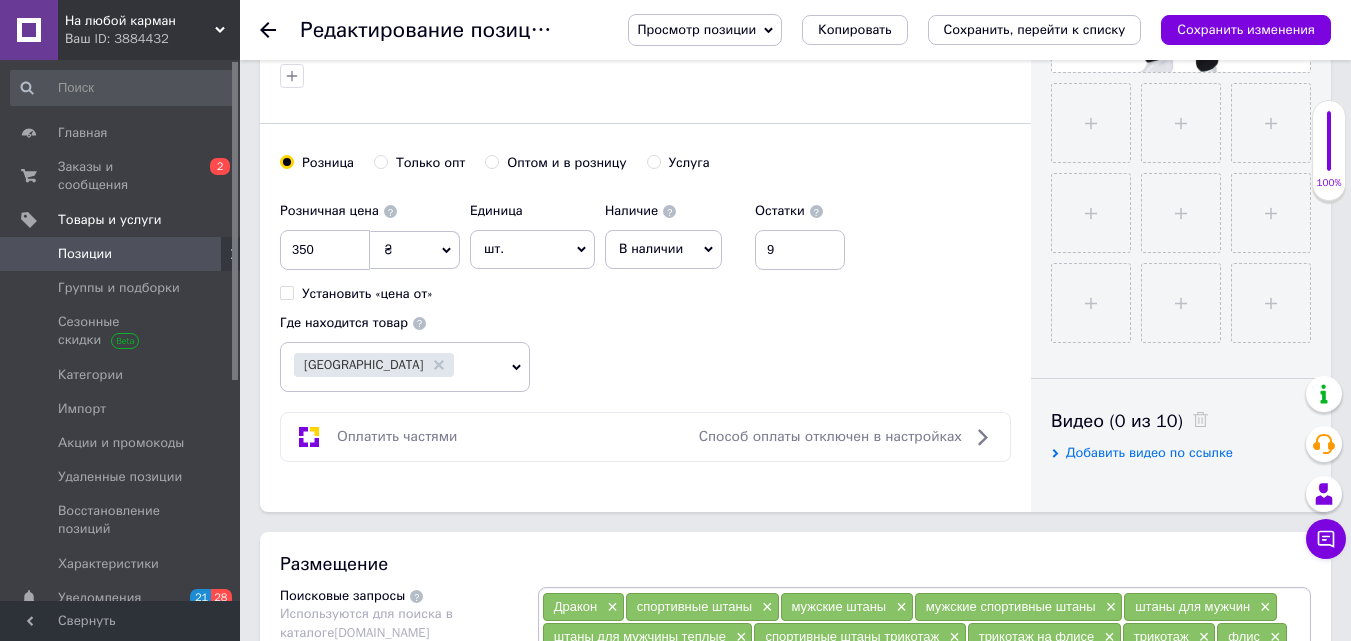 scroll, scrollTop: 700, scrollLeft: 0, axis: vertical 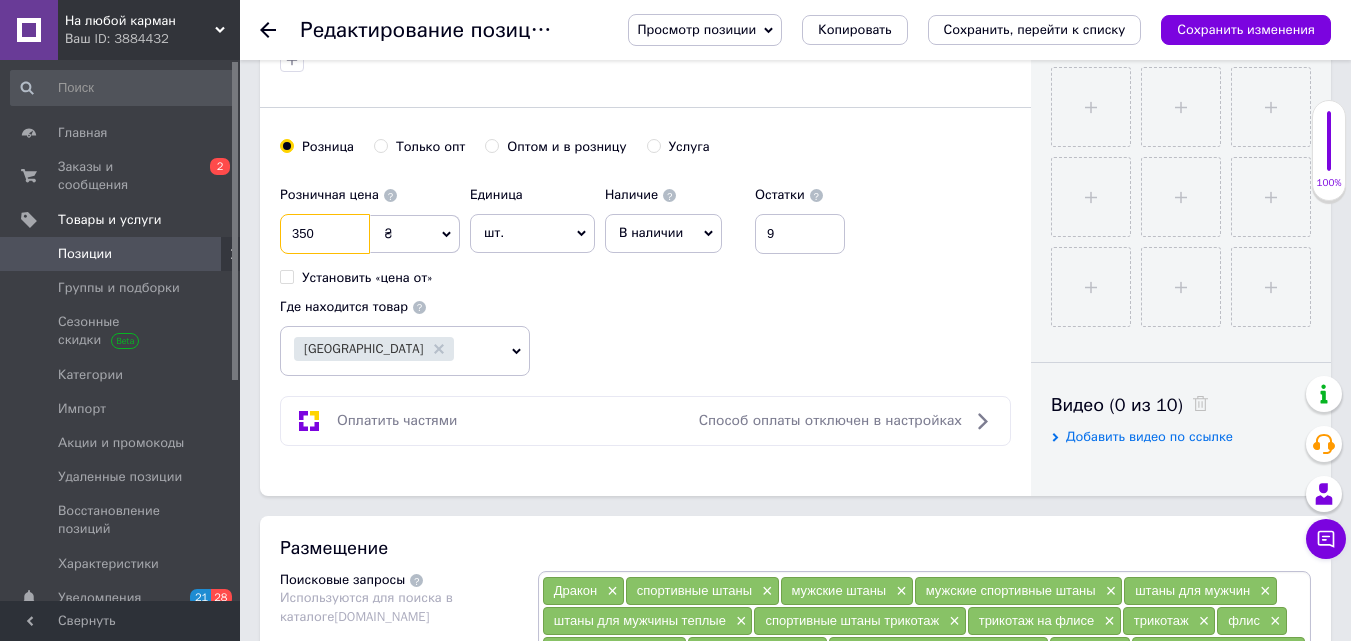 drag, startPoint x: 284, startPoint y: 228, endPoint x: 337, endPoint y: 226, distance: 53.037724 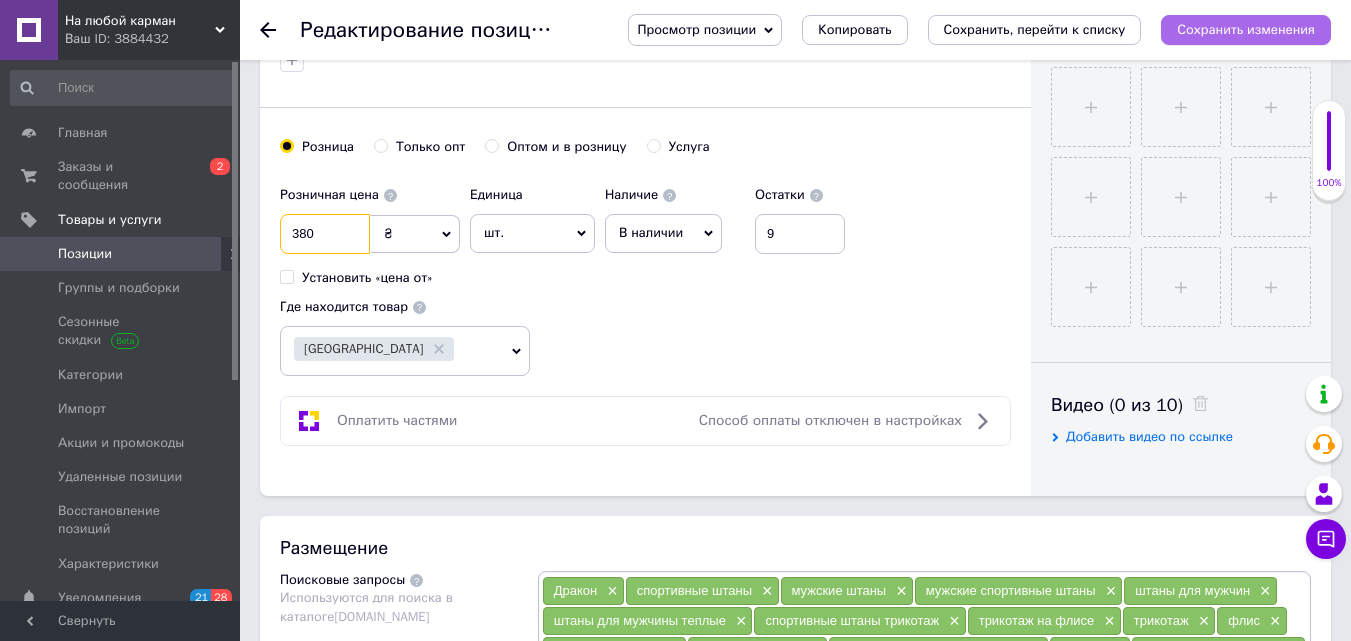 type on "380" 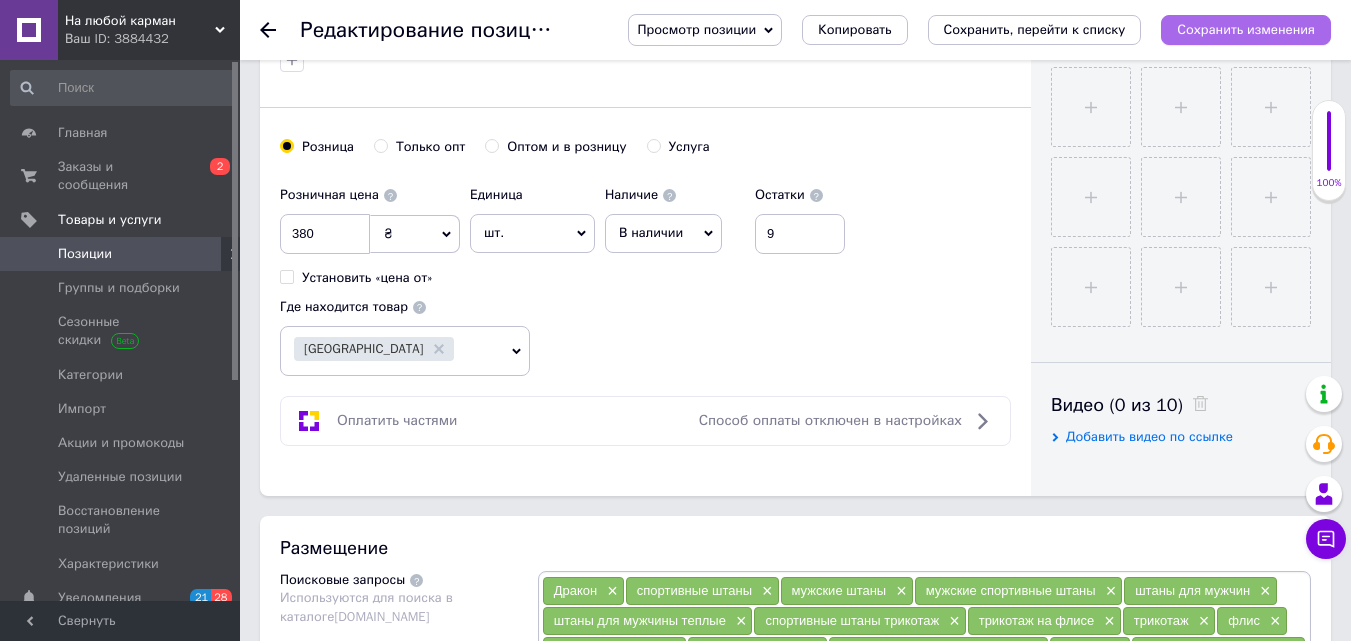 click on "Сохранить изменения" at bounding box center (1246, 29) 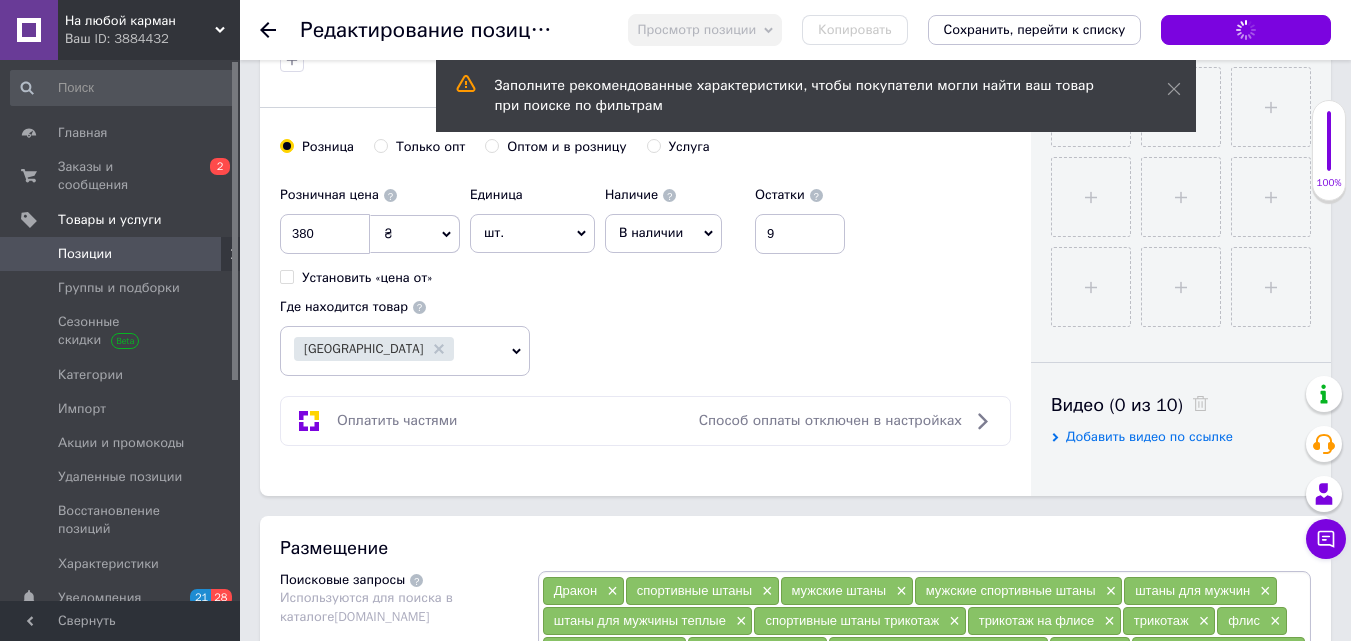 scroll, scrollTop: 0, scrollLeft: 0, axis: both 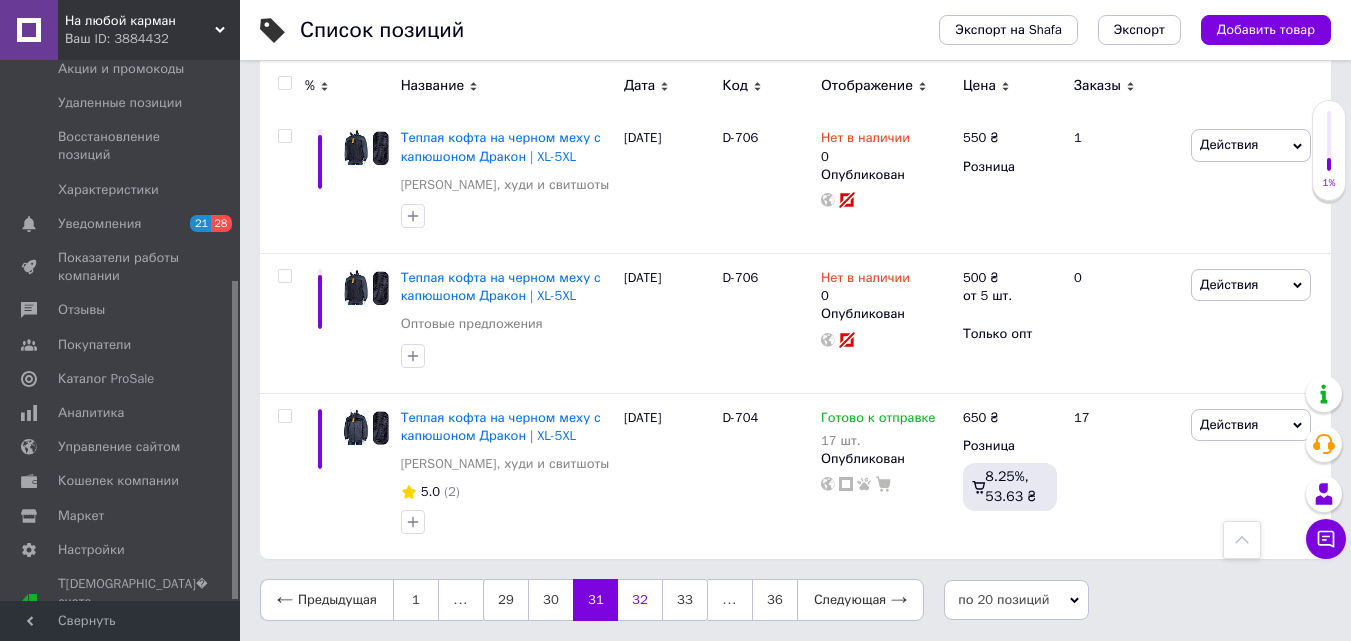 click on "32" at bounding box center [640, 600] 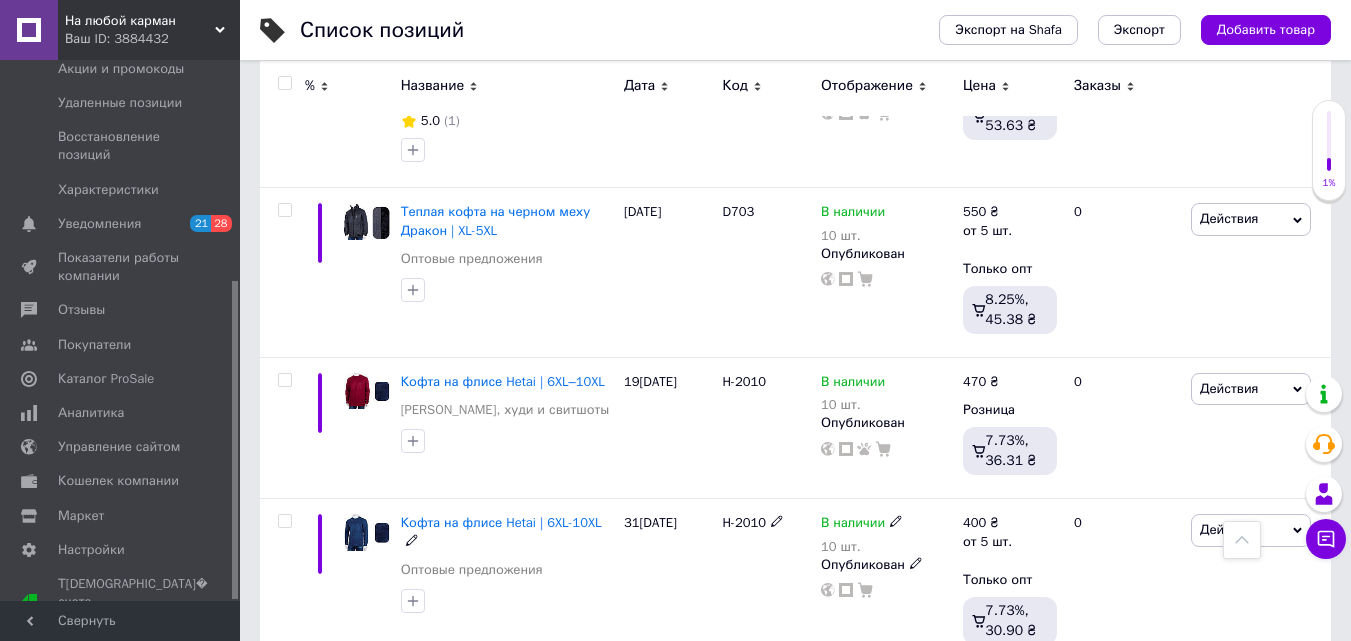 scroll, scrollTop: 2100, scrollLeft: 0, axis: vertical 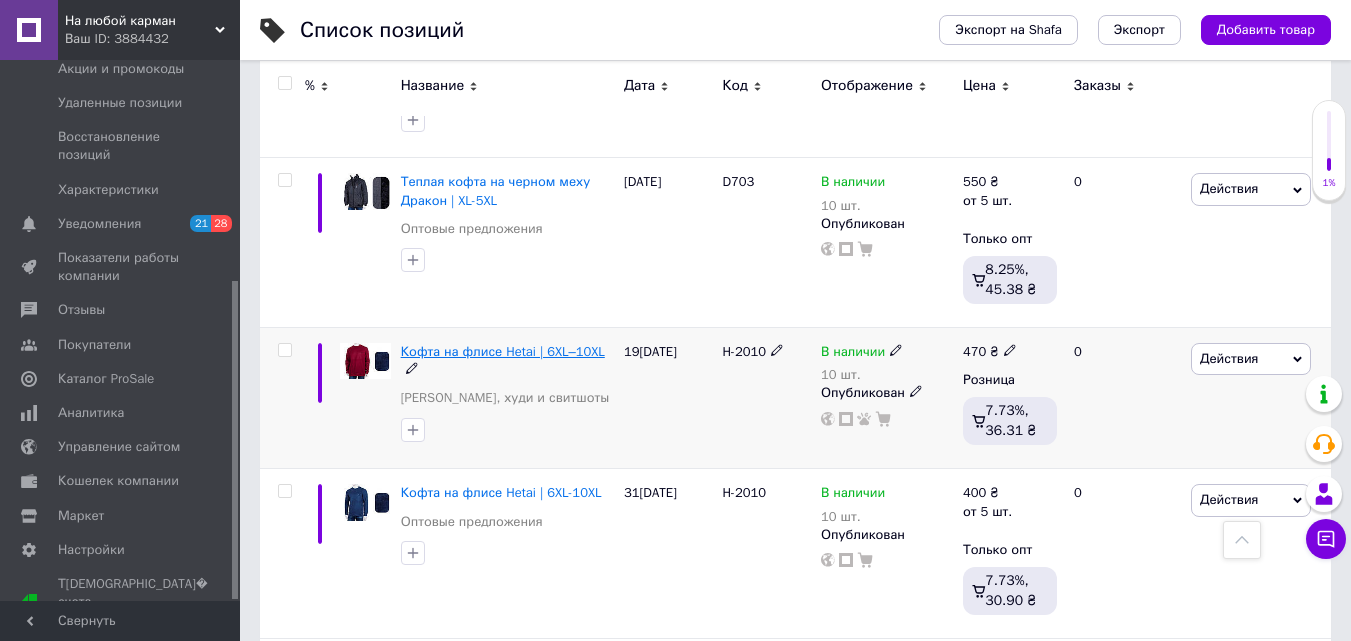 click on "Кофта на флисе Hetai | 6XL–10XL" at bounding box center (503, 351) 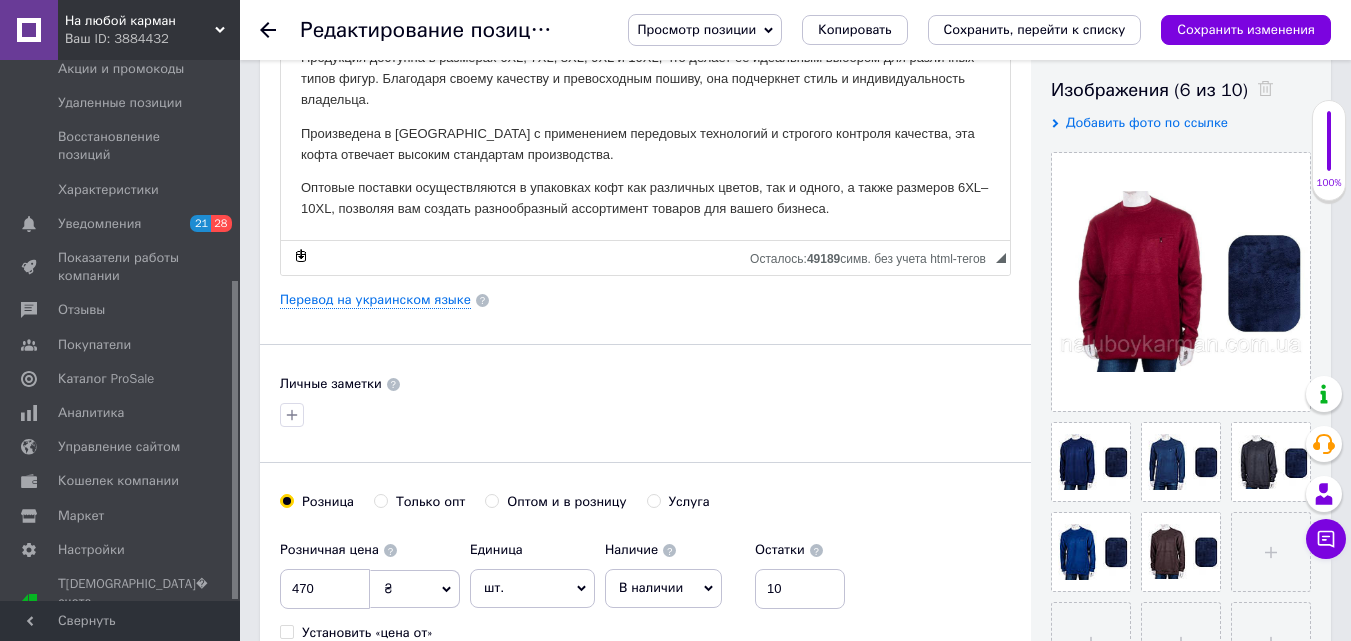 scroll, scrollTop: 500, scrollLeft: 0, axis: vertical 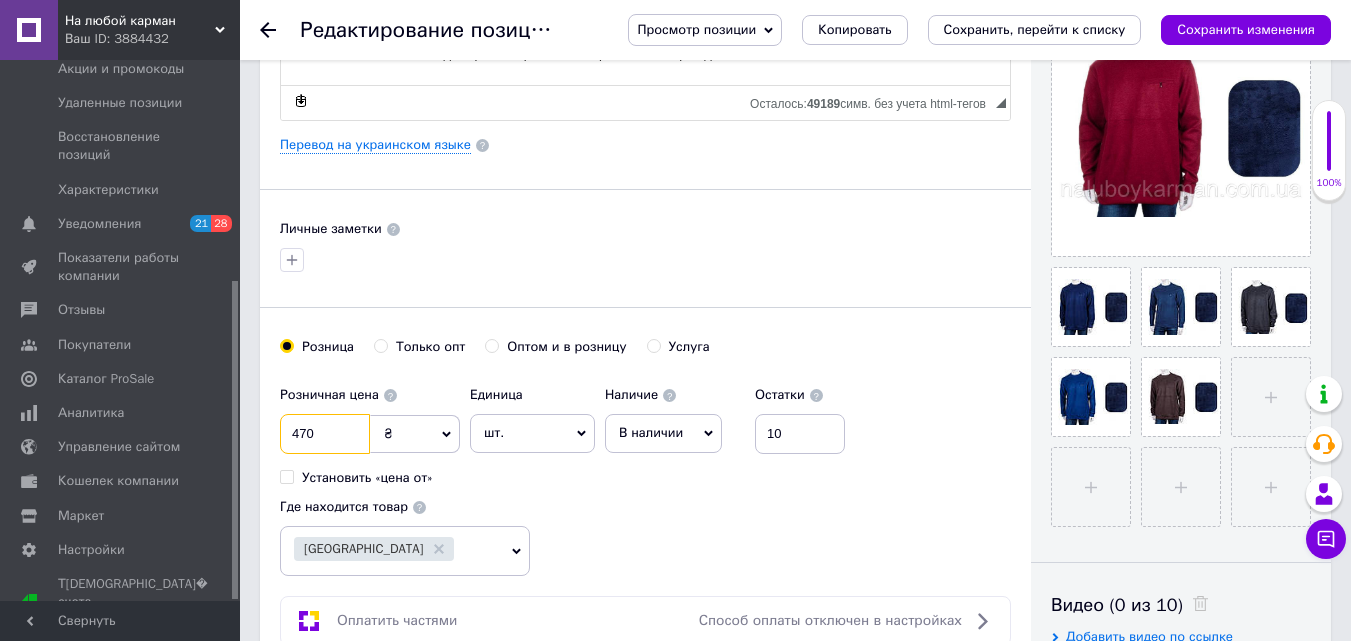 drag, startPoint x: 285, startPoint y: 432, endPoint x: 327, endPoint y: 428, distance: 42.190044 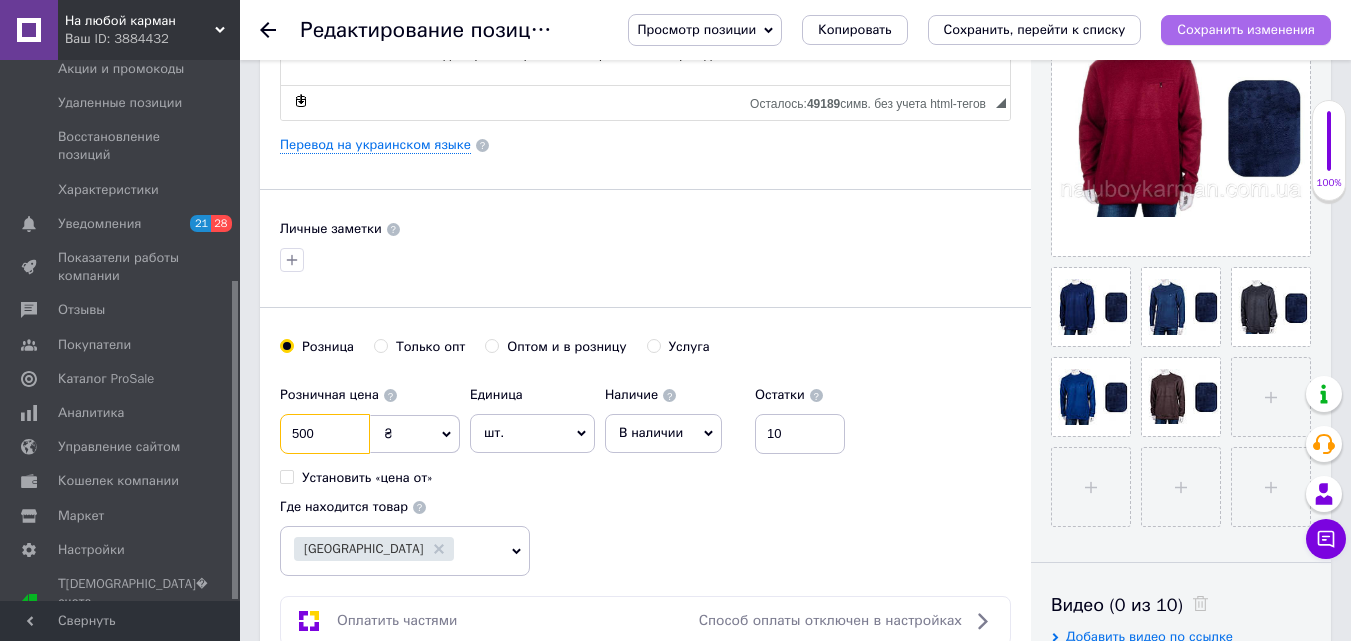 type on "500" 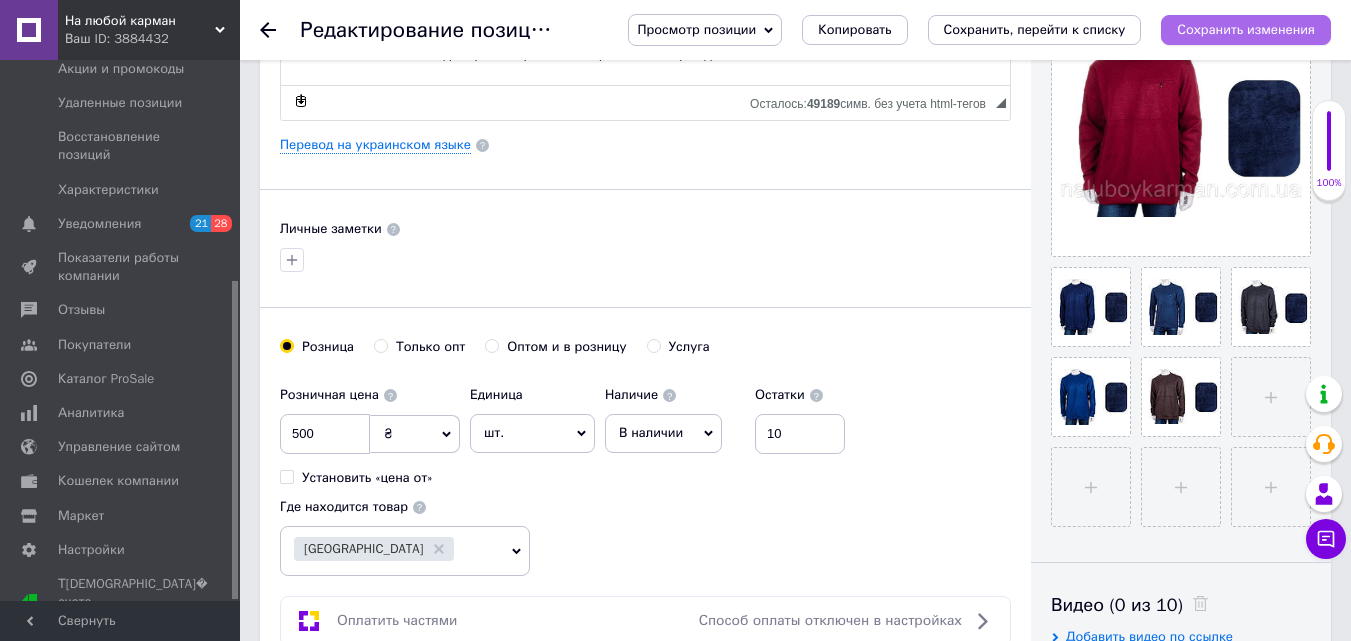 click on "Сохранить изменения" at bounding box center [1246, 29] 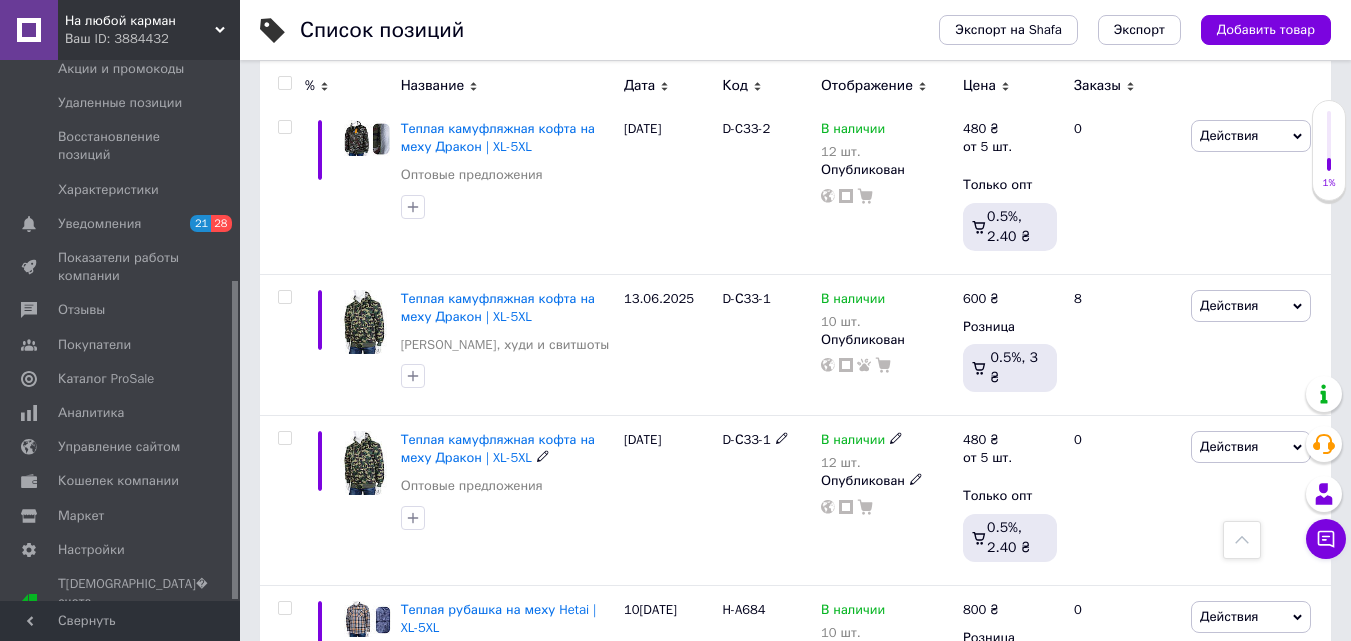 scroll, scrollTop: 2893, scrollLeft: 0, axis: vertical 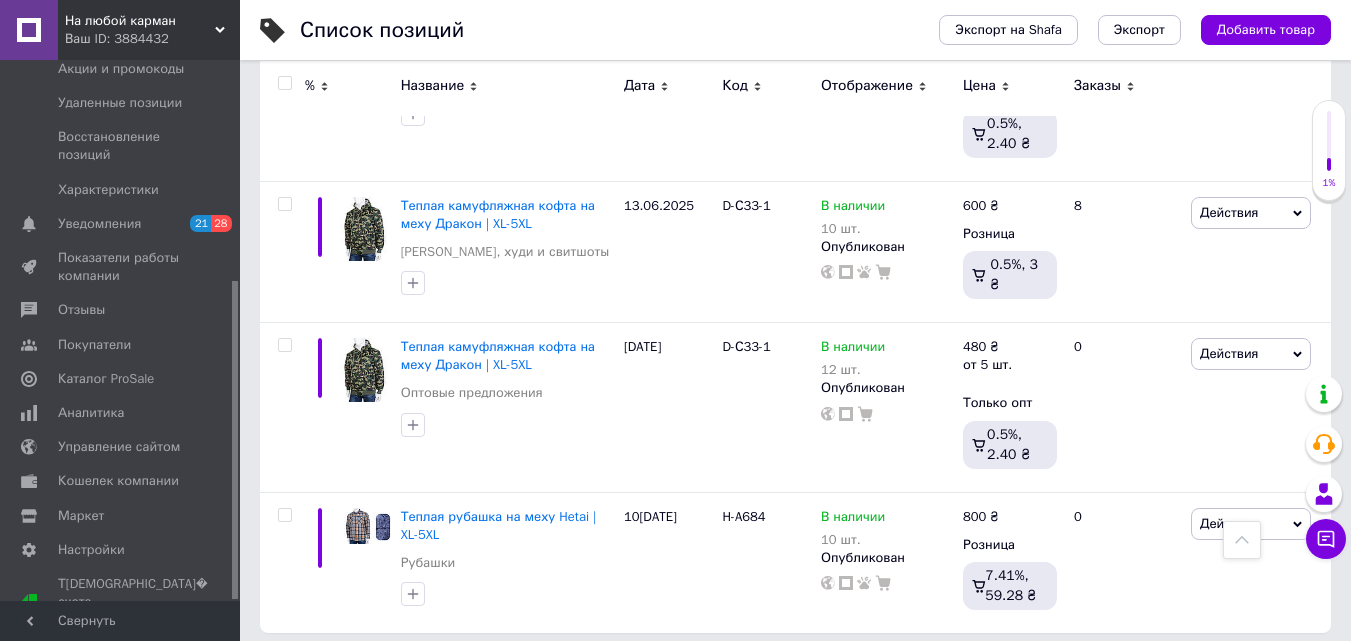 click on "33" at bounding box center (640, 674) 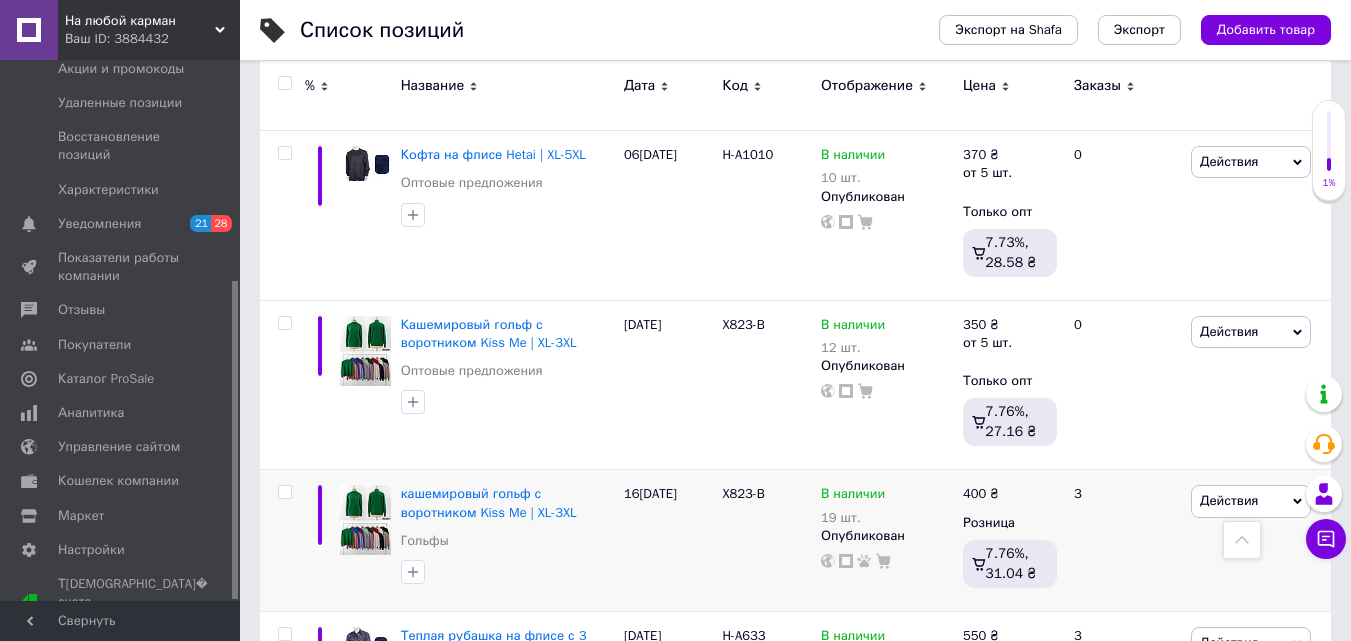 scroll, scrollTop: 1193, scrollLeft: 0, axis: vertical 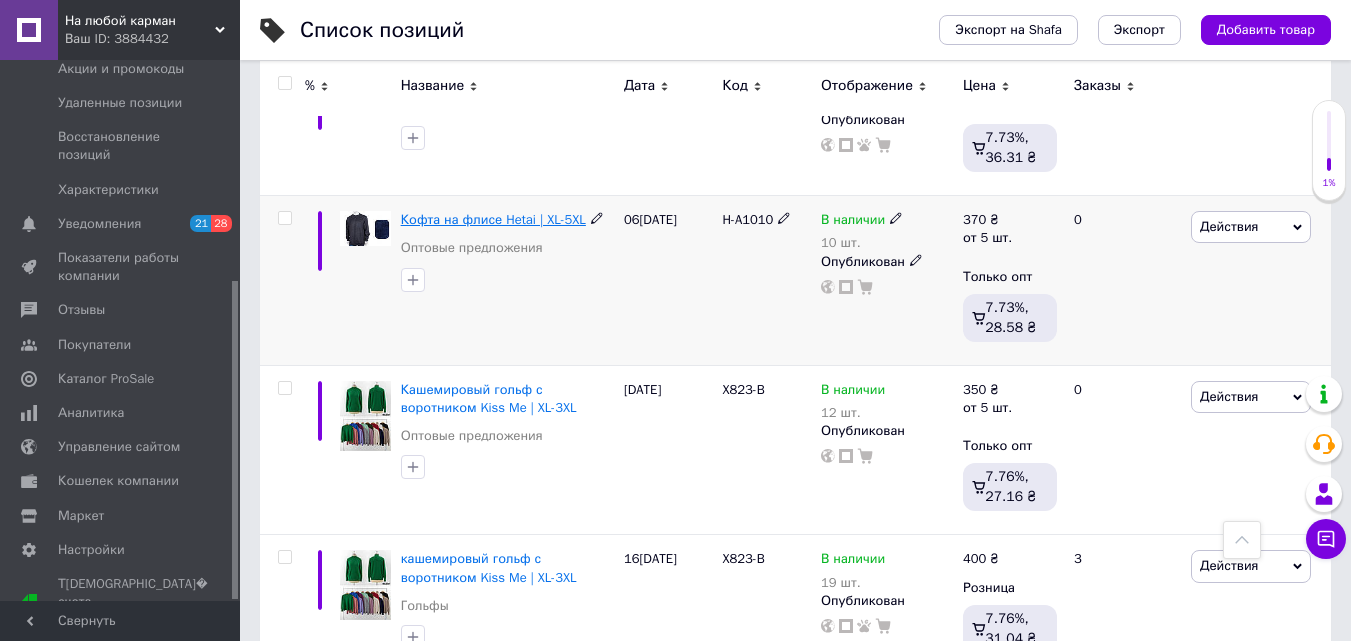 click on "Кофта на флисе Hetai | XL-5XL" at bounding box center (493, 219) 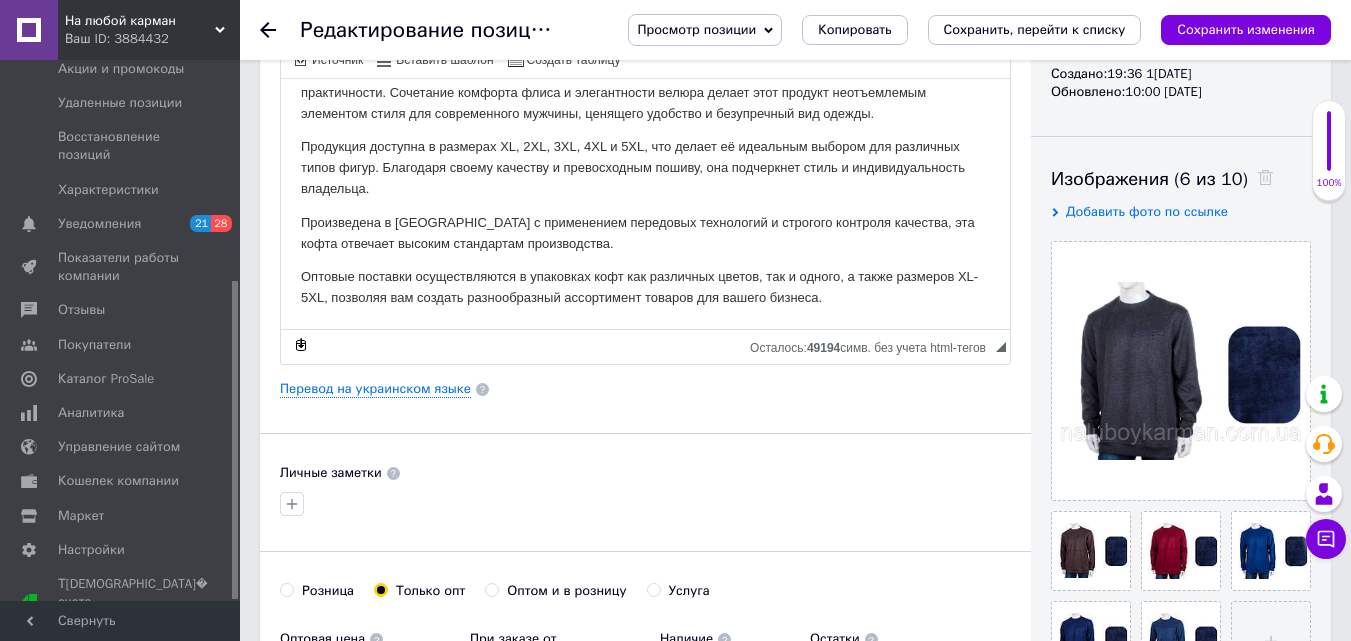 scroll, scrollTop: 400, scrollLeft: 0, axis: vertical 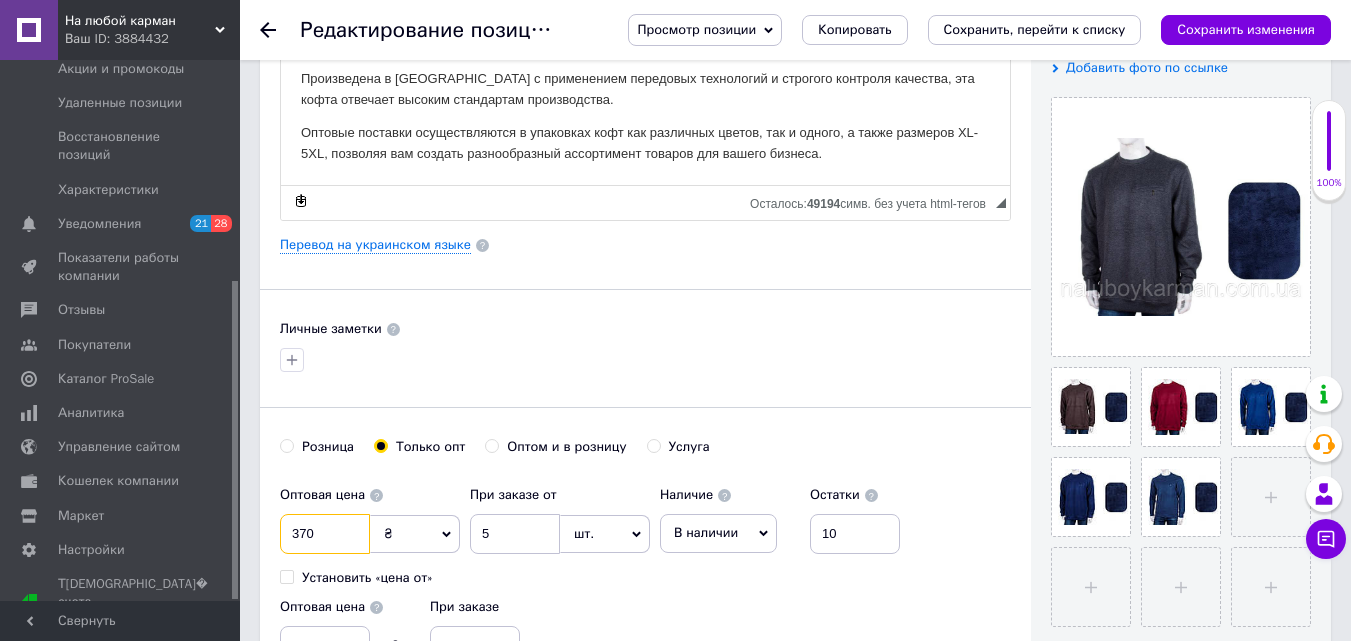 drag, startPoint x: 287, startPoint y: 528, endPoint x: 324, endPoint y: 528, distance: 37 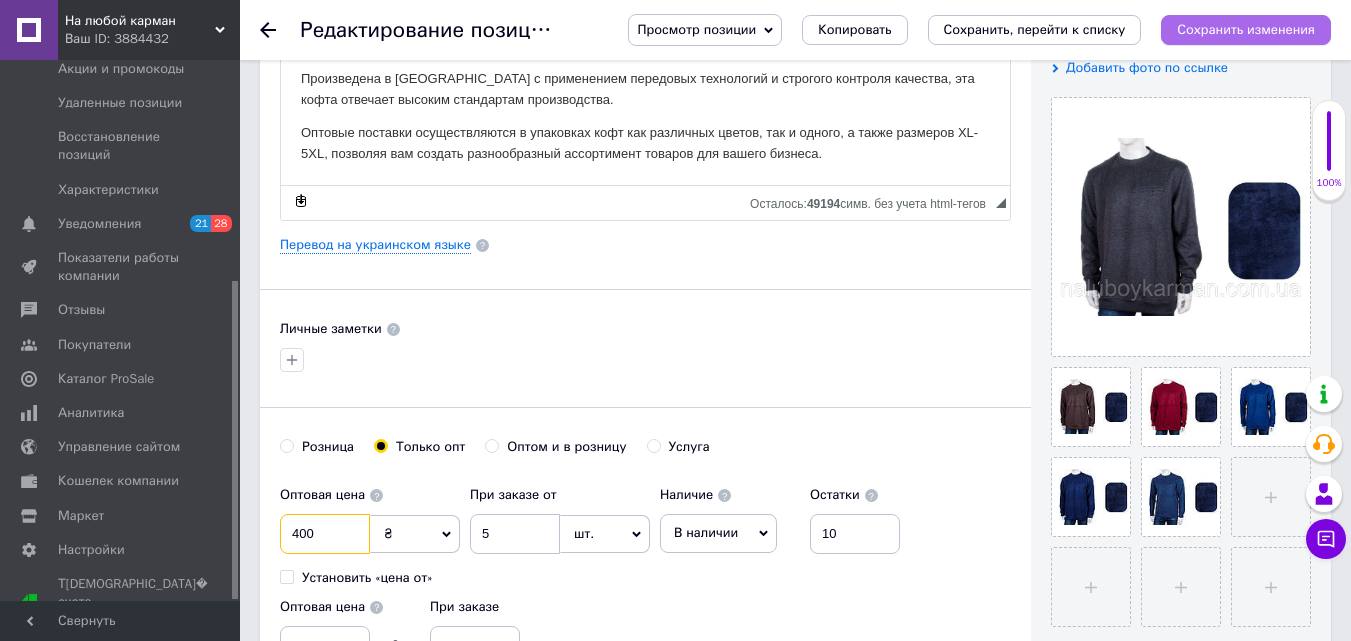 type on "400" 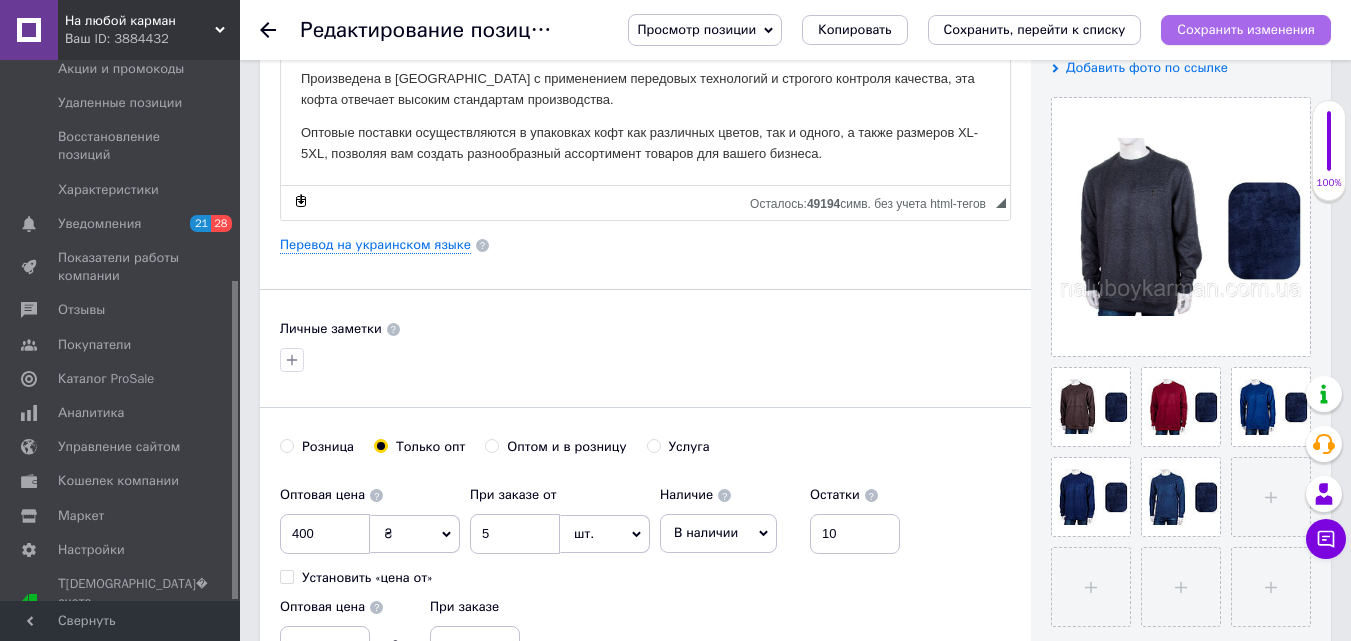 click on "Сохранить изменения" at bounding box center [1246, 29] 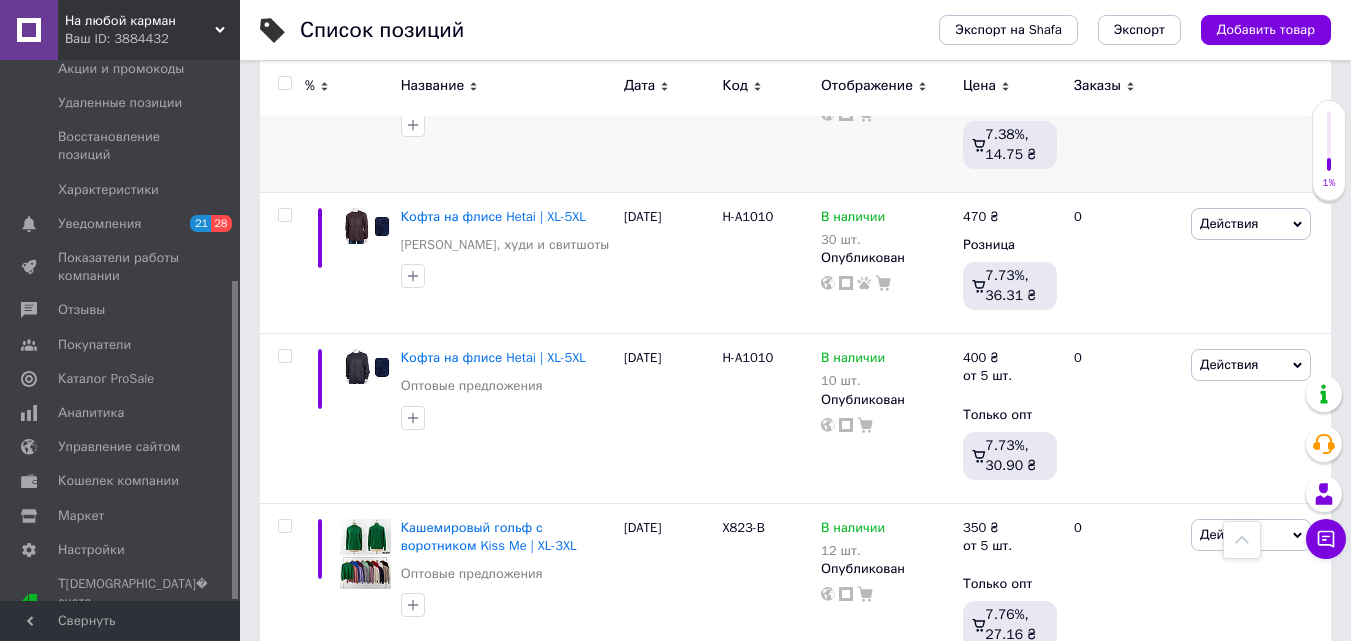 scroll, scrollTop: 1100, scrollLeft: 0, axis: vertical 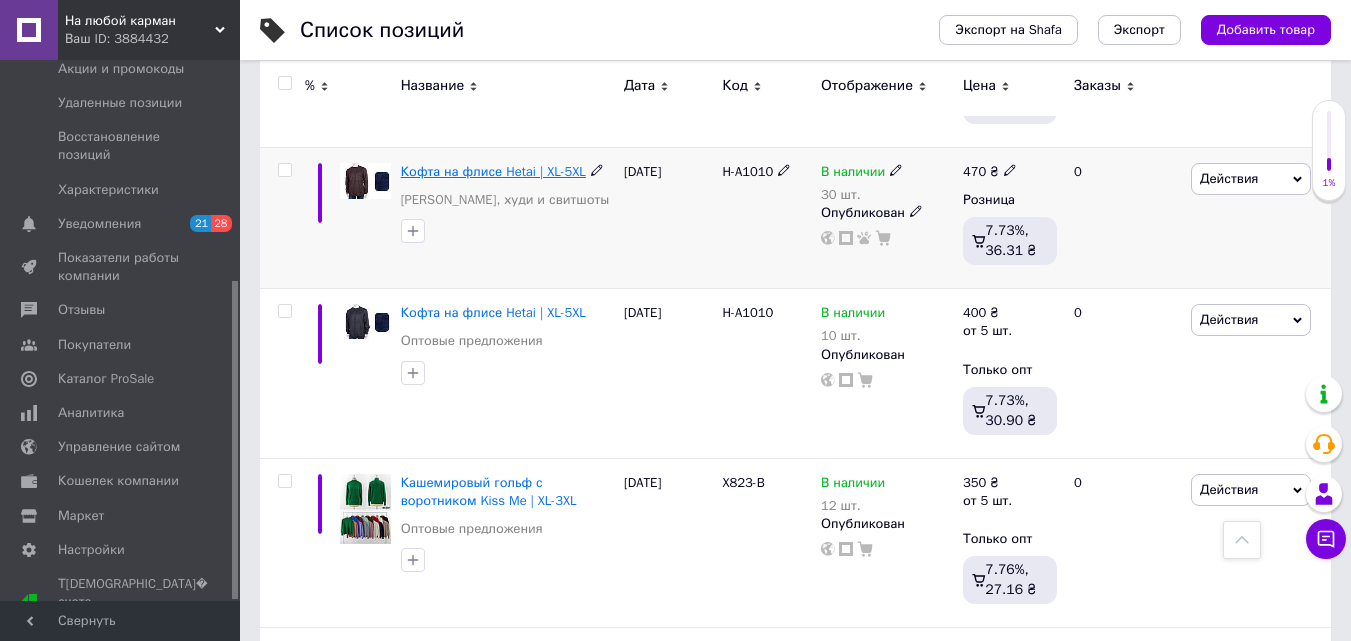 click on "Кофта на флисе Hetai | XL-5XL" at bounding box center (493, 171) 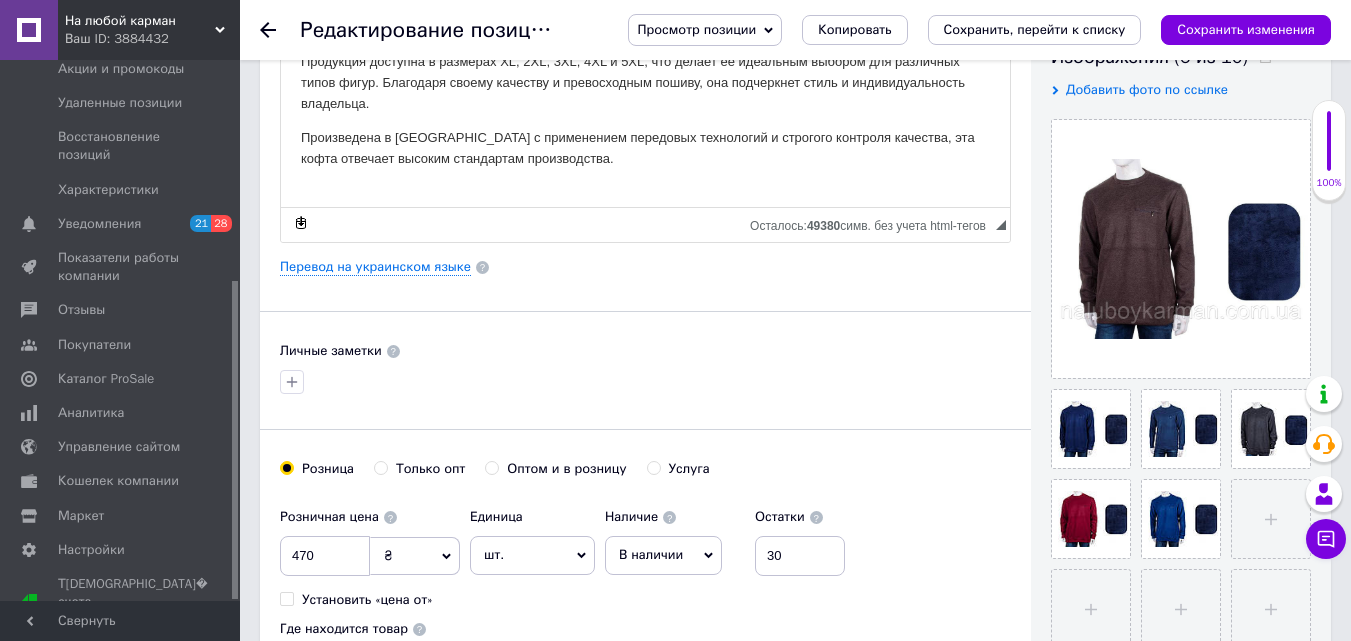 scroll, scrollTop: 500, scrollLeft: 0, axis: vertical 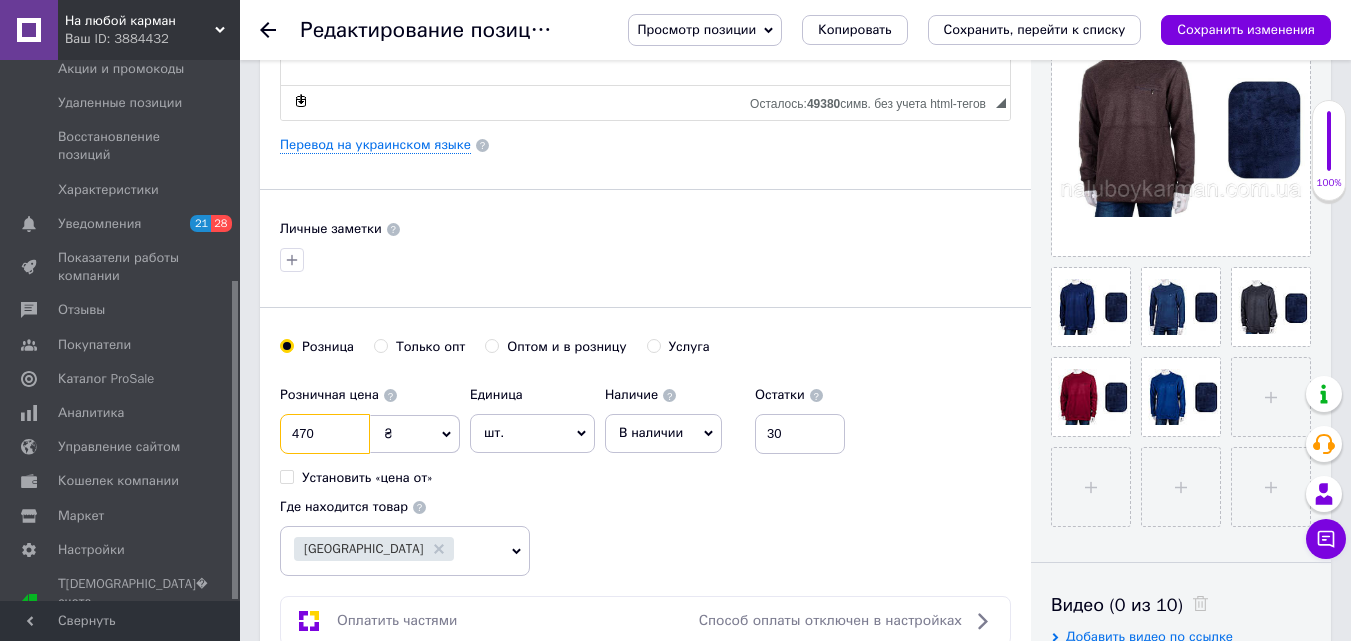 drag, startPoint x: 285, startPoint y: 428, endPoint x: 317, endPoint y: 424, distance: 32.24903 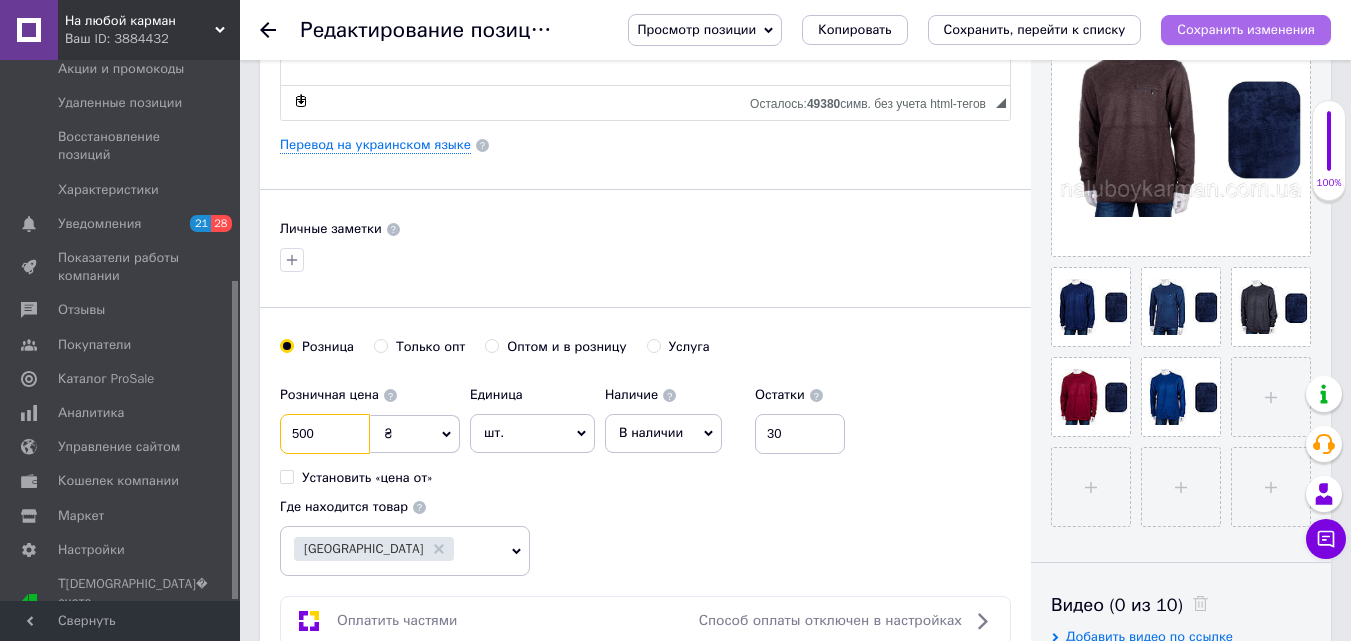 type on "500" 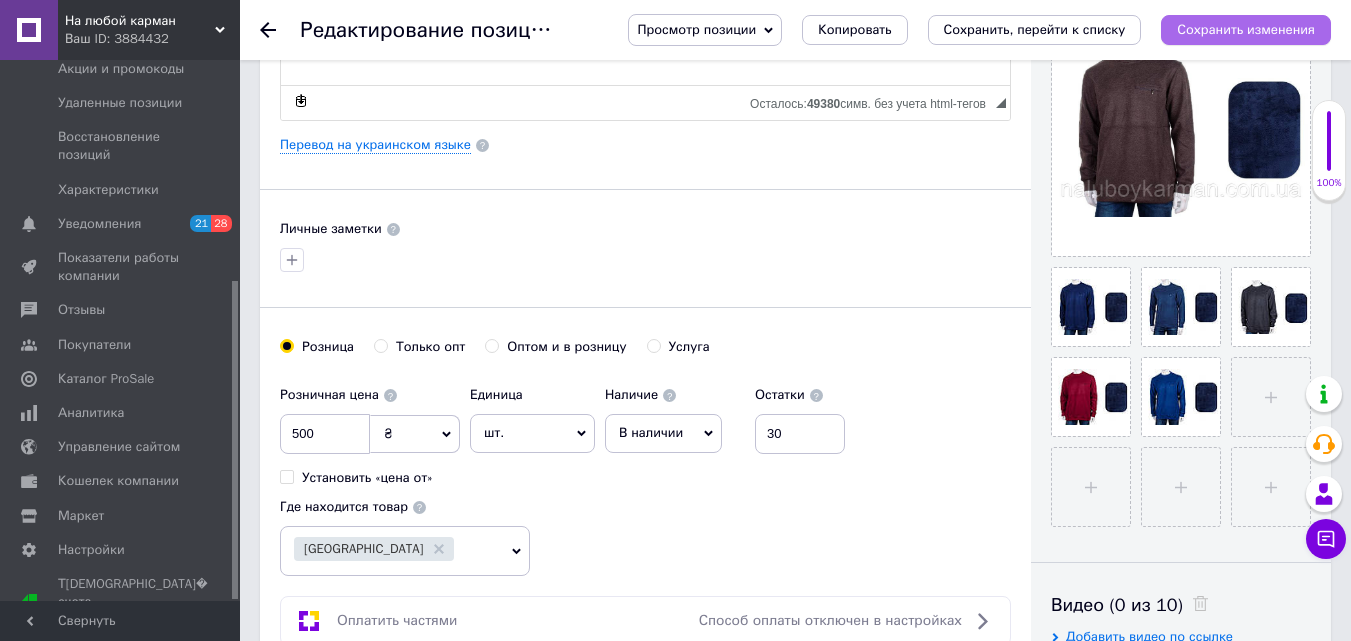 click on "Сохранить изменения" at bounding box center (1246, 30) 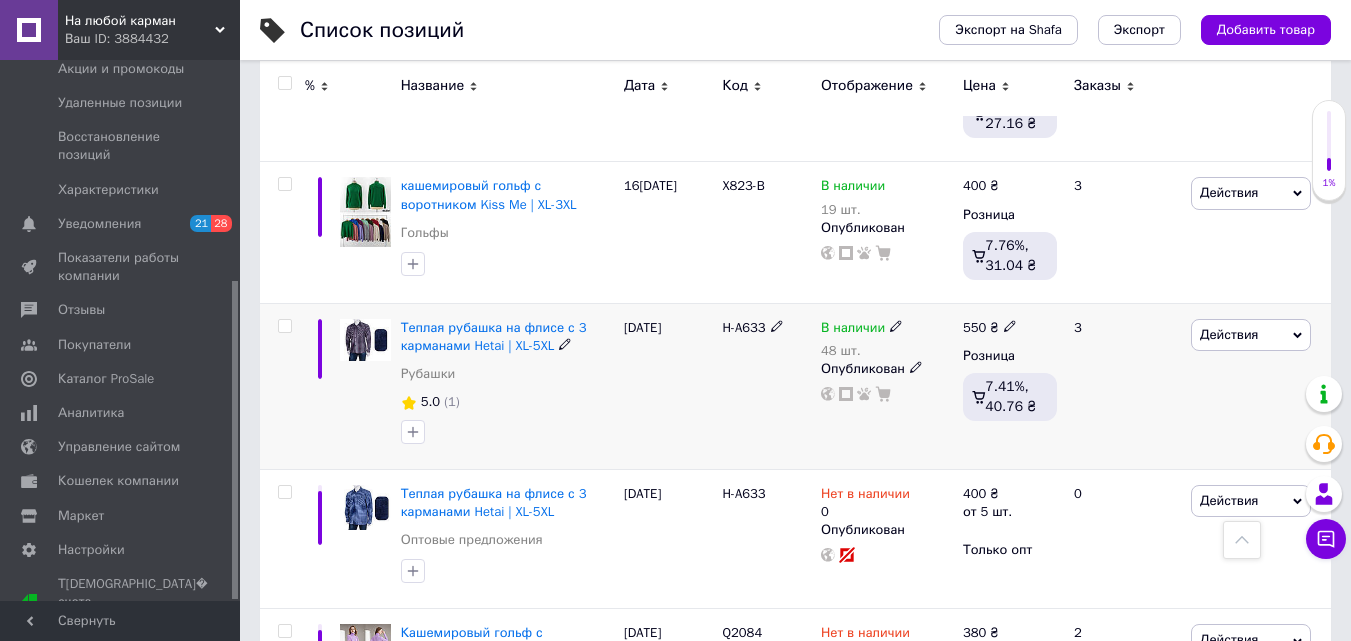 scroll, scrollTop: 1600, scrollLeft: 0, axis: vertical 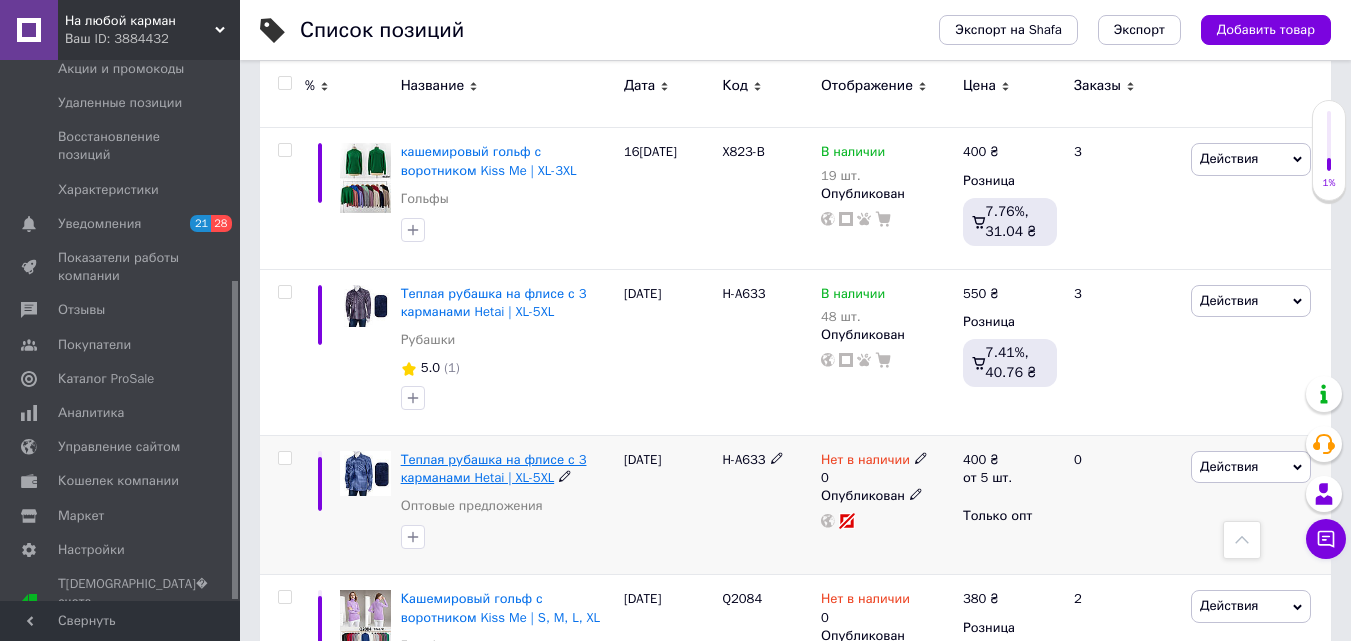 click on "Теплая рубашка на флисе с 3 карманами Hetai | XL-5XL" at bounding box center (494, 468) 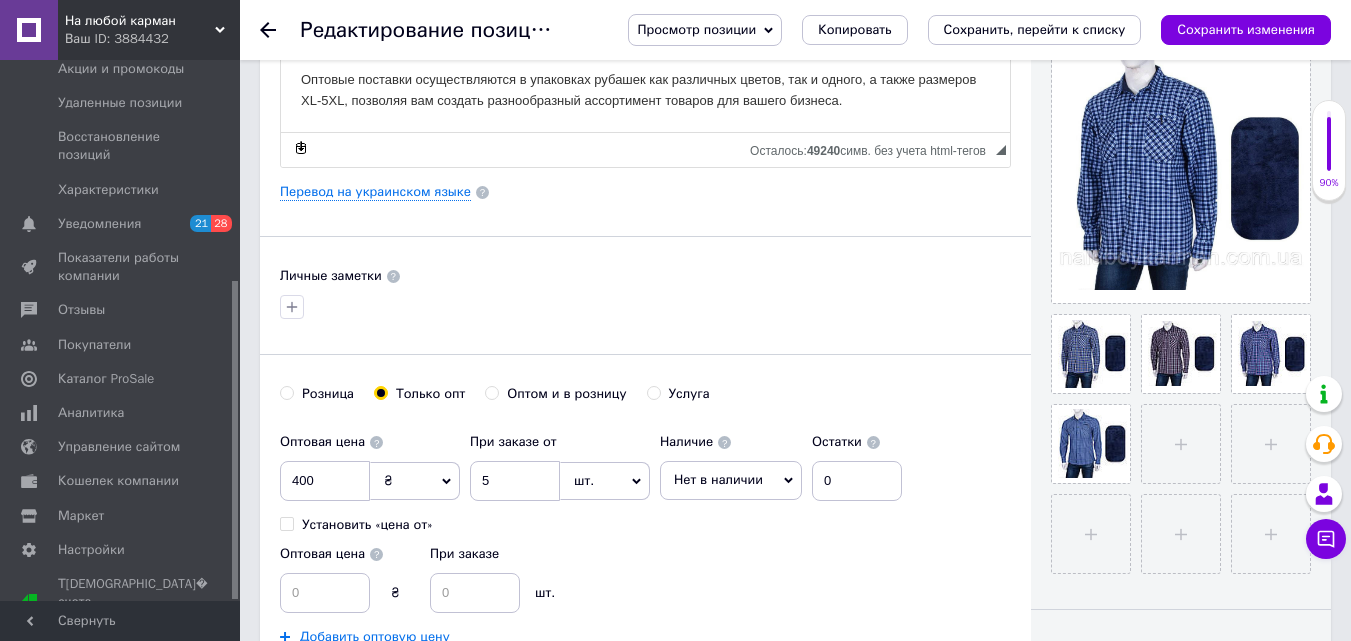 scroll, scrollTop: 500, scrollLeft: 0, axis: vertical 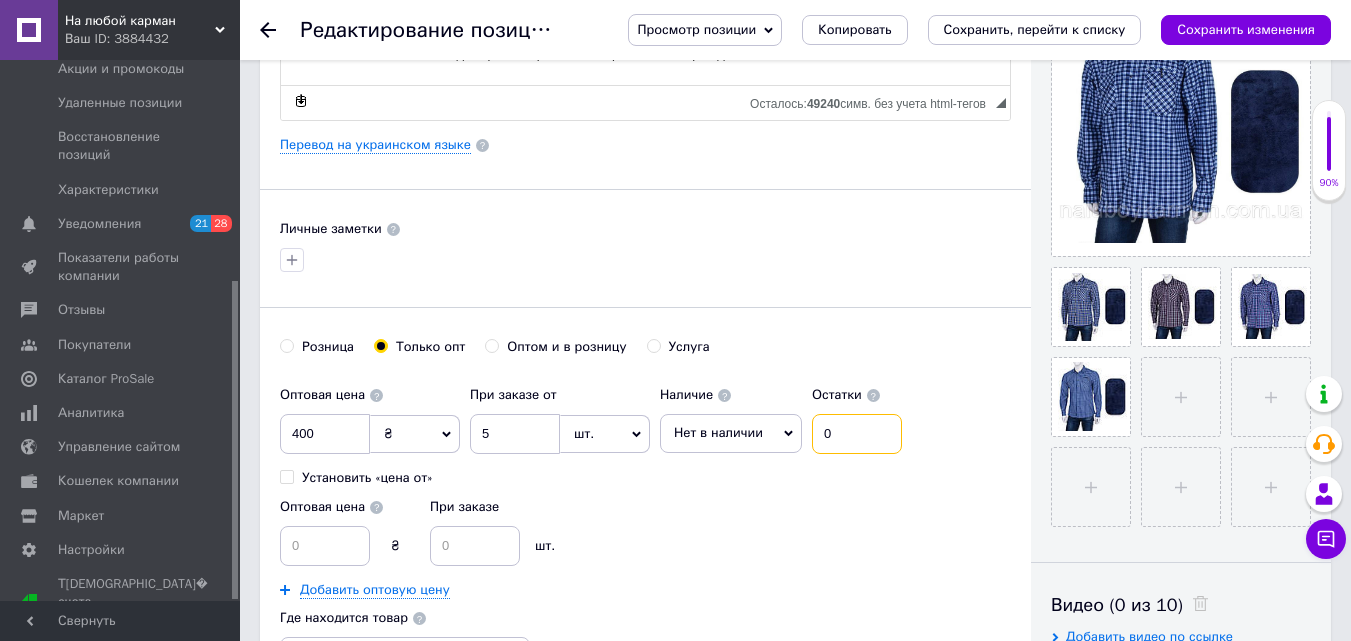 click on "0" at bounding box center (857, 434) 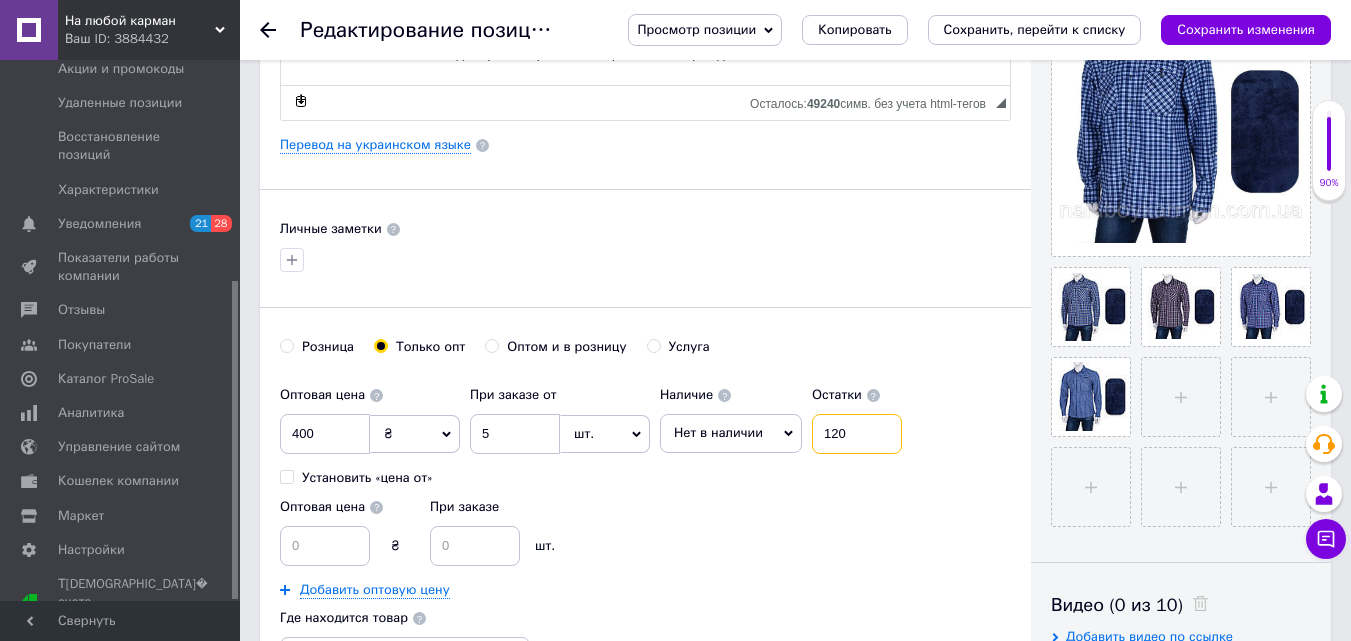 type on "120" 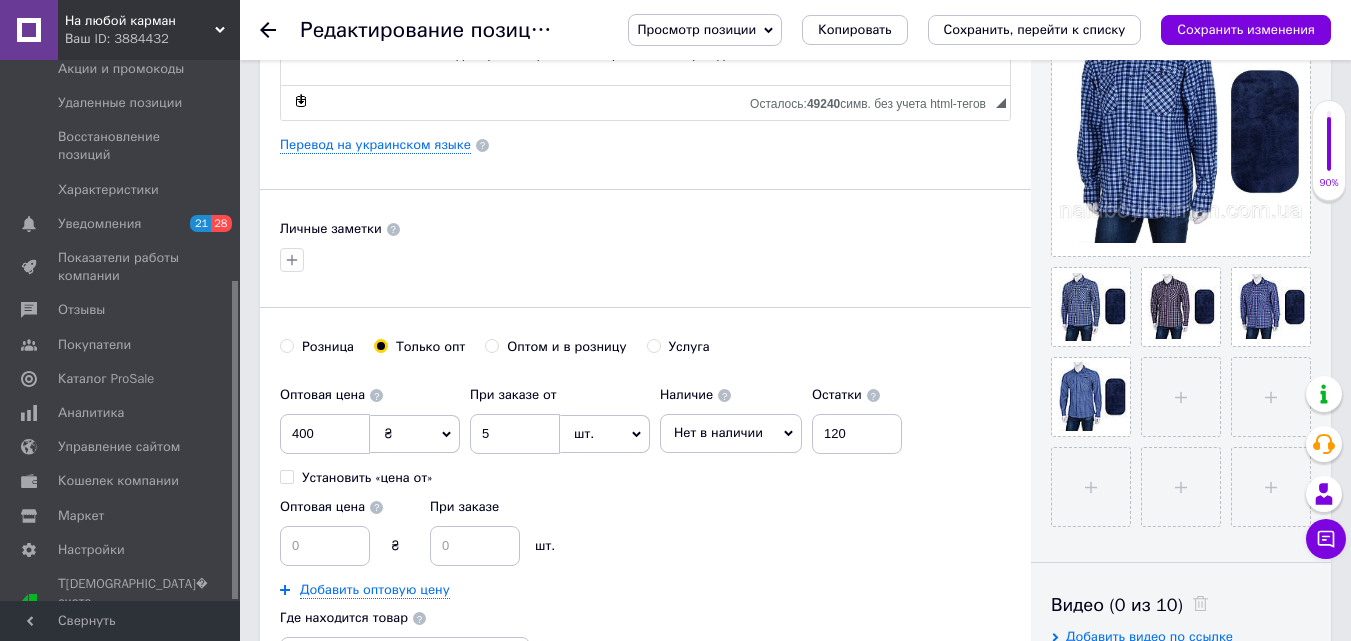 click on "Нет в наличии" at bounding box center [718, 432] 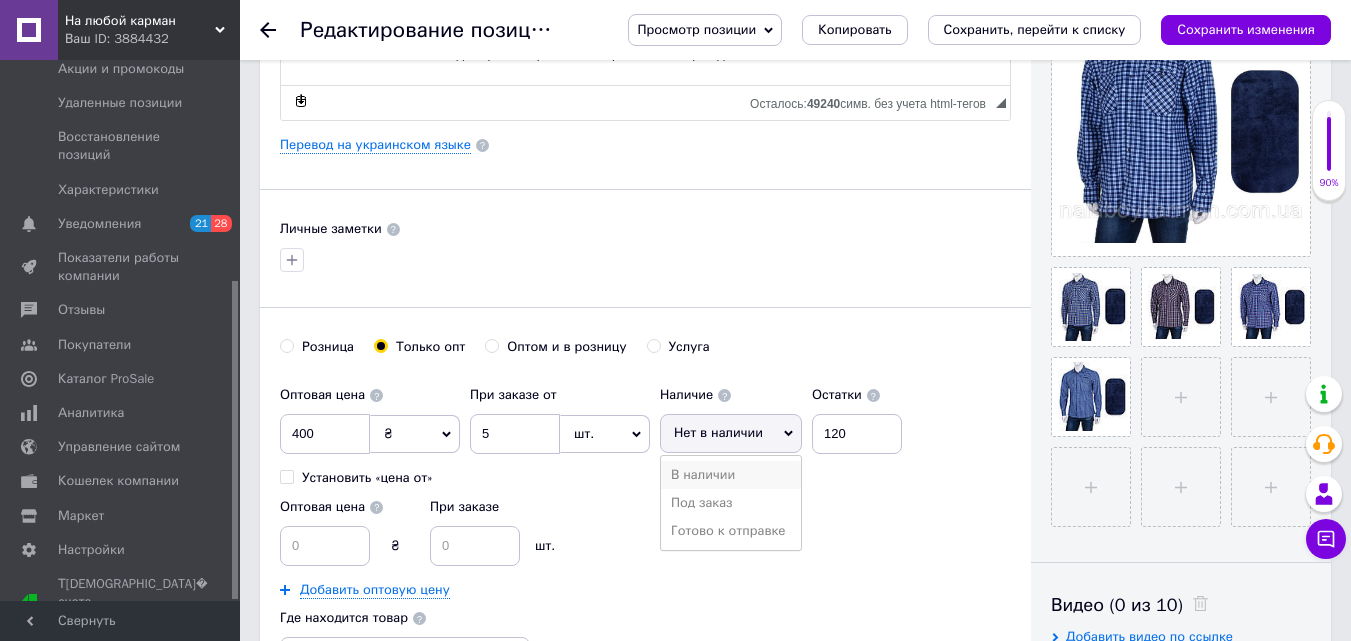 click on "В наличии" at bounding box center [731, 475] 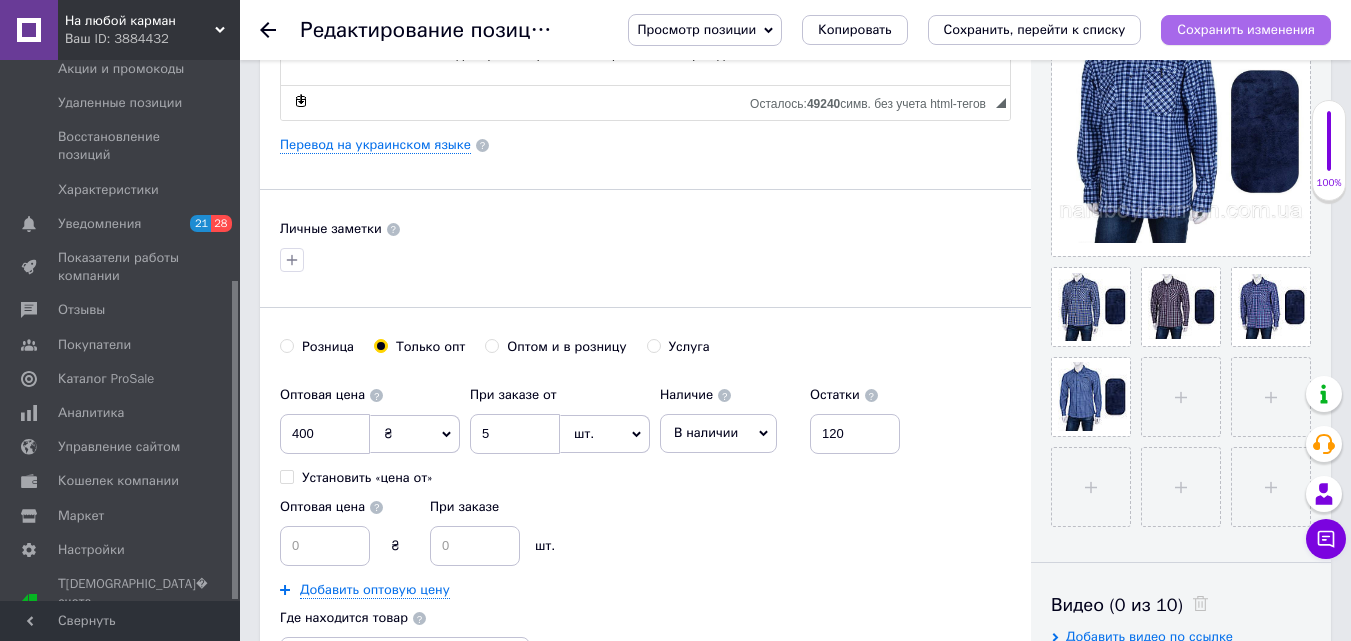 click on "Сохранить изменения" at bounding box center [1246, 29] 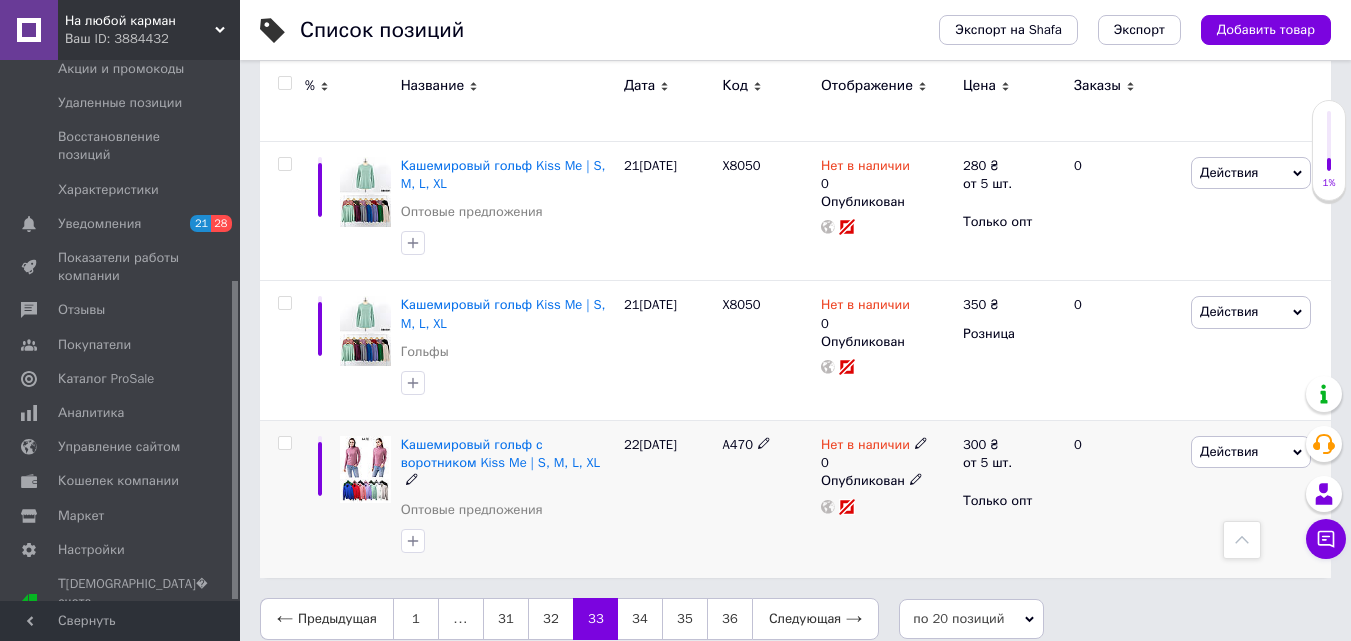 scroll, scrollTop: 2902, scrollLeft: 0, axis: vertical 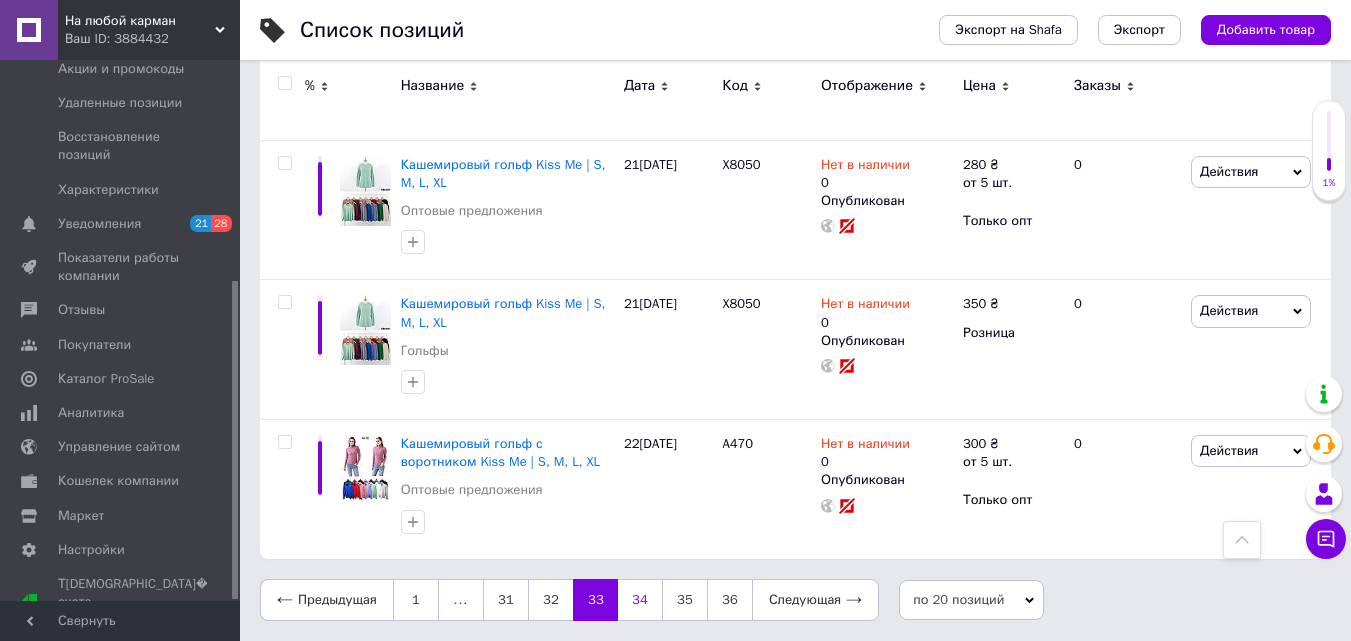 click on "34" at bounding box center (640, 600) 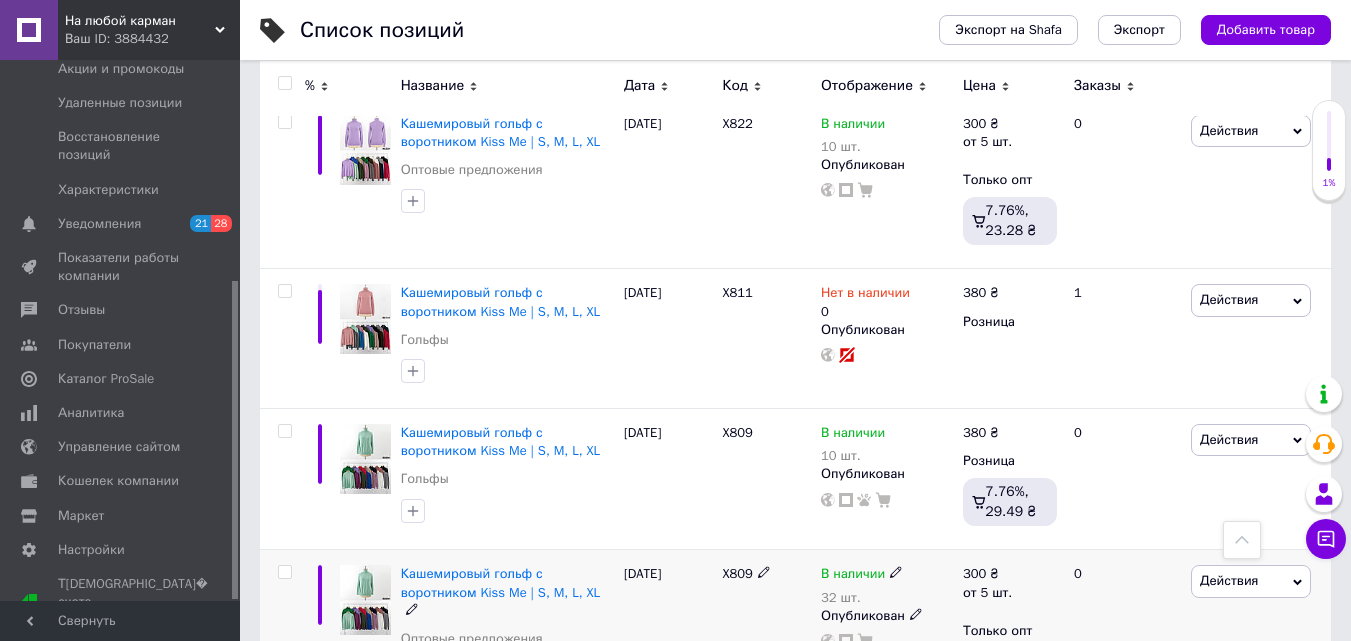 scroll, scrollTop: 2877, scrollLeft: 0, axis: vertical 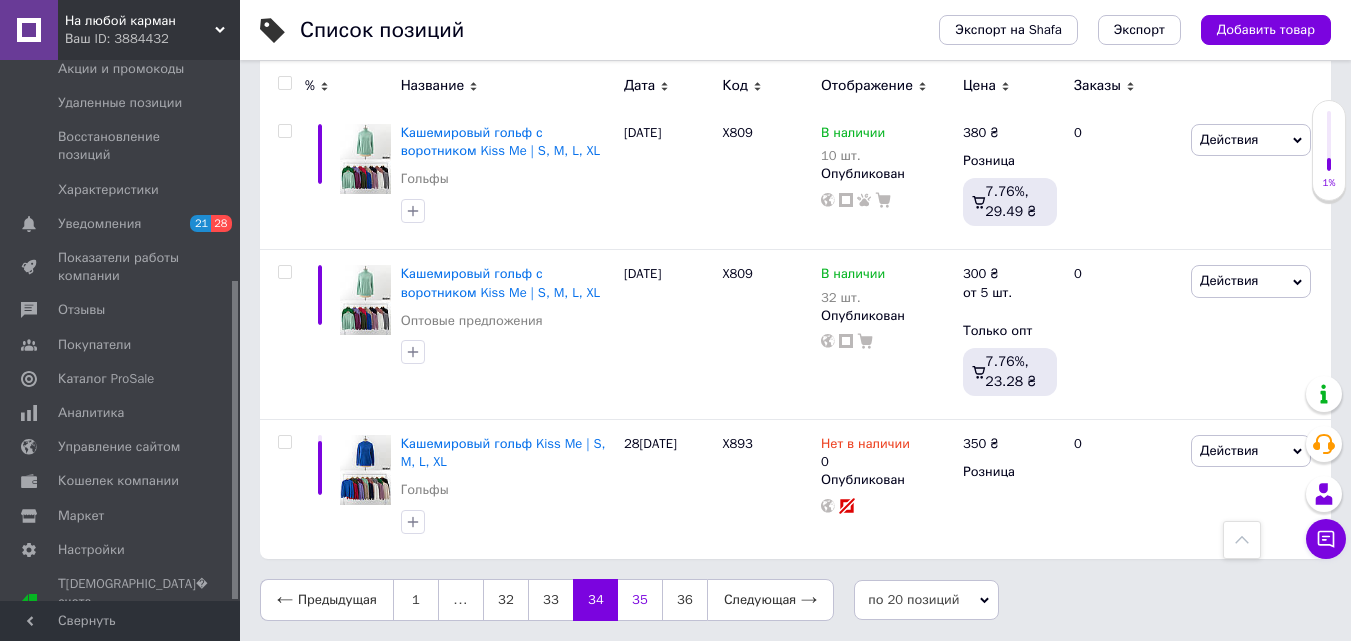 click on "35" at bounding box center [640, 600] 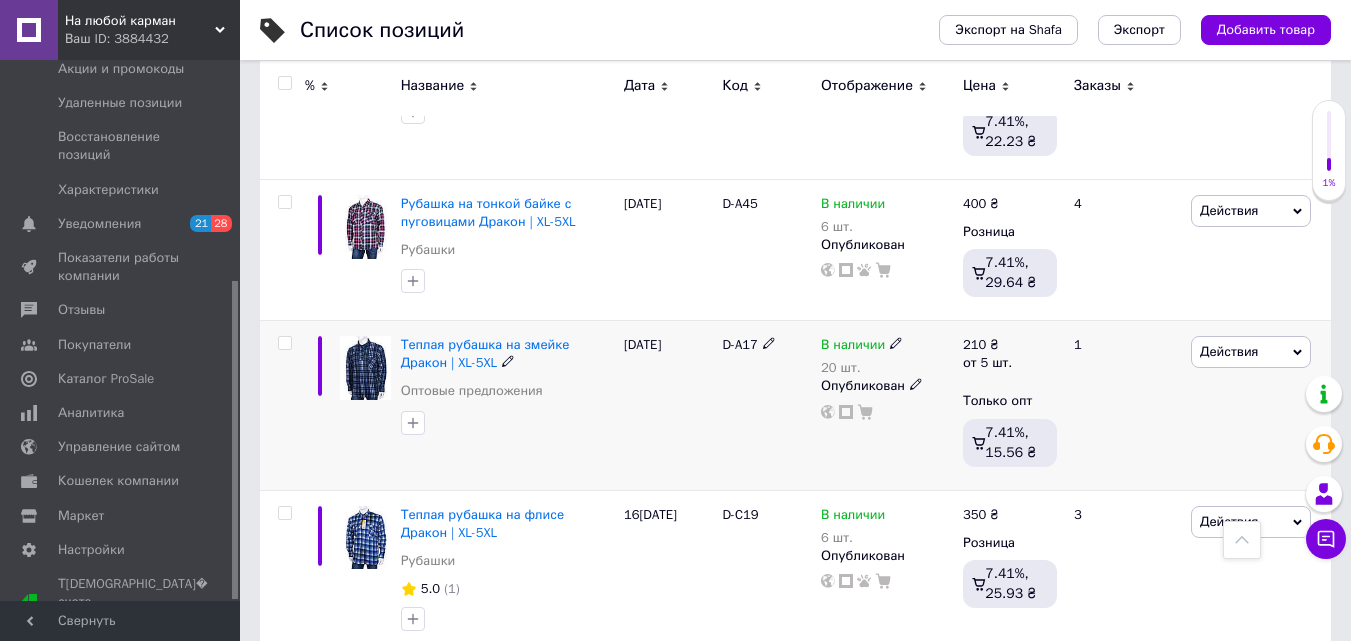 scroll, scrollTop: 2867, scrollLeft: 0, axis: vertical 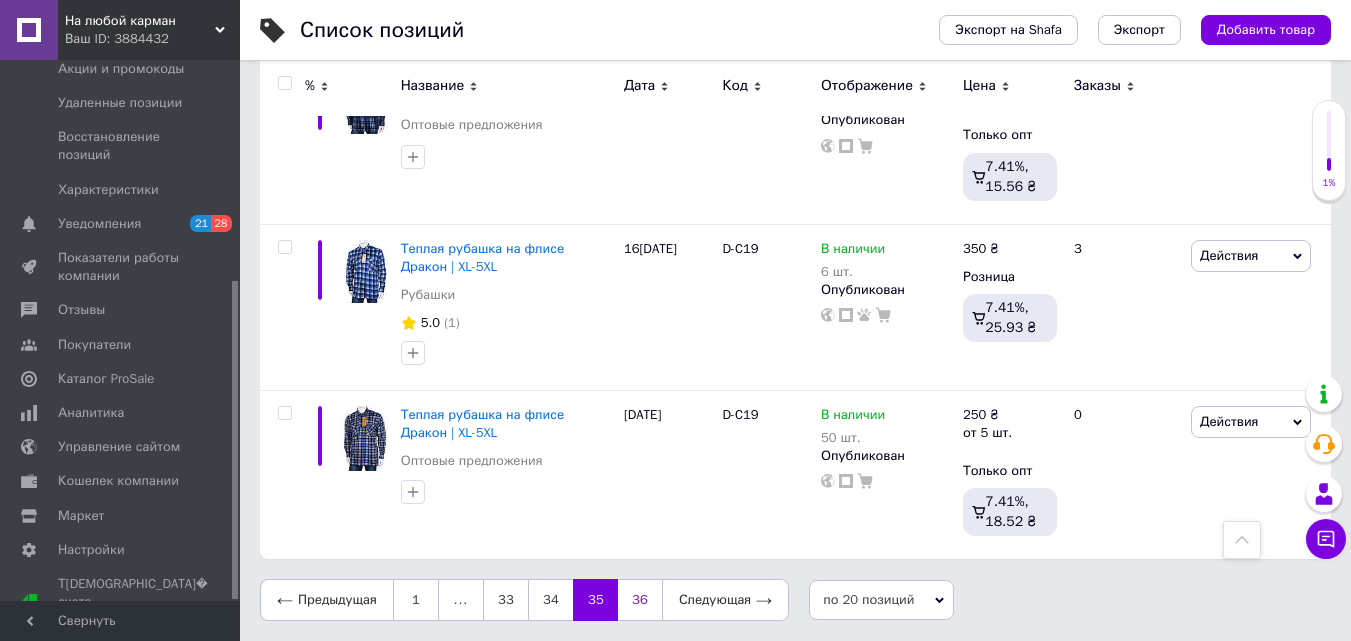 click on "36" at bounding box center (640, 600) 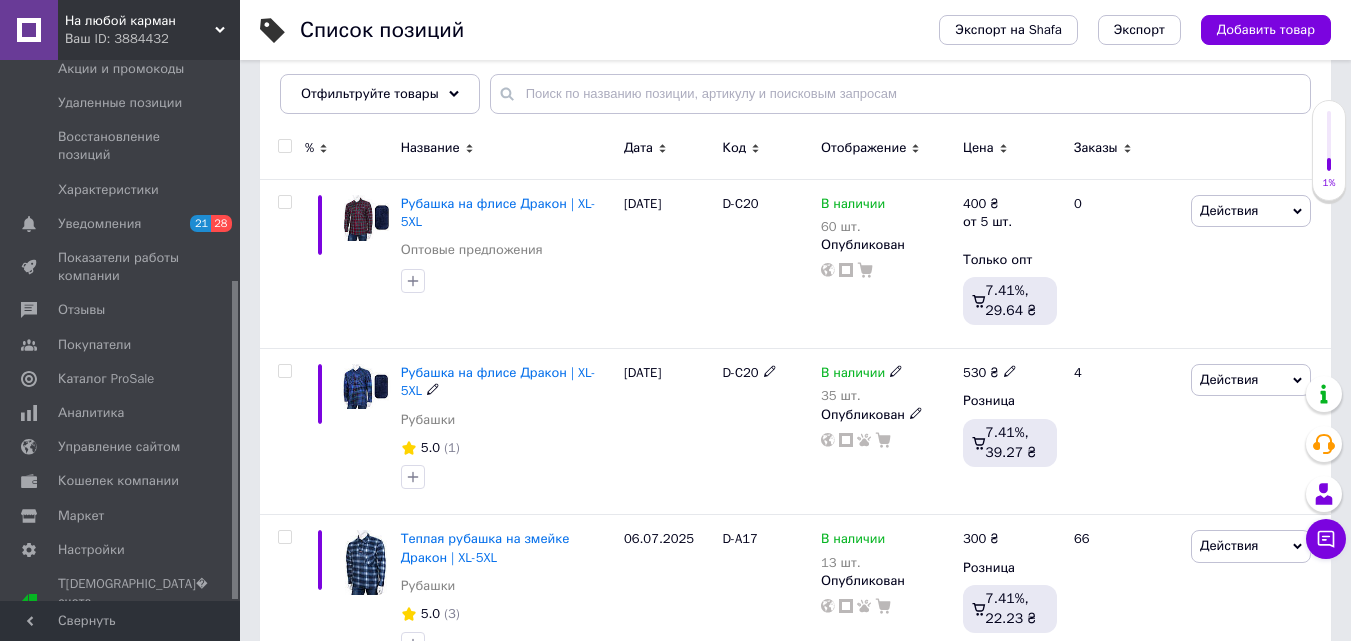 scroll, scrollTop: 256, scrollLeft: 0, axis: vertical 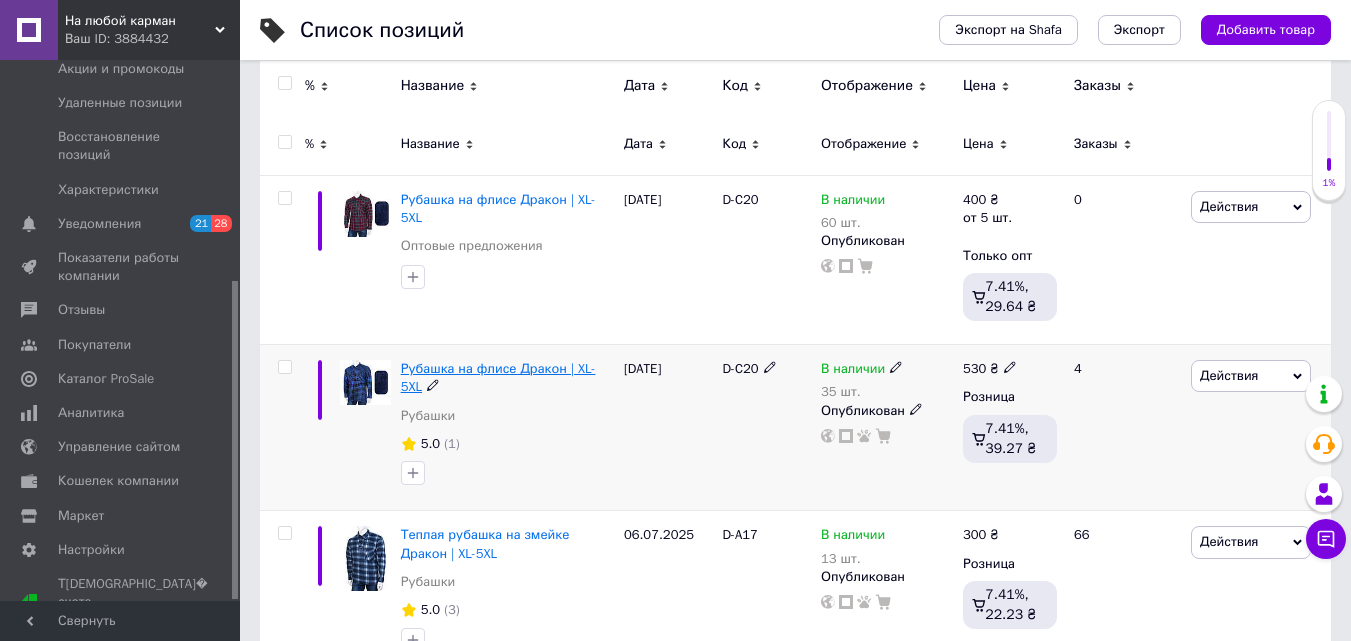 click on "Рубашка на флисе Дракон | XL-5XL" at bounding box center [498, 377] 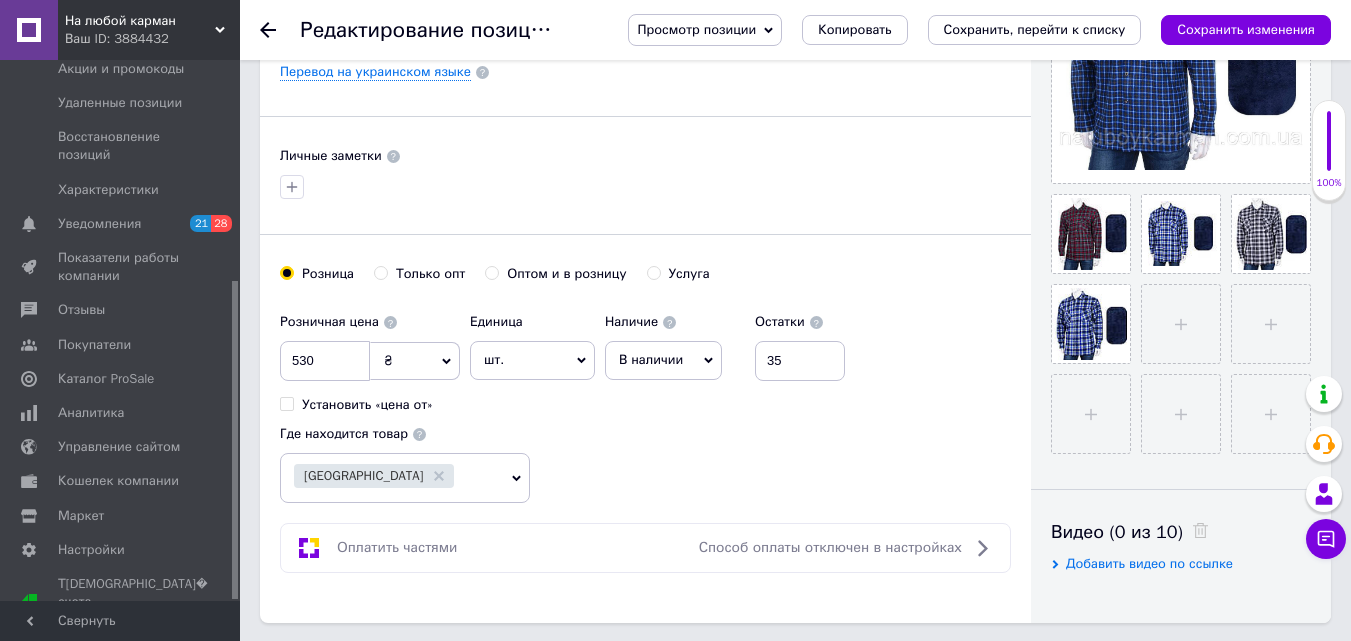 scroll, scrollTop: 600, scrollLeft: 0, axis: vertical 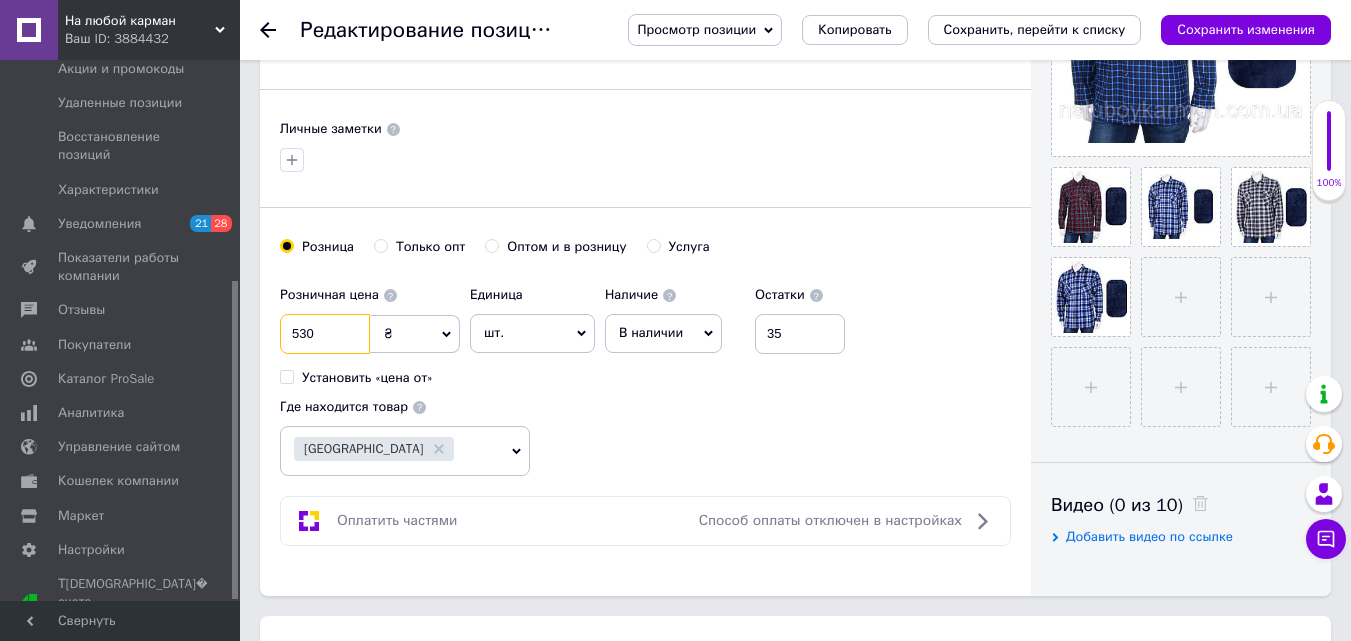 drag, startPoint x: 289, startPoint y: 330, endPoint x: 348, endPoint y: 330, distance: 59 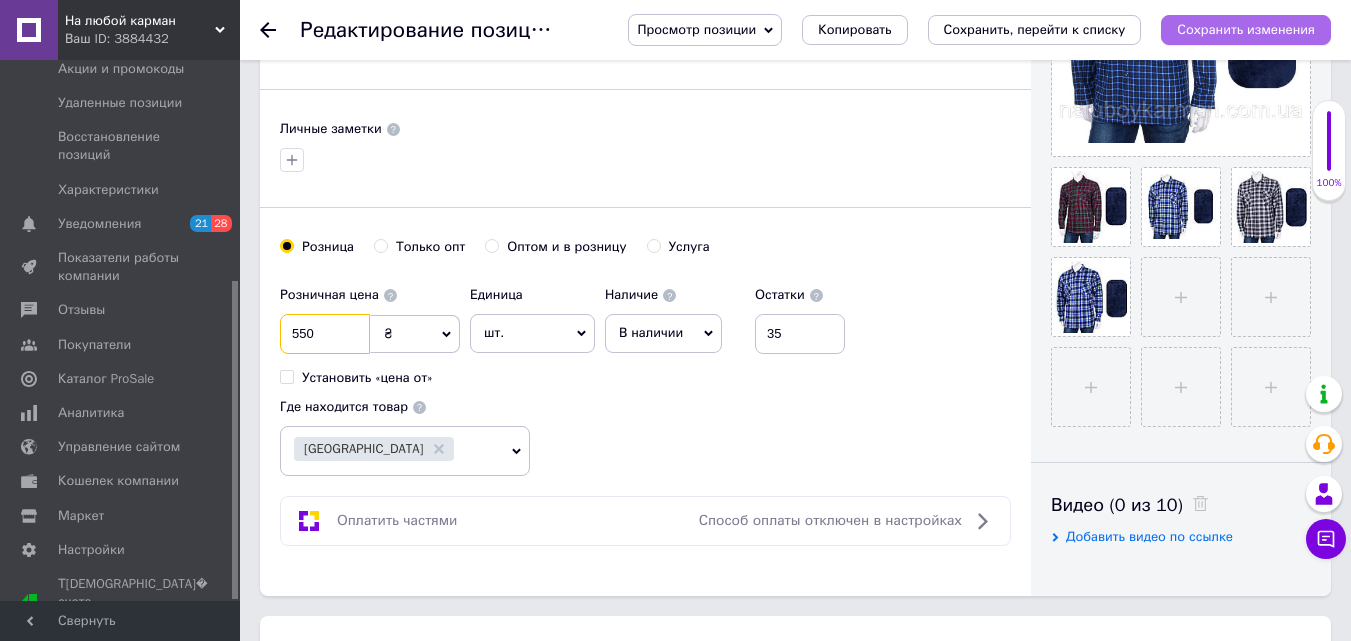 type on "550" 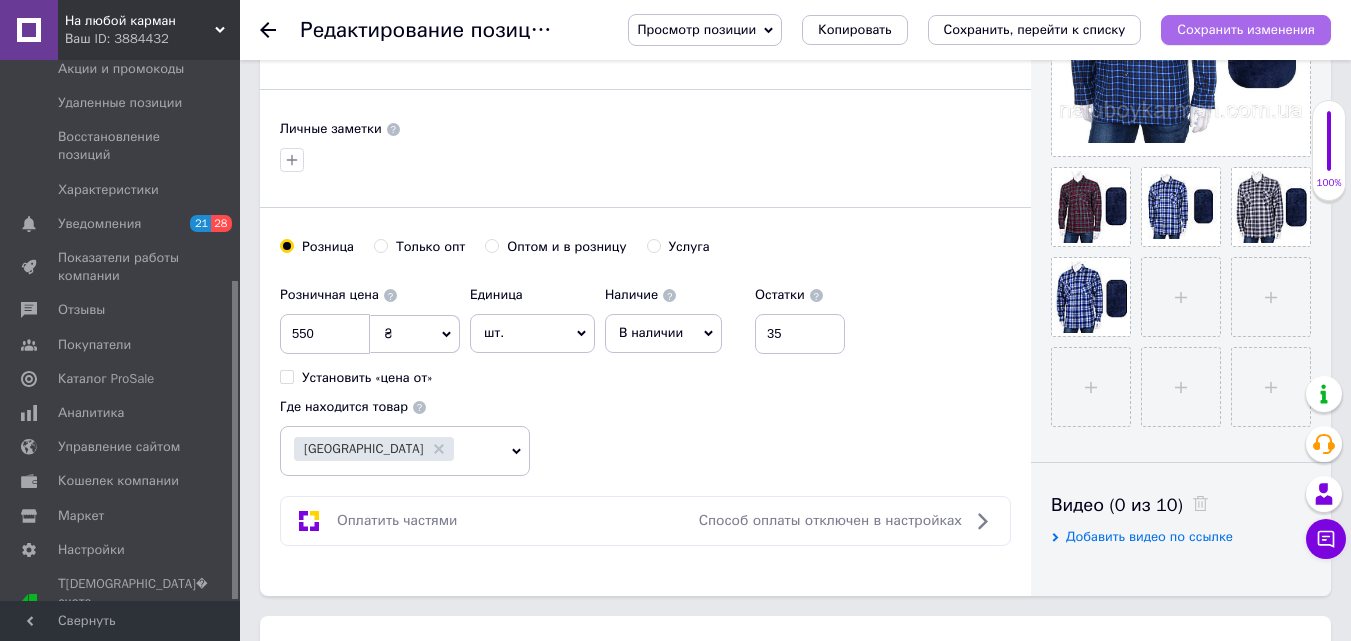 click on "Сохранить изменения" at bounding box center [1246, 29] 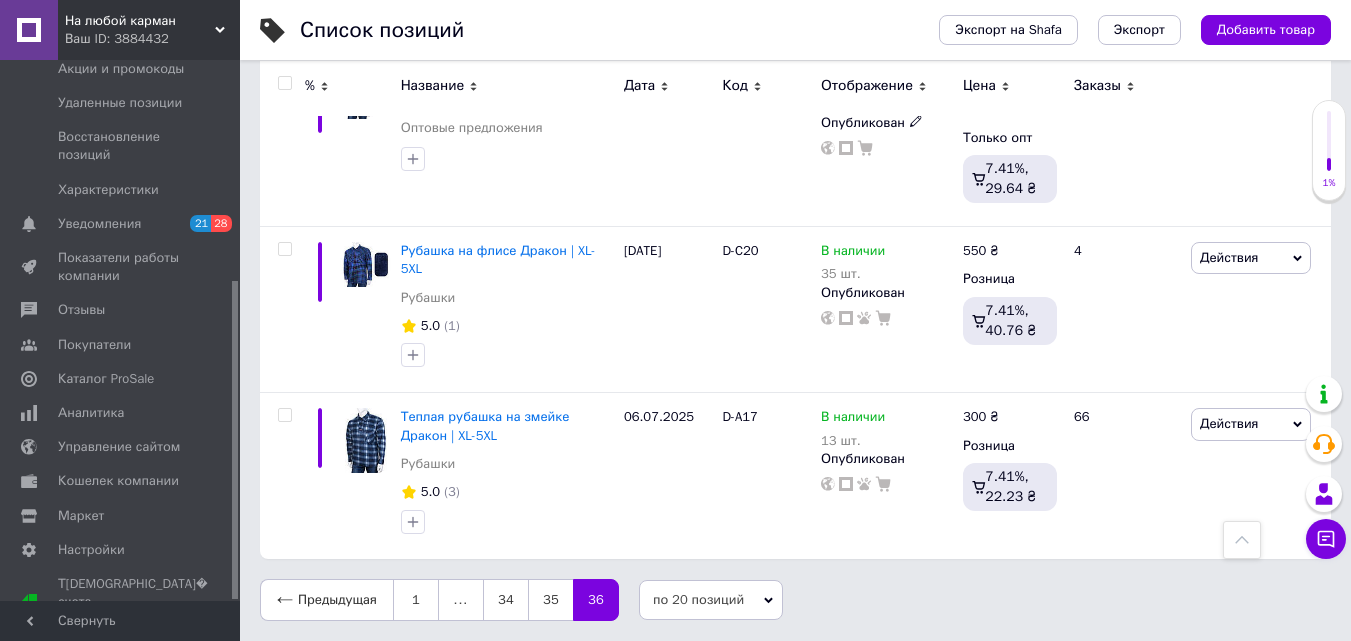 scroll, scrollTop: 356, scrollLeft: 0, axis: vertical 